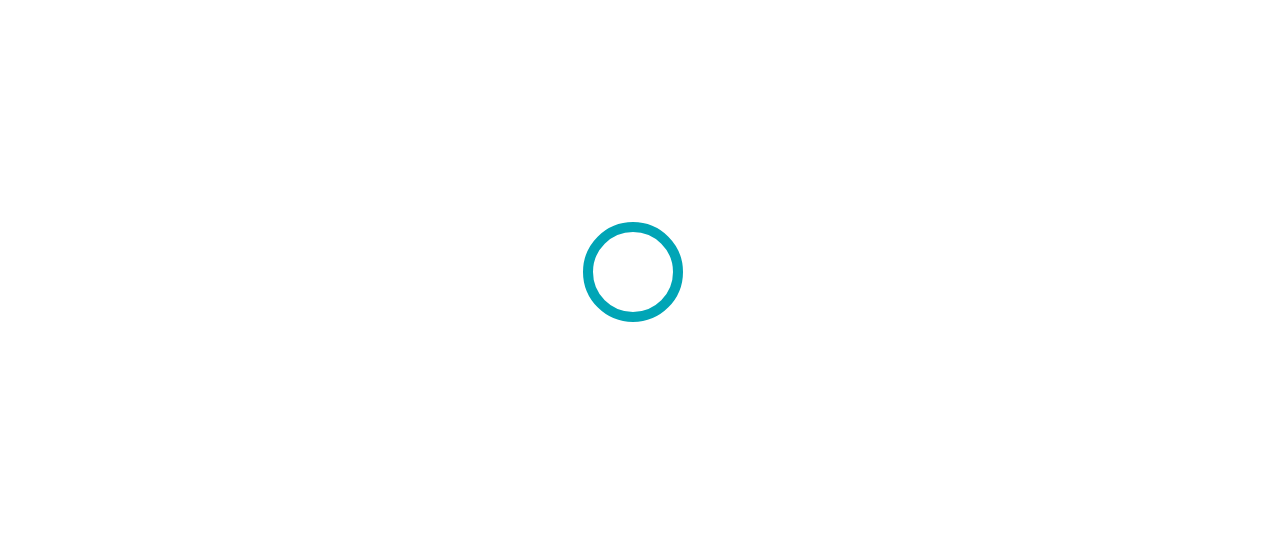 scroll, scrollTop: 0, scrollLeft: 0, axis: both 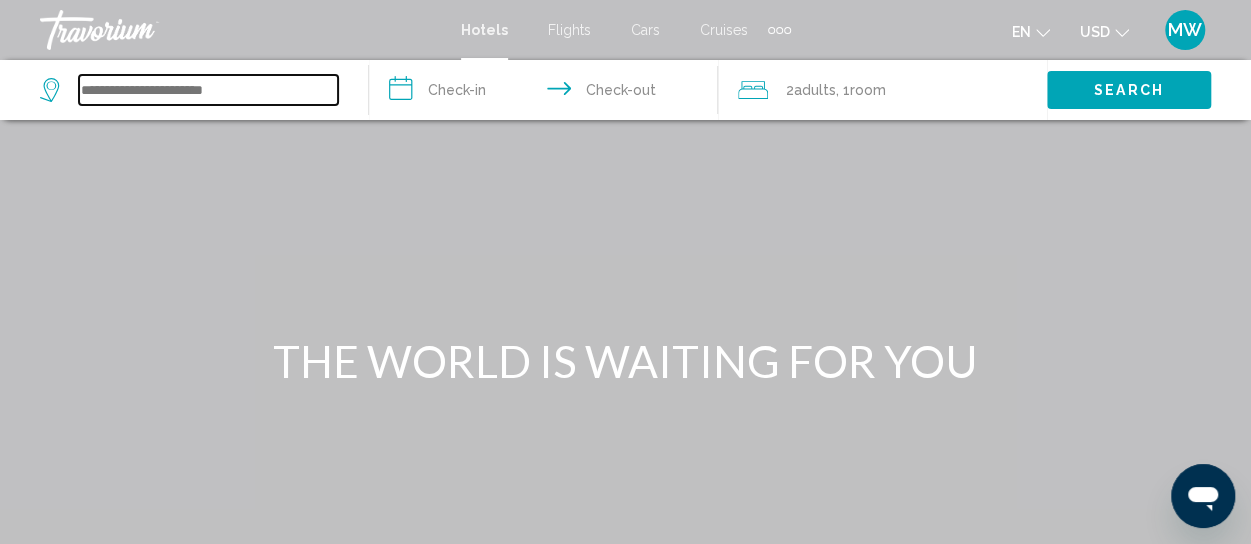 click at bounding box center [208, 90] 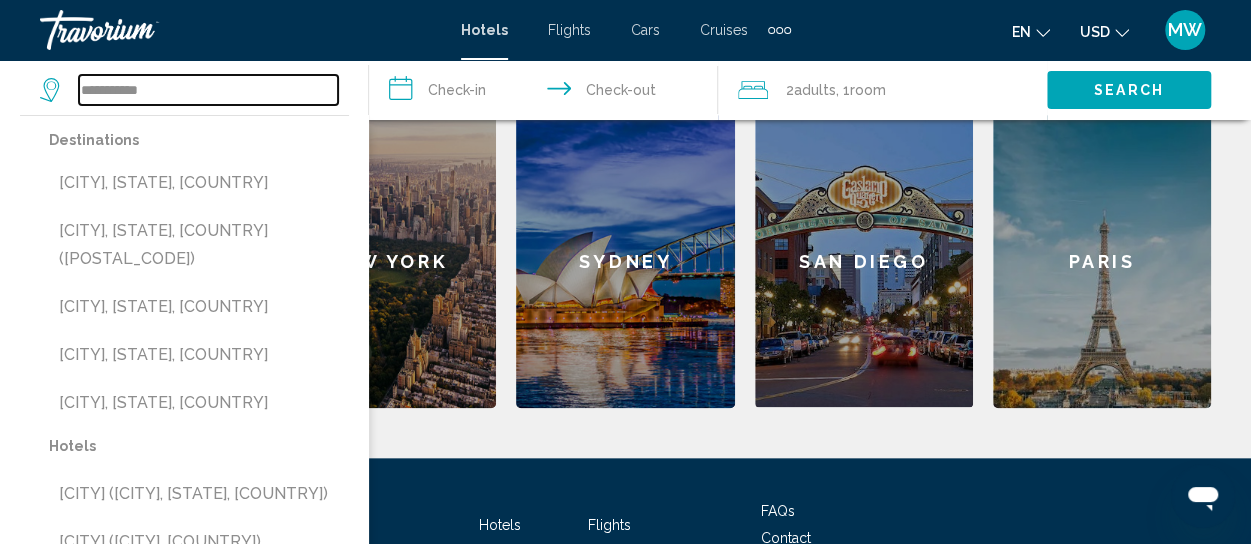 scroll, scrollTop: 808, scrollLeft: 0, axis: vertical 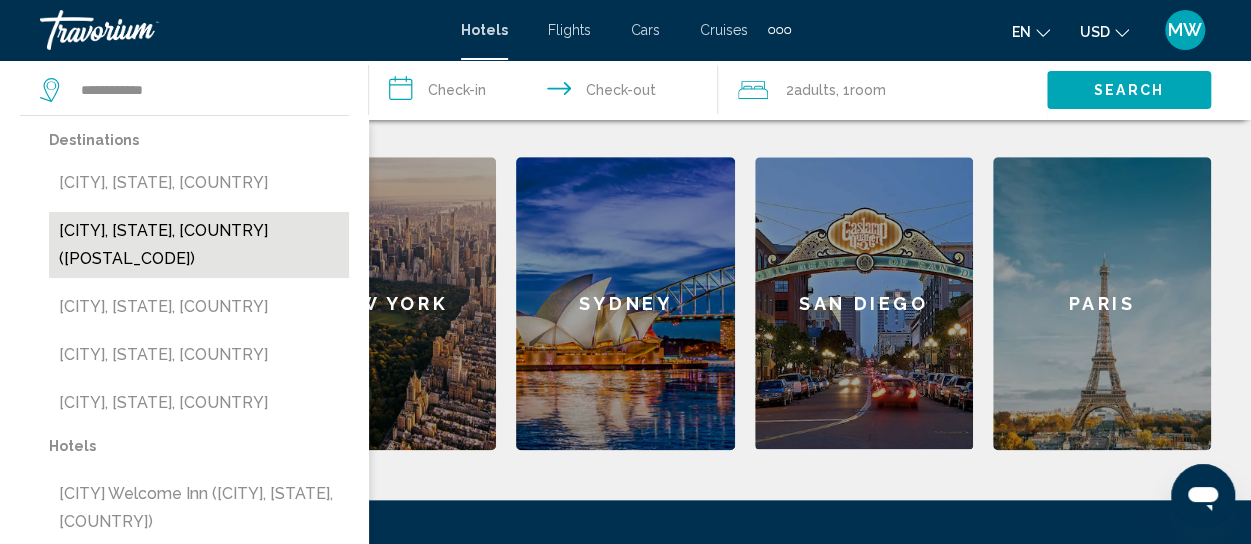 click on "[CITY], [STATE], [COUNTRY] ([POSTAL_CODE])" at bounding box center (199, 245) 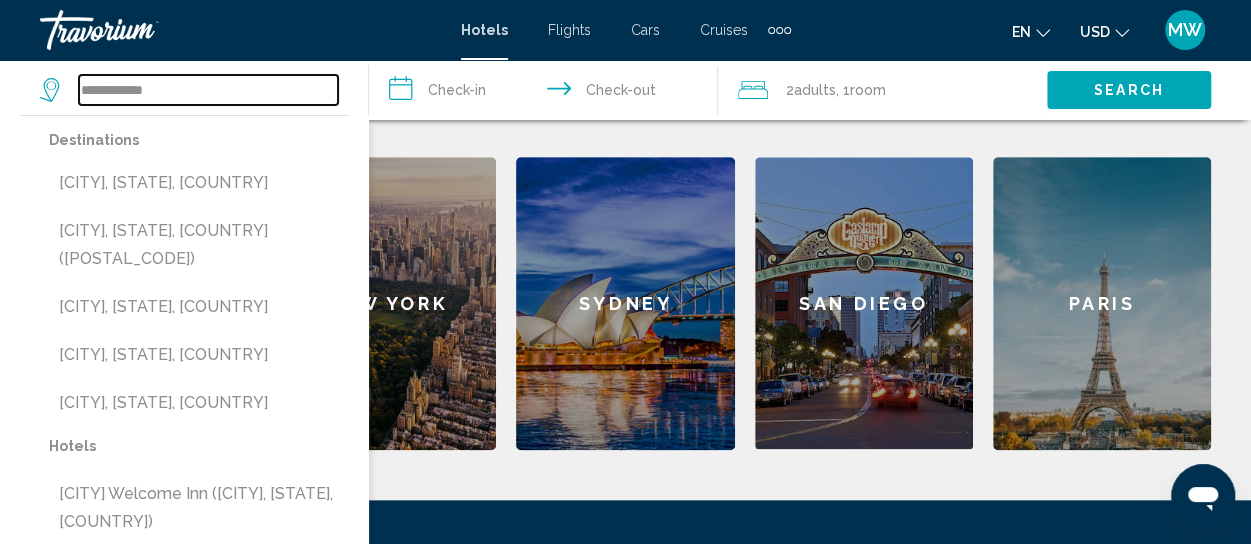 type on "**********" 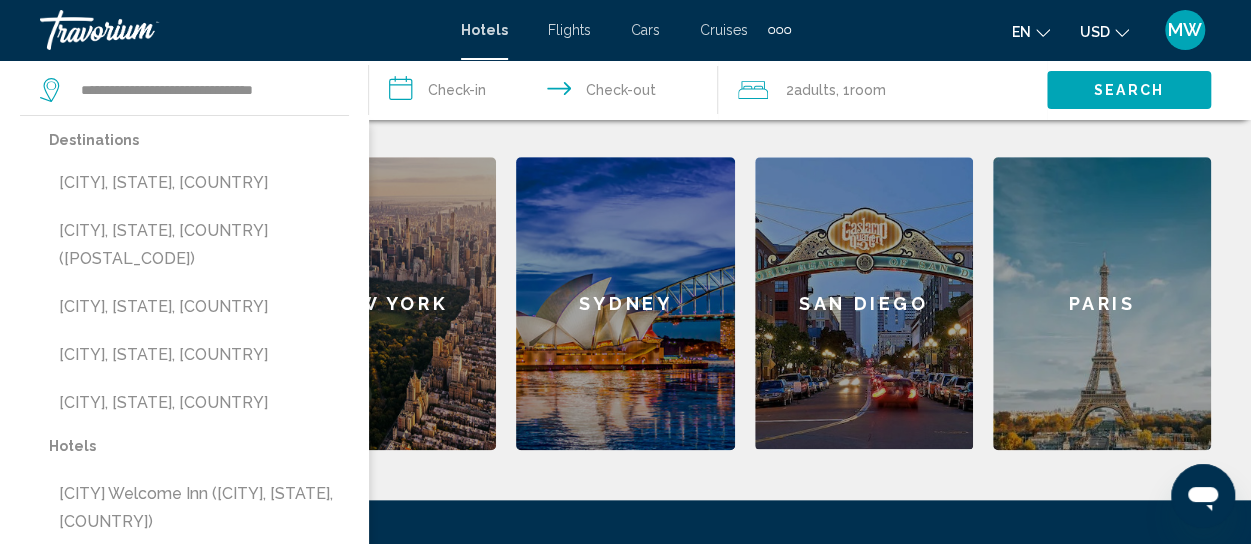 click on "Barcelona" 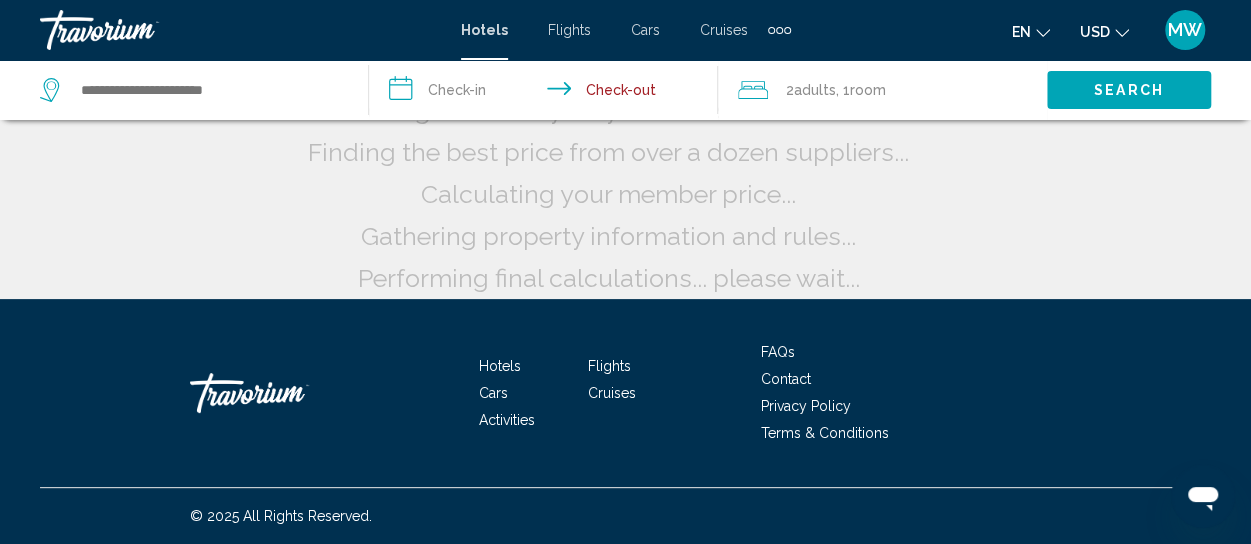scroll, scrollTop: 0, scrollLeft: 0, axis: both 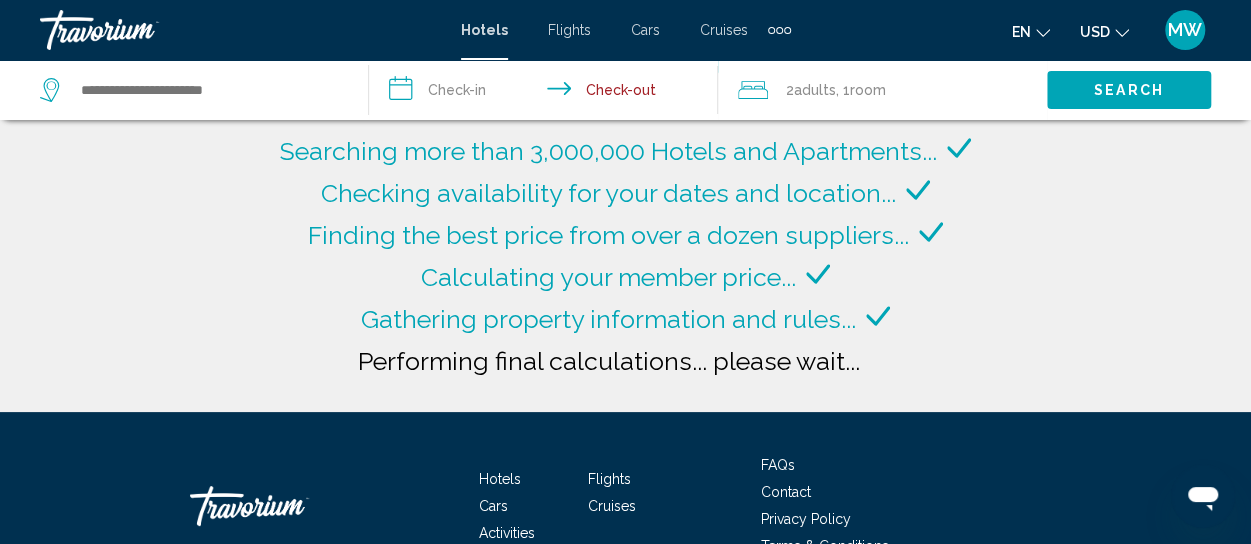 type on "**********" 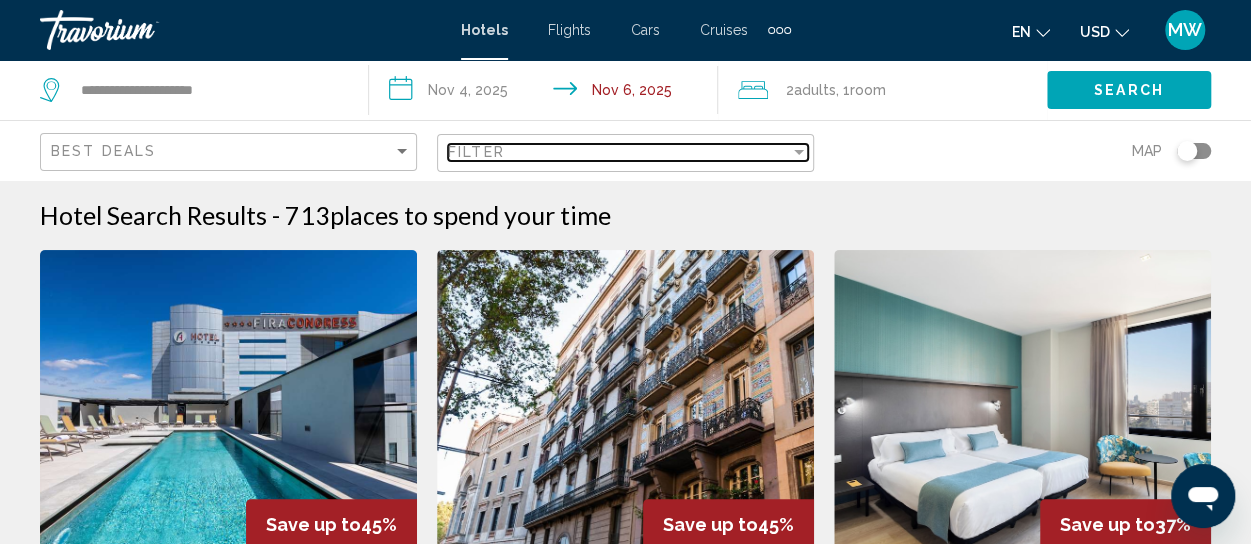 click on "Filter" at bounding box center (619, 152) 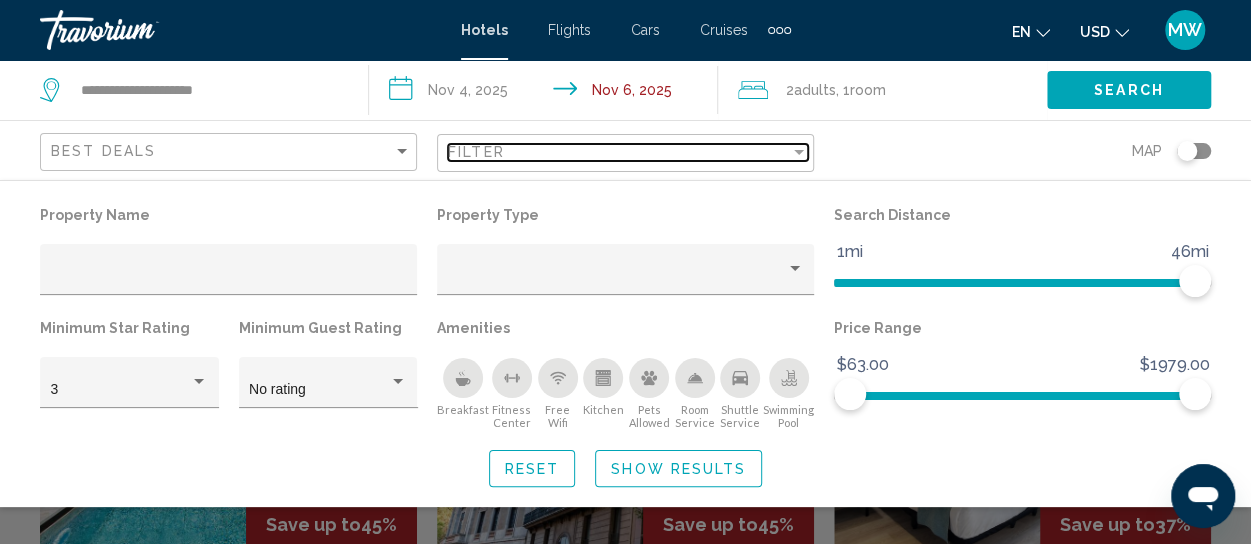 click on "Filter" at bounding box center (476, 152) 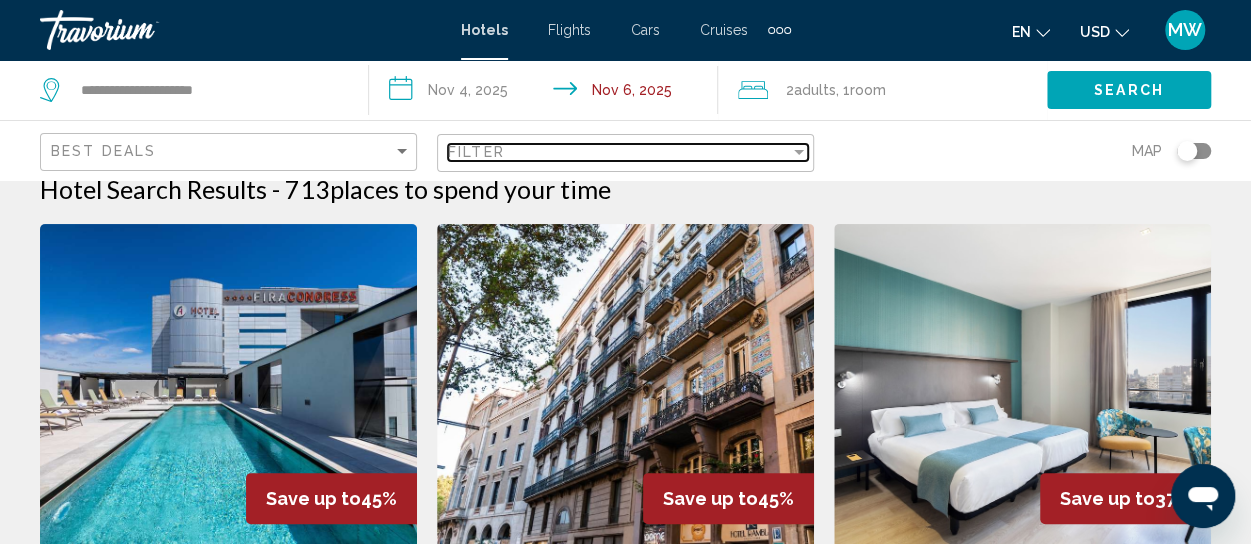 scroll, scrollTop: 100, scrollLeft: 0, axis: vertical 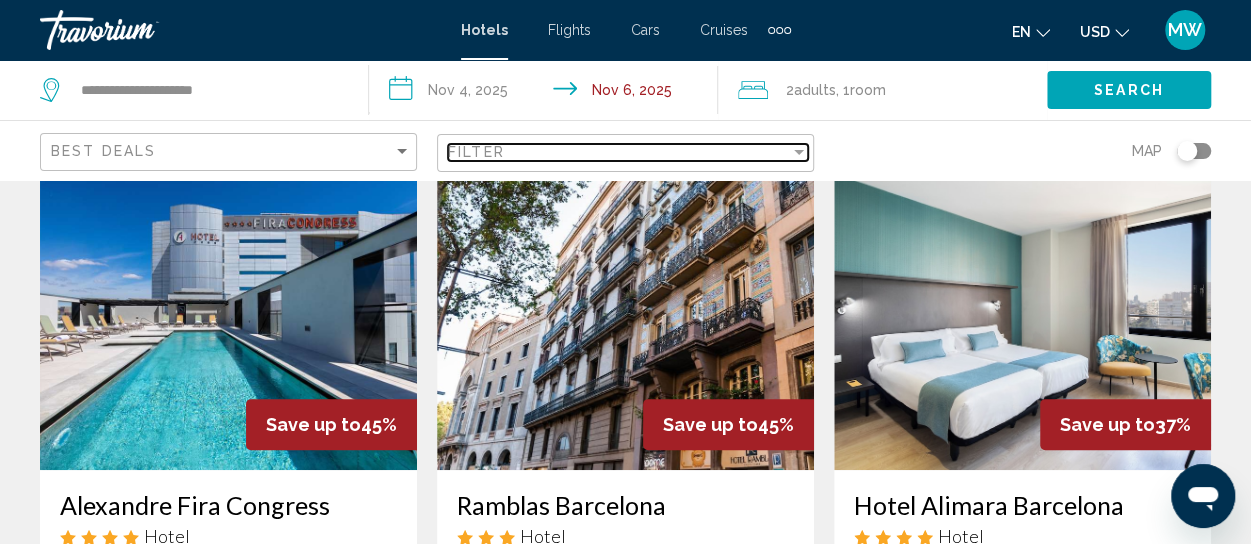 click on "Filter" at bounding box center [476, 152] 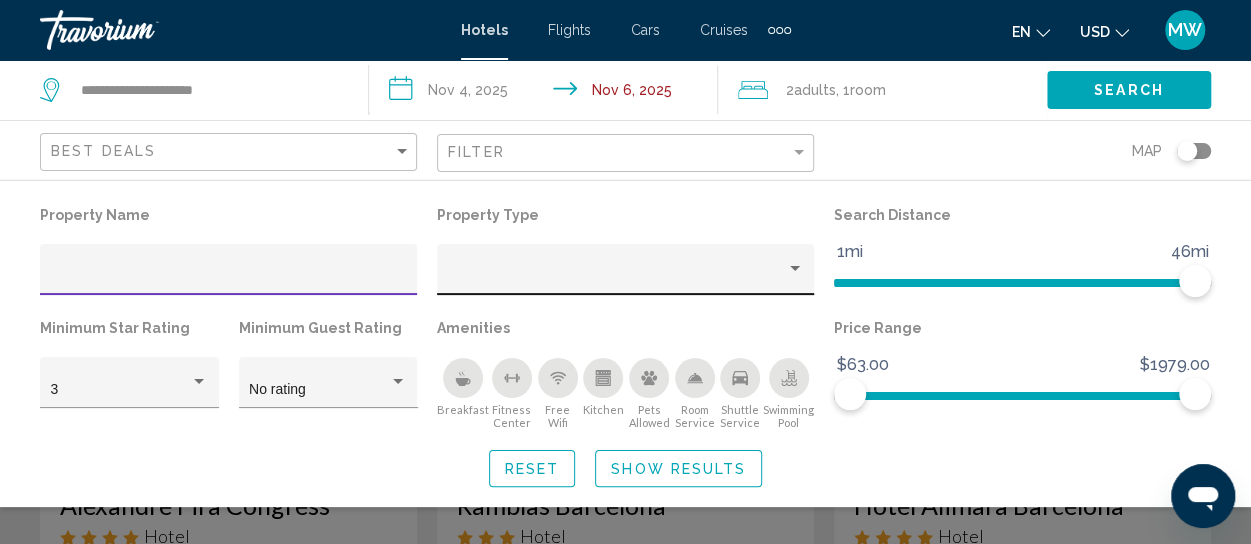 click at bounding box center [617, 277] 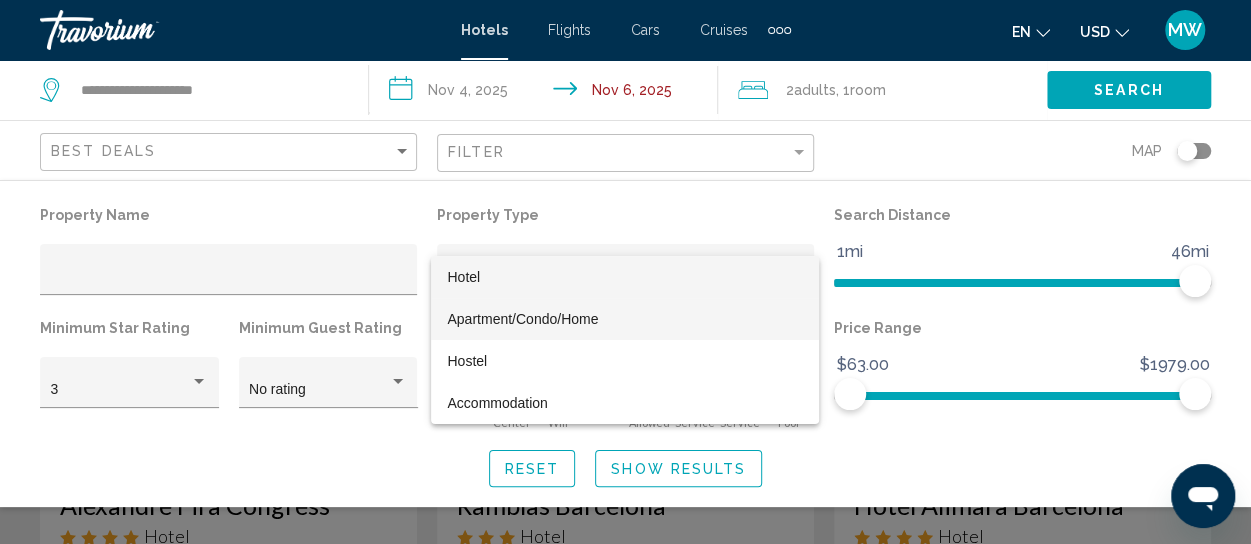 click on "Hotel" at bounding box center (463, 277) 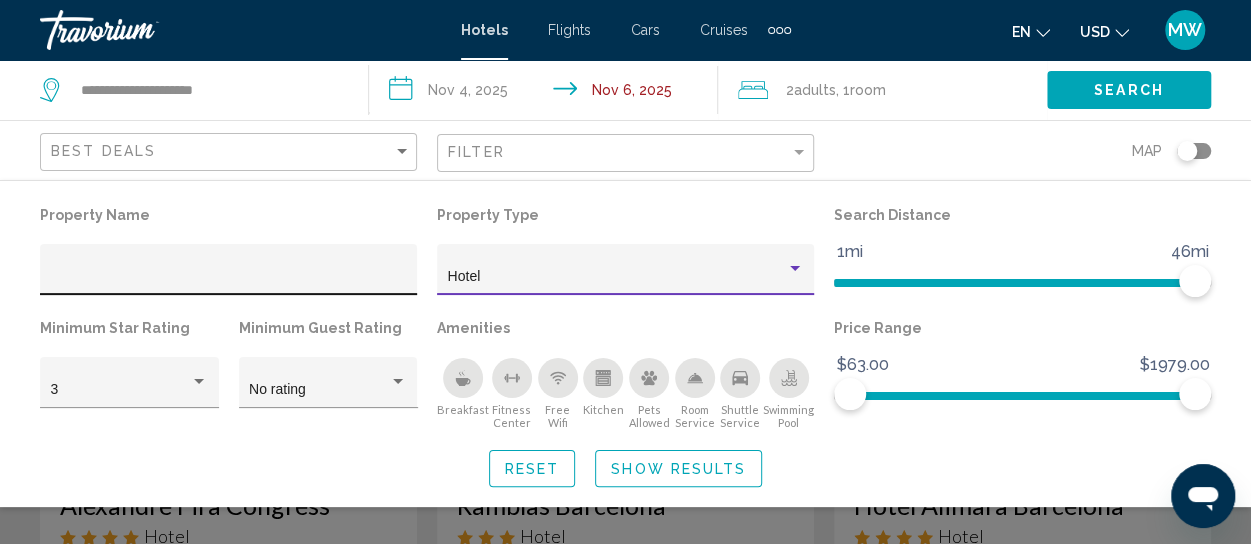 click at bounding box center [229, 277] 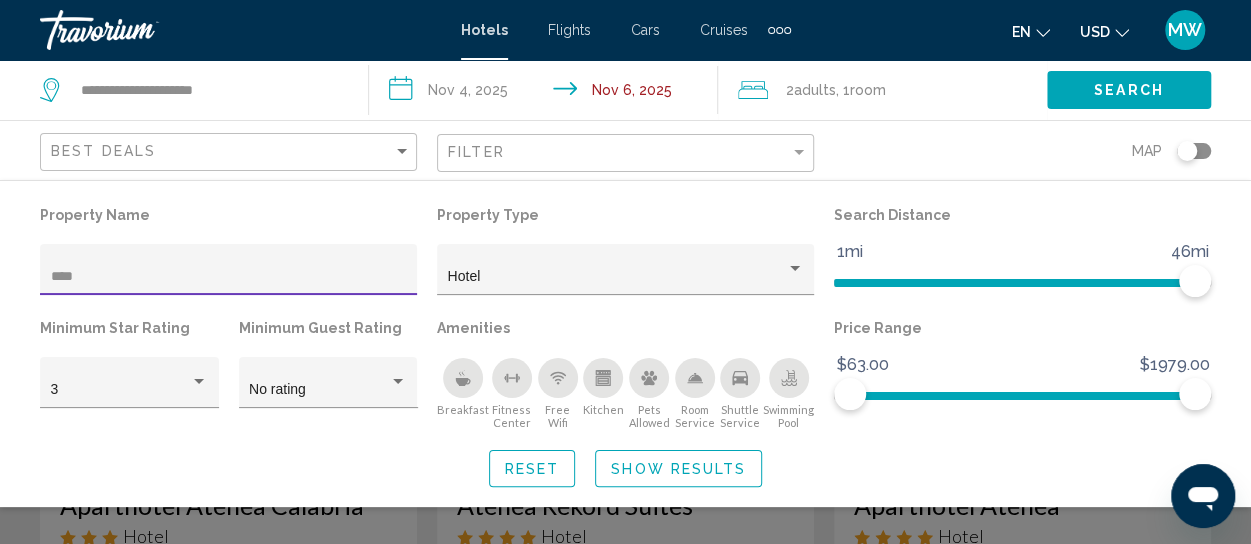 scroll, scrollTop: 0, scrollLeft: 0, axis: both 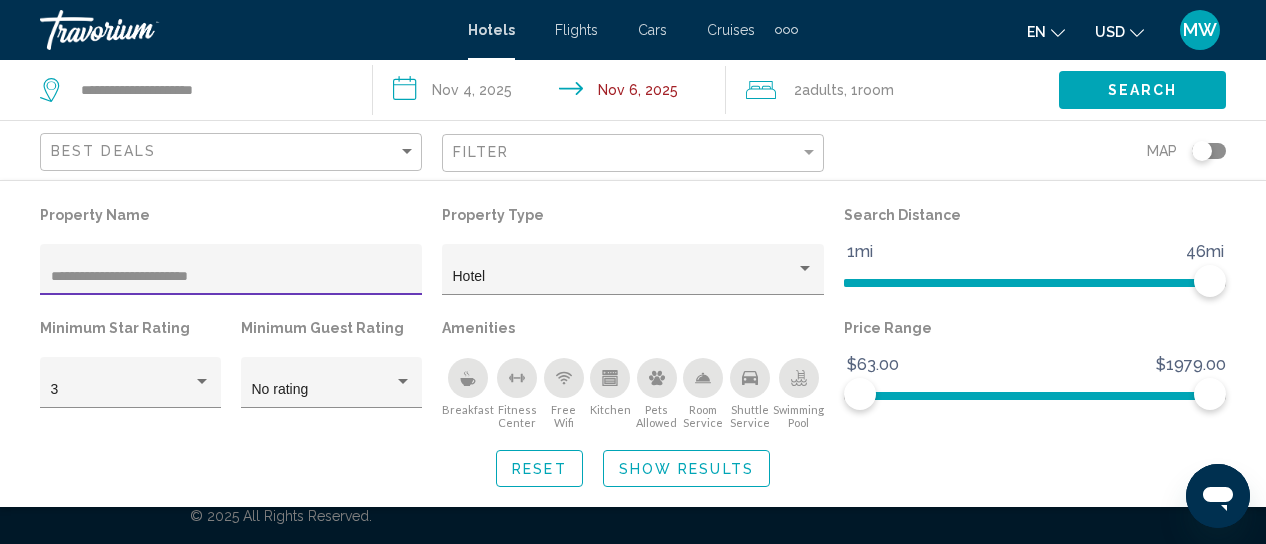 type on "**********" 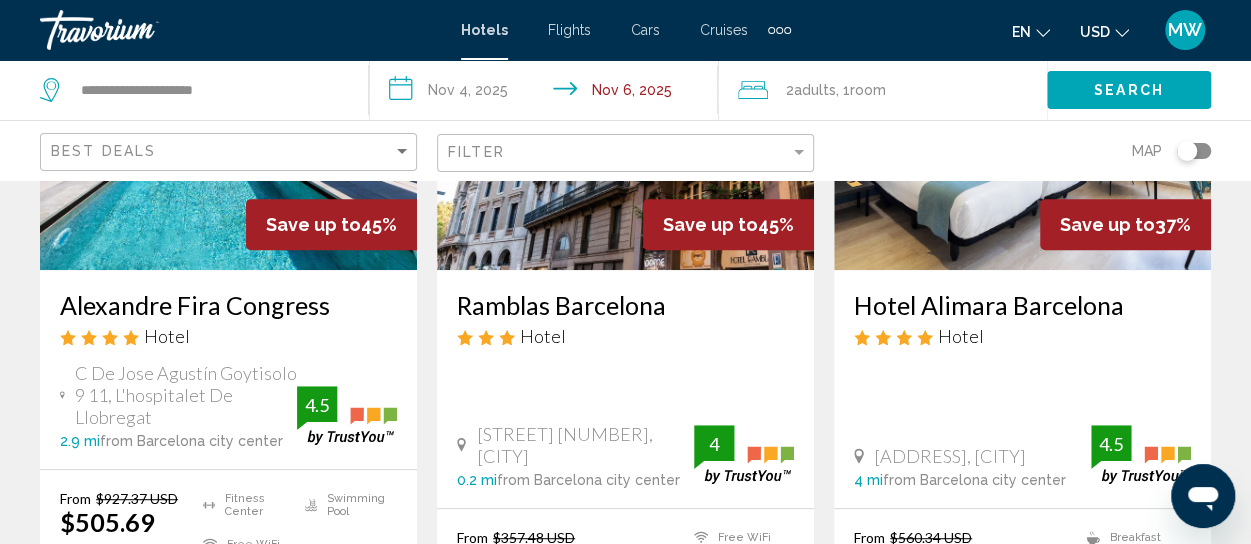 scroll, scrollTop: 0, scrollLeft: 0, axis: both 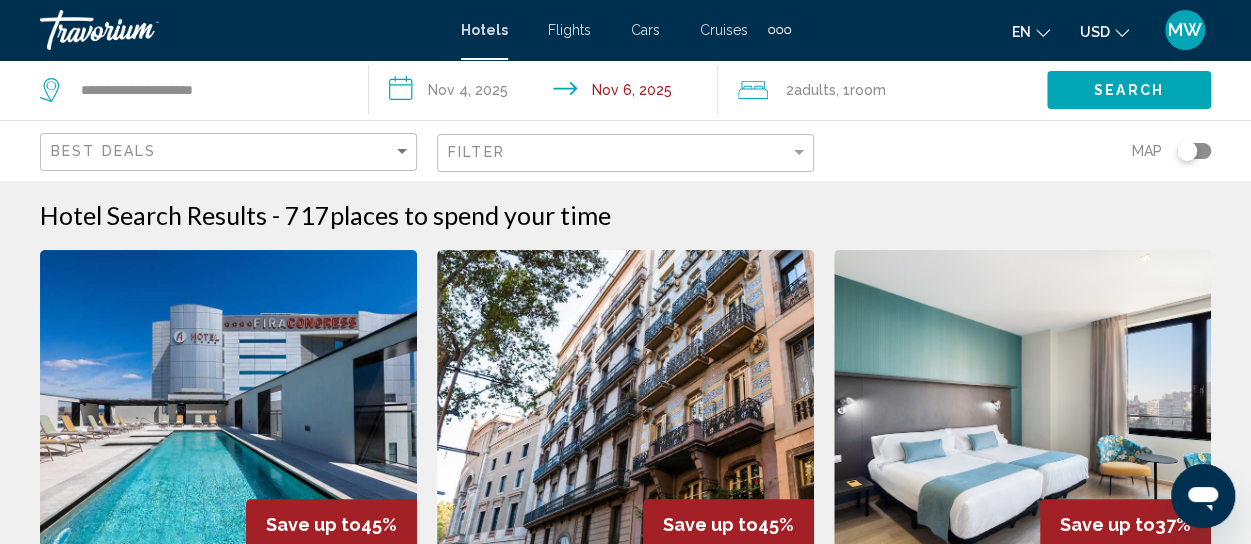 click on "**********" at bounding box center [547, 93] 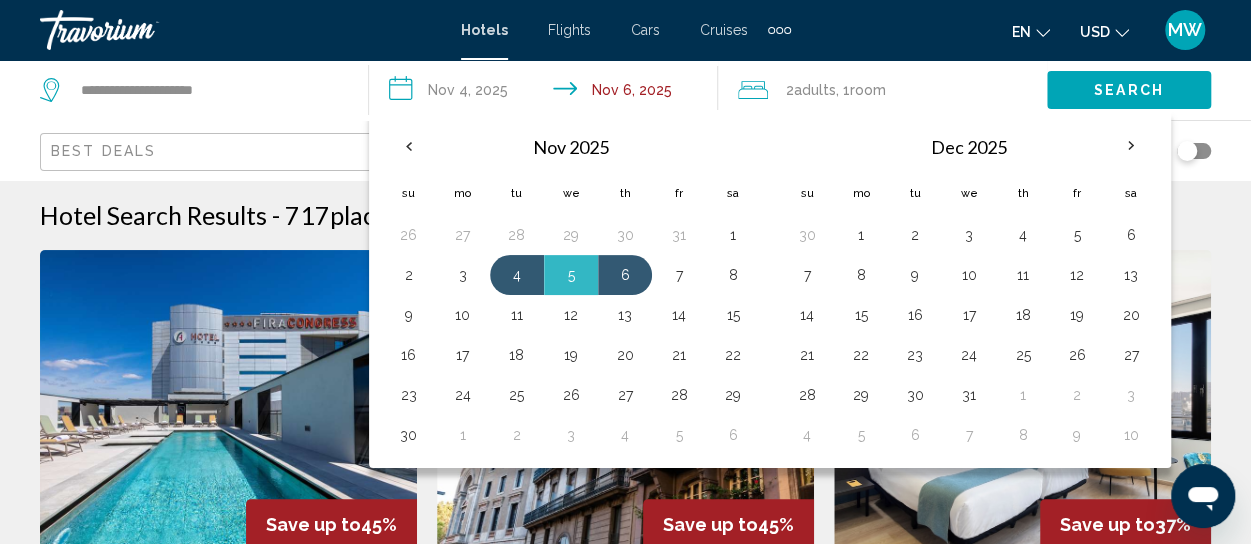 click on "**********" at bounding box center [547, 93] 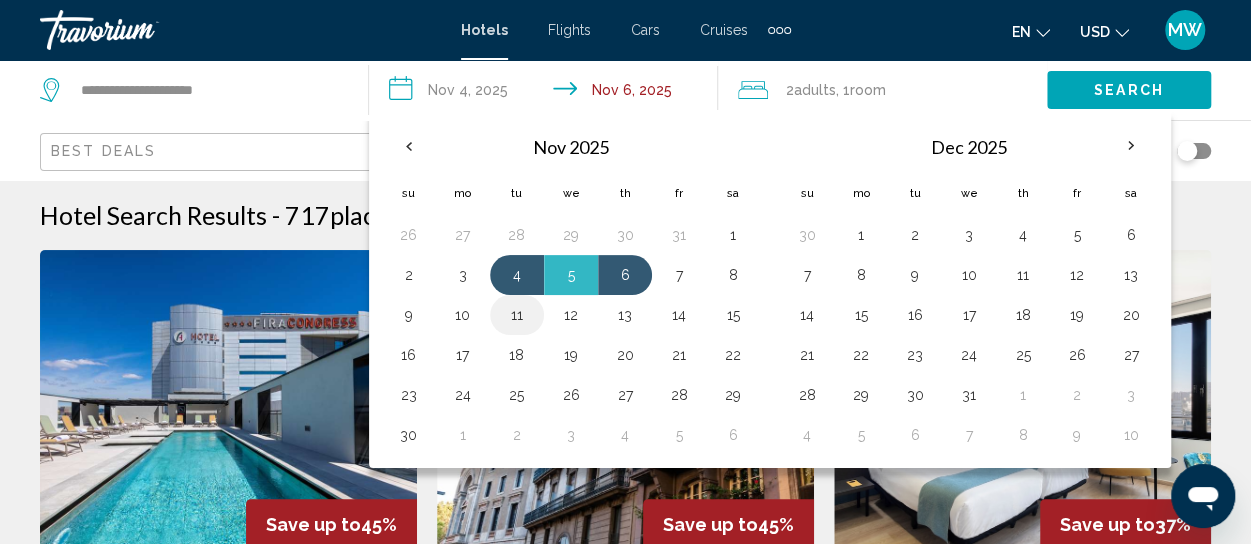 click on "11" at bounding box center (517, 315) 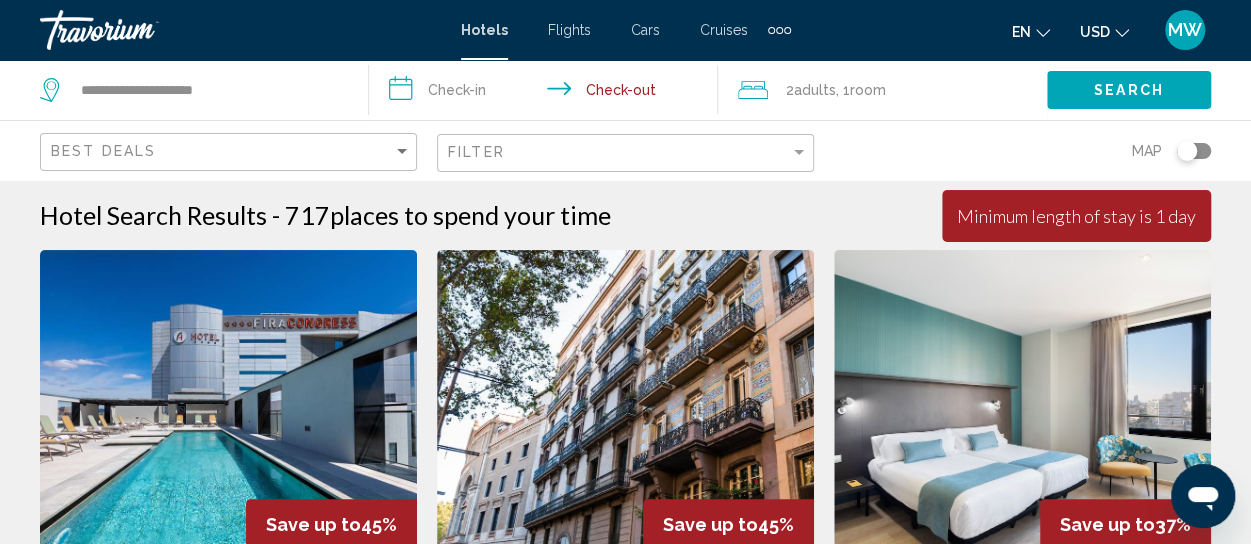 click on "**********" at bounding box center (547, 93) 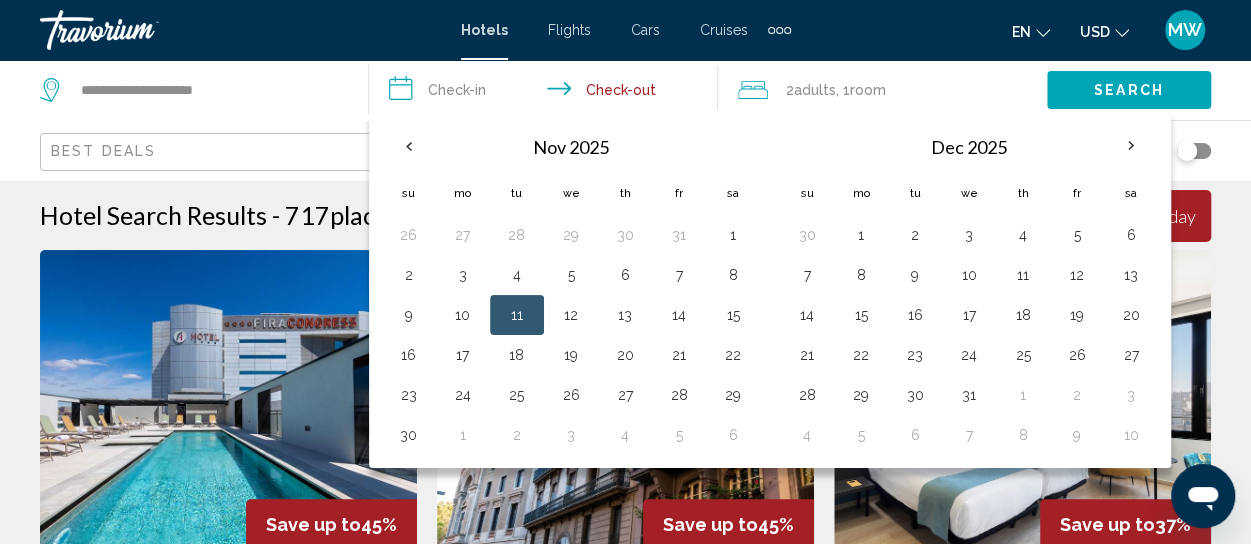 click on "**********" at bounding box center [547, 93] 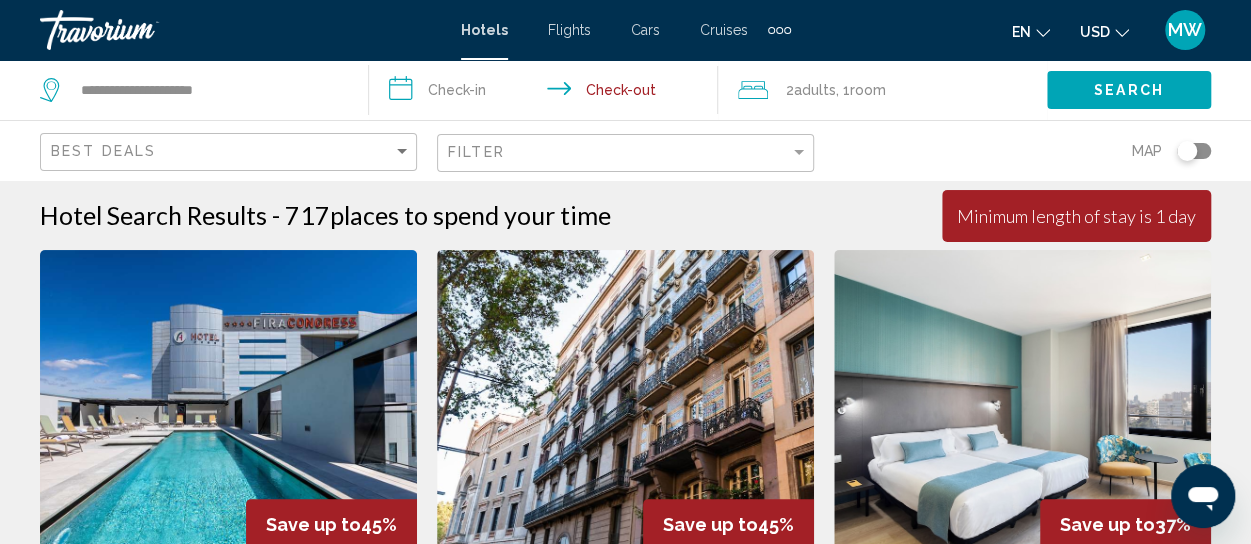 click on "Best Deals" 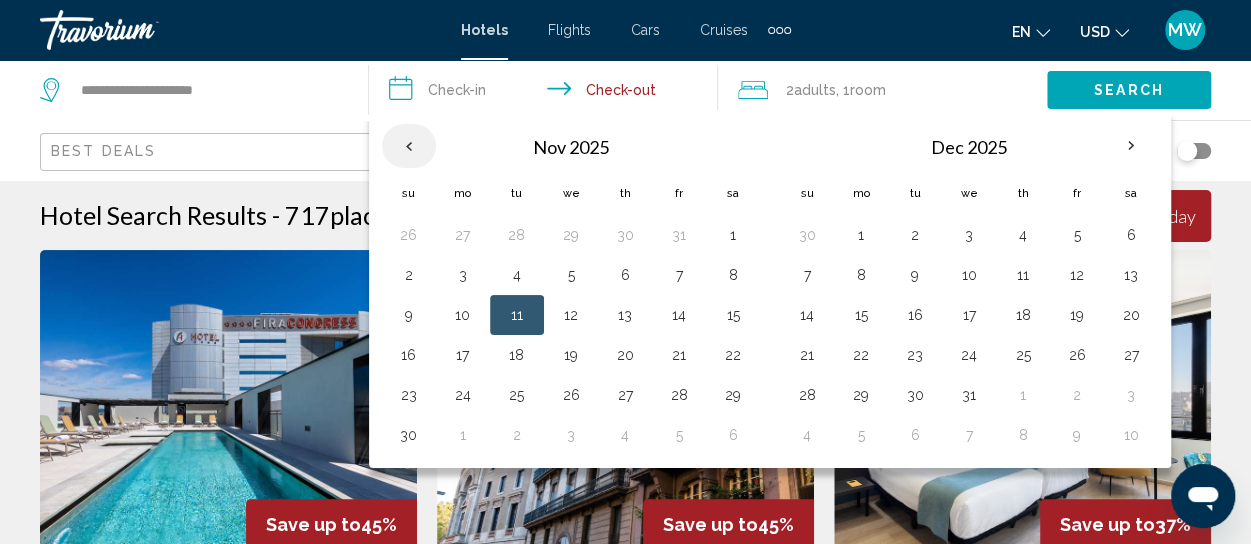 click at bounding box center (409, 146) 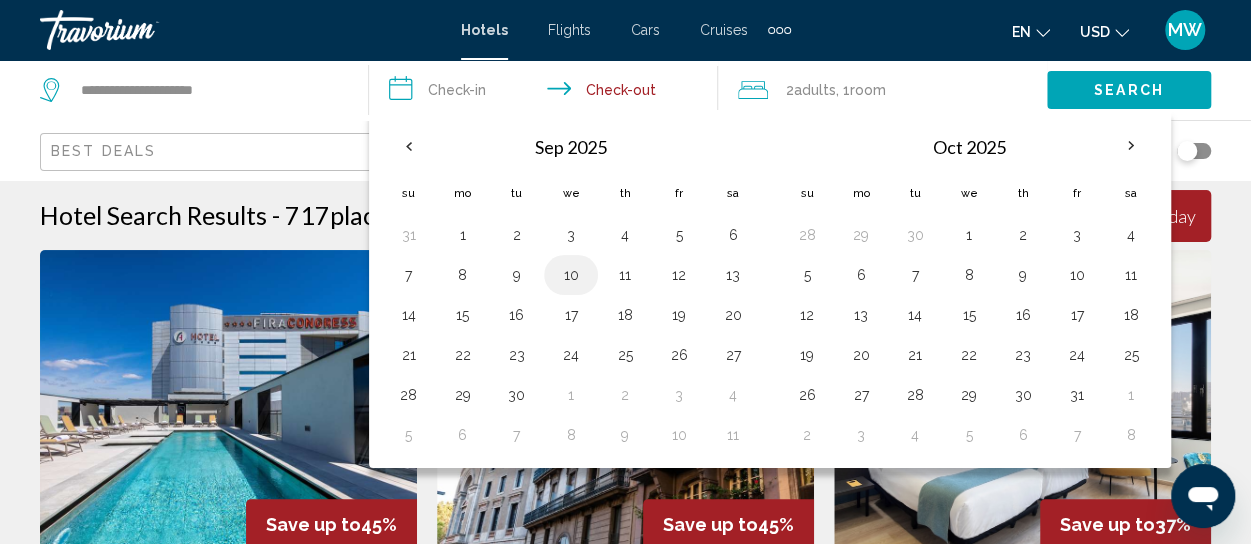 click on "10" at bounding box center (571, 275) 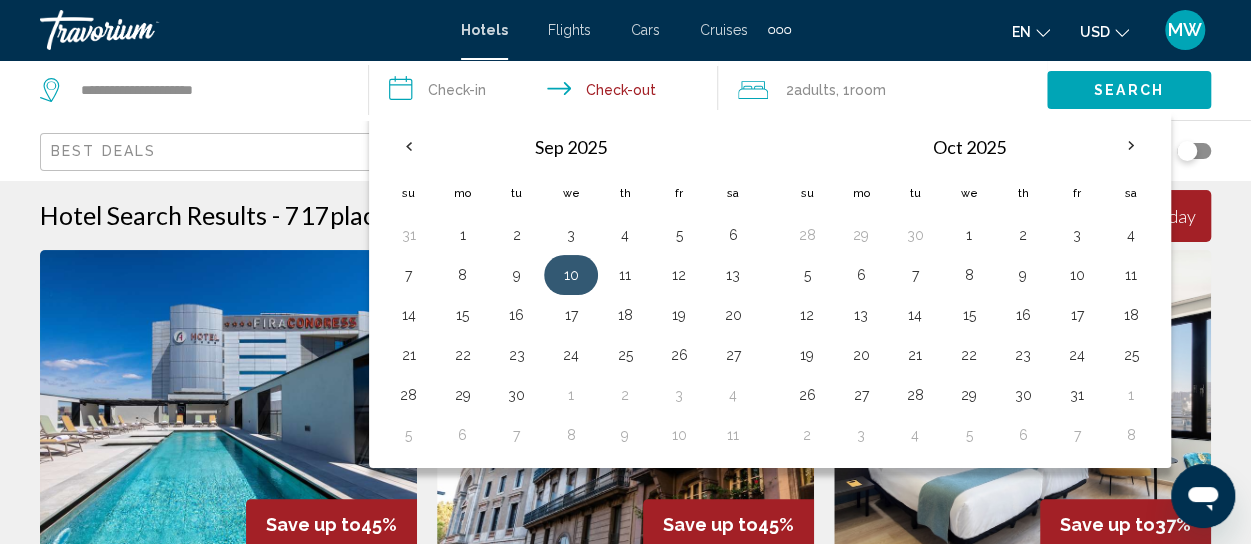 click on "10" at bounding box center [571, 275] 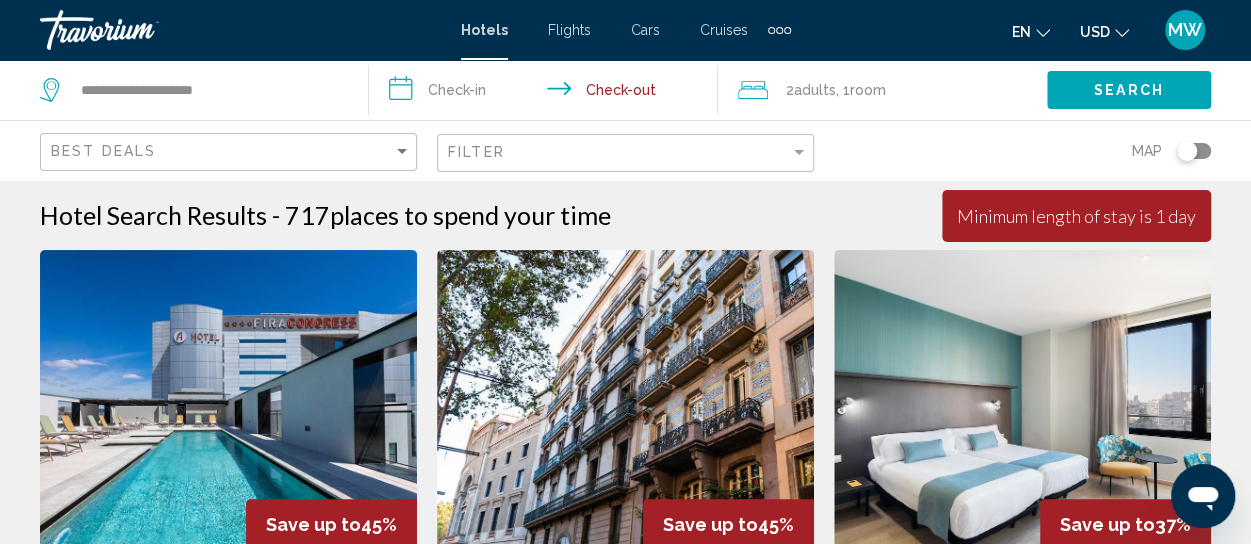 click on "**********" at bounding box center [547, 93] 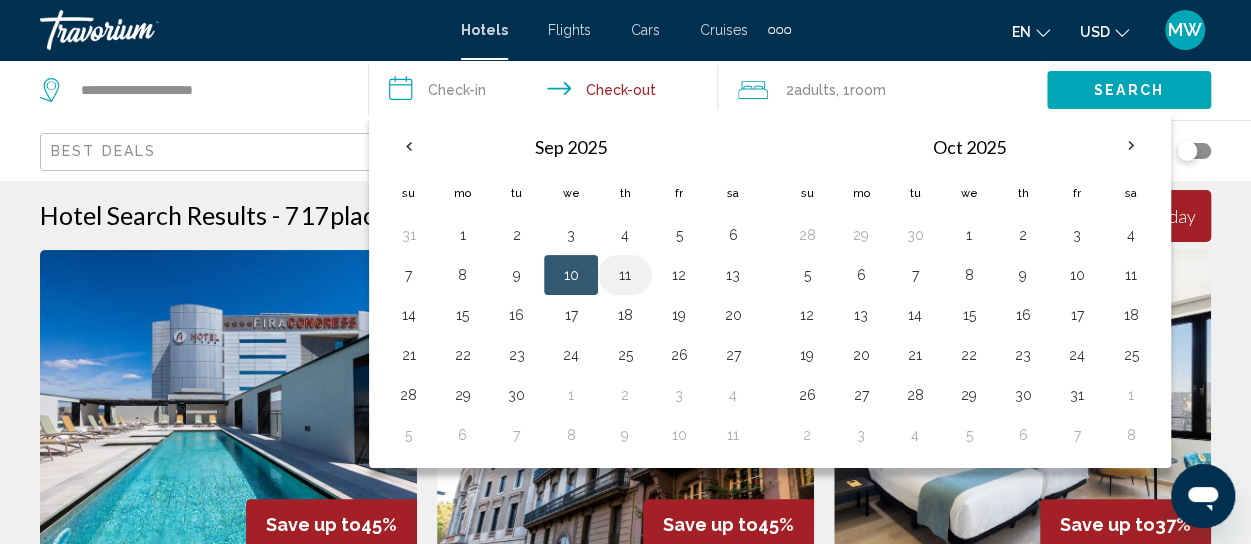 click on "11" at bounding box center [625, 275] 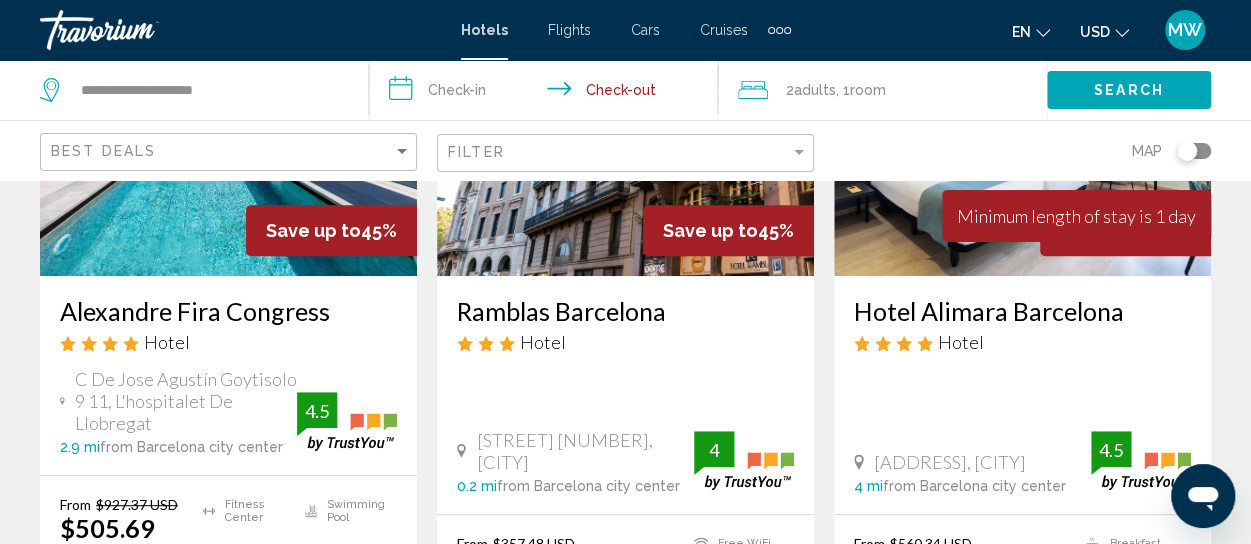 scroll, scrollTop: 400, scrollLeft: 0, axis: vertical 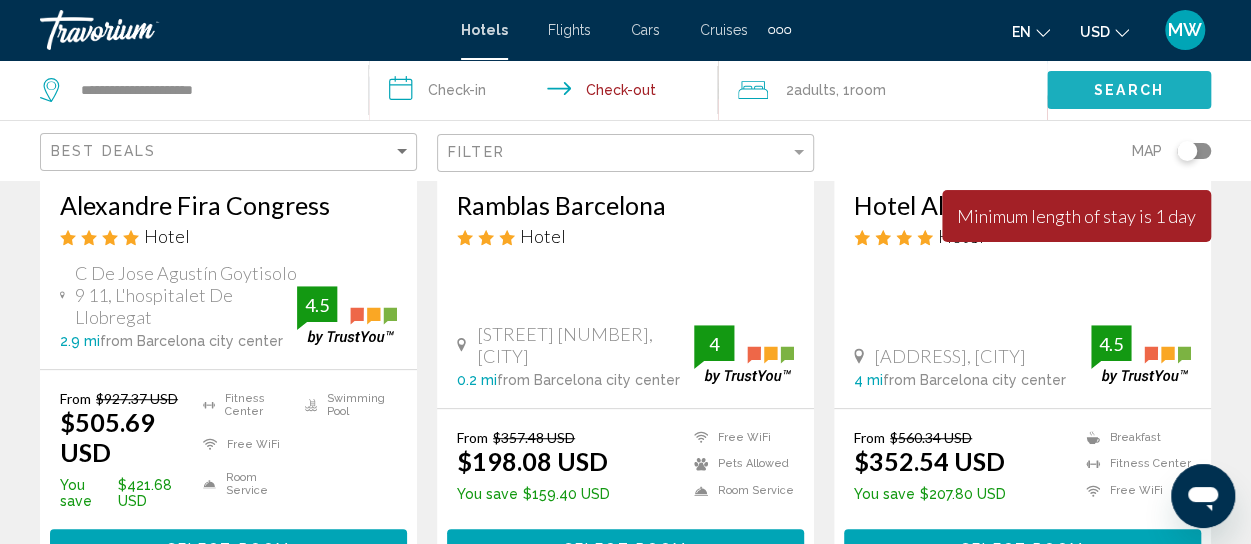 click on "Search" 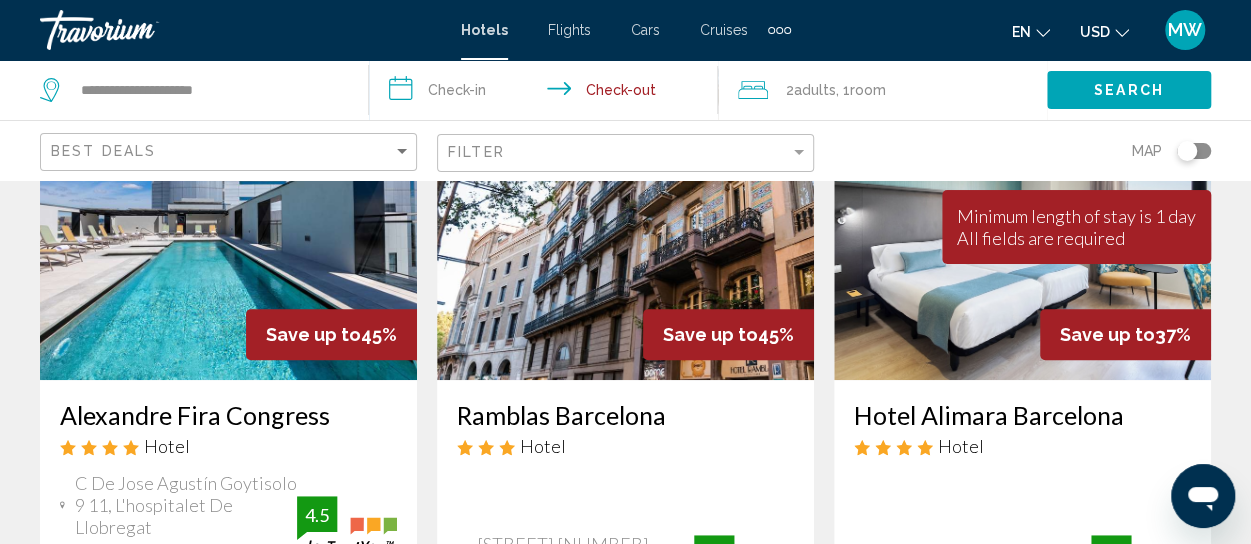 scroll, scrollTop: 0, scrollLeft: 0, axis: both 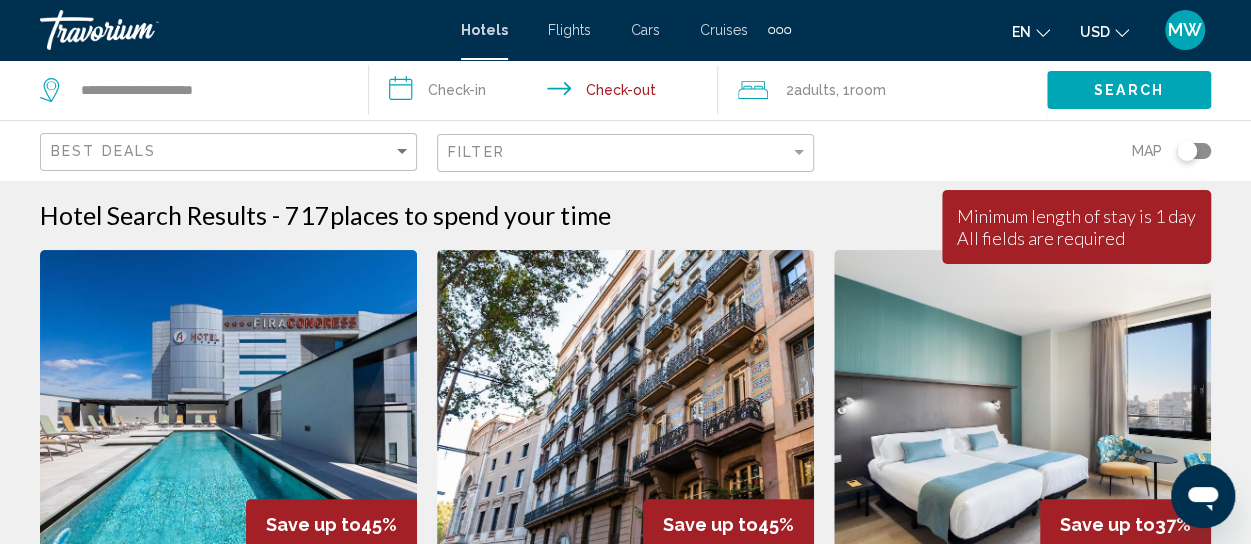 click on "**********" at bounding box center (547, 93) 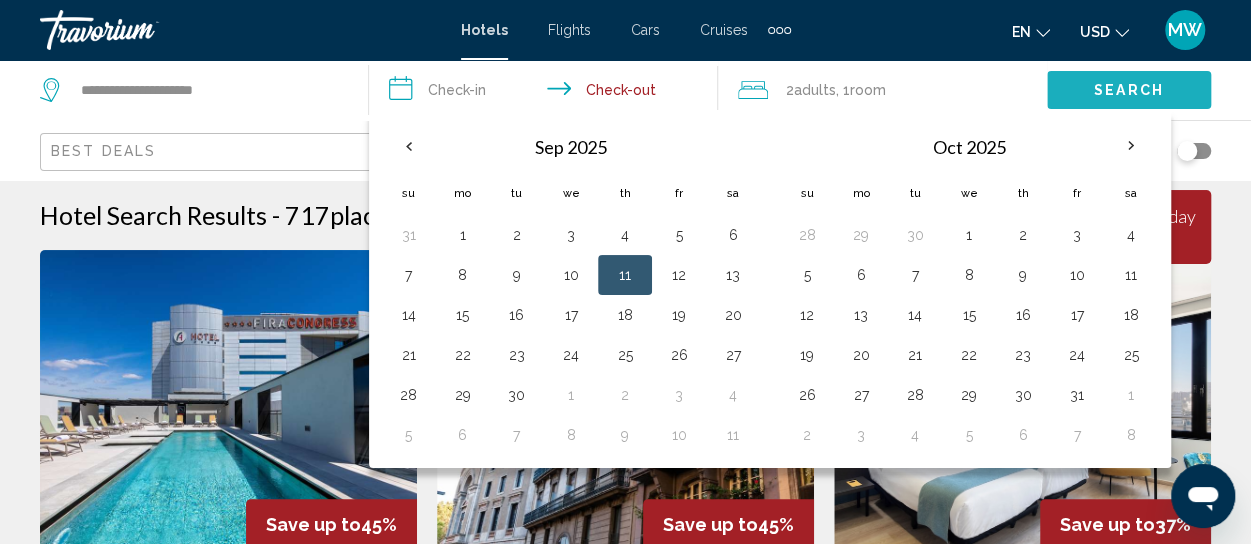 click on "Search" 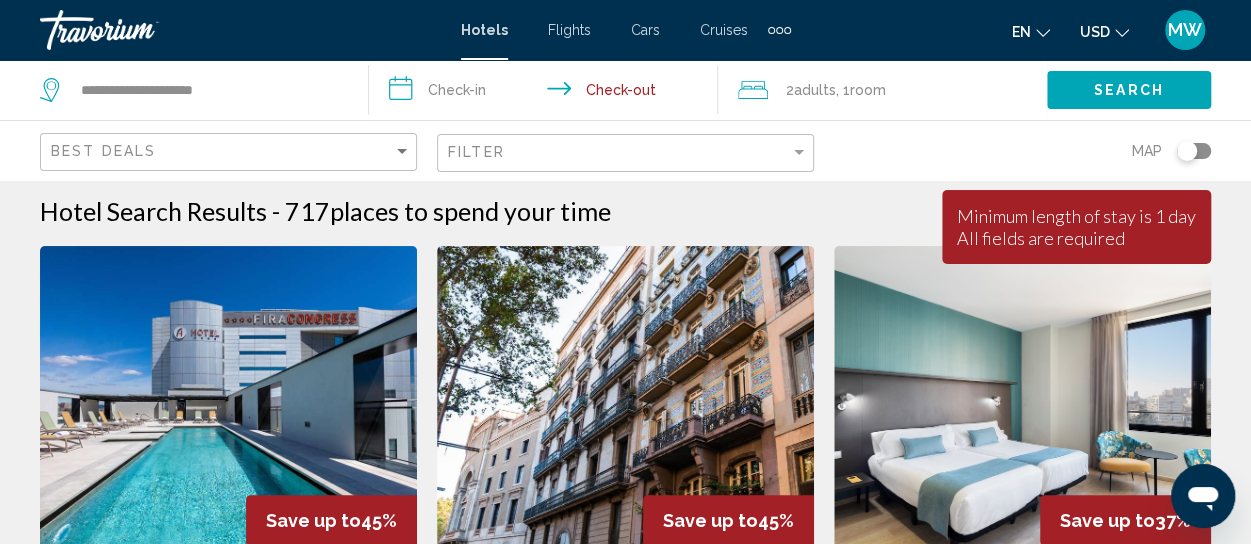 scroll, scrollTop: 0, scrollLeft: 0, axis: both 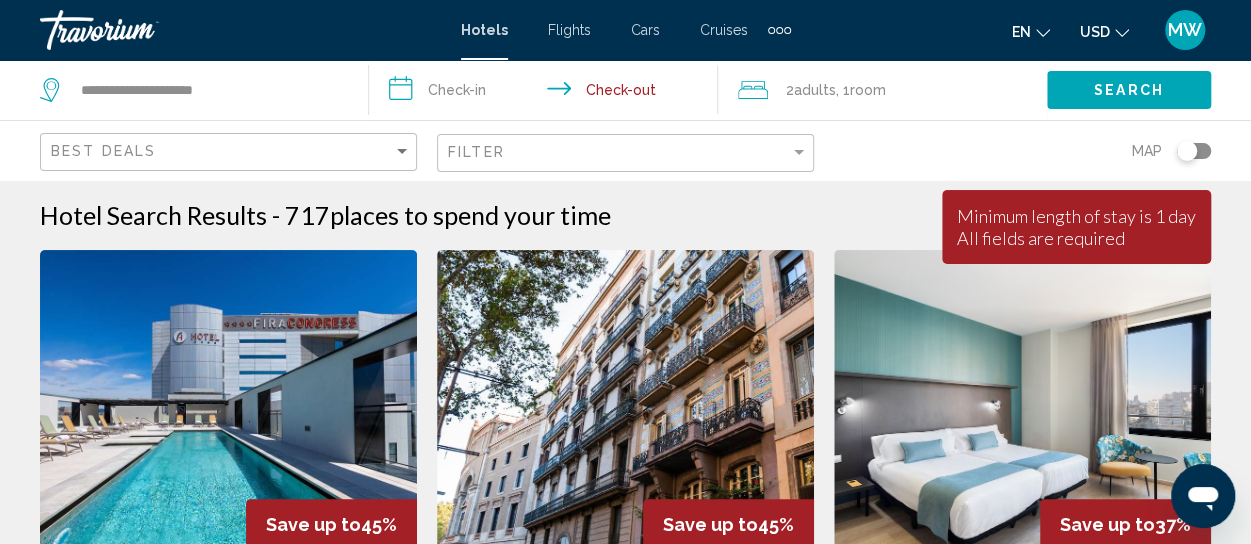 click on "Filter" 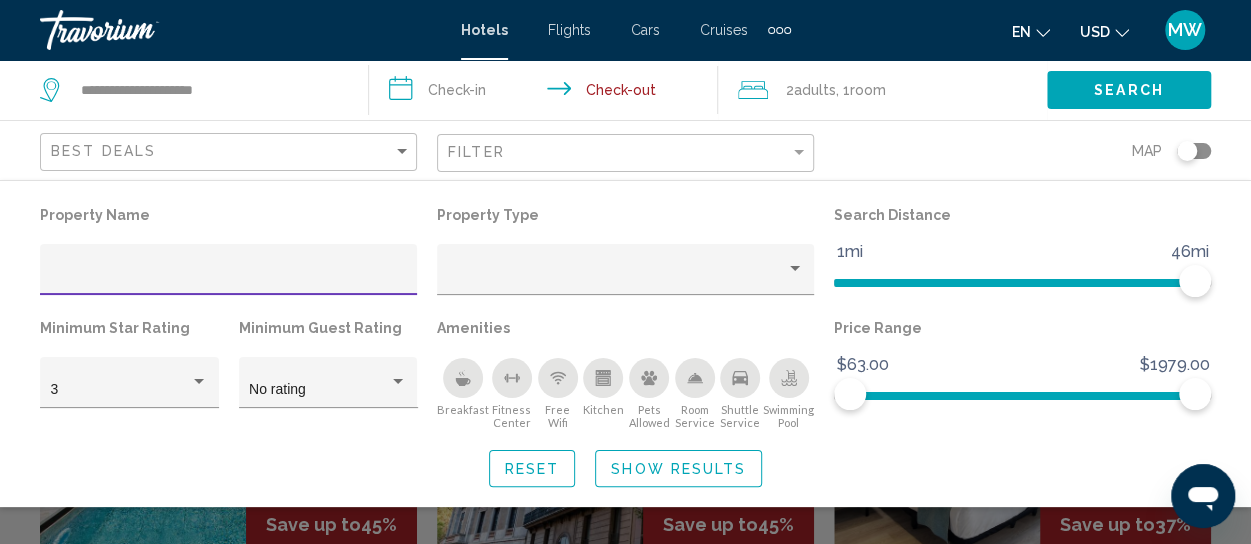 click on "Filter" 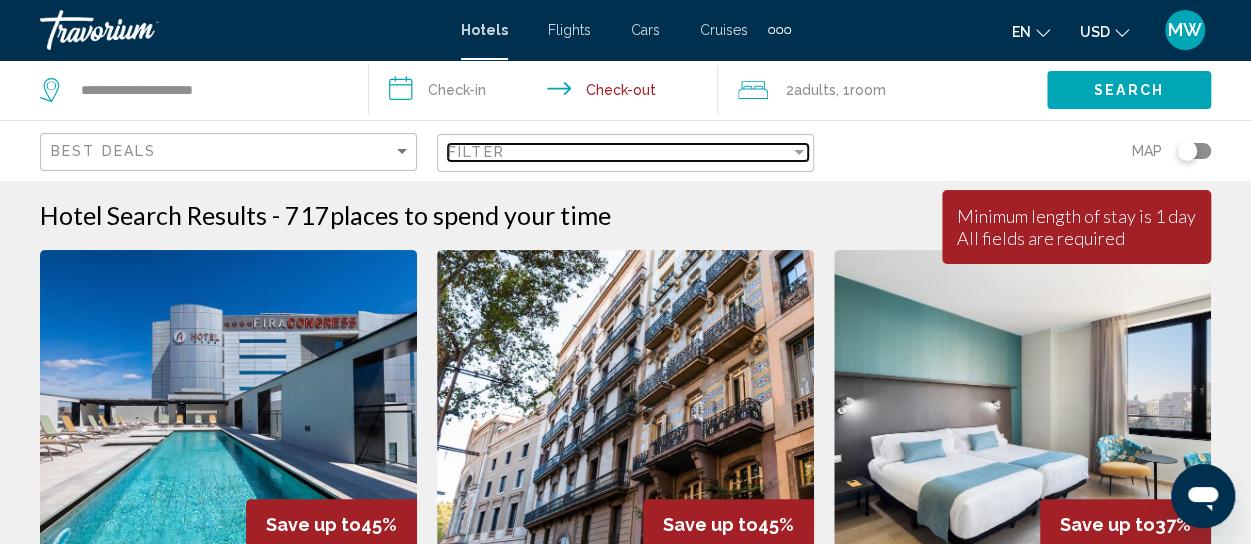 click on "Filter" at bounding box center [619, 152] 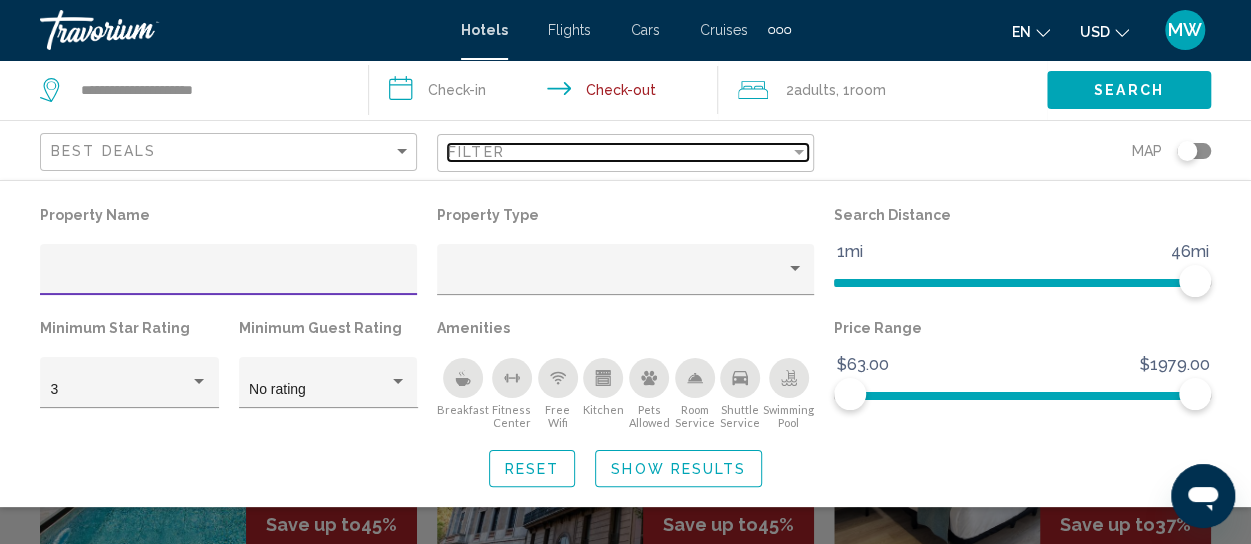 click on "Filter" at bounding box center (619, 152) 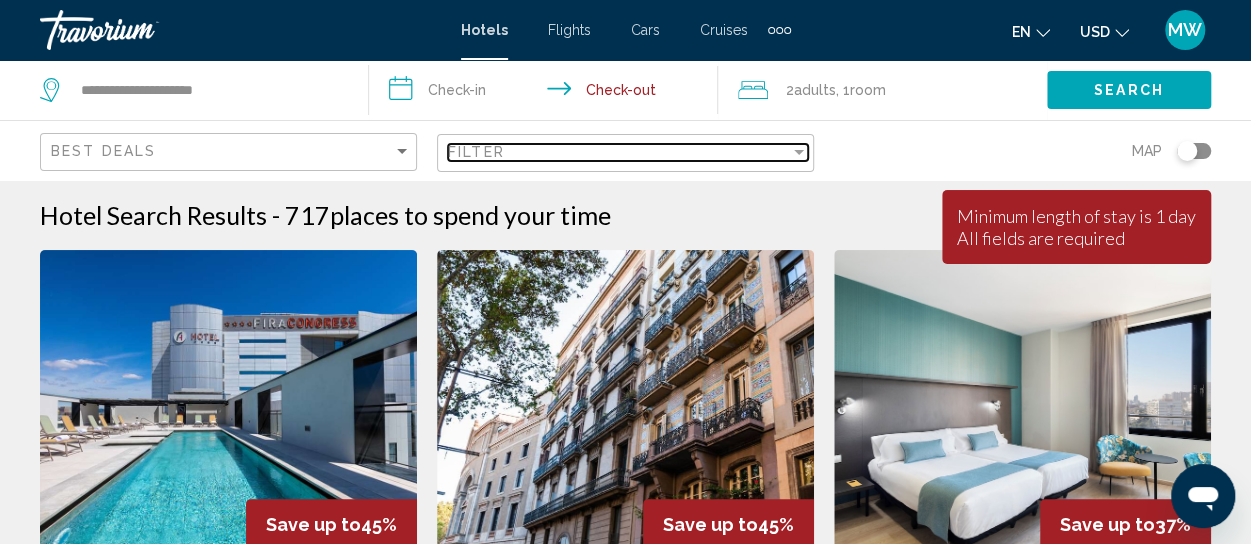 click on "Filter" at bounding box center (619, 152) 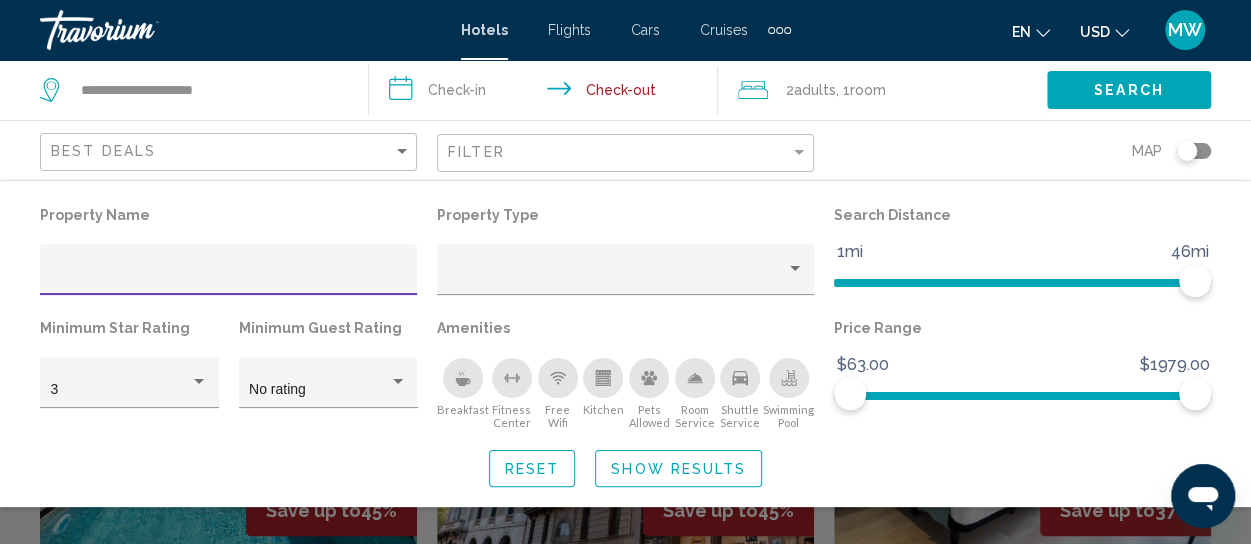 scroll, scrollTop: 100, scrollLeft: 0, axis: vertical 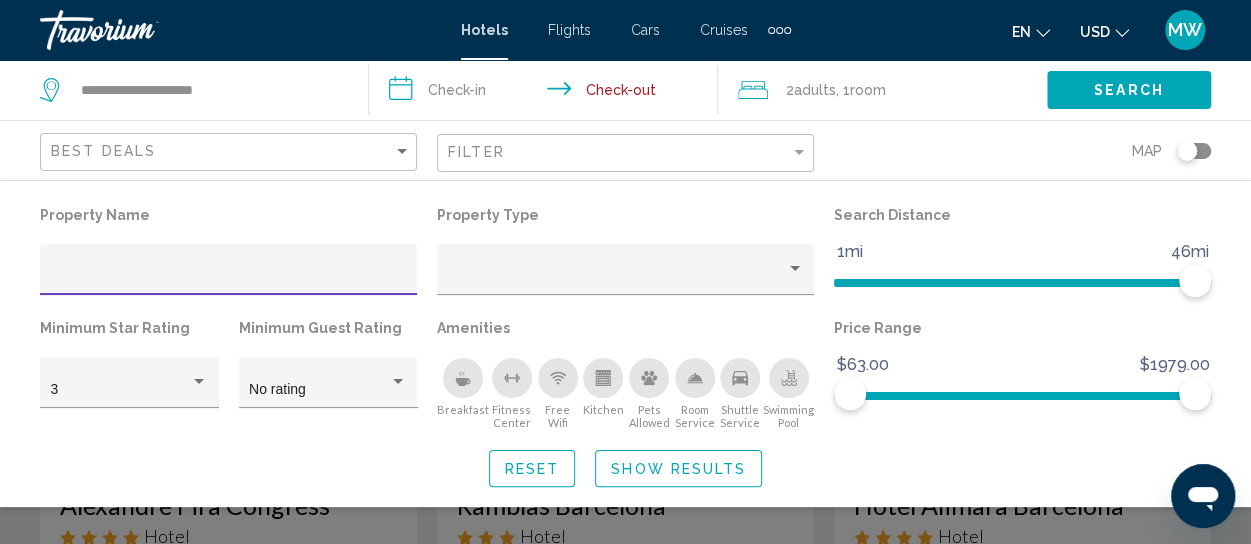 click on "Reset Show Results" 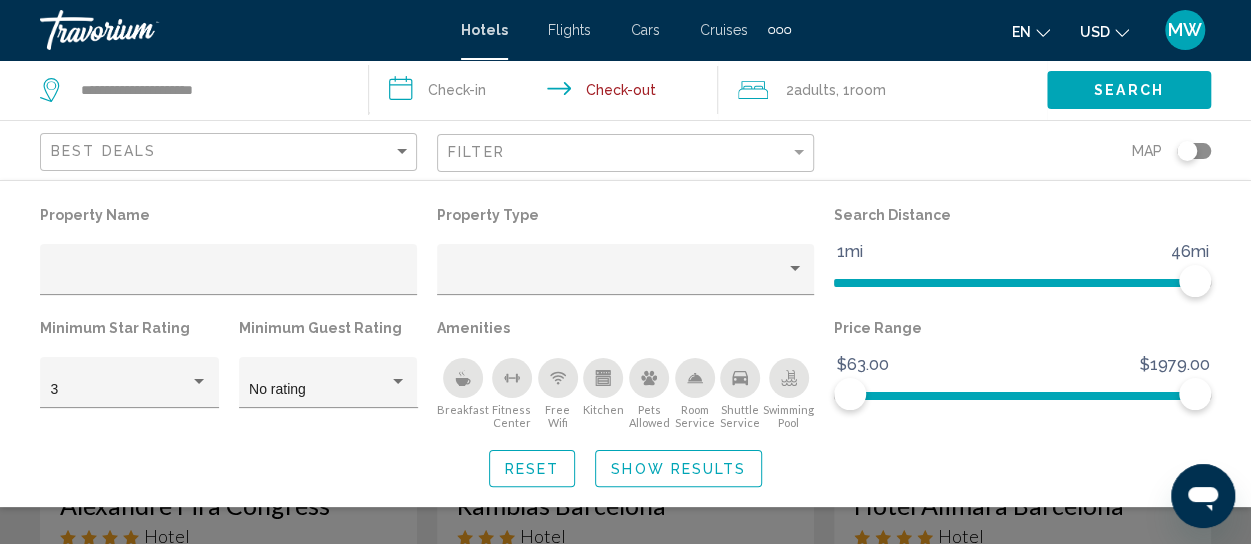 click on "Reset Show Results" 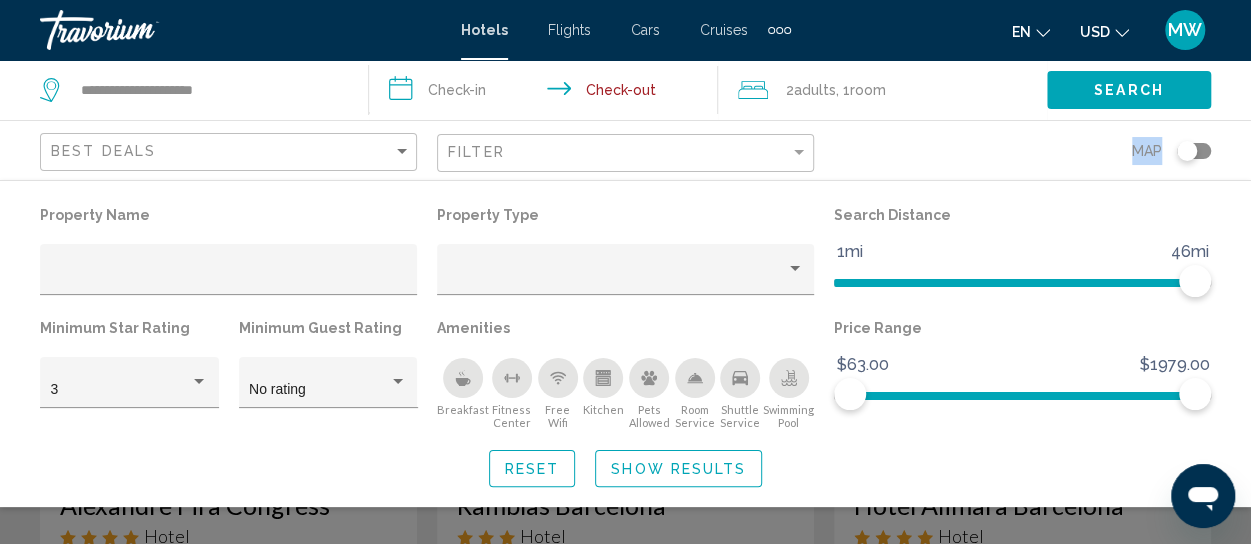 drag, startPoint x: 918, startPoint y: 133, endPoint x: 994, endPoint y: 36, distance: 123.22743 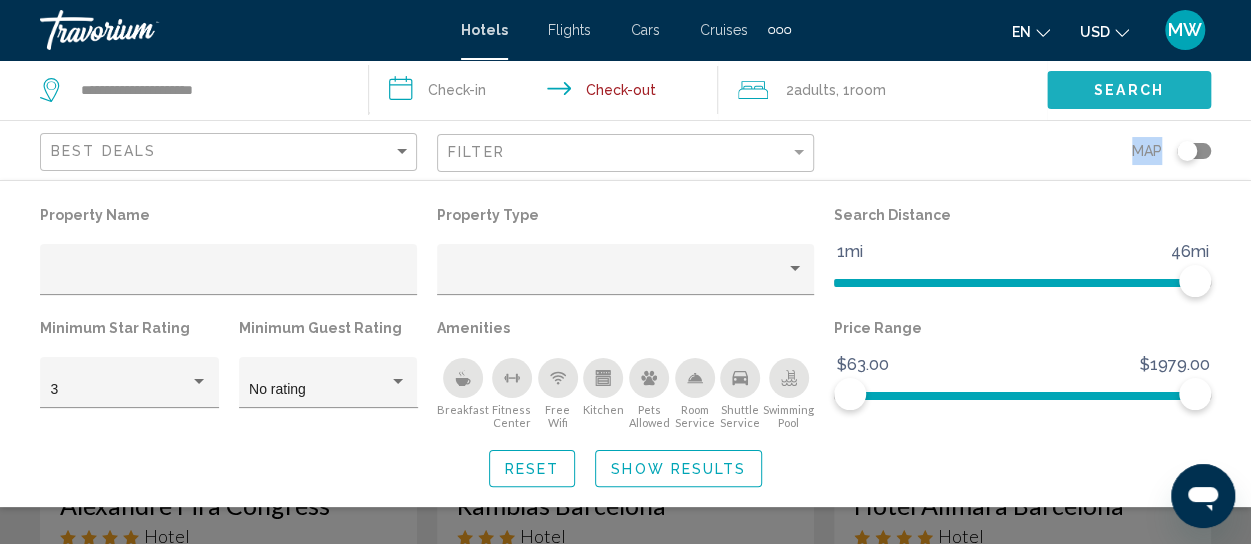 click on "Search" 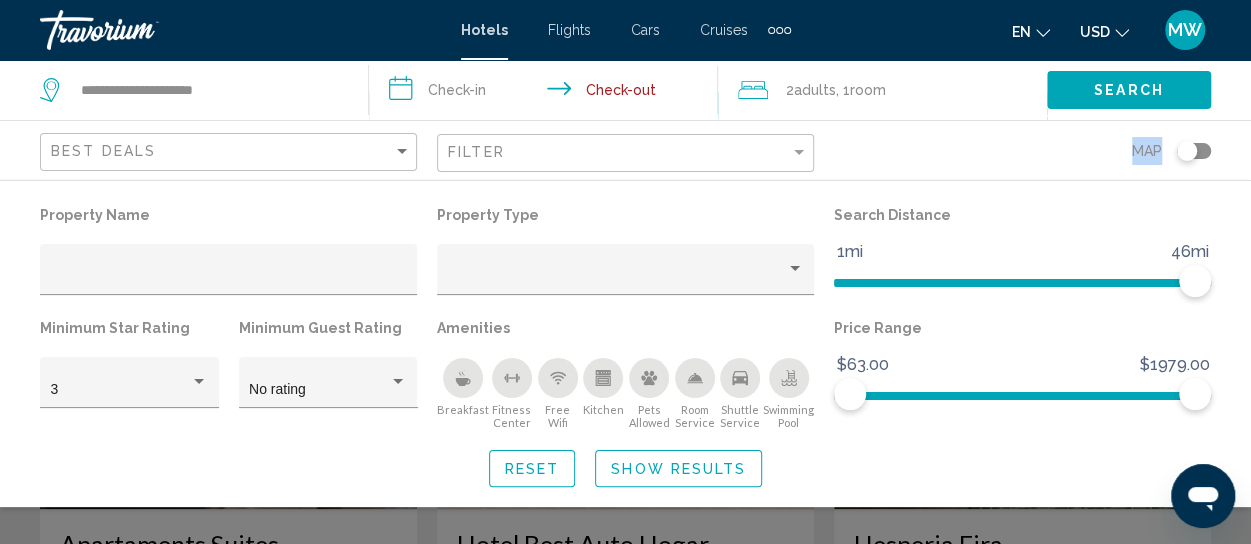 scroll, scrollTop: 871, scrollLeft: 0, axis: vertical 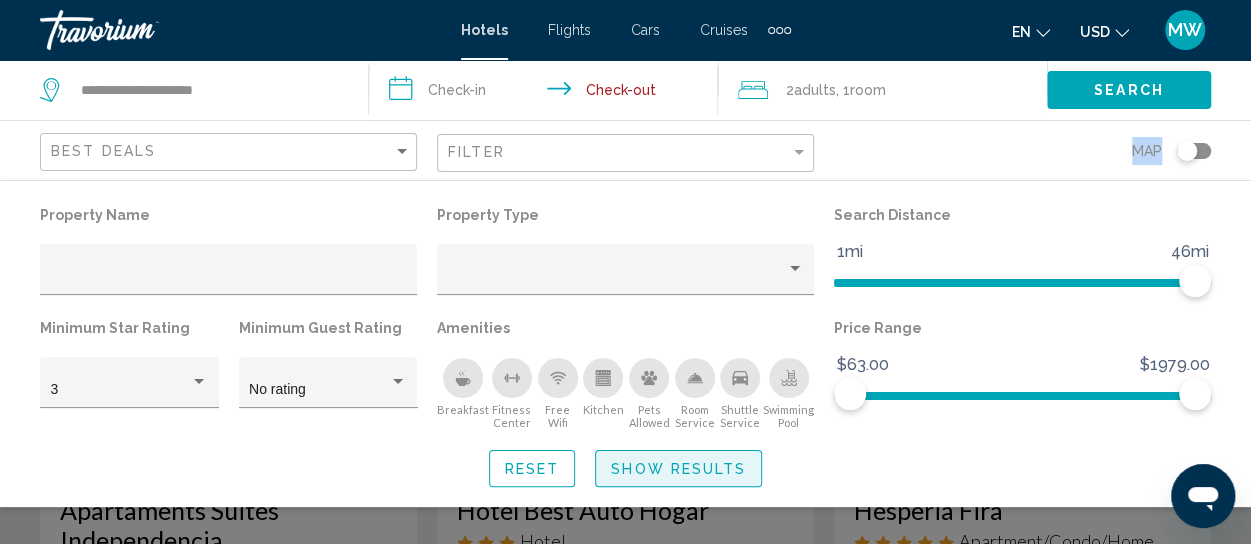 click on "Show Results" 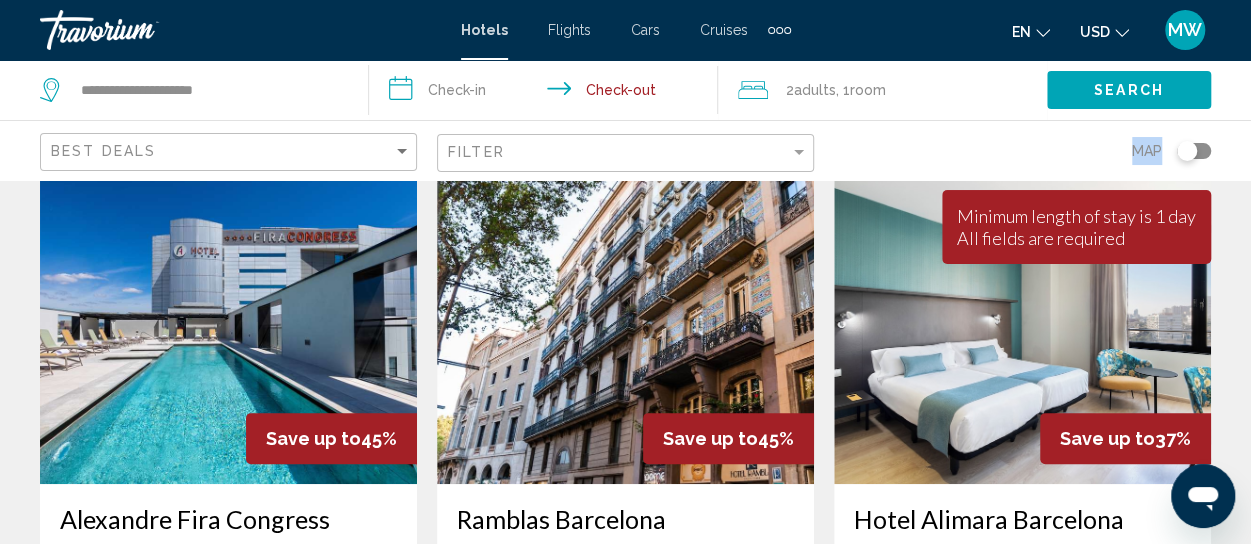 scroll, scrollTop: 0, scrollLeft: 0, axis: both 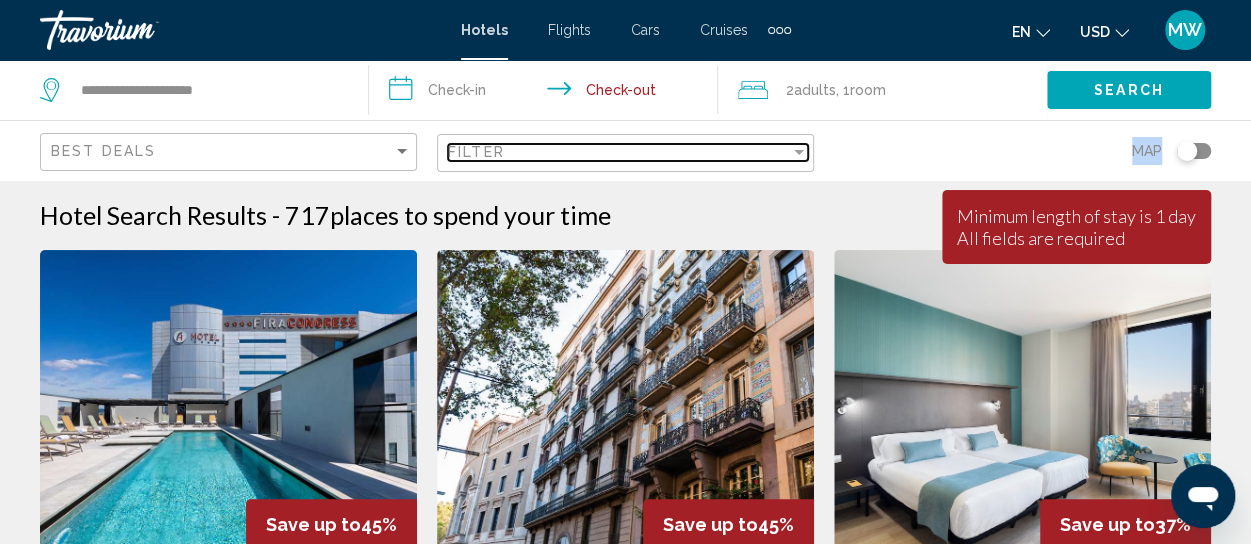click on "Filter" at bounding box center [476, 152] 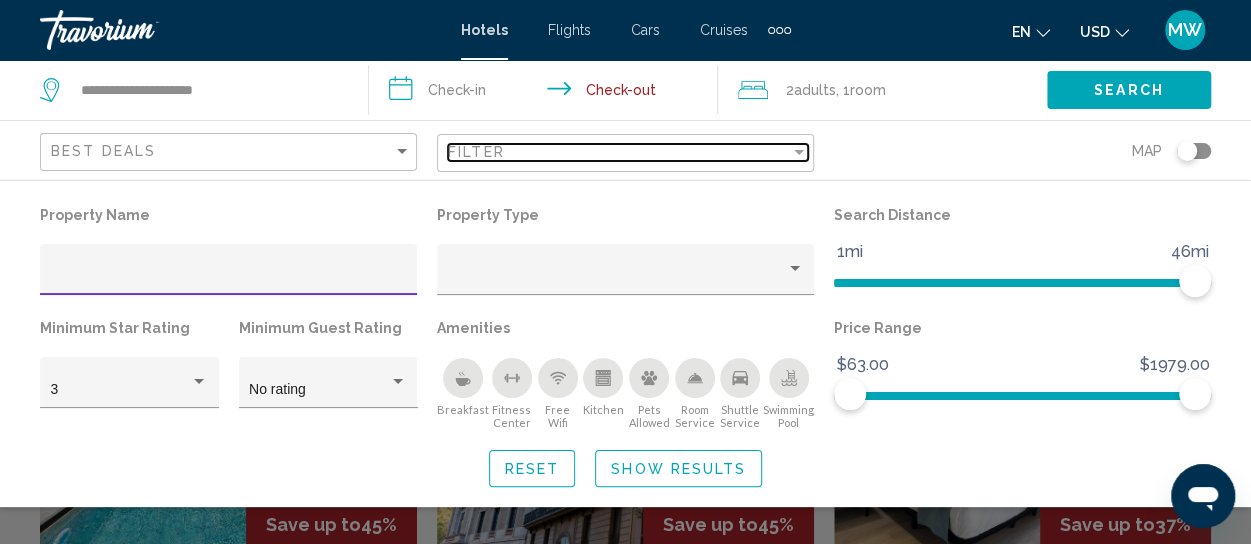 click on "Filter" at bounding box center [476, 152] 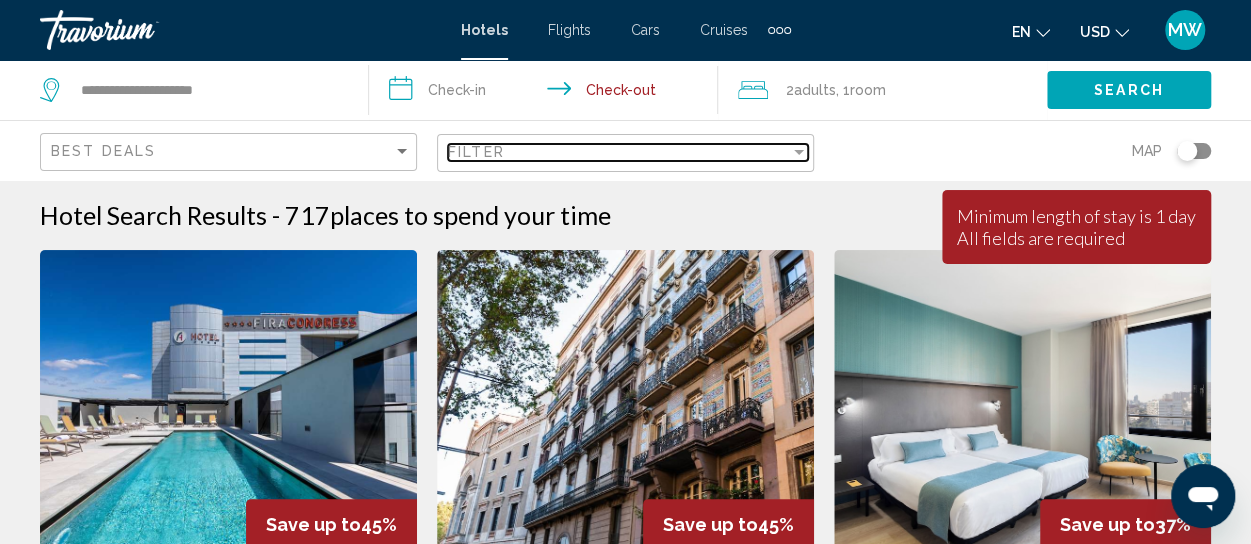 click on "Filter" at bounding box center [619, 152] 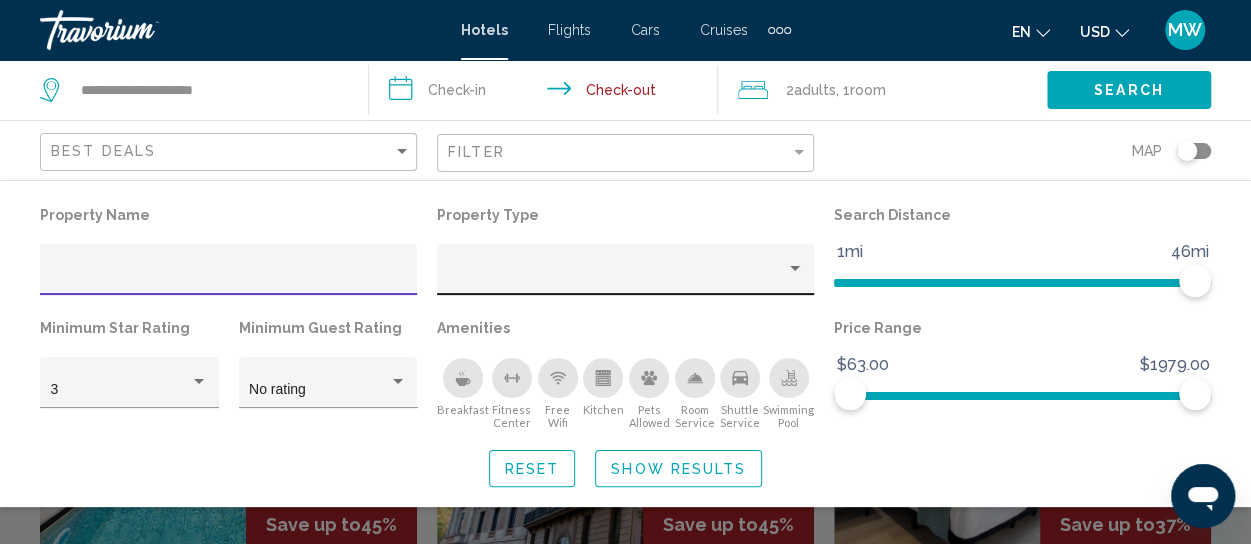 click at bounding box center [617, 277] 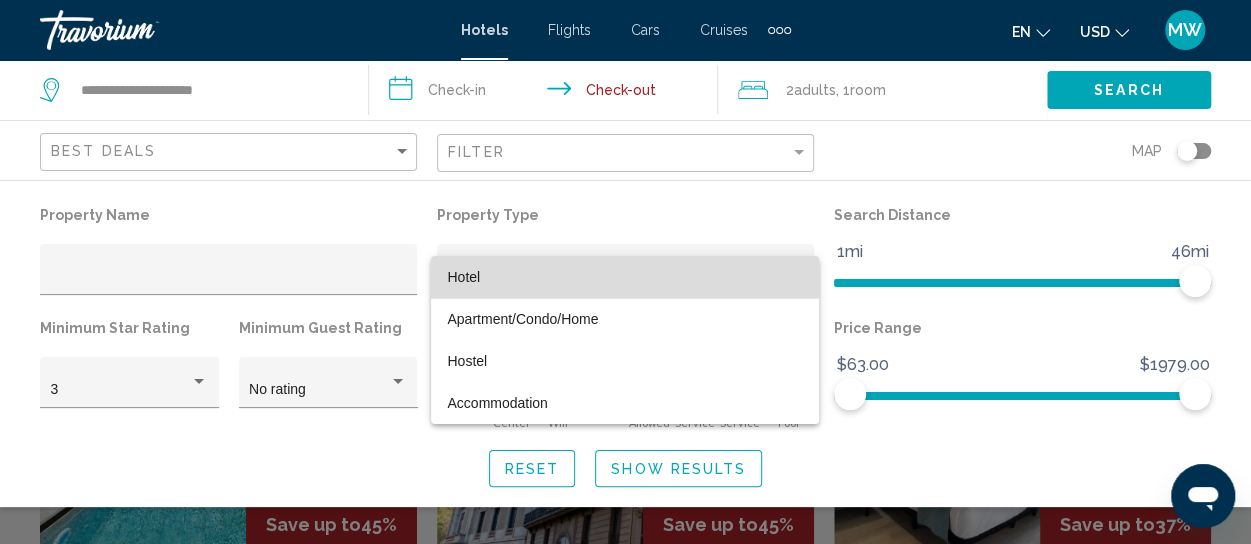 click on "Hotel" at bounding box center (463, 277) 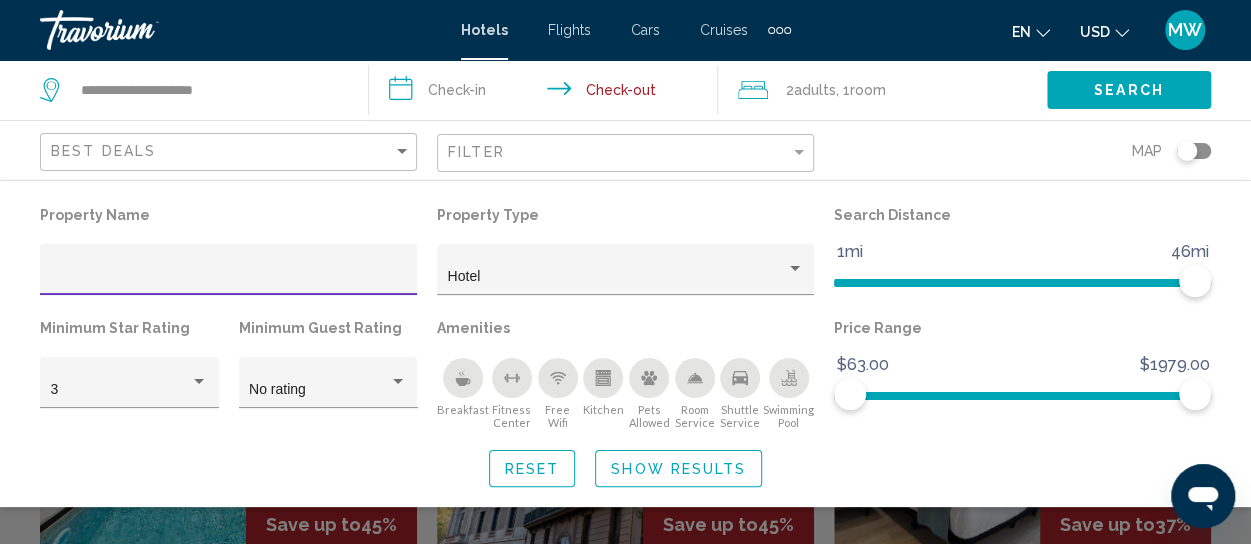 click at bounding box center (229, 277) 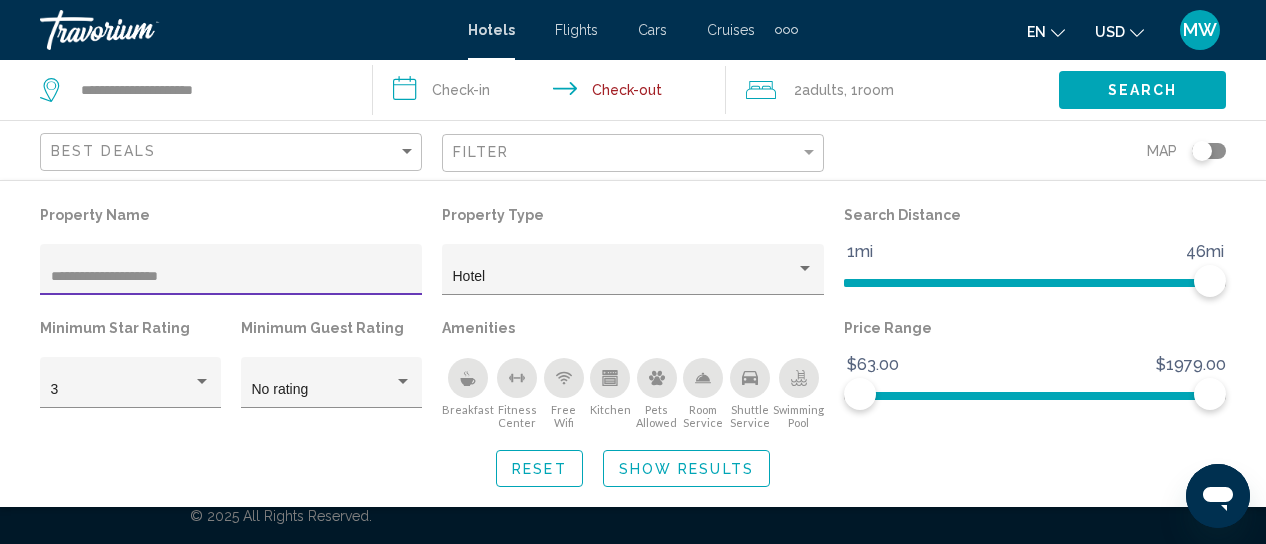 type on "**********" 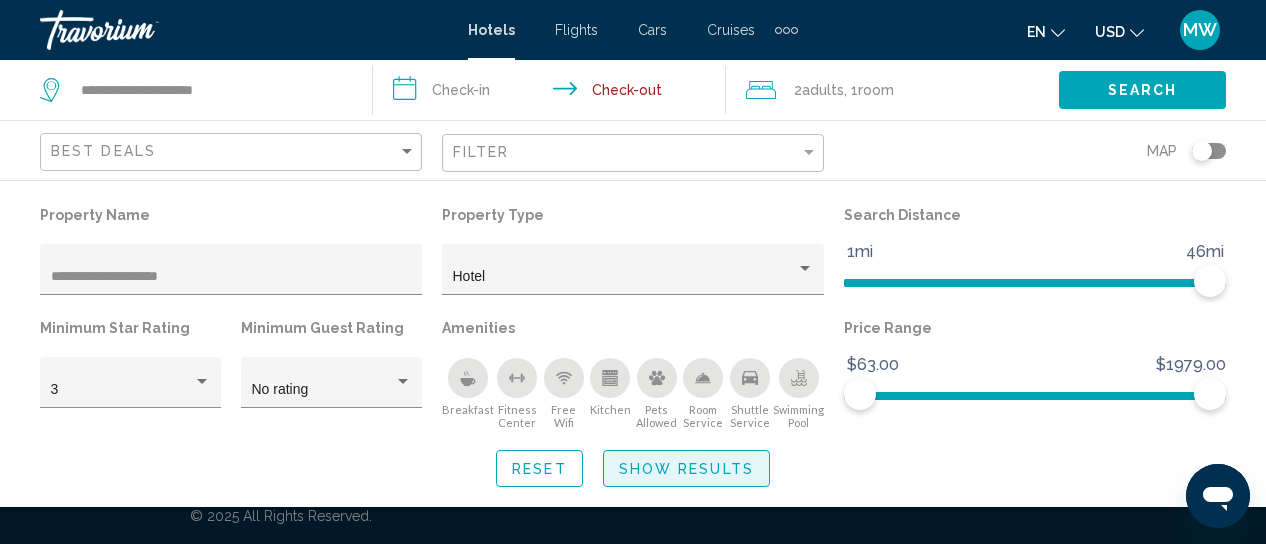 click on "Show Results" 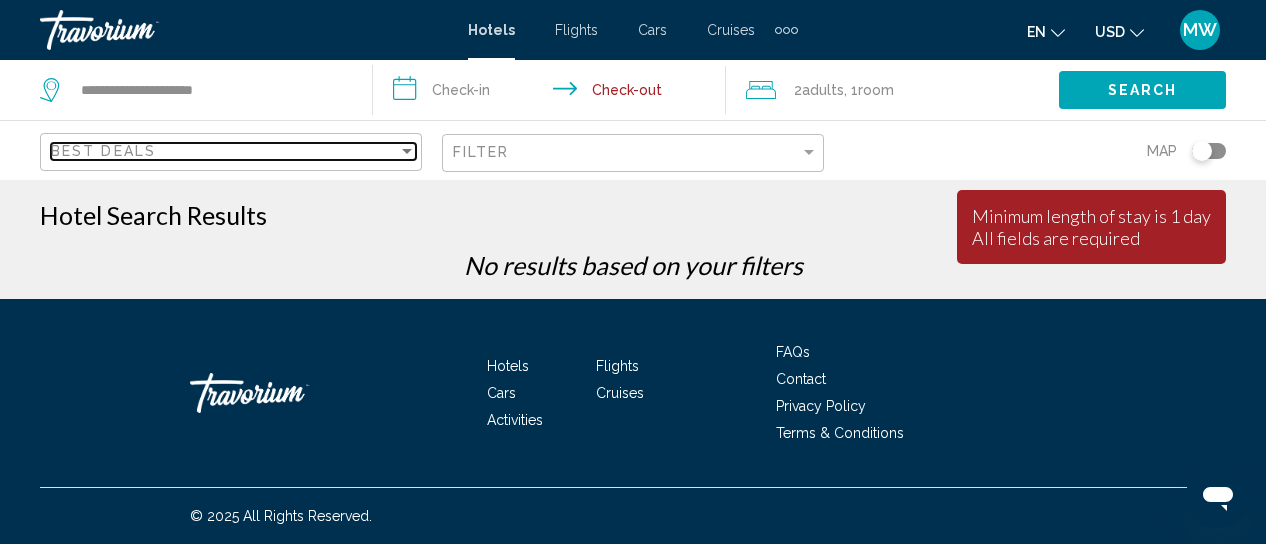 click on "Best Deals" at bounding box center (224, 151) 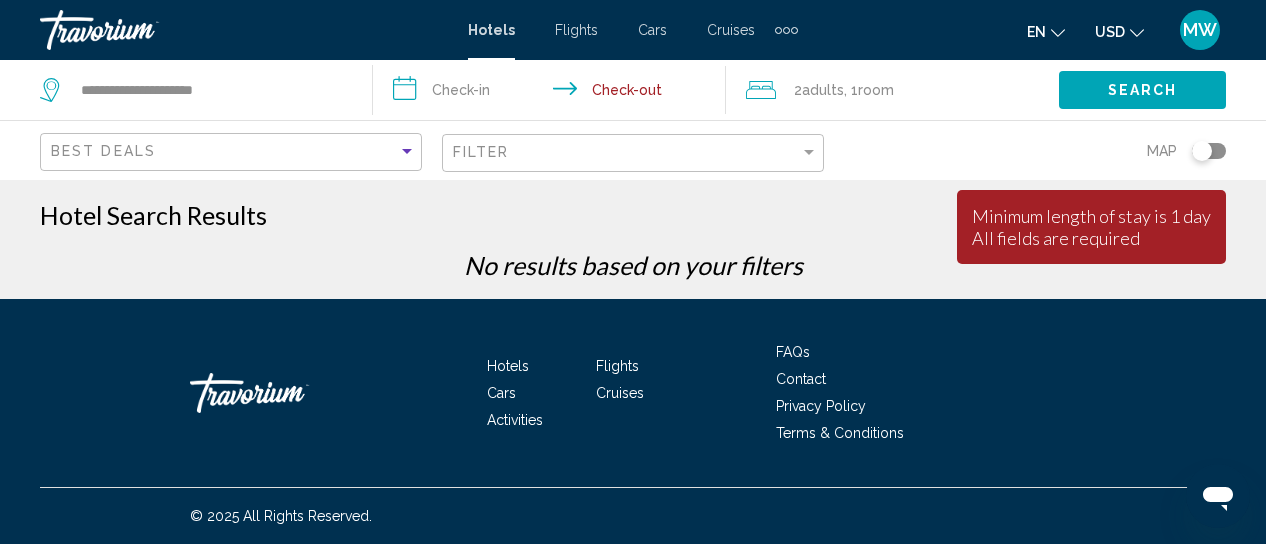 click on "Best Deals" 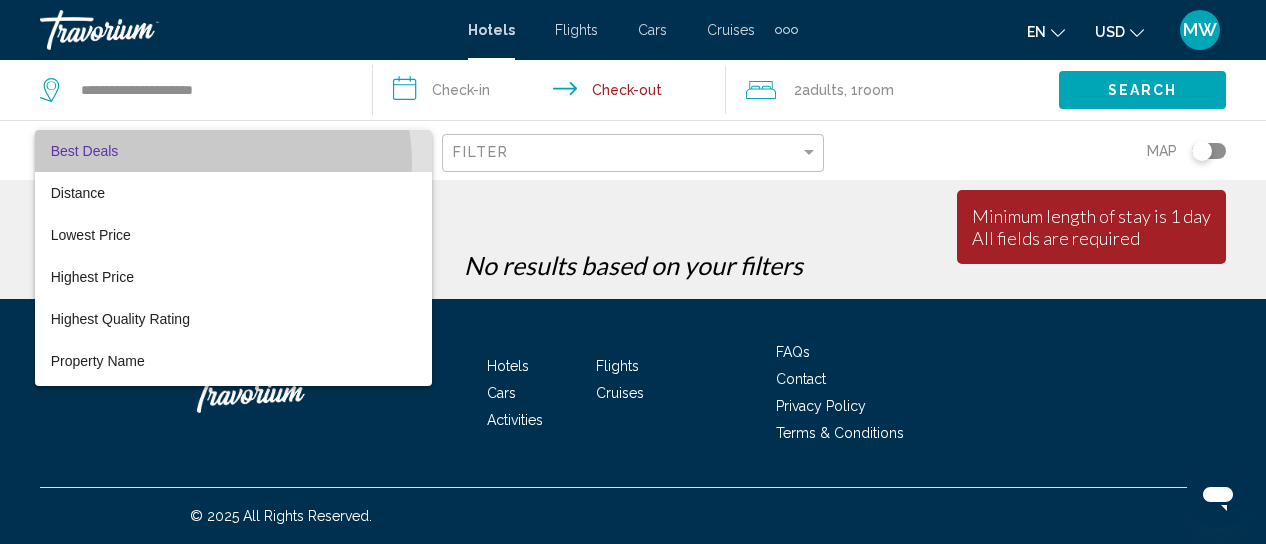 click on "Best Deals" at bounding box center (234, 151) 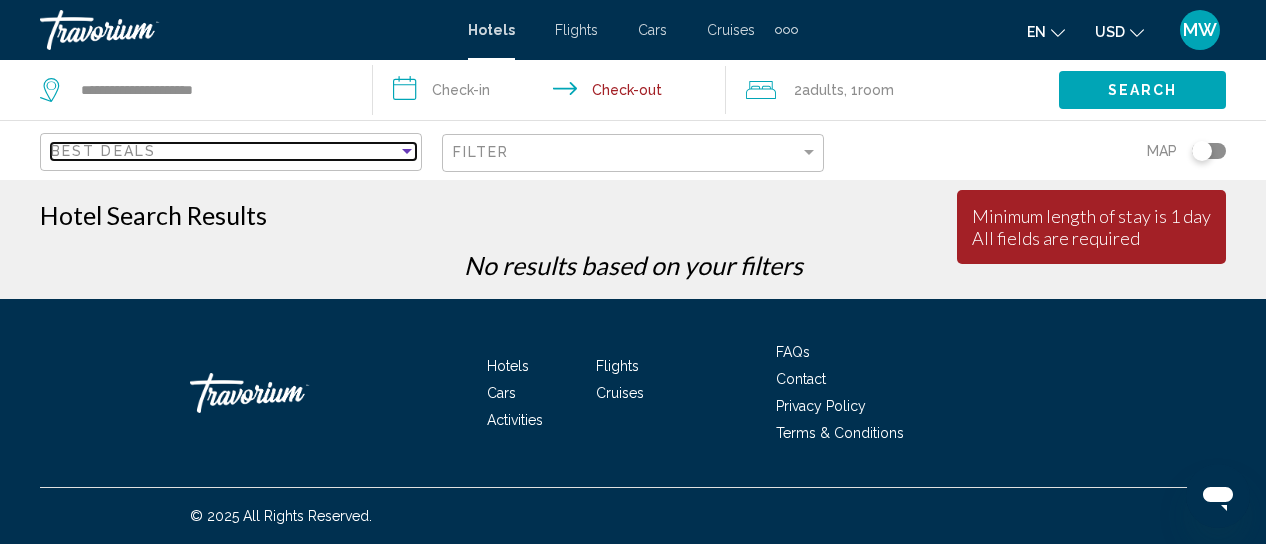 click on "Best Deals" at bounding box center (224, 151) 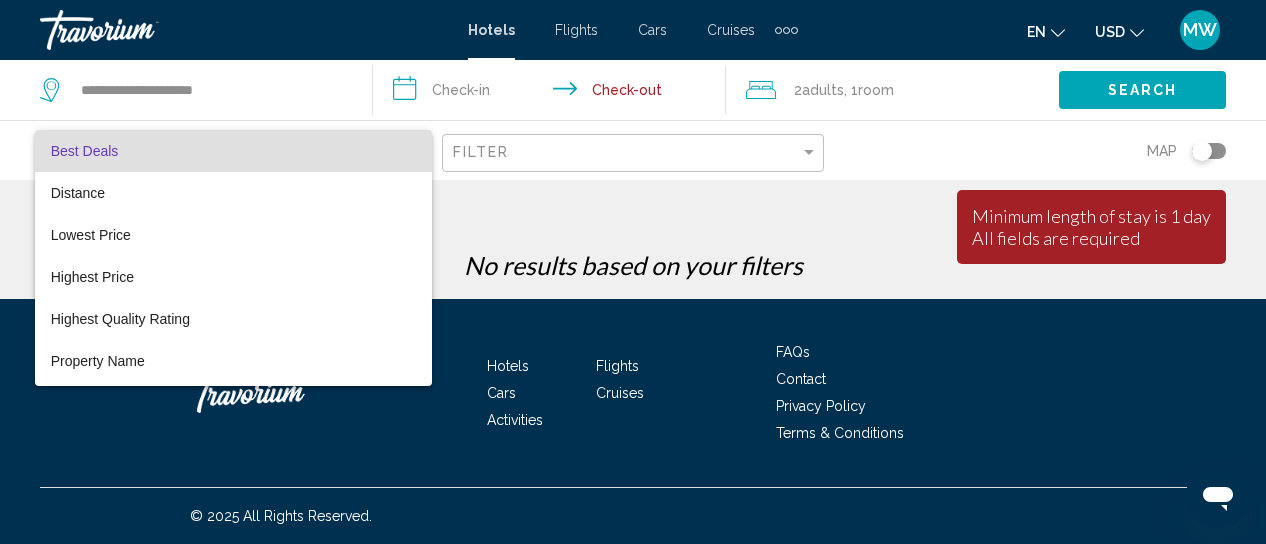 click at bounding box center (633, 272) 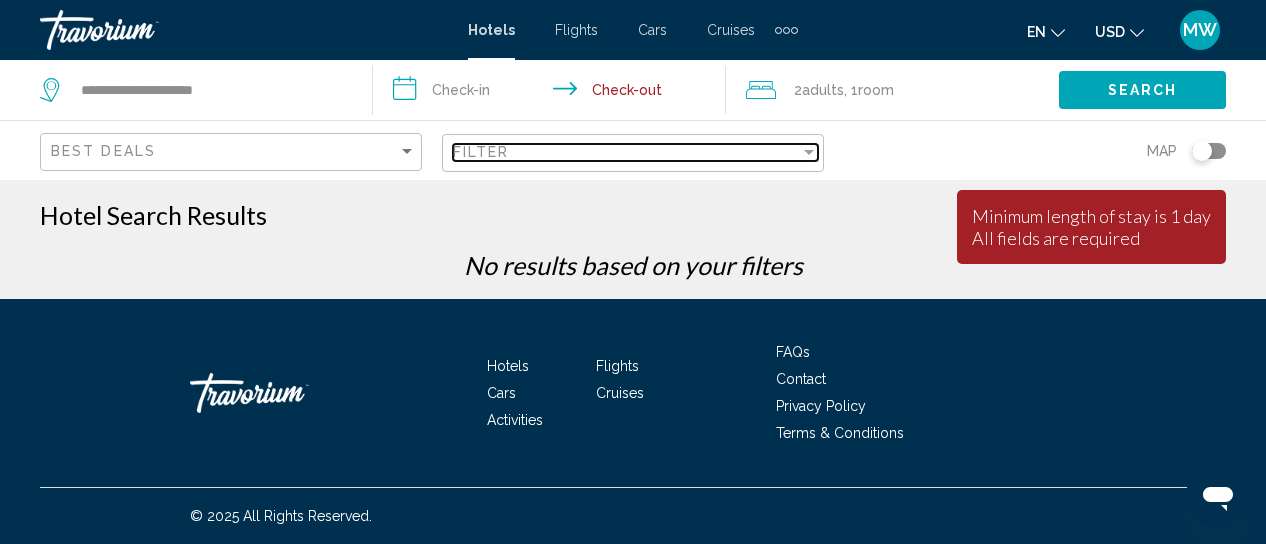 click on "Filter" at bounding box center (626, 152) 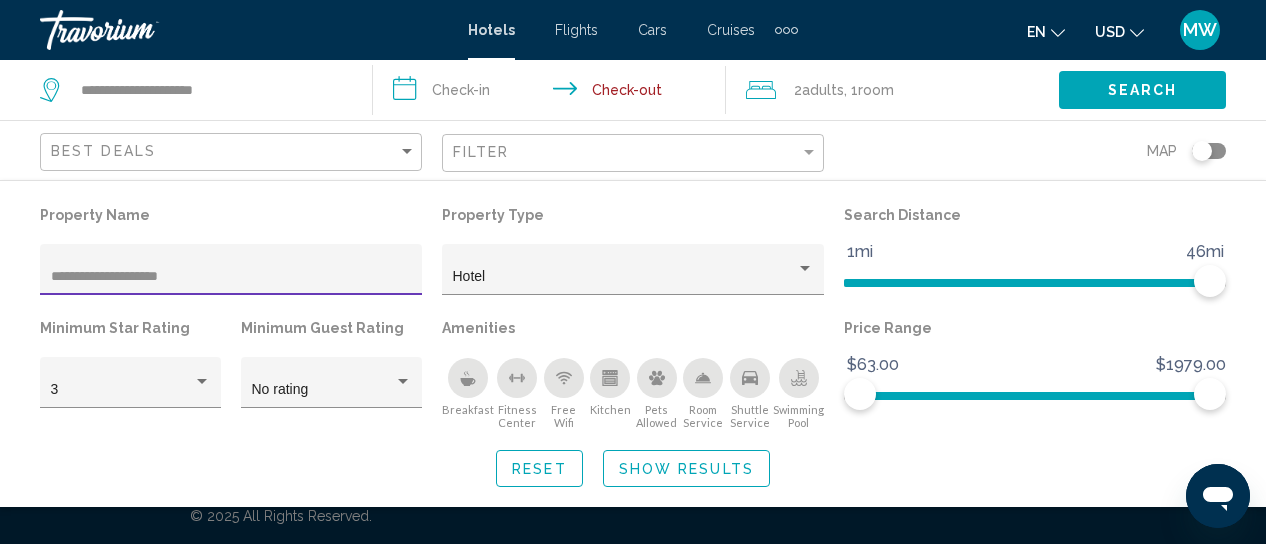 click on "**********" at bounding box center (231, 277) 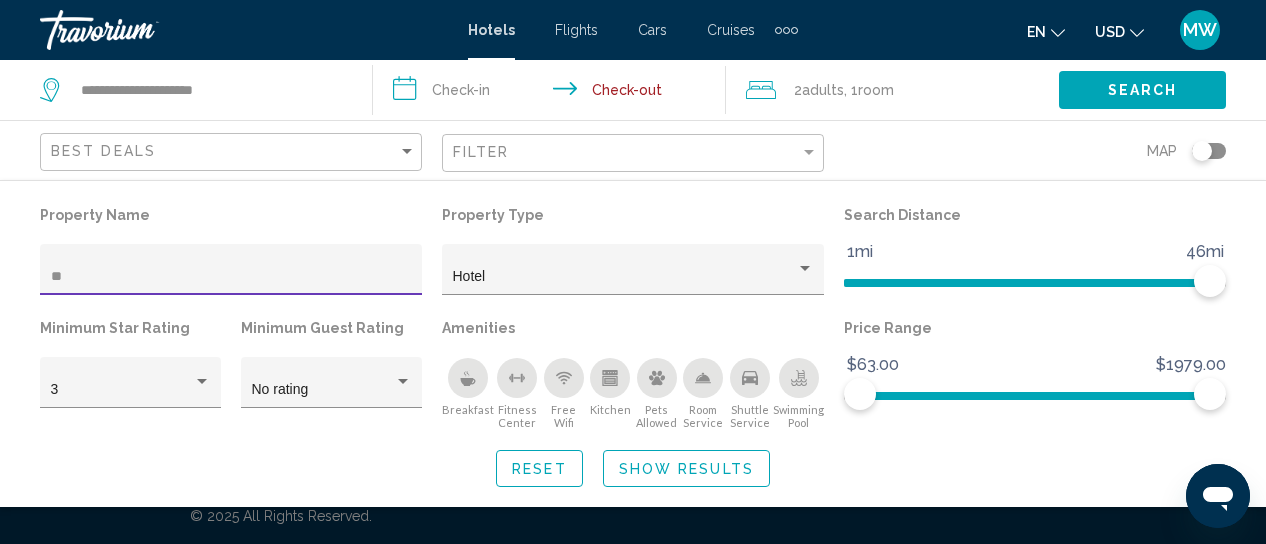 type on "*" 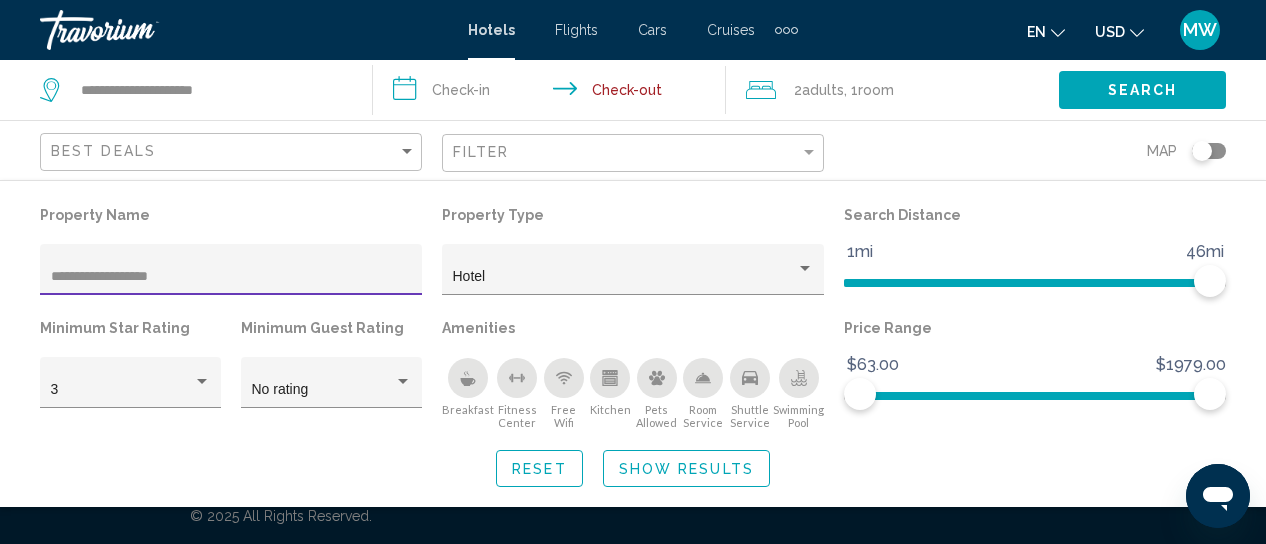 type on "**********" 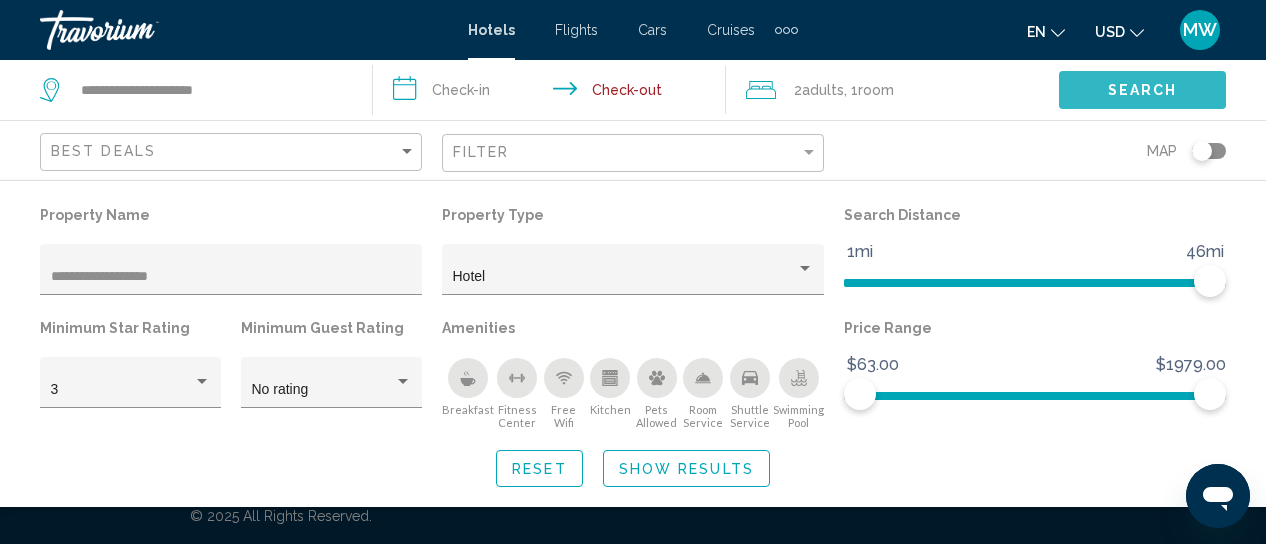 click on "Search" 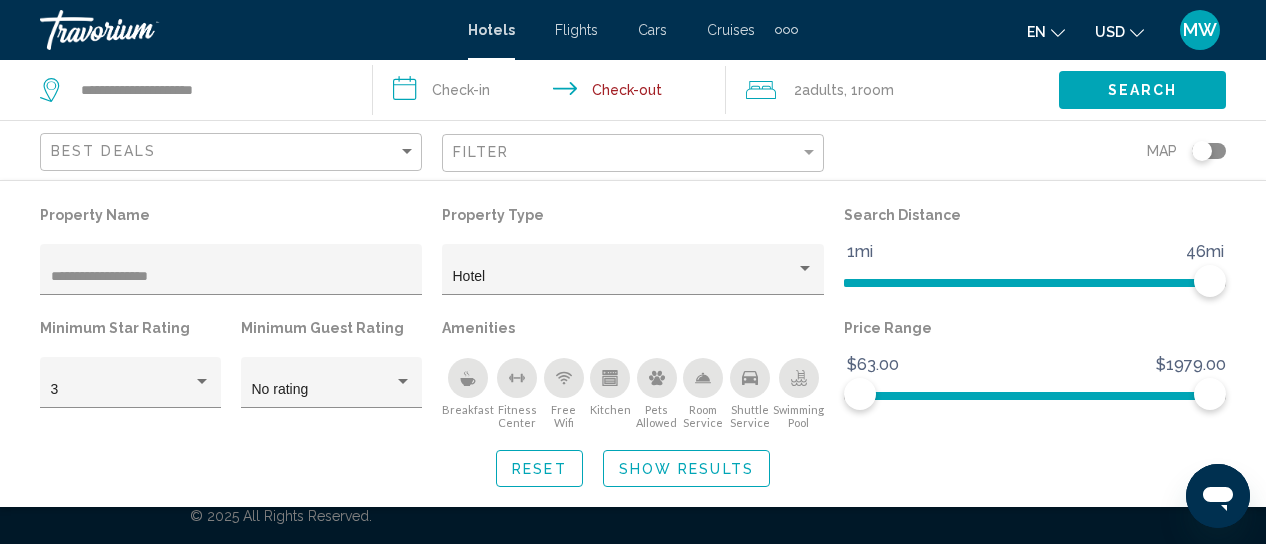 click on "Search" 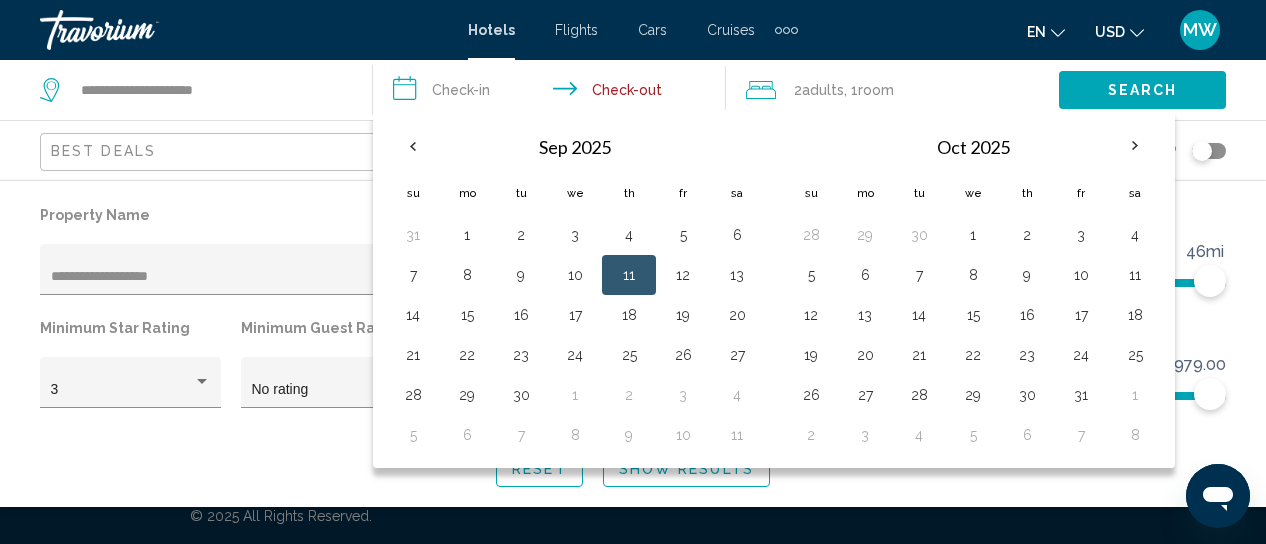 click on "**********" at bounding box center (553, 93) 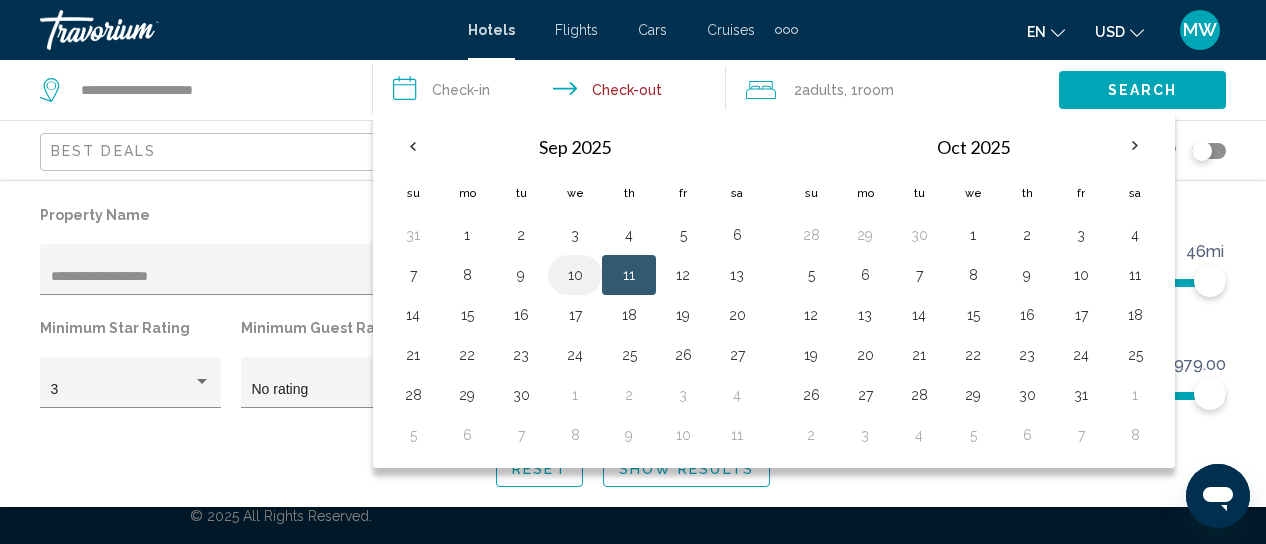 click on "10" at bounding box center [575, 275] 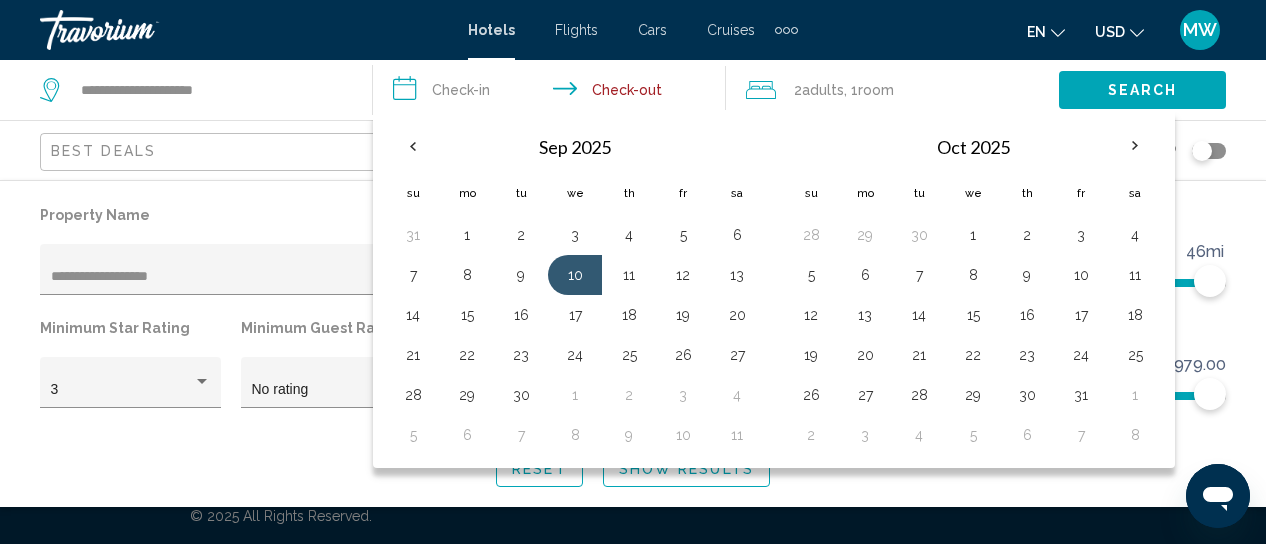 click on "**********" at bounding box center [553, 93] 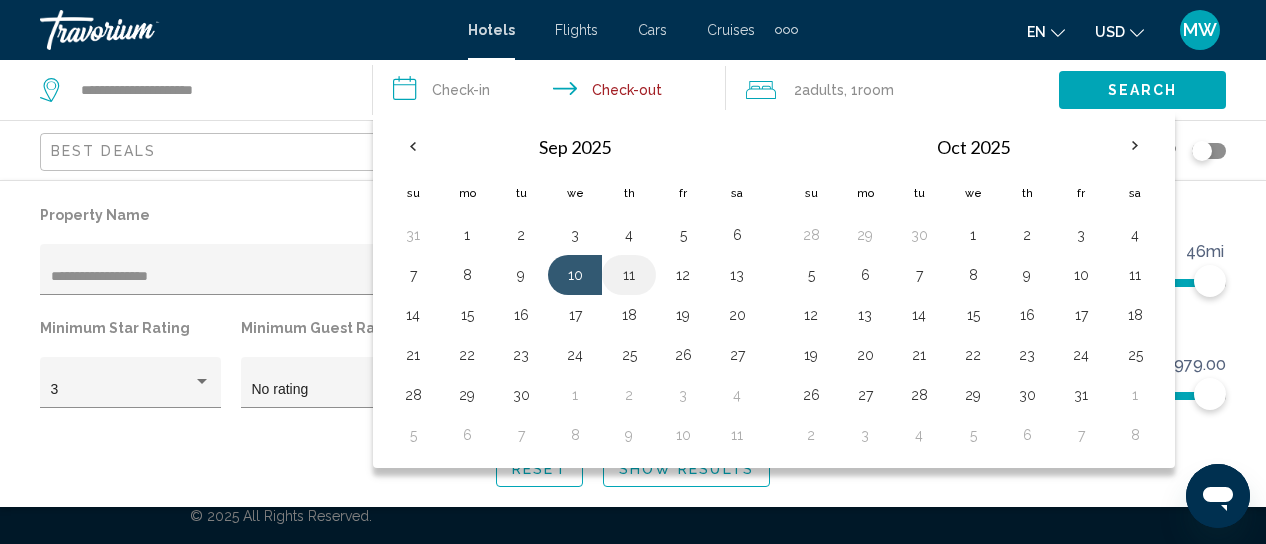 click on "11" at bounding box center [629, 275] 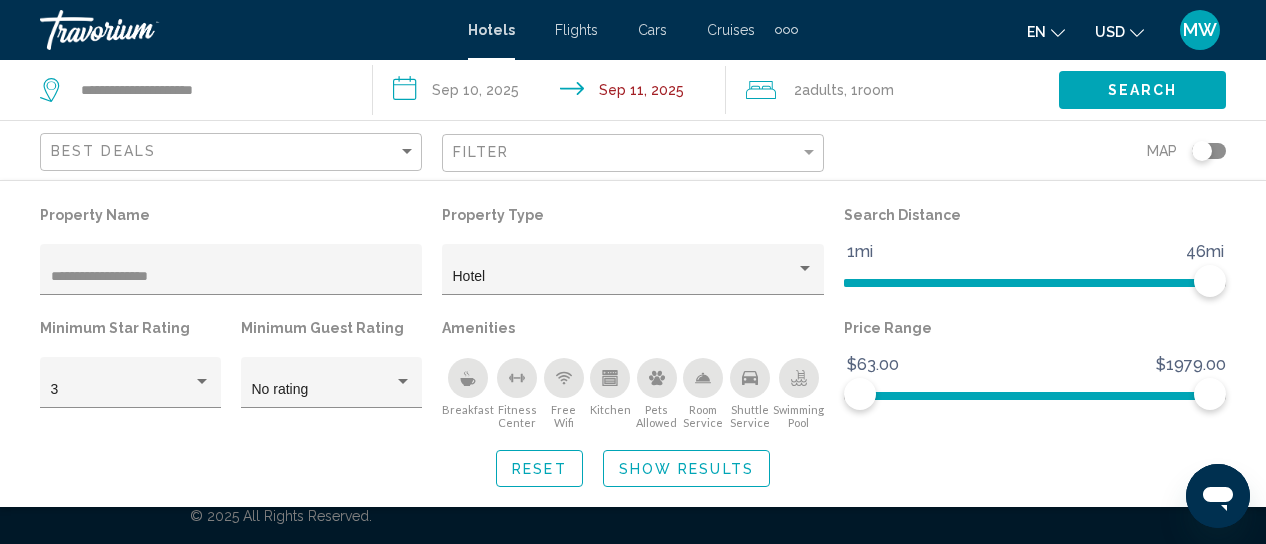 type on "**********" 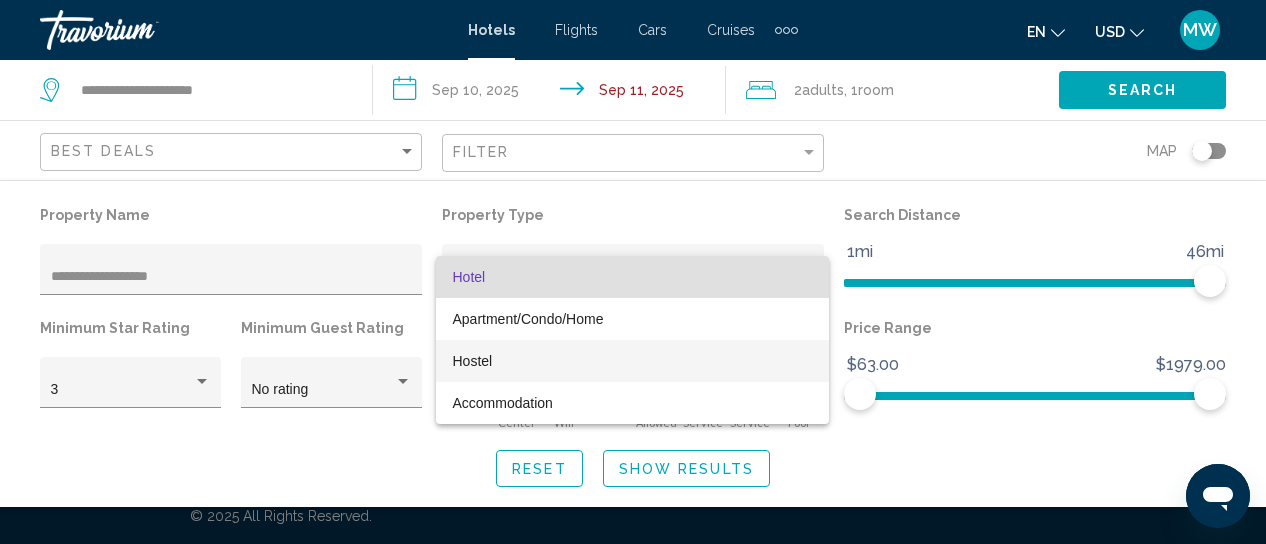 click on "Hostel" at bounding box center (472, 361) 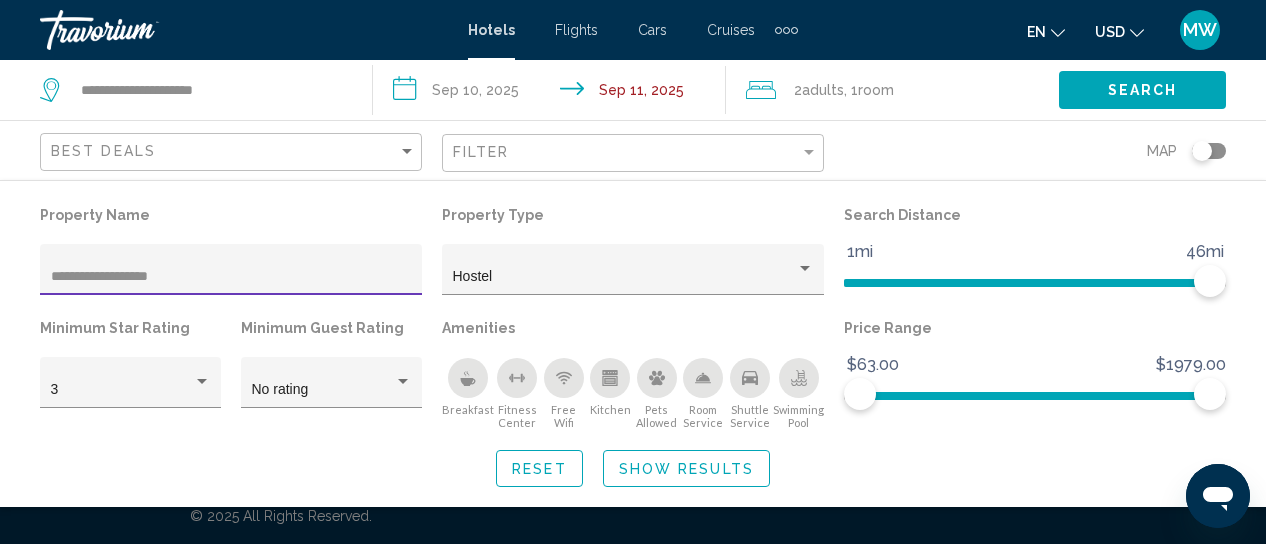 click on "**********" at bounding box center [231, 277] 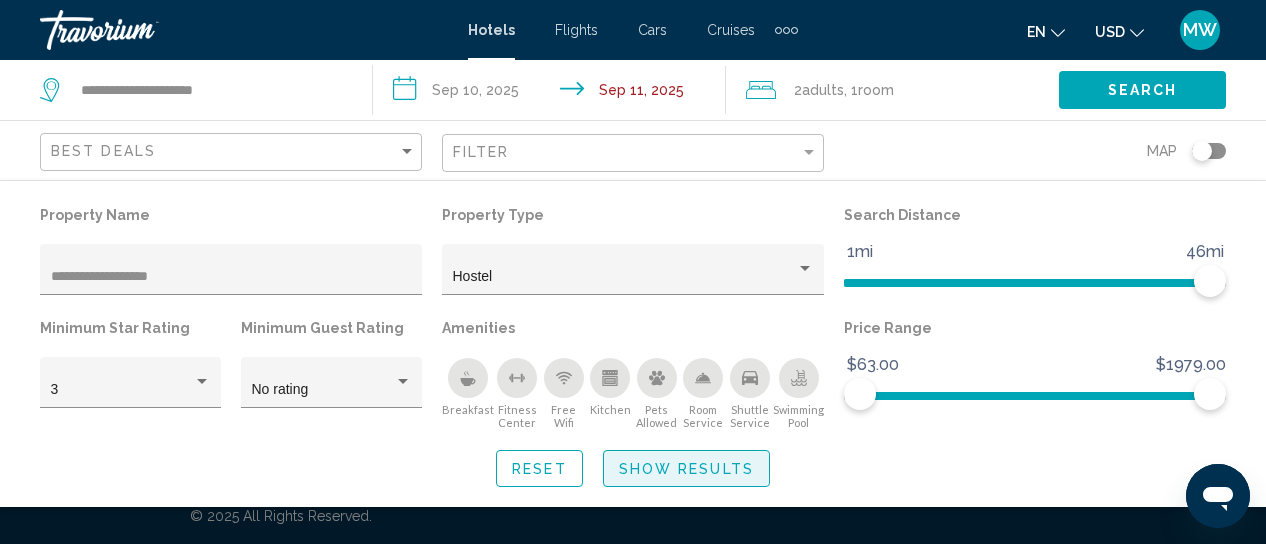 click on "Show Results" 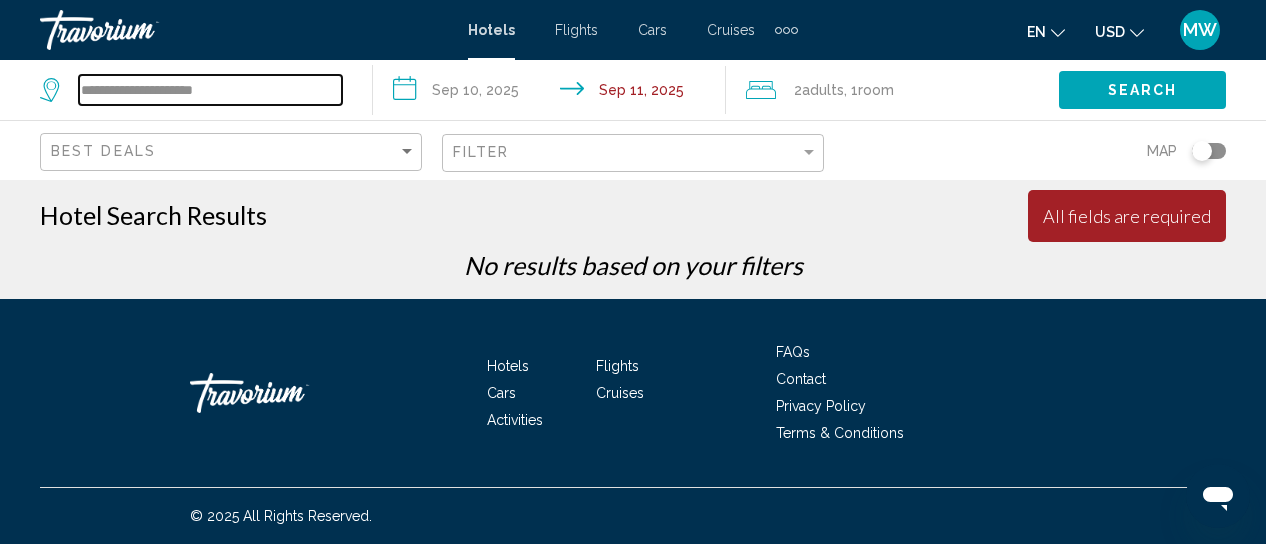 click on "**********" at bounding box center [210, 90] 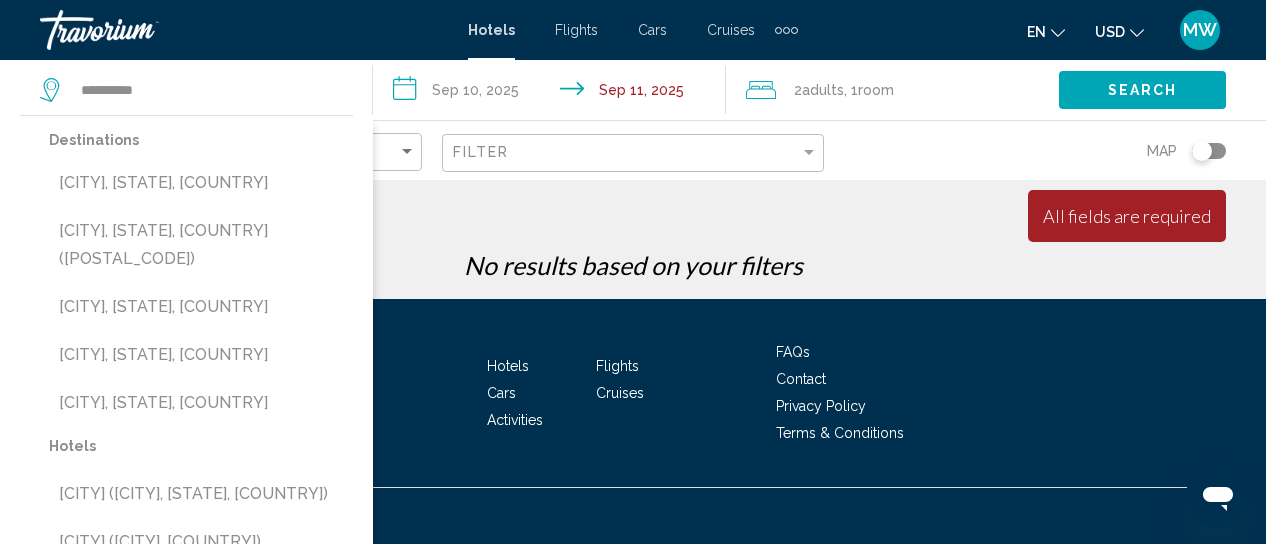 click on "********* Destinations  Lancaster, Lancashire, United Kingdom (XQL)   Lancaster, PA, United States (LNS)   Lancaster, CA, United States   Lancaster, Worcester, MA, United States   Lancaster, Dallas, TX, United States  Hotels  Lancaster Holiday Apartments (Blackpool, GB)   Lancaster House (Johannesburg, ZA)   Lancaster Welcome Inn (Lancaster, WI, US)   Lancaster Gate Apartments (London, GB)   Lancaster Inn and Suites (Manheim, PA, US)" 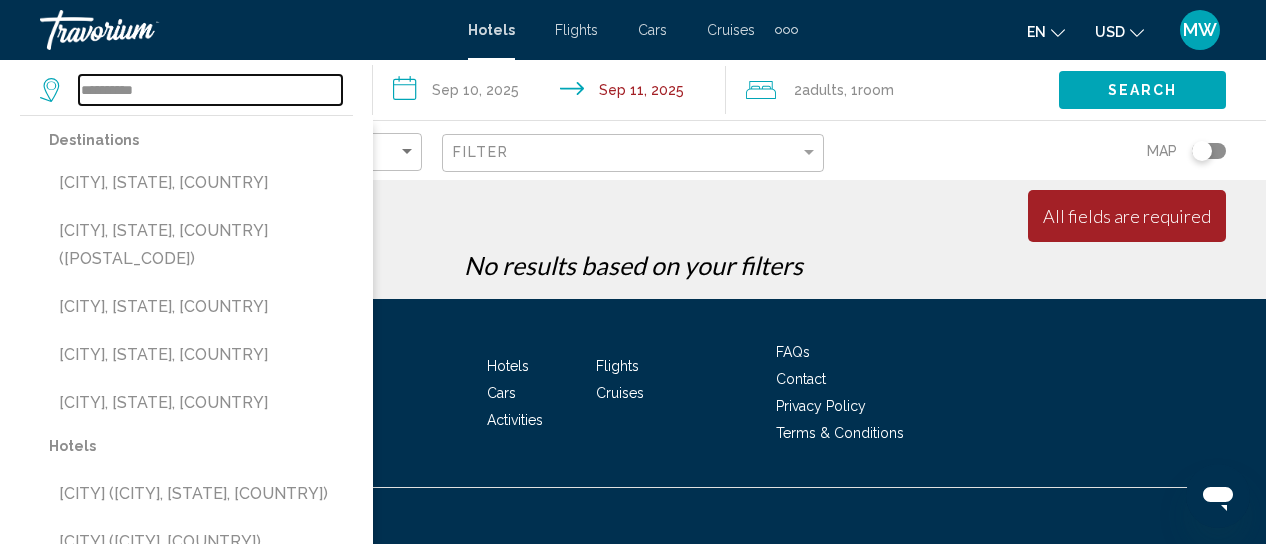 click on "*********" at bounding box center (210, 90) 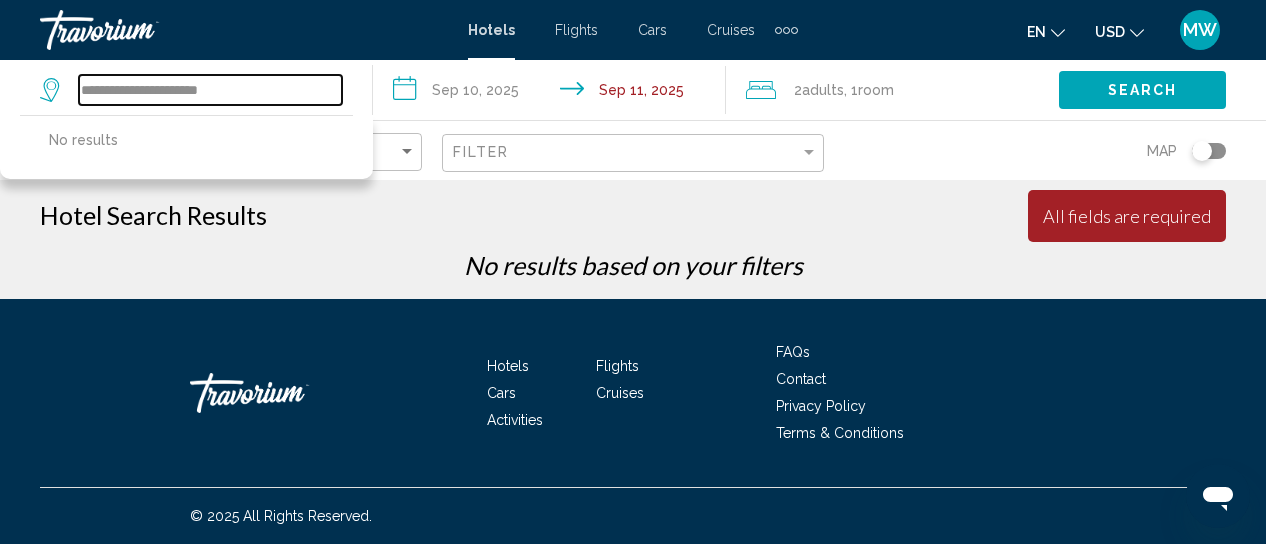 type on "**********" 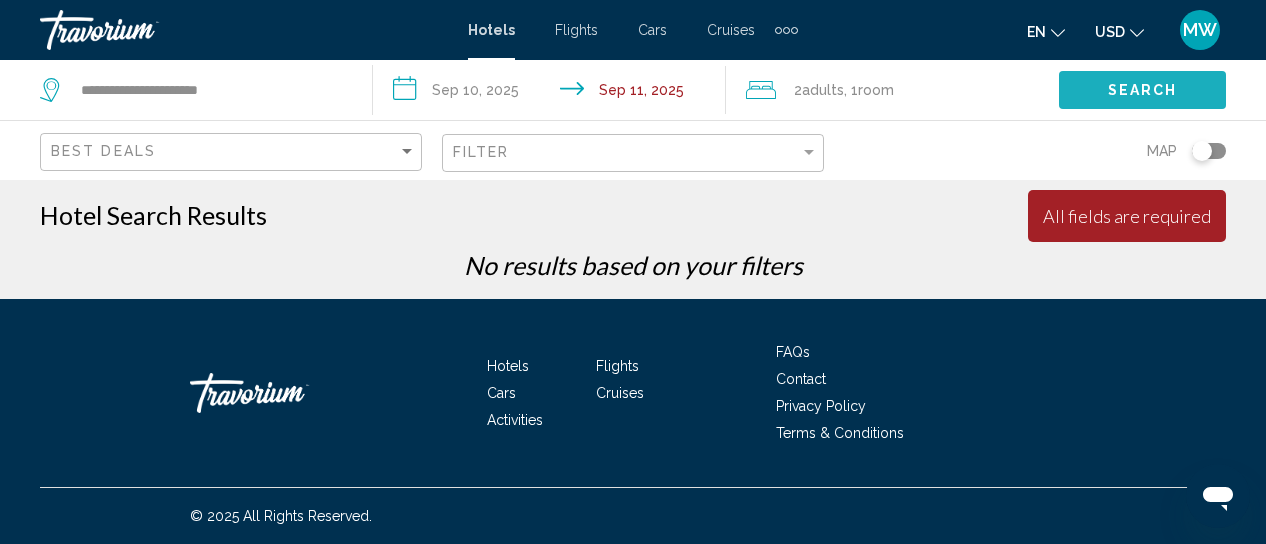click on "Search" 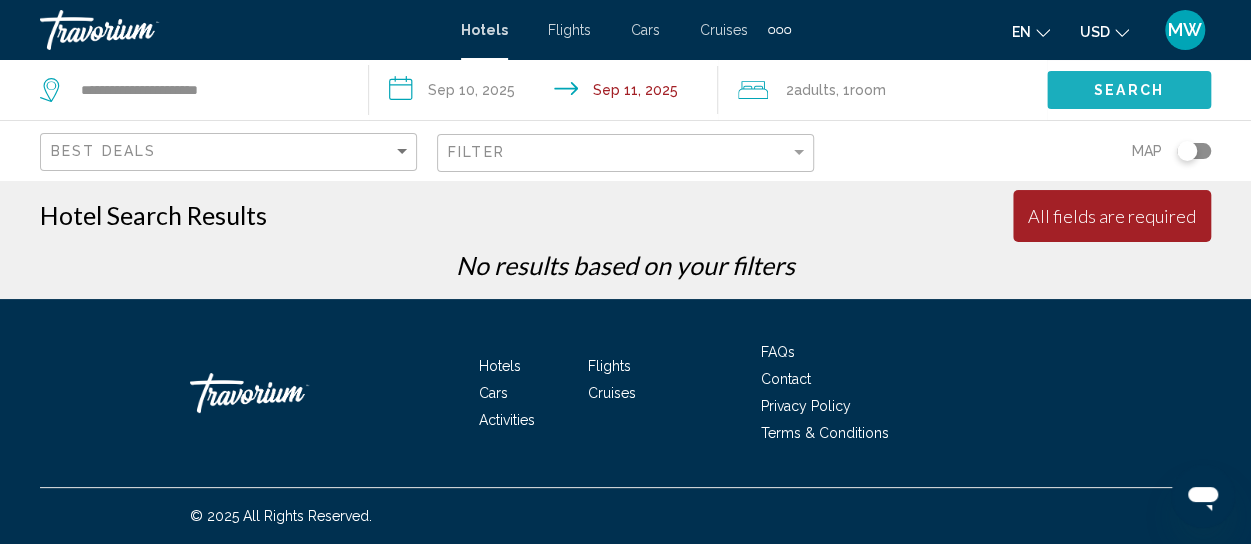 click on "Search" 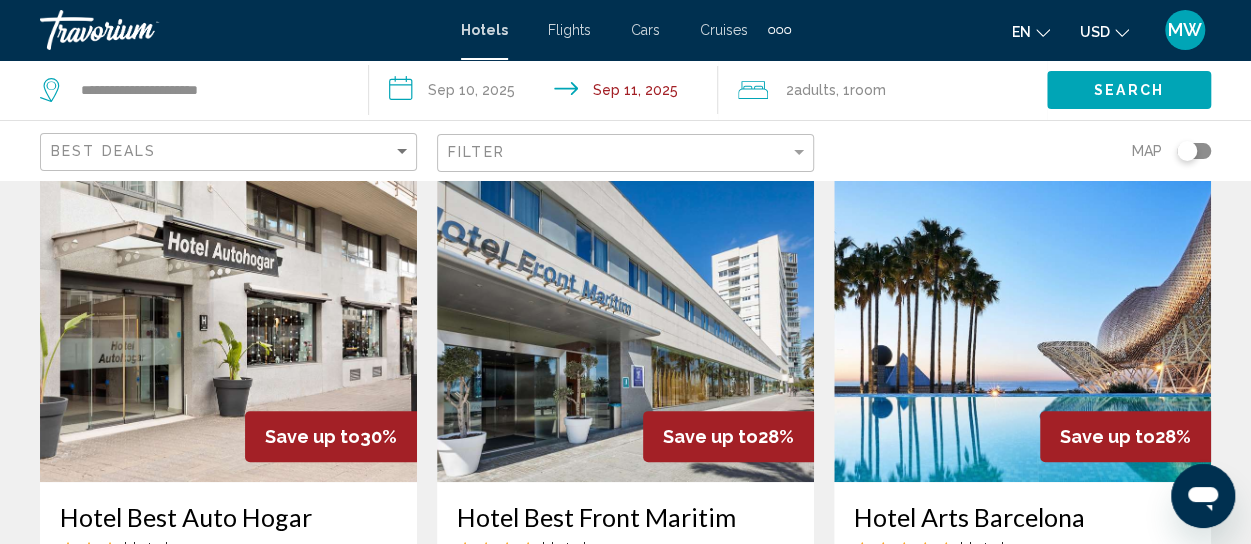 scroll, scrollTop: 0, scrollLeft: 0, axis: both 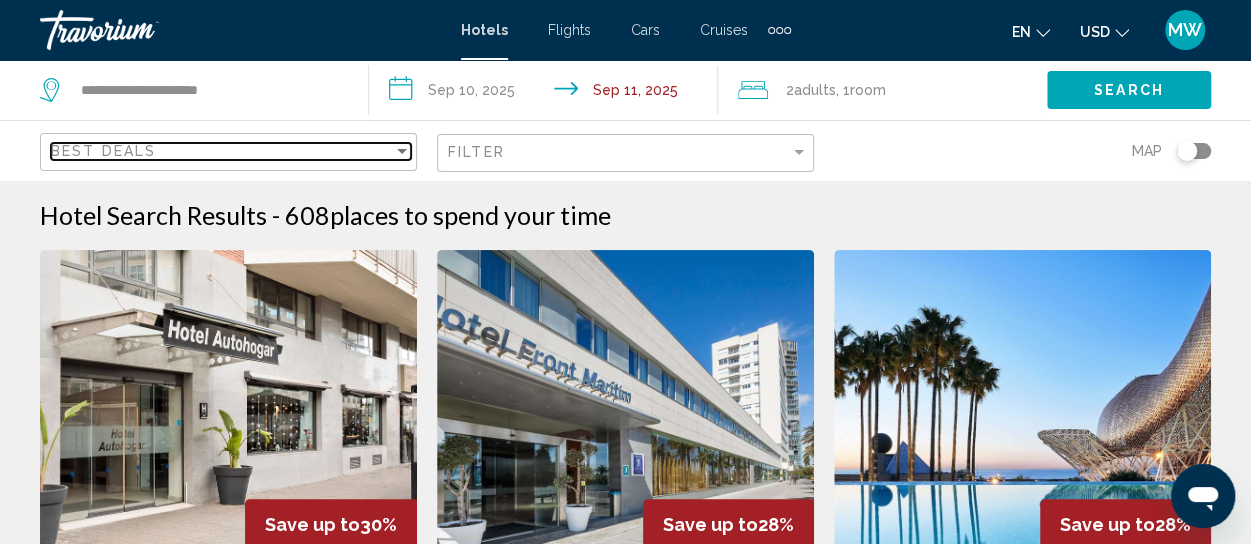 click on "Best Deals" at bounding box center [222, 151] 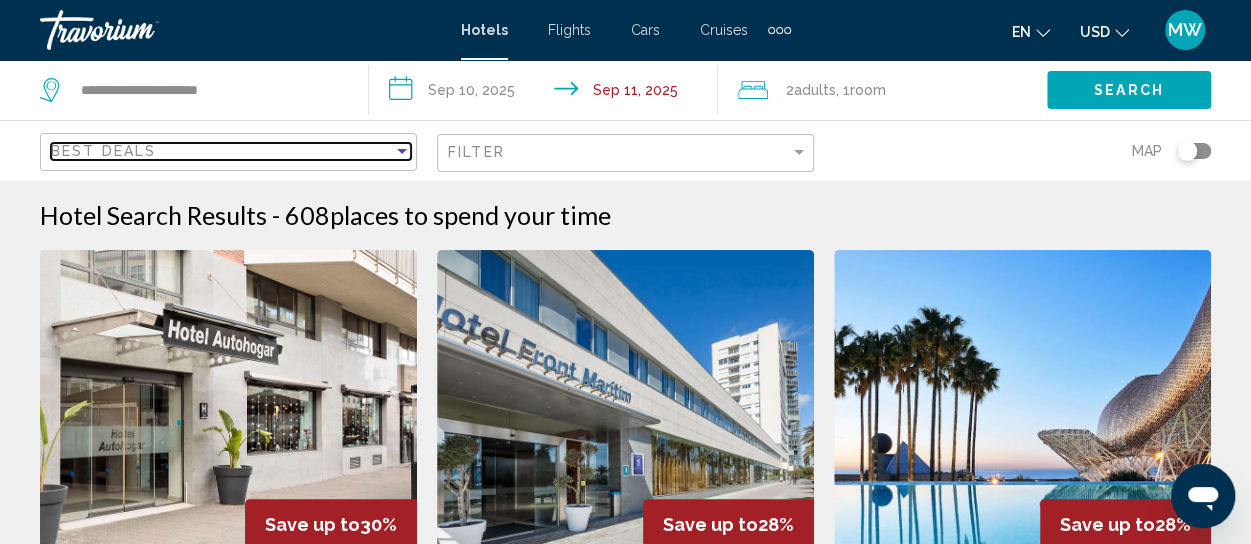 click on "Best Deals" at bounding box center [222, 151] 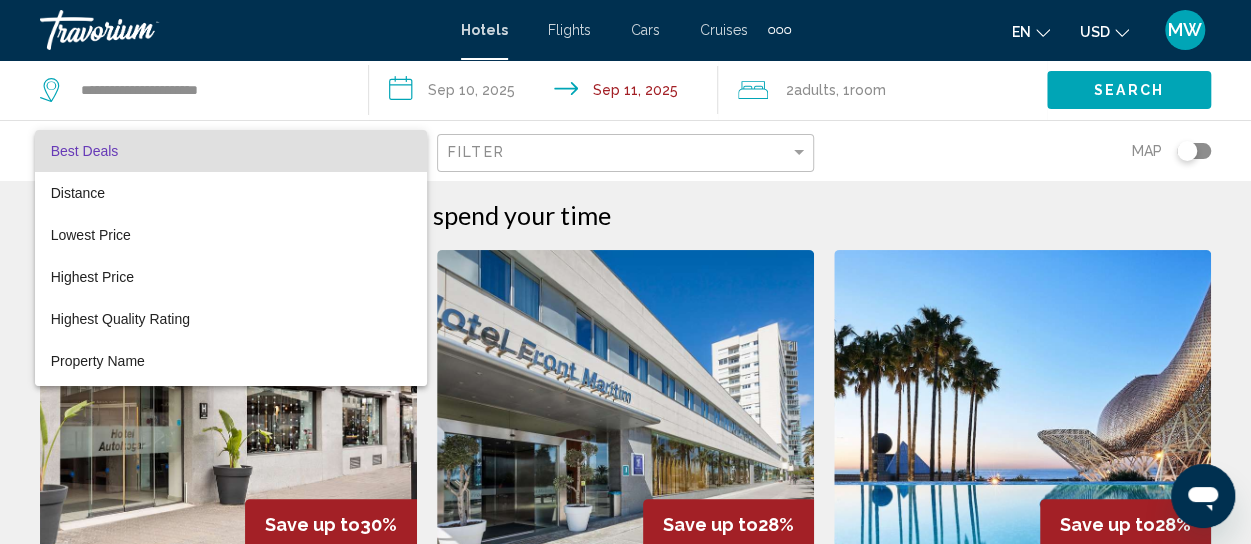 click at bounding box center [625, 272] 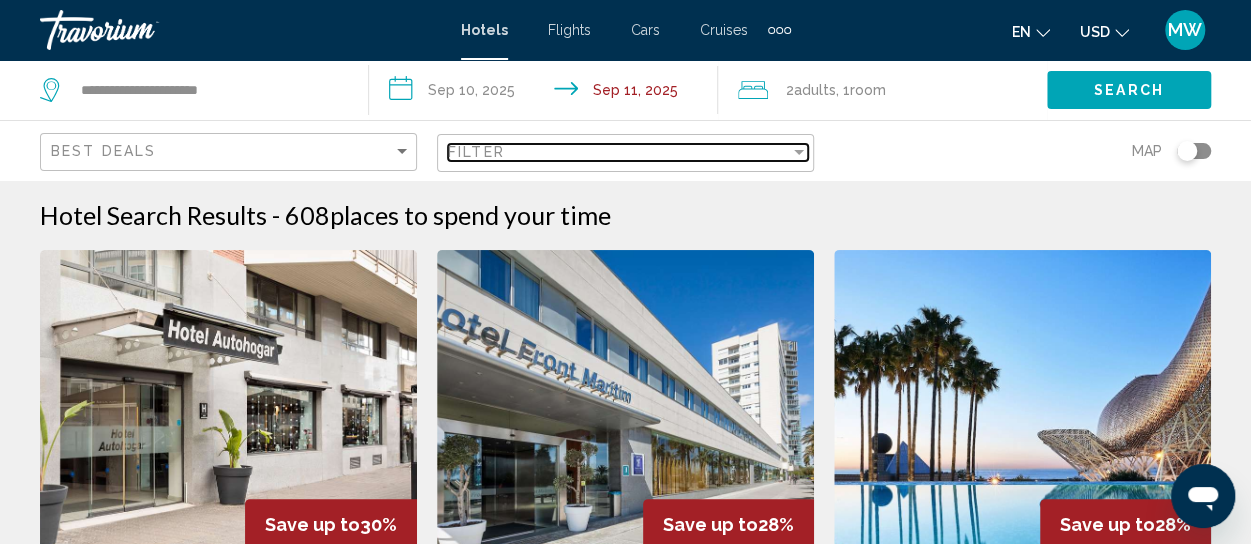 click on "Filter" at bounding box center (476, 152) 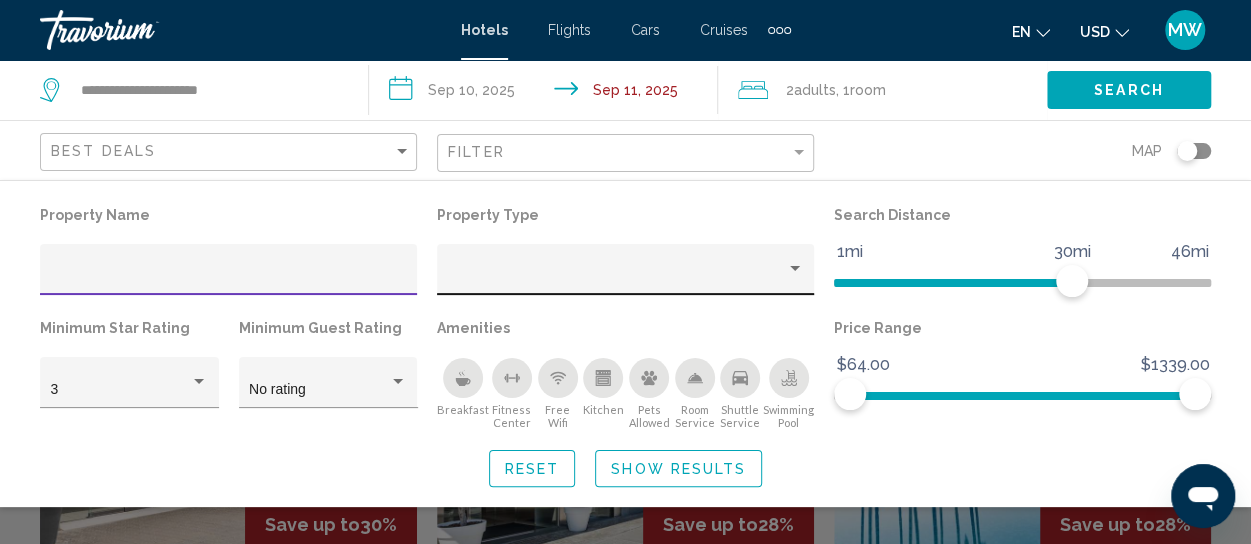 click 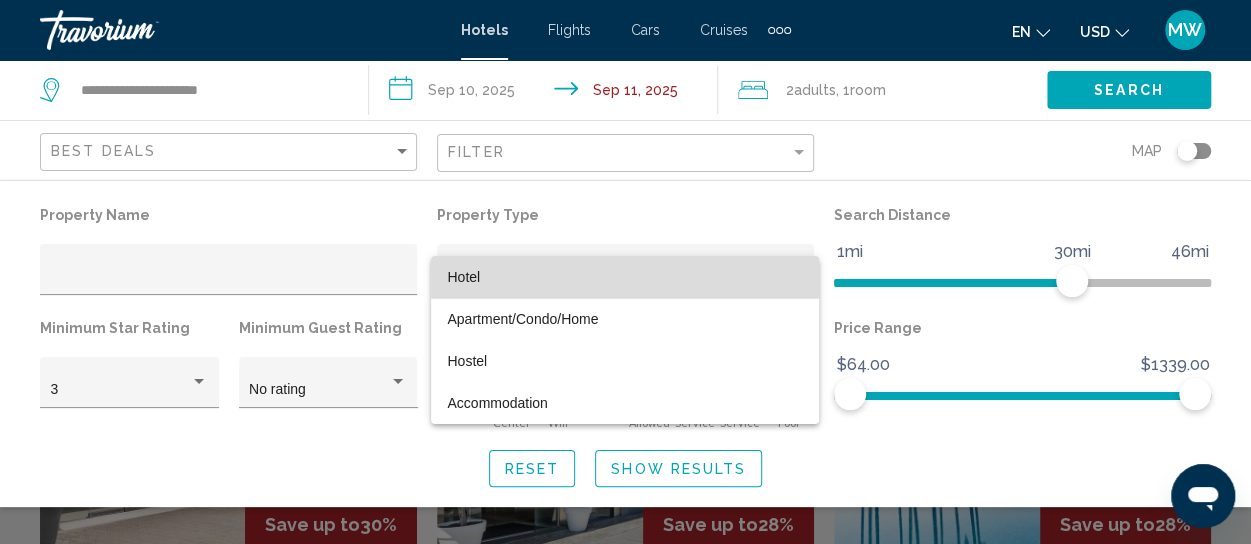 click on "Hotel" at bounding box center (463, 277) 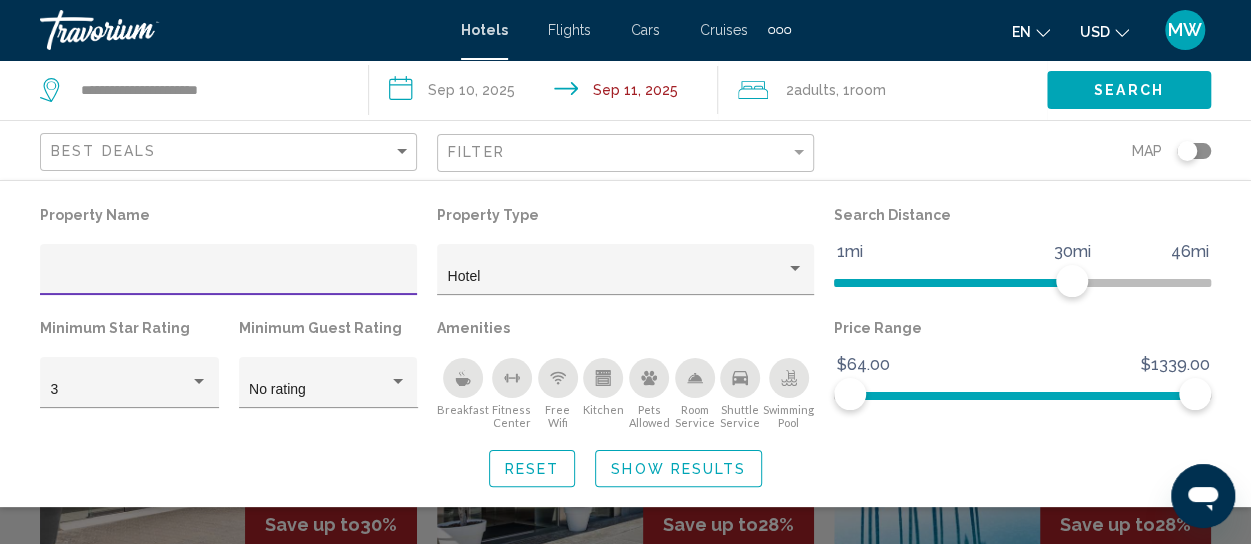 click at bounding box center [229, 277] 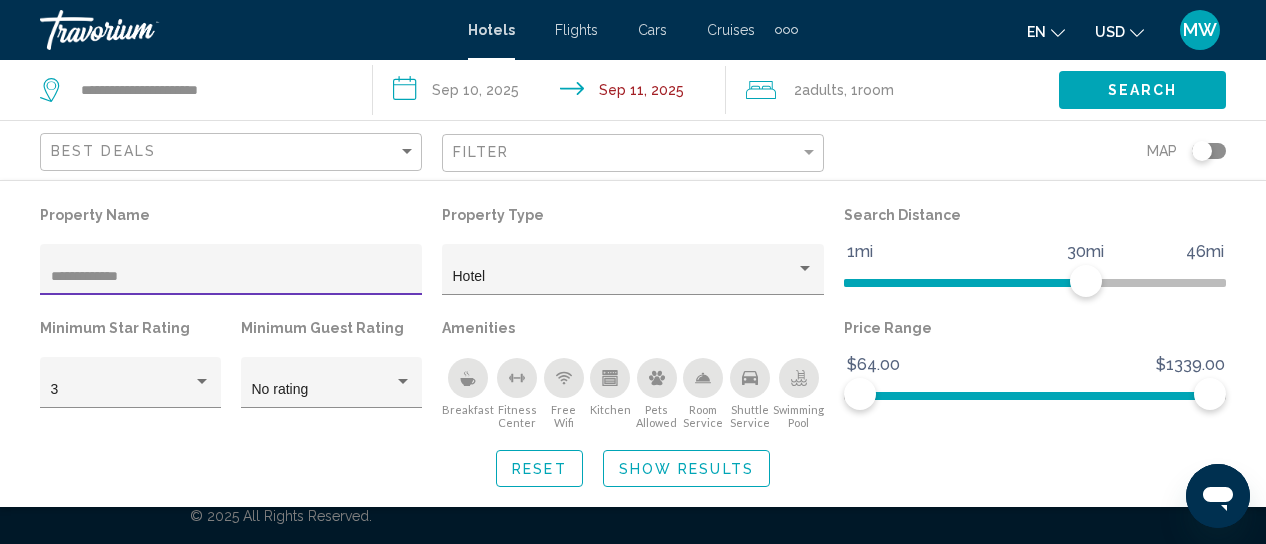 type on "**********" 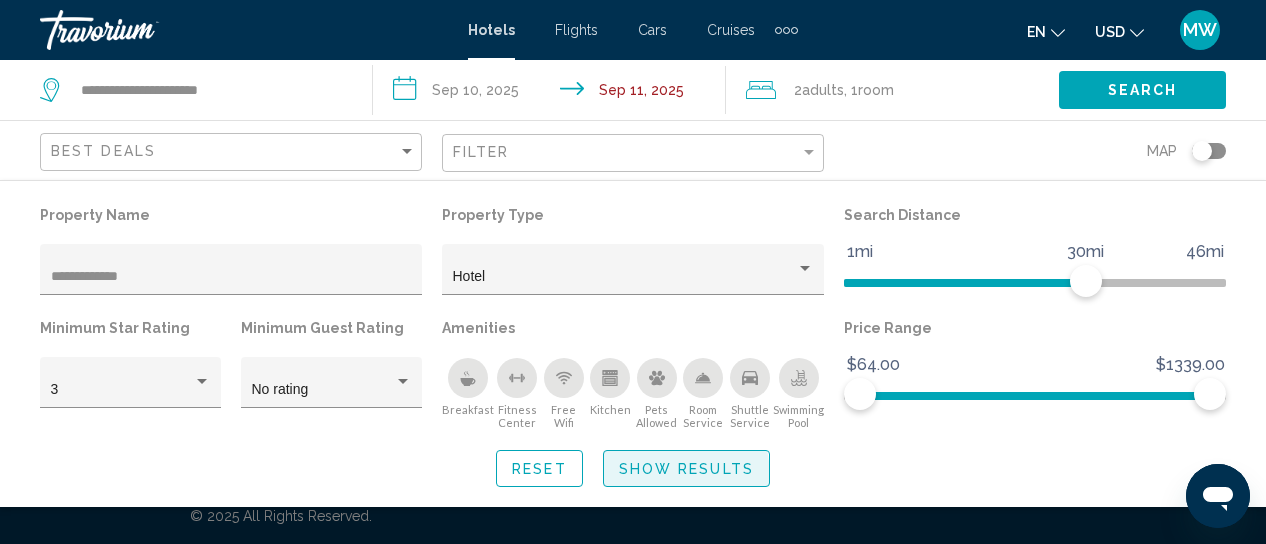 click on "Show Results" 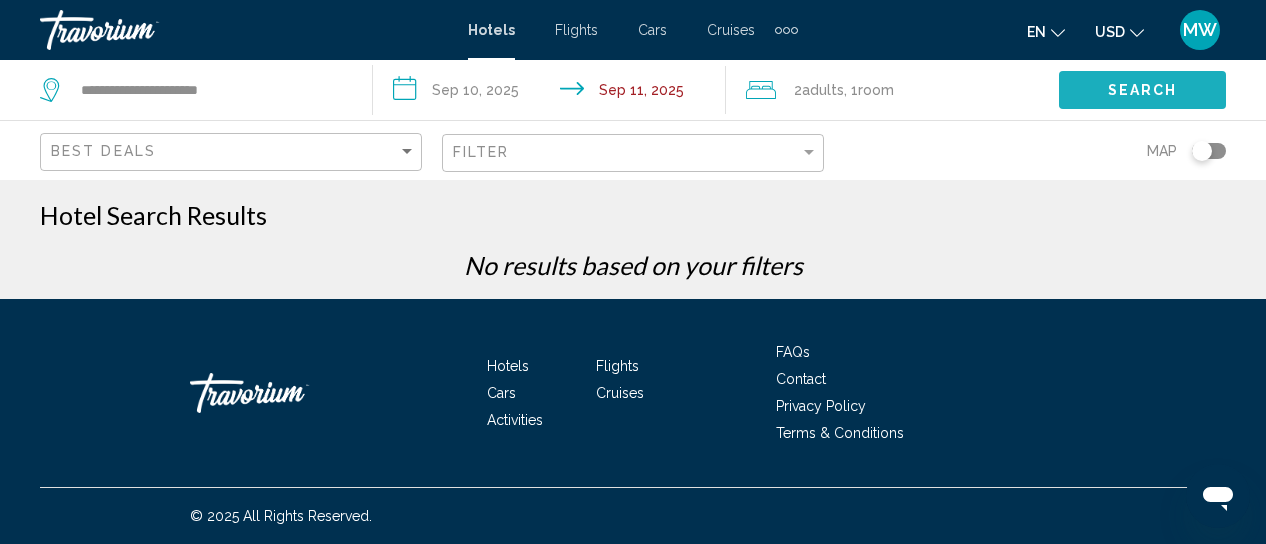 click on "Search" 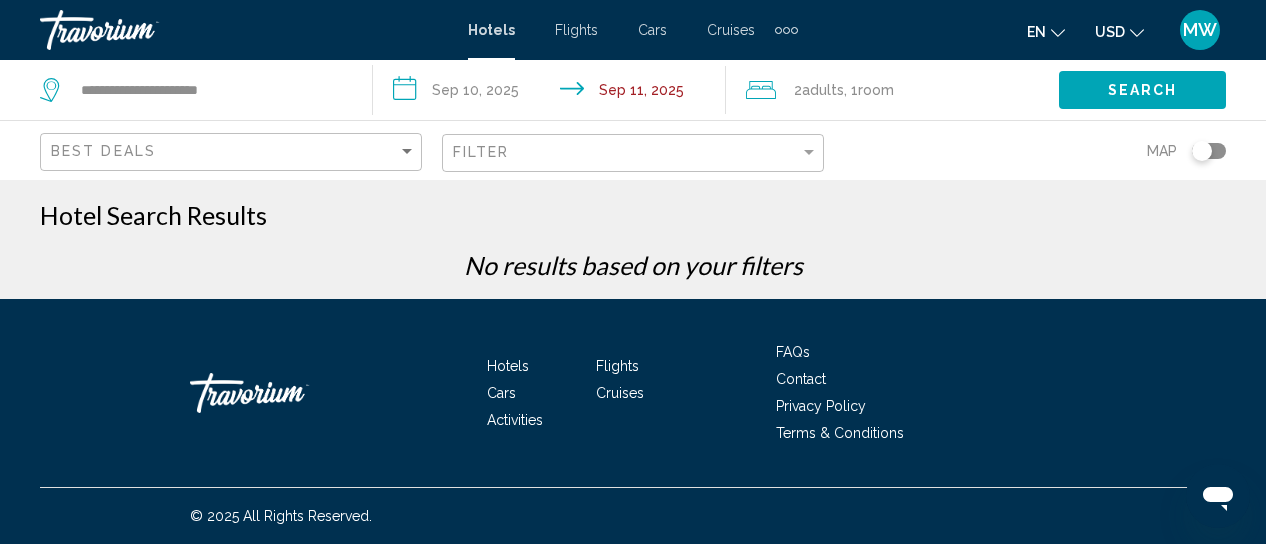 click on "Best Deals" 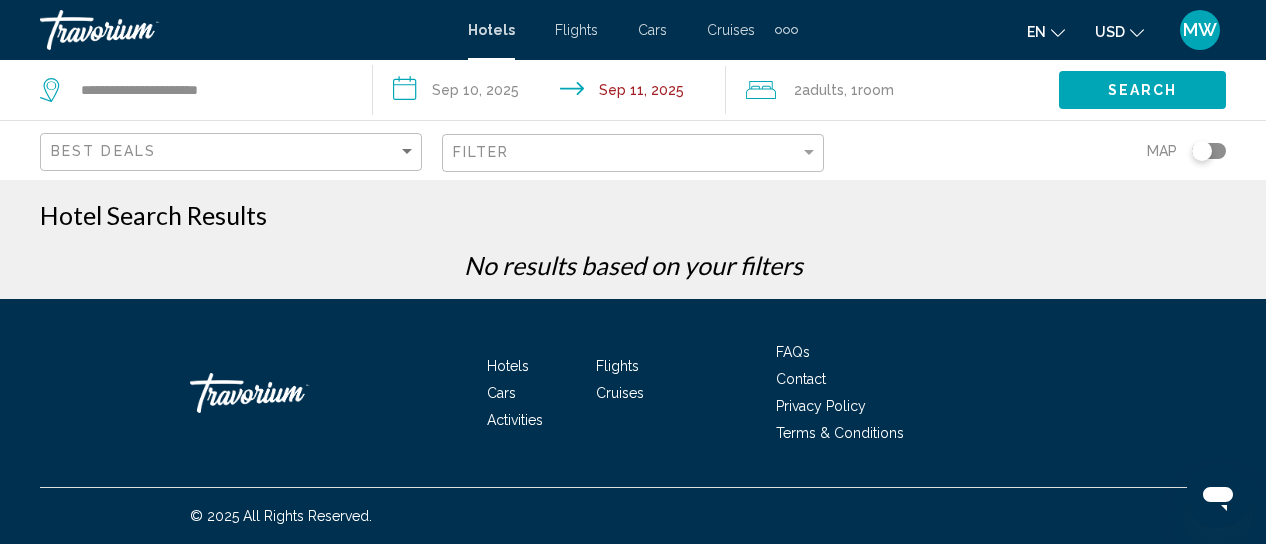 click on "Filter" 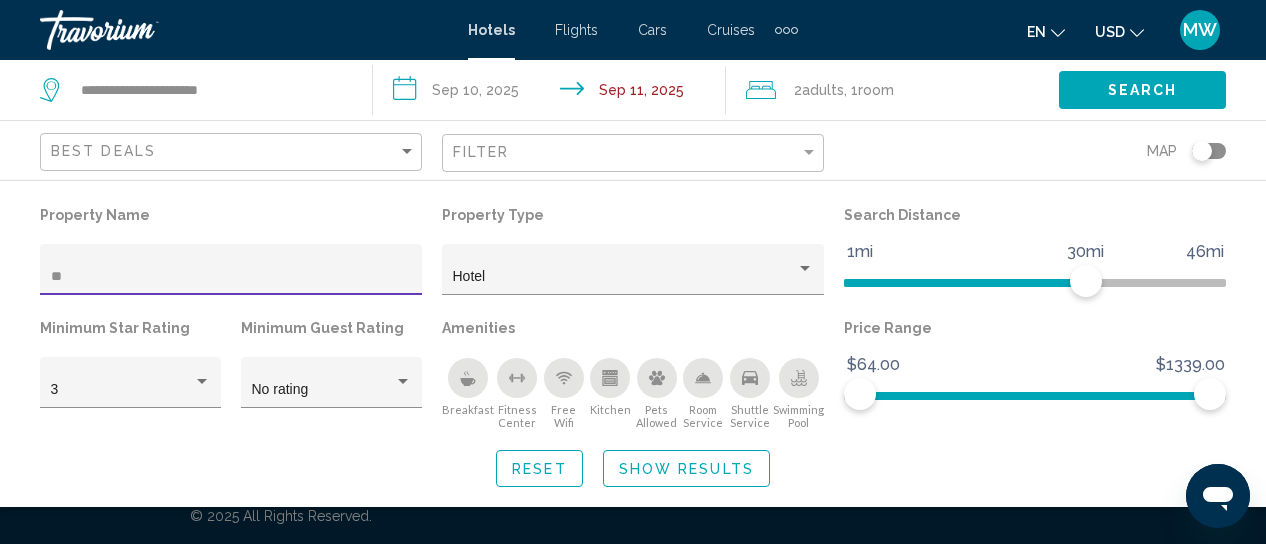 type on "*" 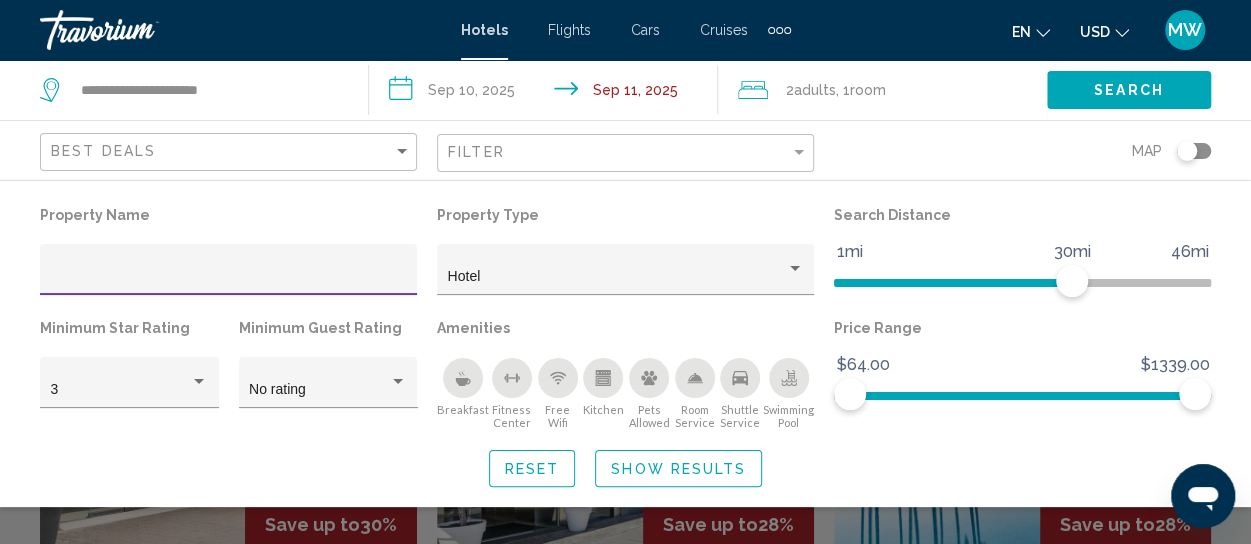 type 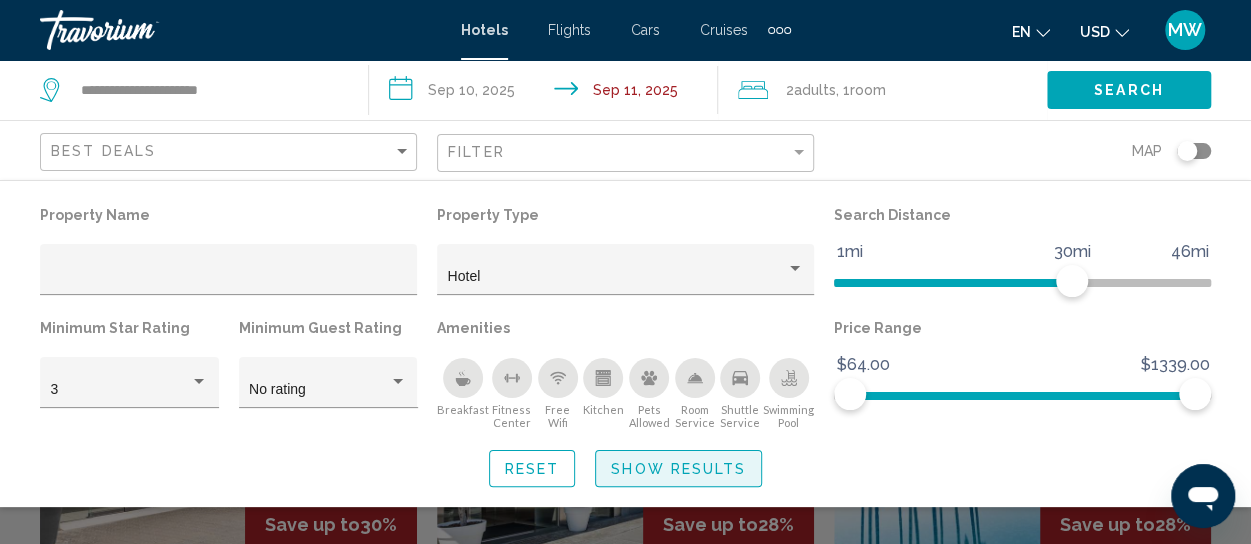 click on "Show Results" 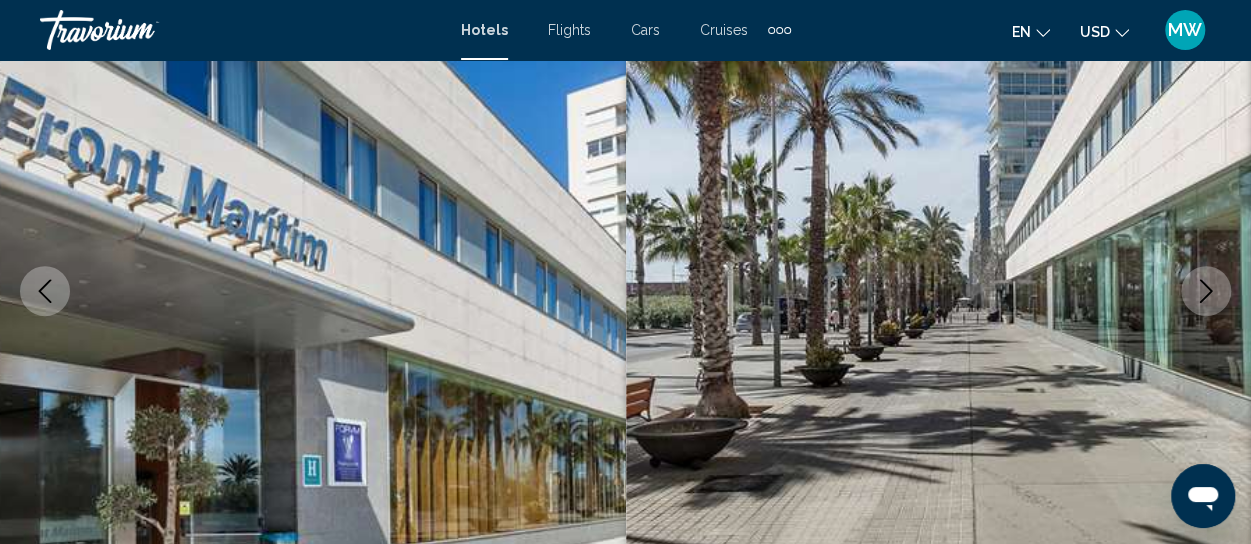 scroll, scrollTop: 100, scrollLeft: 0, axis: vertical 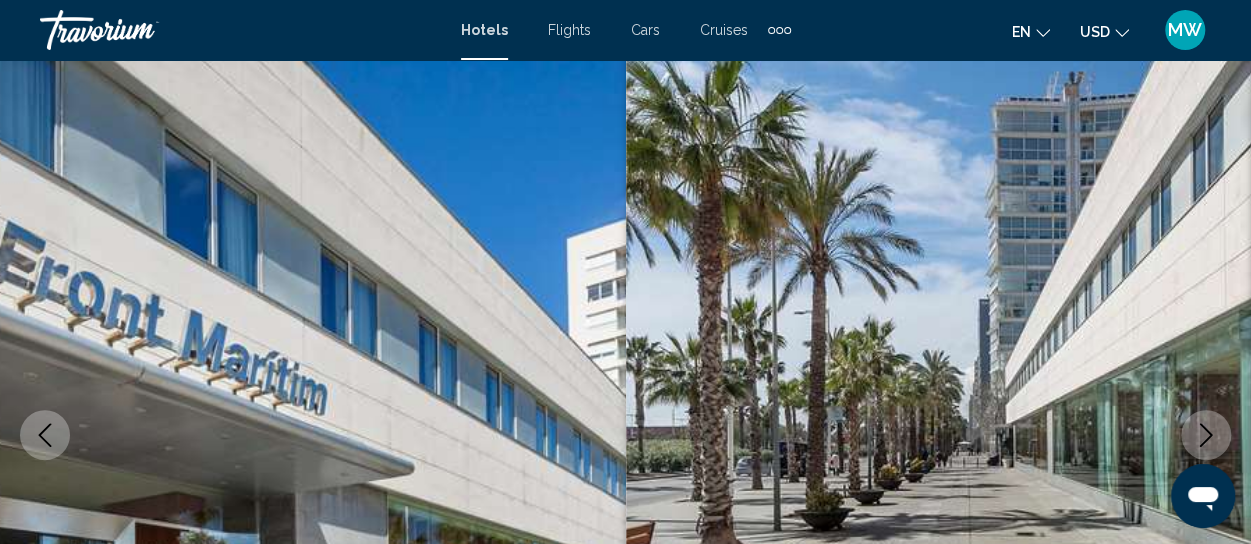 click 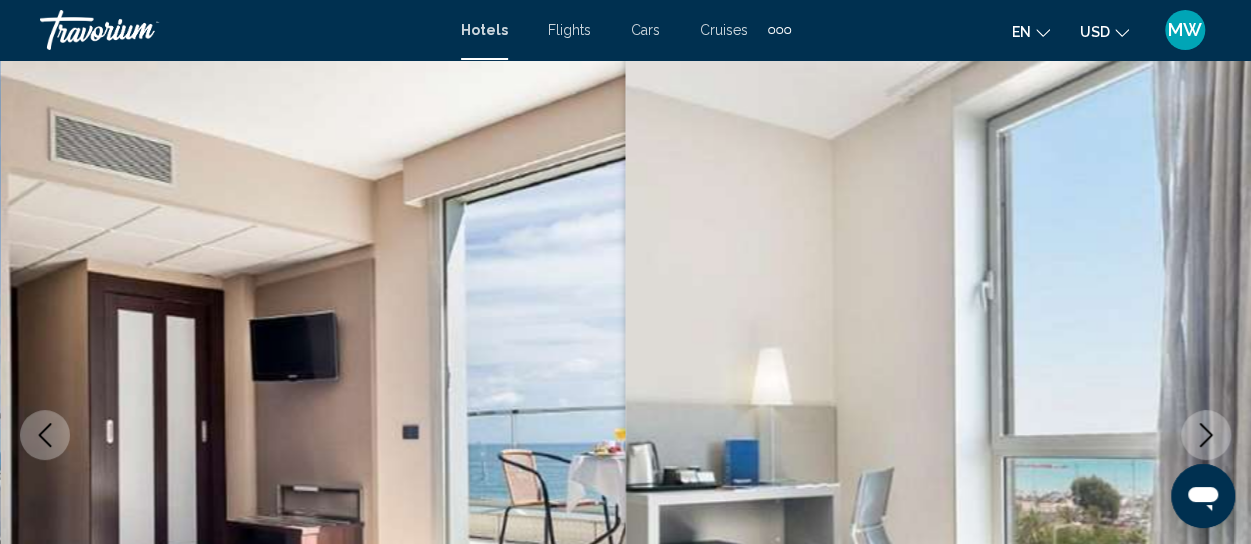 click 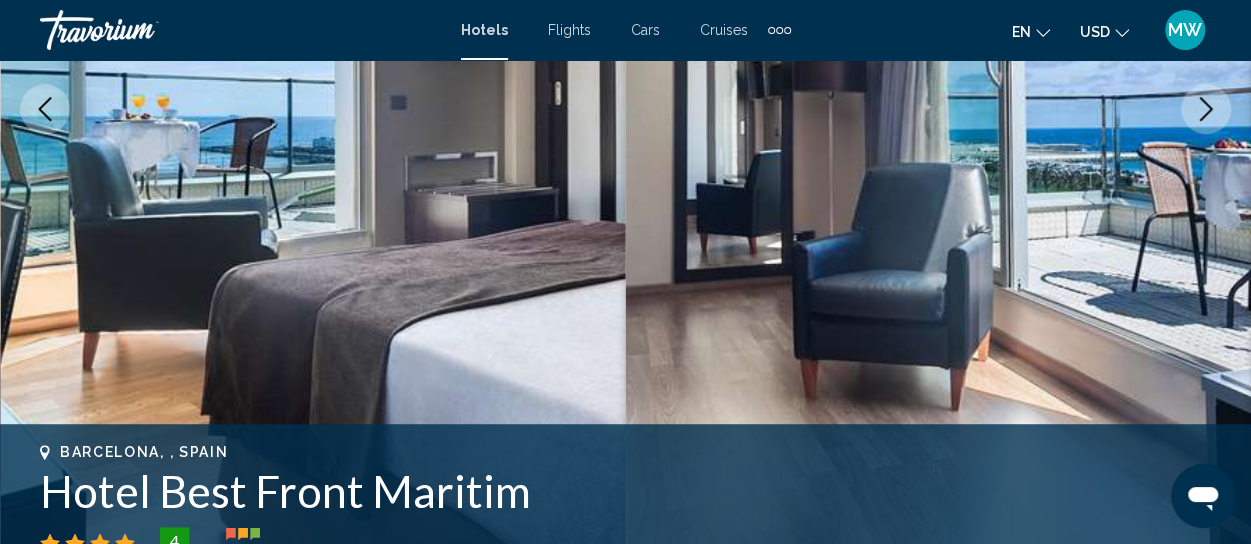 scroll, scrollTop: 400, scrollLeft: 0, axis: vertical 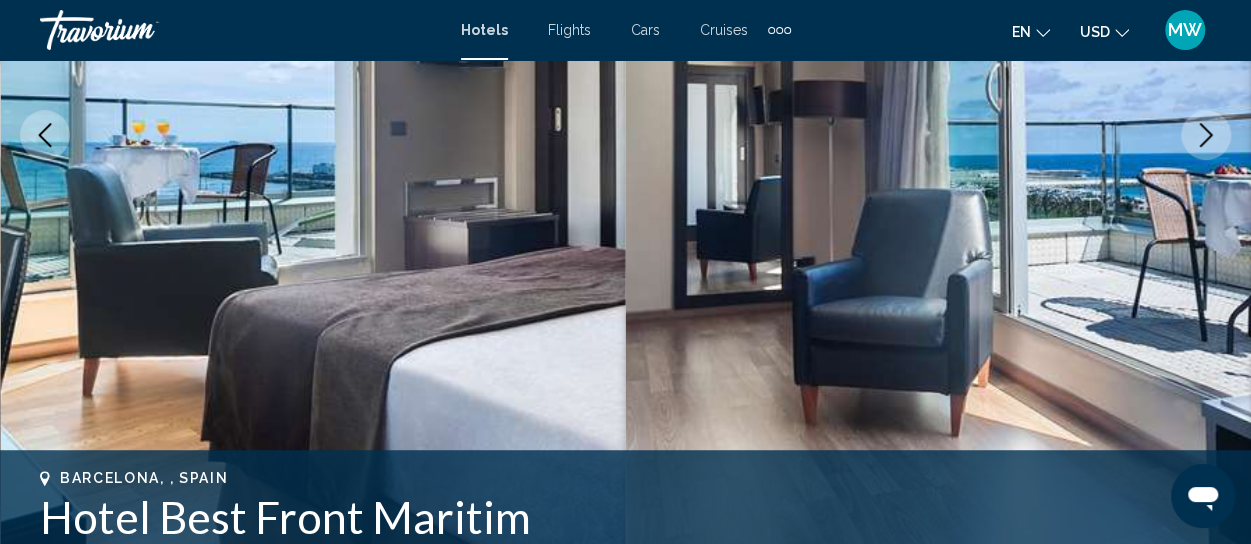click 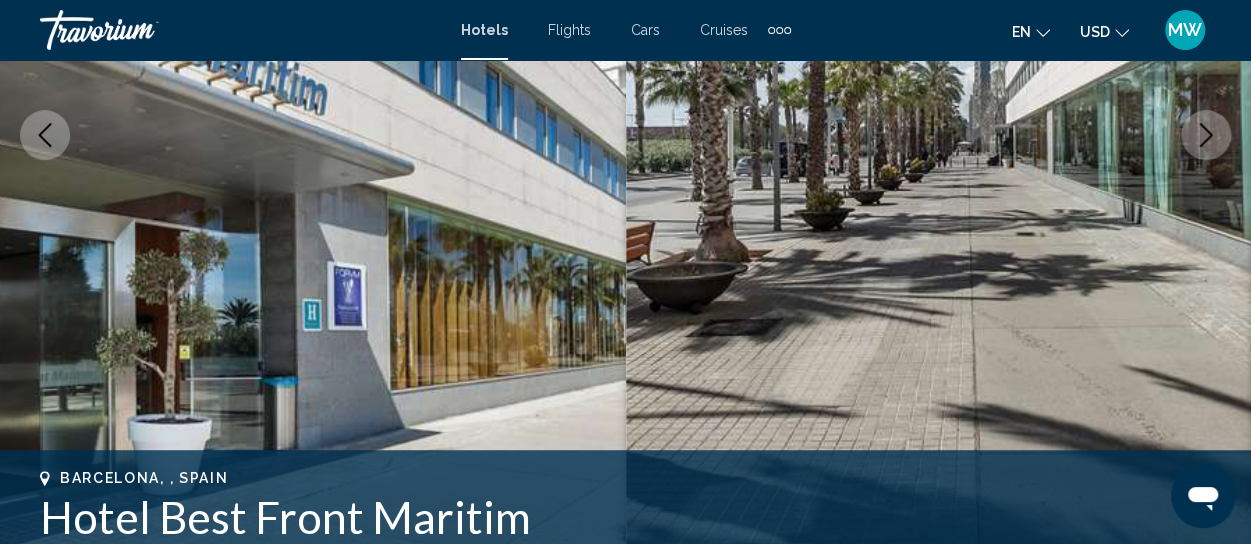 scroll, scrollTop: 0, scrollLeft: 0, axis: both 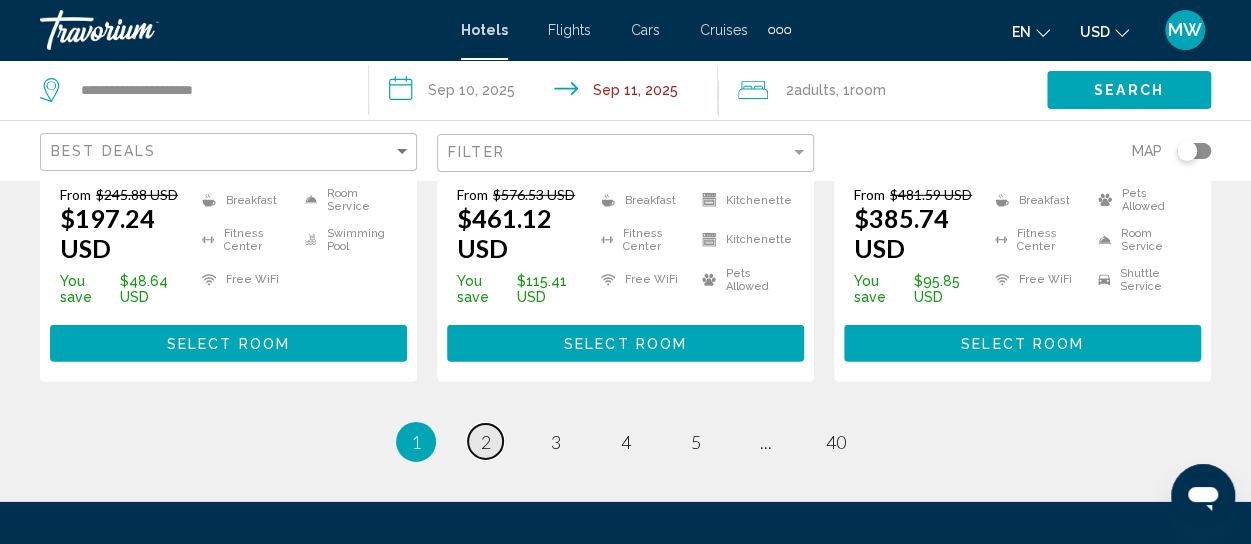 click on "2" at bounding box center [486, 442] 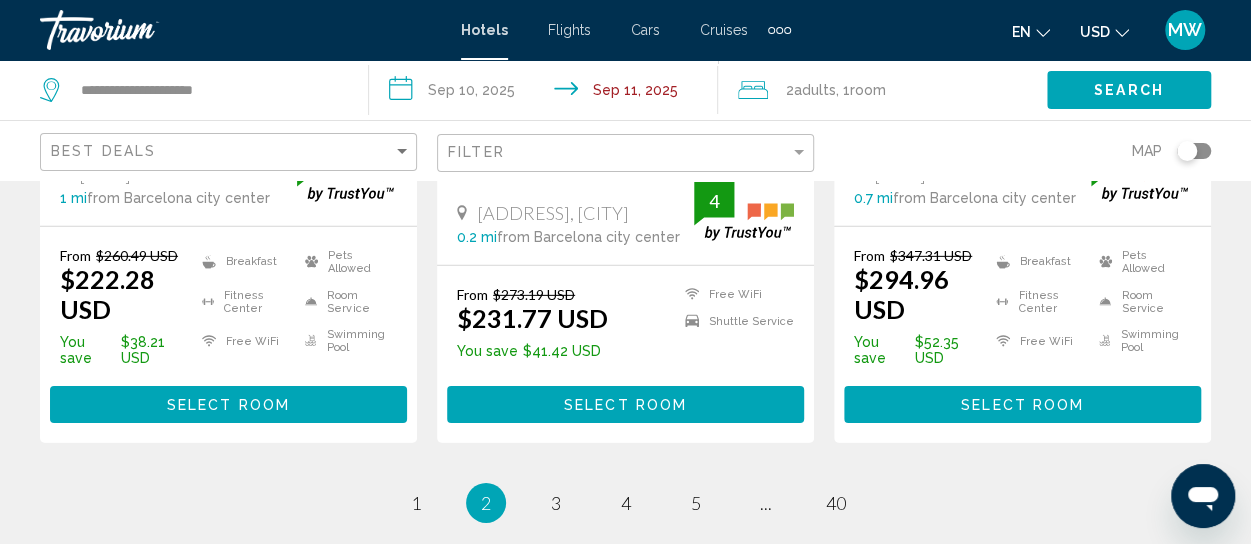 click on "From $273.19 USD $231.77 USD  You save  $41.42 USD
Free WiFi
Shuttle Service  4 Select Room" at bounding box center [625, 354] 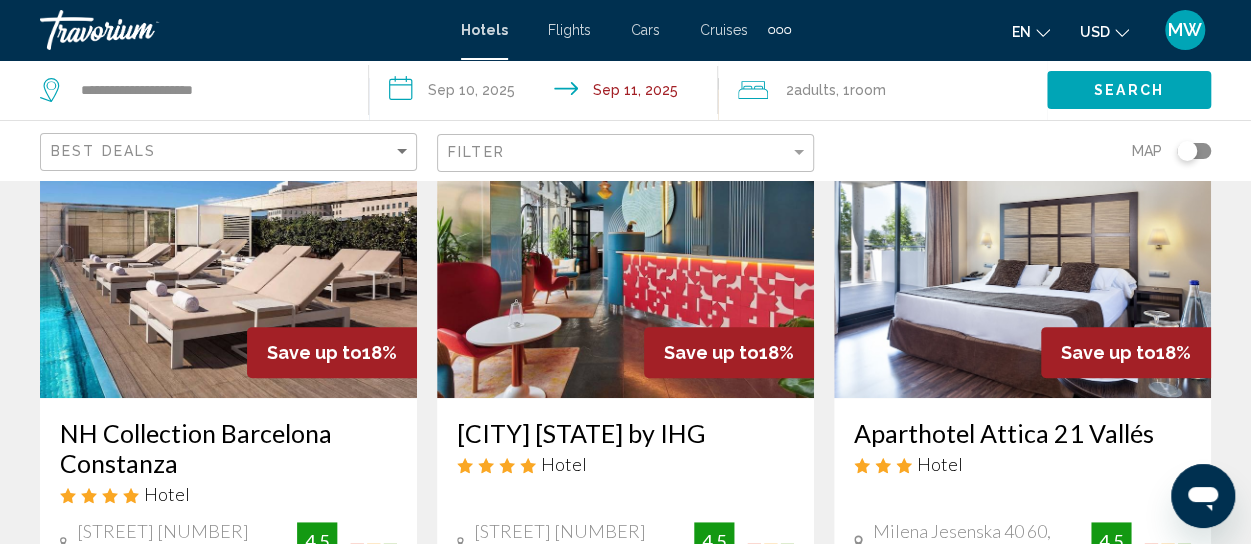 scroll, scrollTop: 100, scrollLeft: 0, axis: vertical 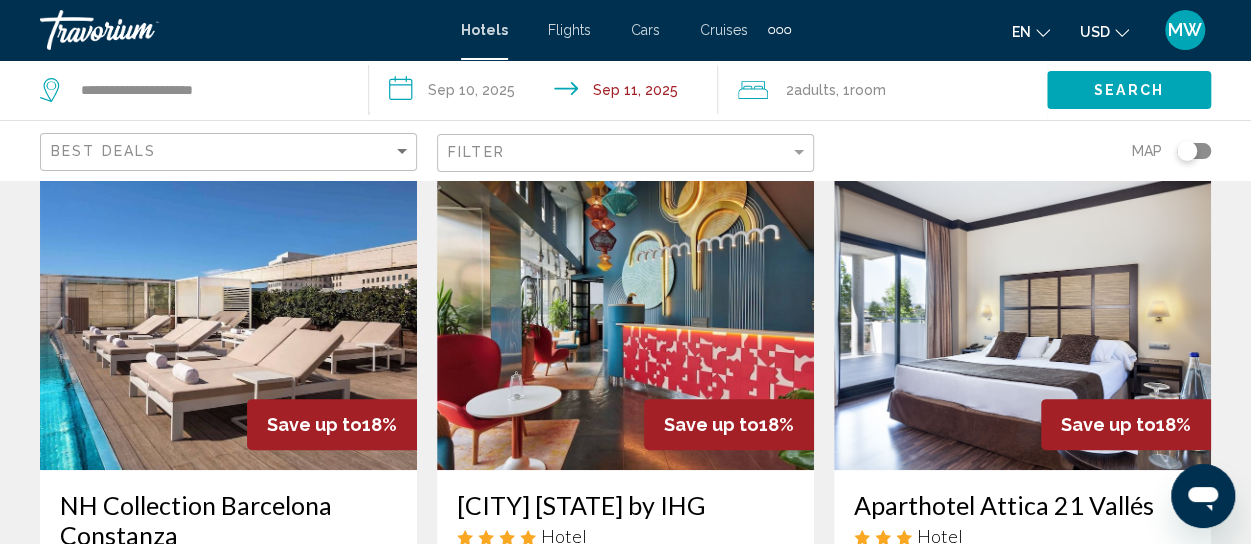 click on "Filter" 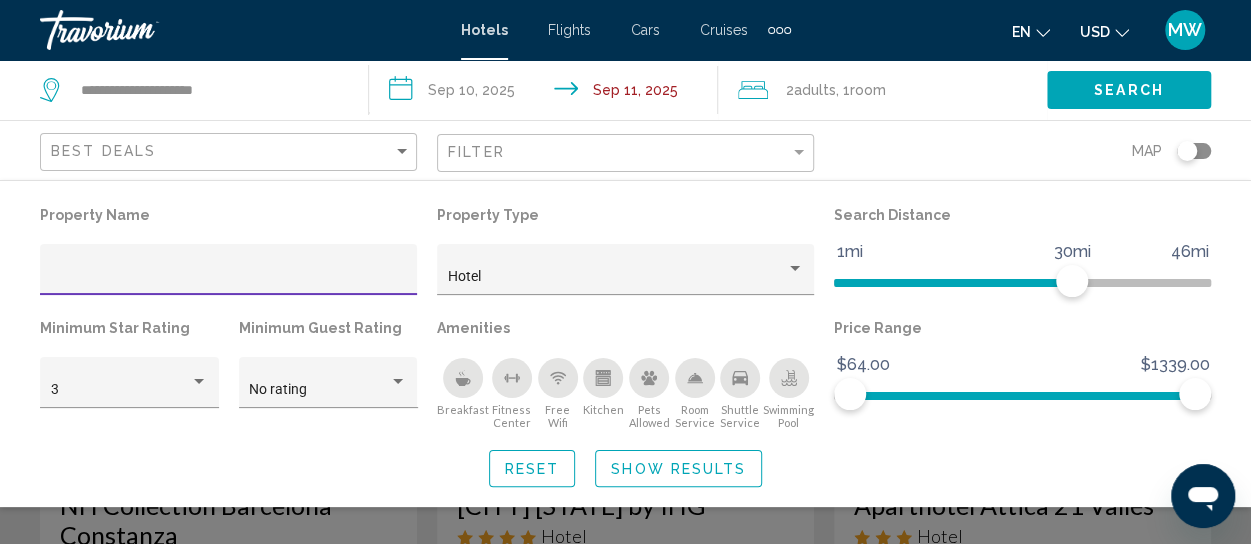 click on "Filter" 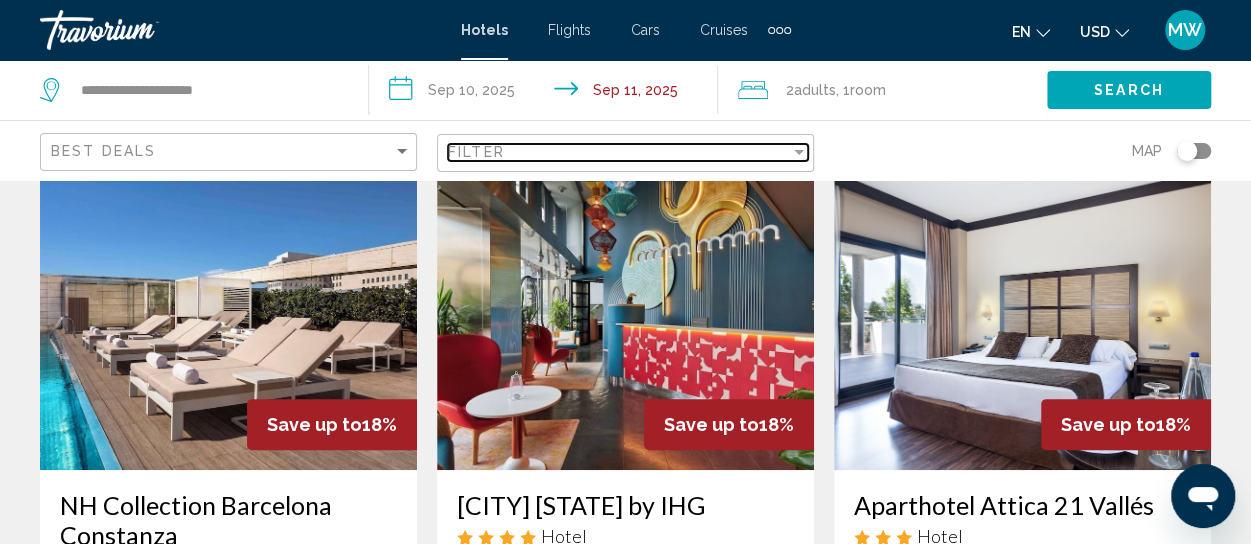 click on "Filter" at bounding box center [619, 152] 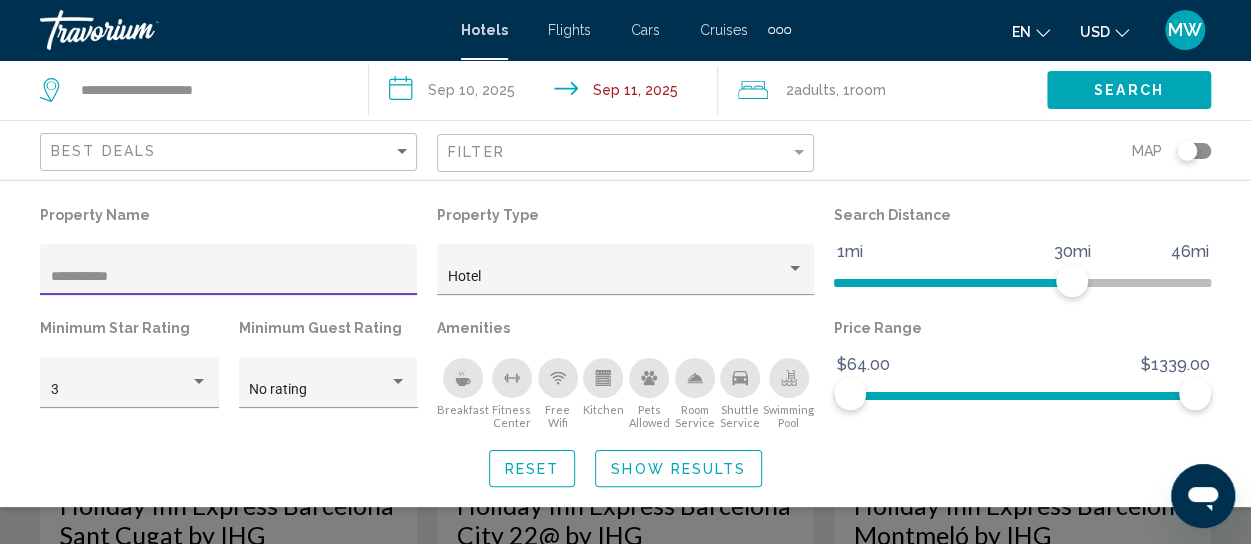 type on "**********" 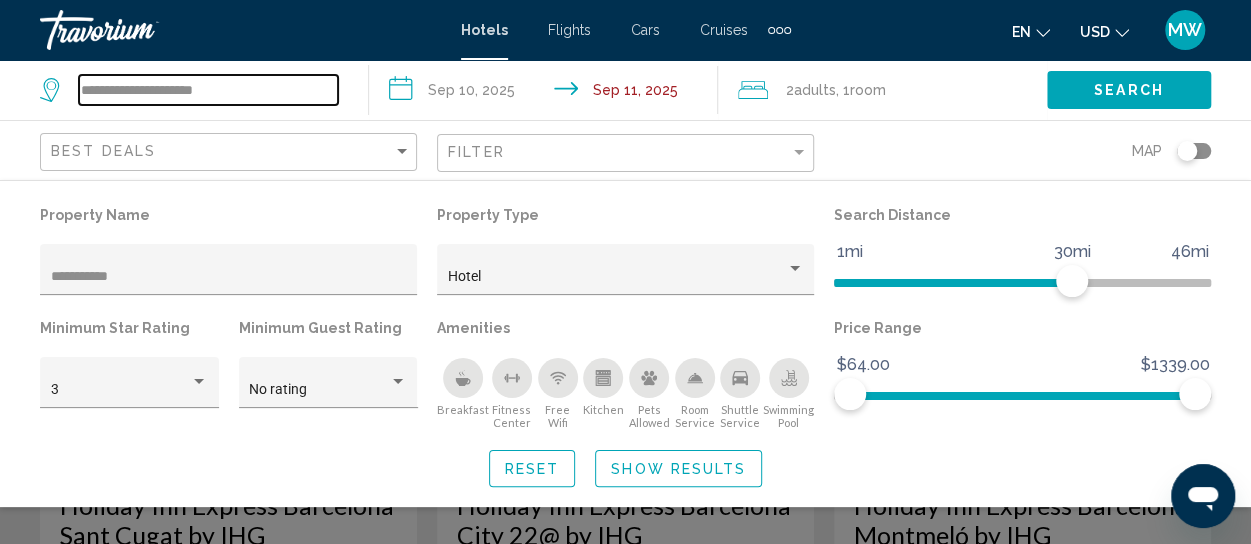 click on "**********" at bounding box center [208, 90] 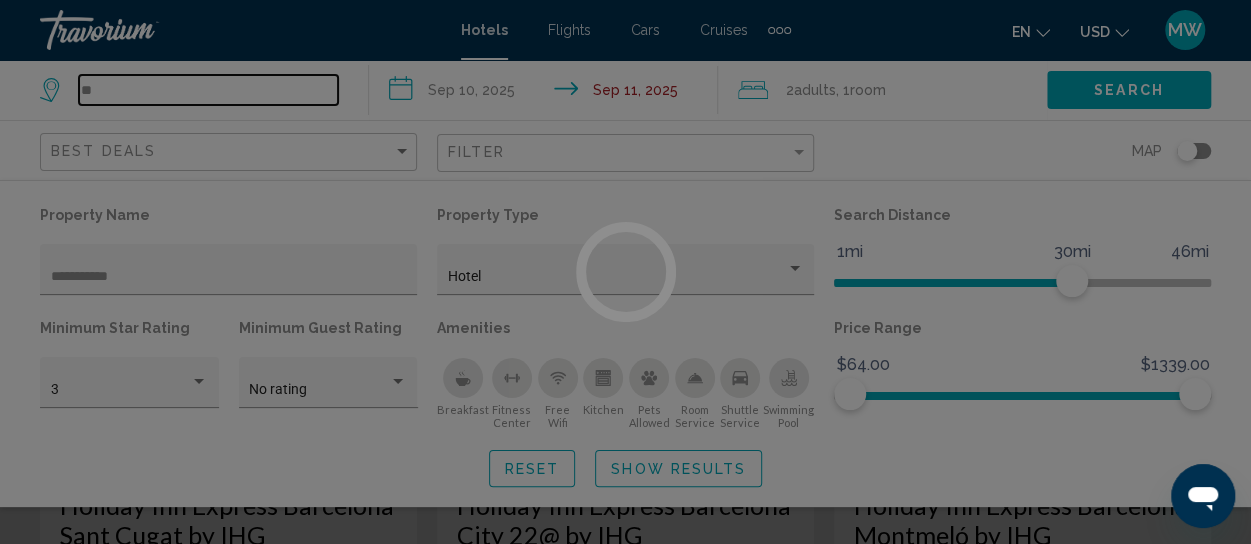 type on "*" 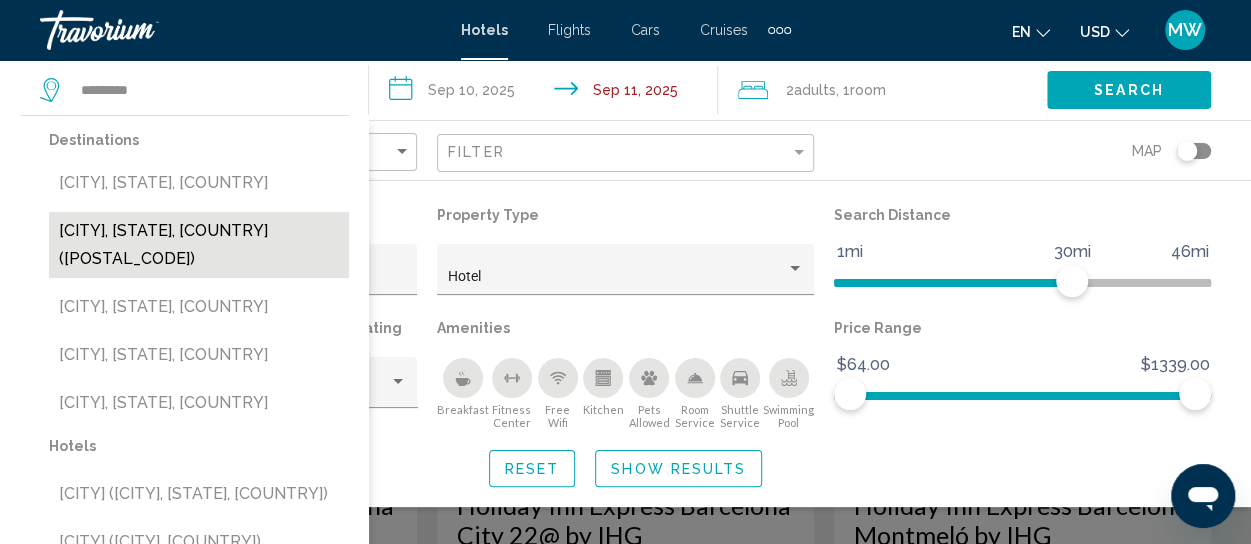 click on "[CITY], [STATE], [COUNTRY] ([POSTAL_CODE])" at bounding box center [199, 245] 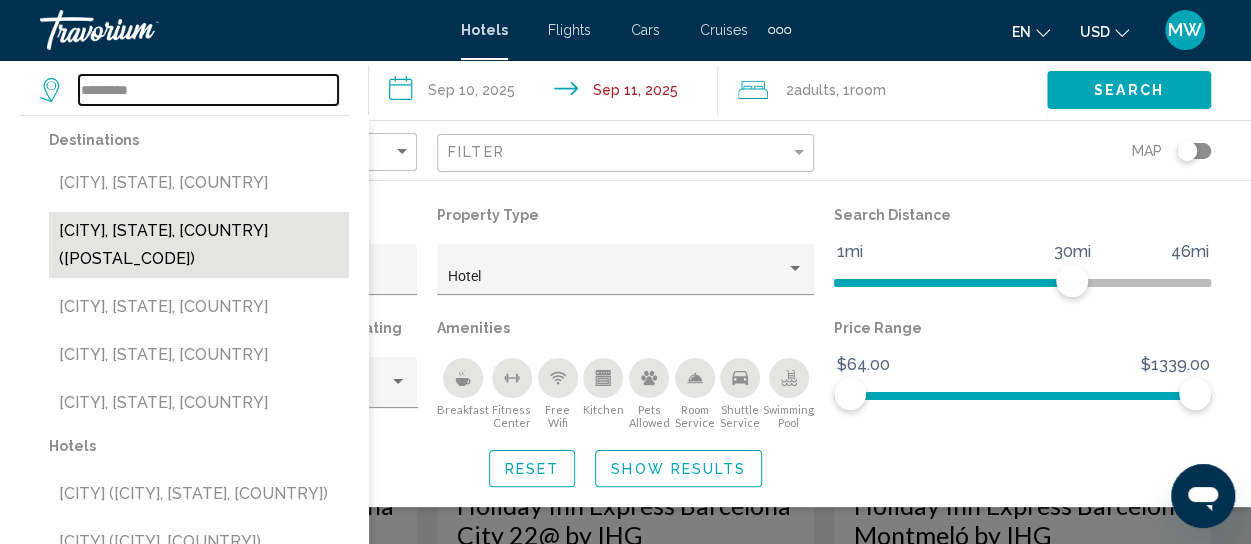 type on "**********" 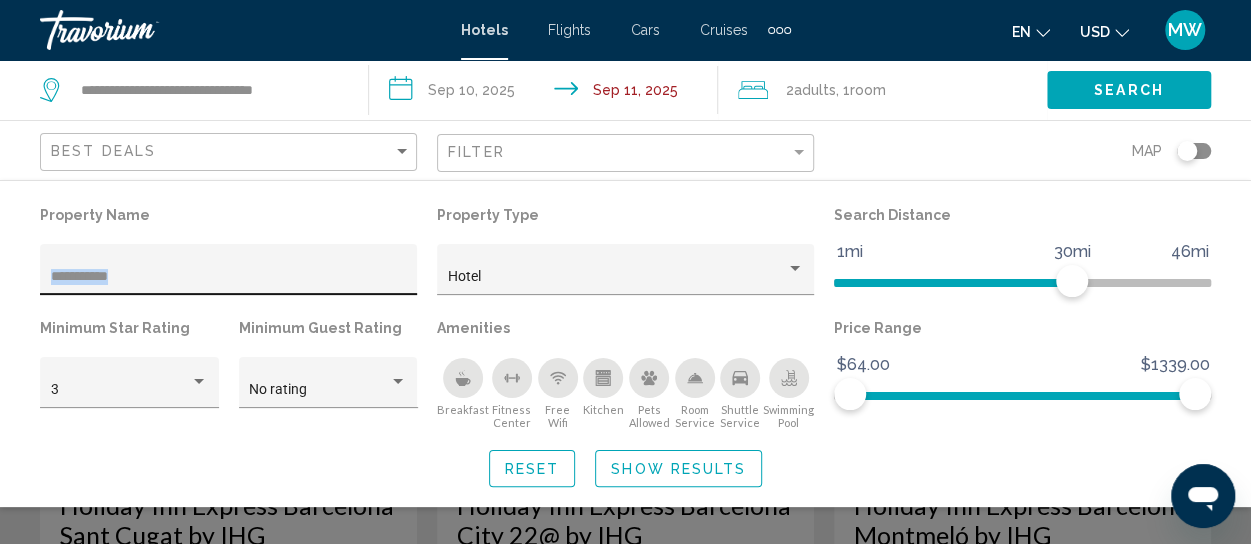 click on "**********" 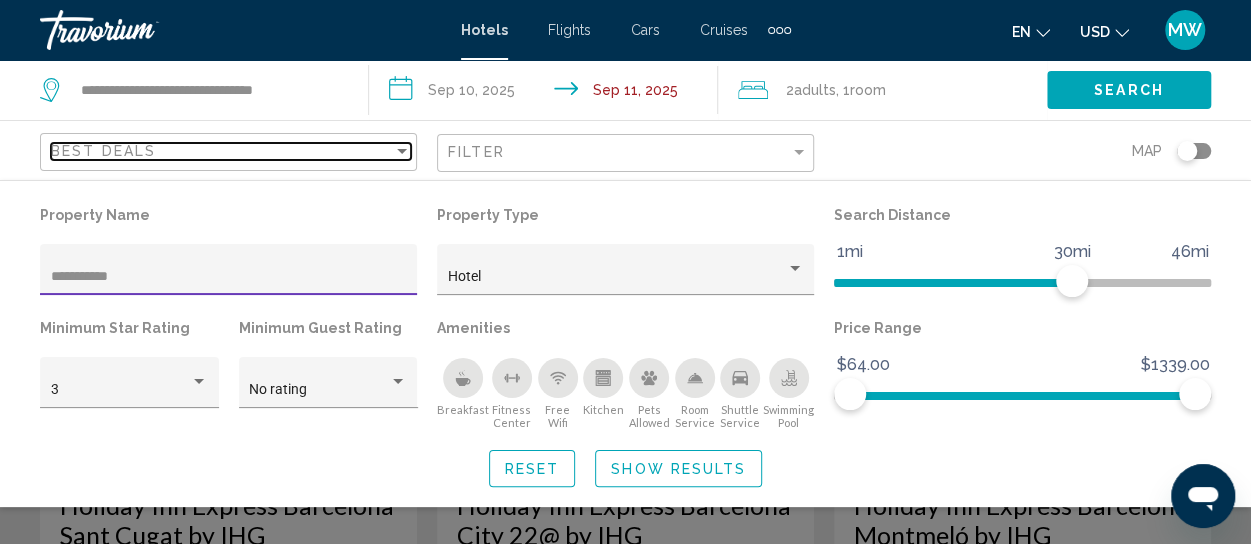 click on "Best Deals" 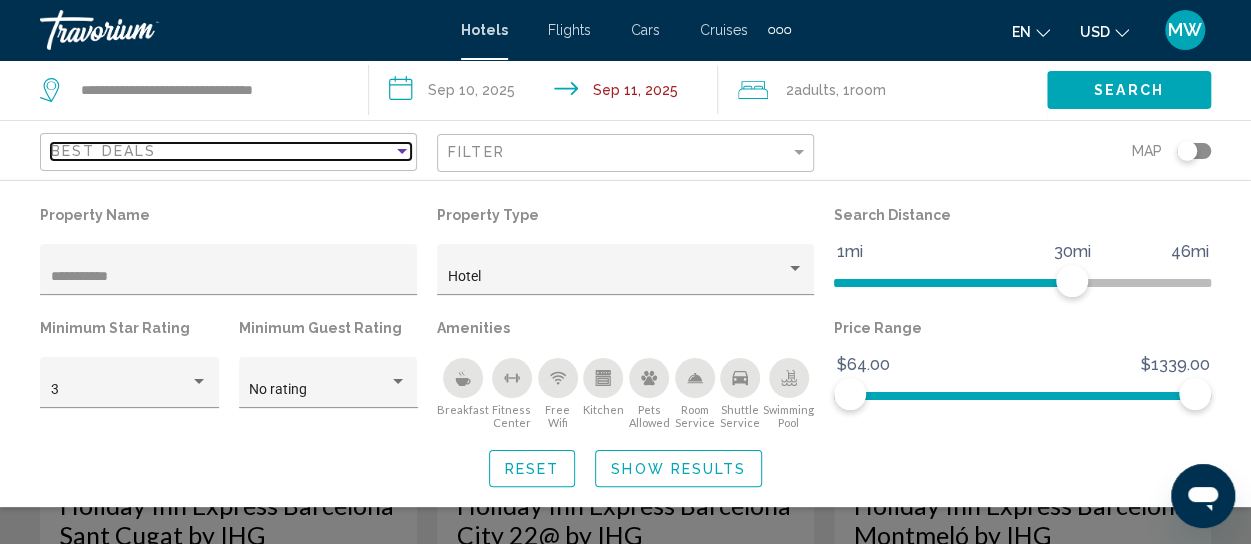 click on "Best Deals" at bounding box center (222, 151) 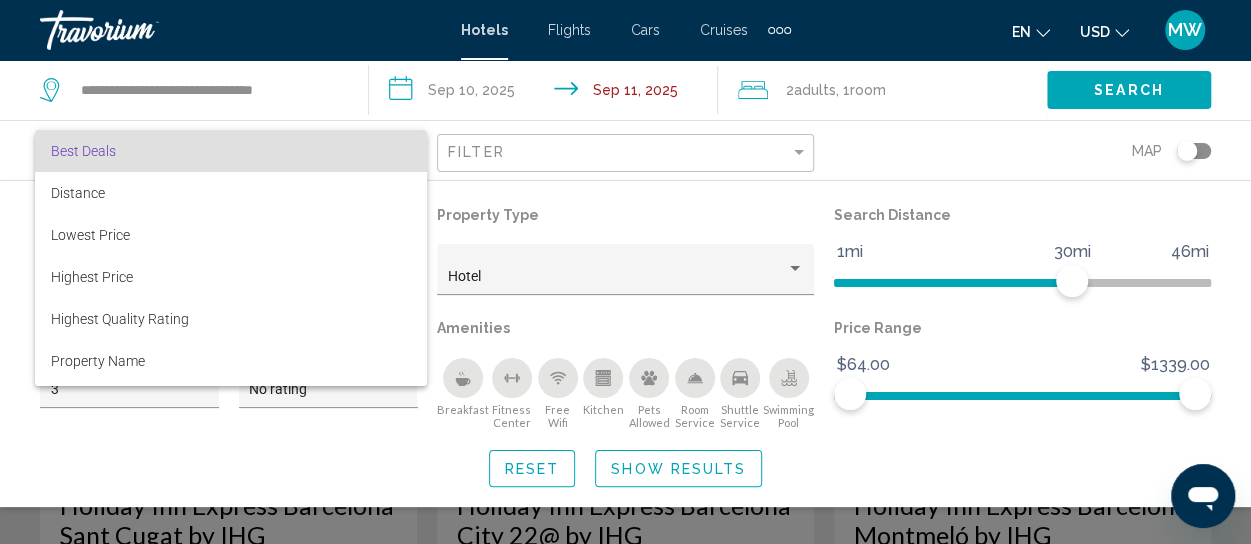 click at bounding box center (625, 272) 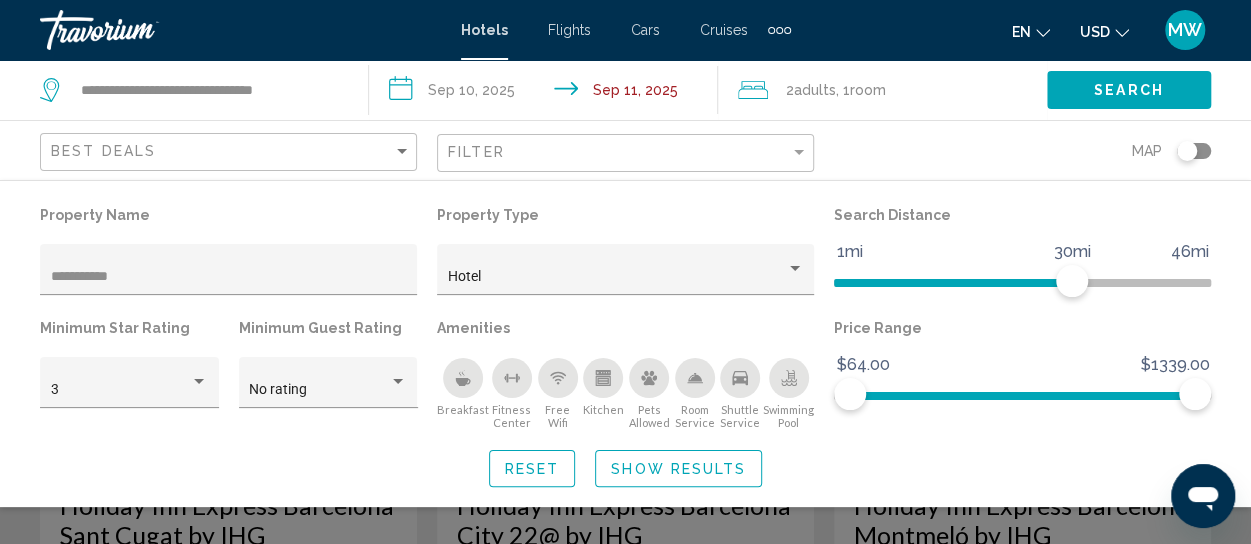 click on "Search" 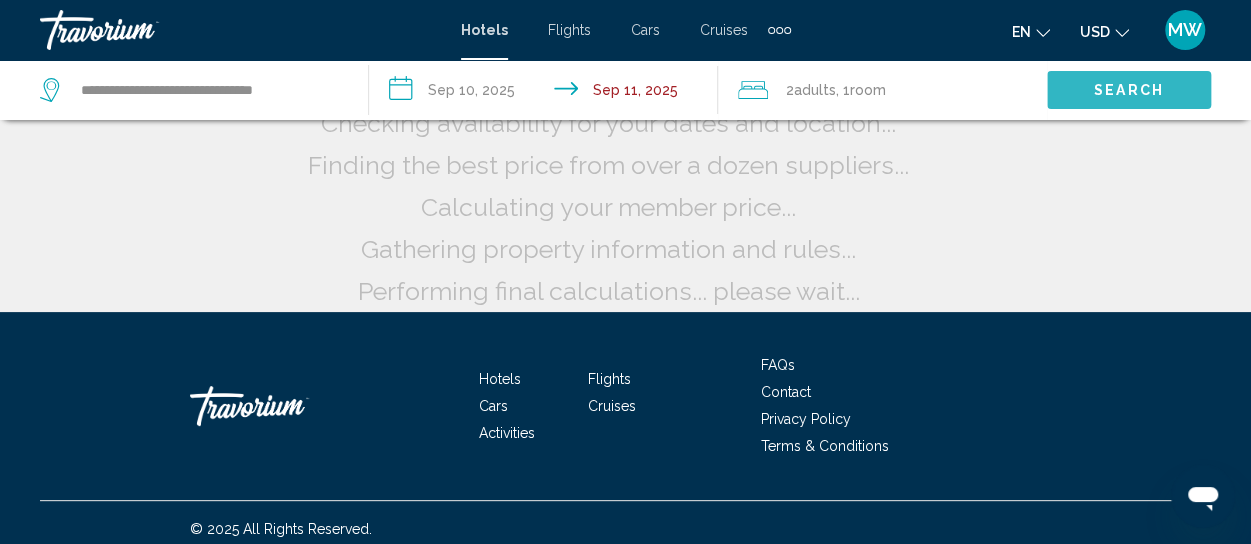 scroll, scrollTop: 0, scrollLeft: 0, axis: both 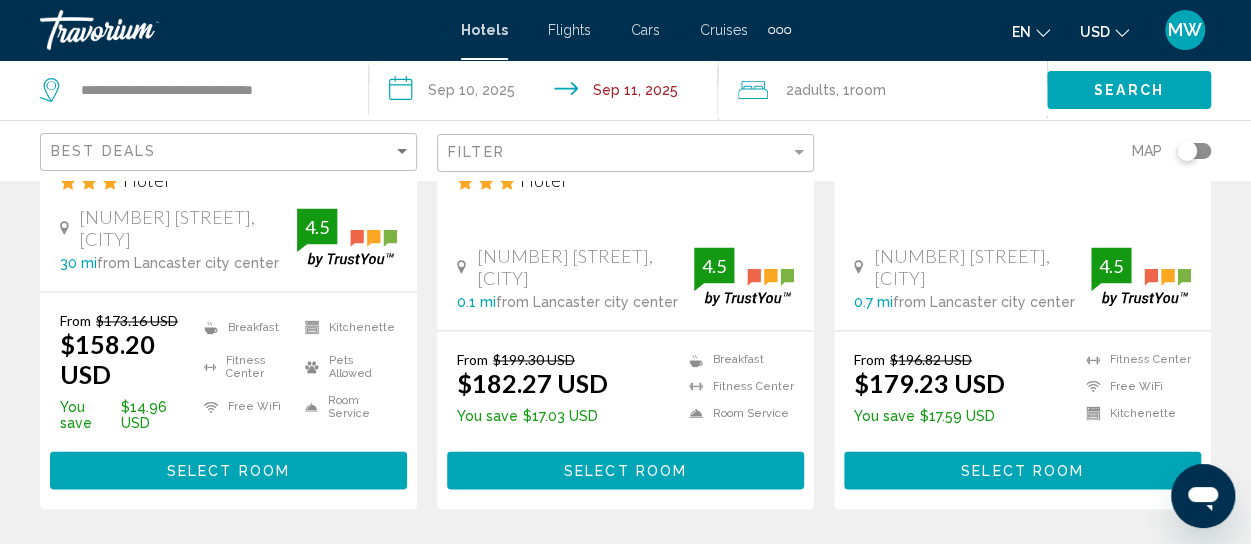 click on "Filter" 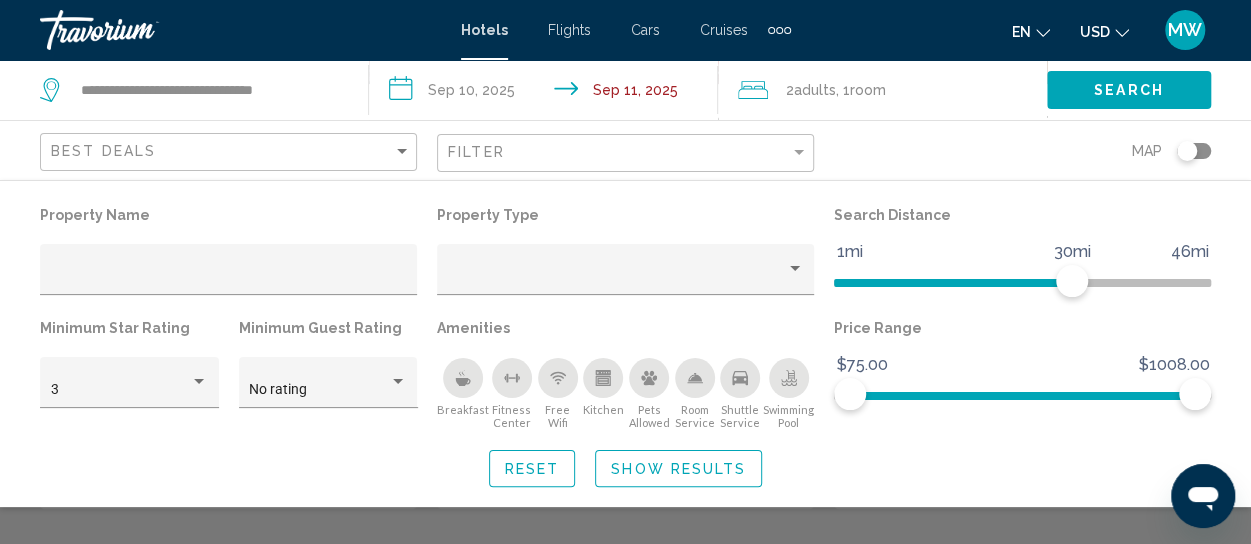 click on "Filter" 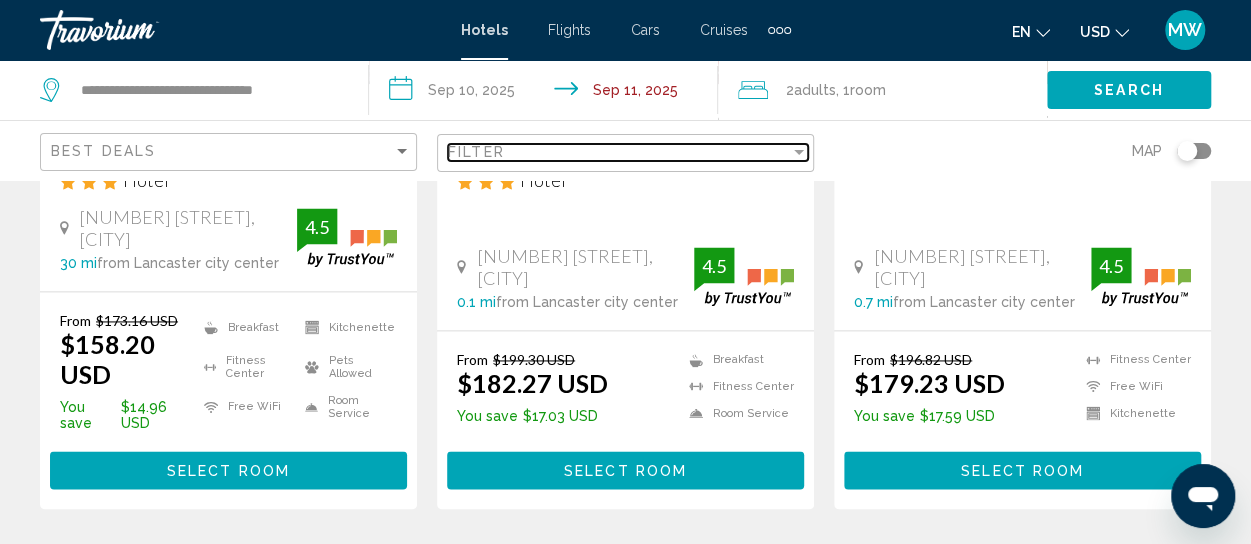 click on "Filter" at bounding box center [619, 152] 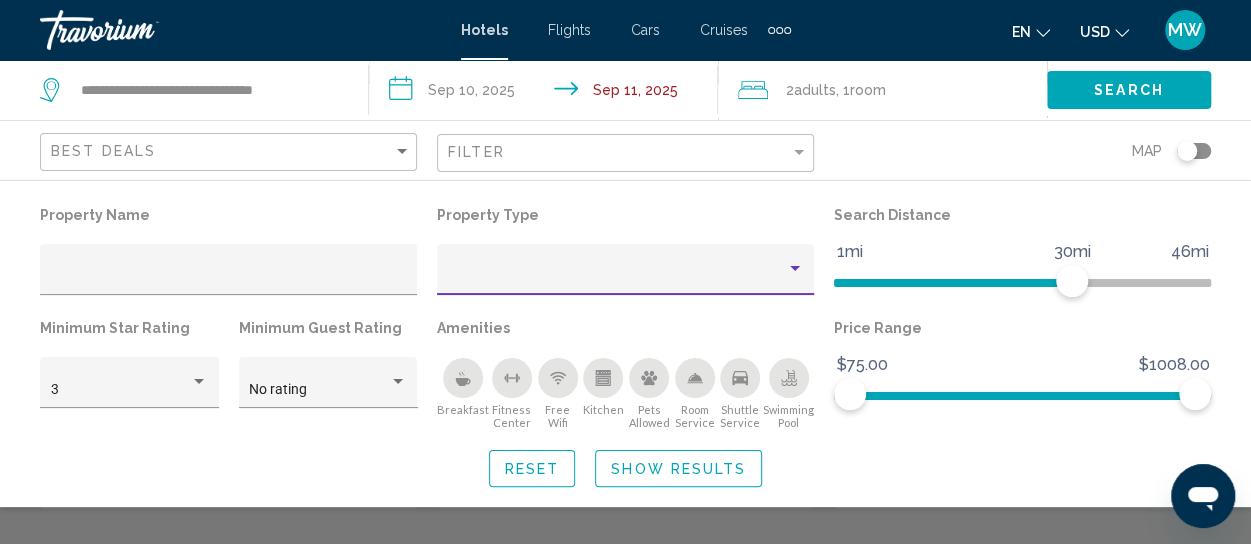 click at bounding box center [617, 277] 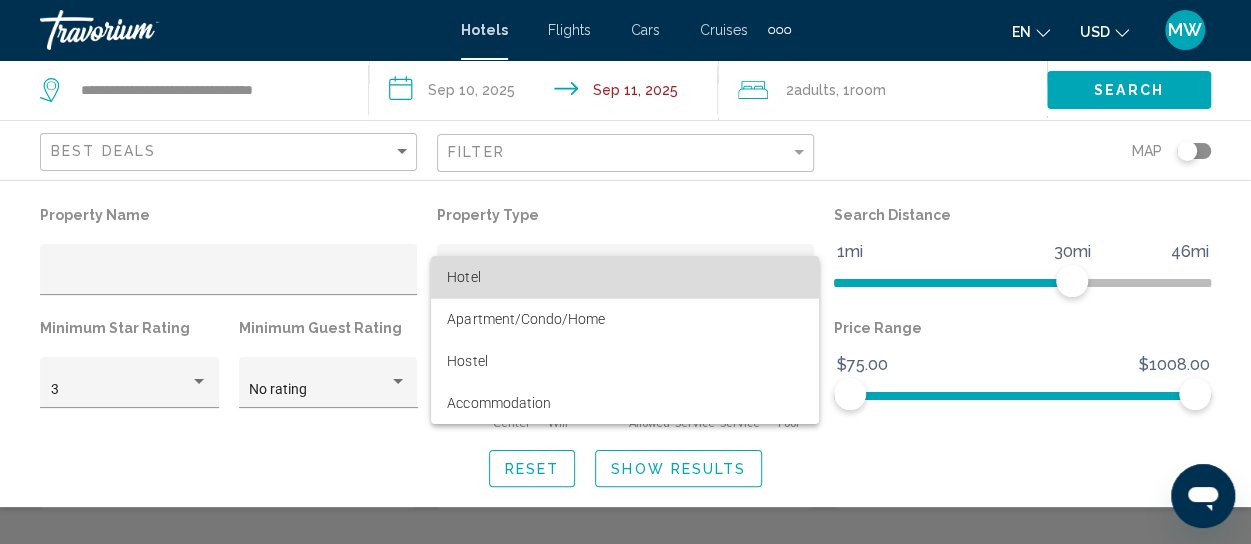 click on "Hotel" at bounding box center (463, 277) 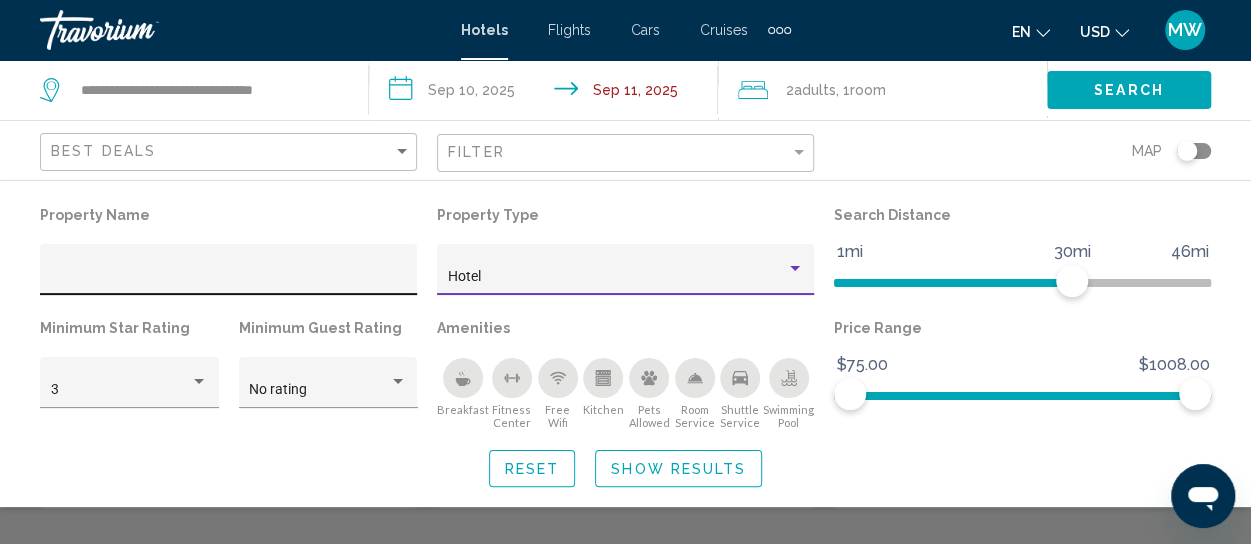click 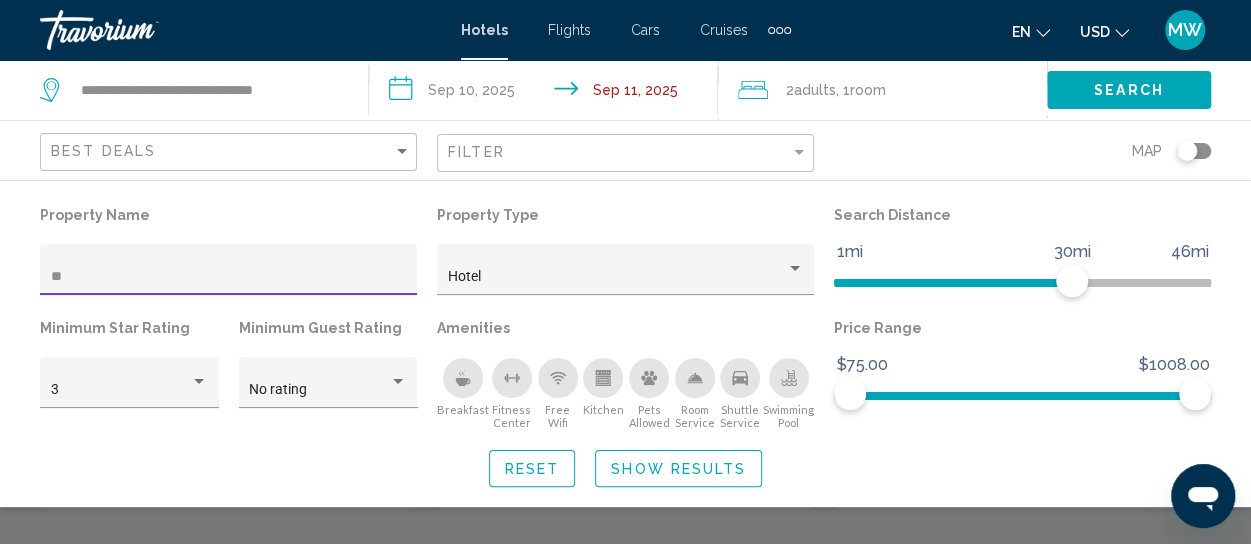 scroll, scrollTop: 486, scrollLeft: 0, axis: vertical 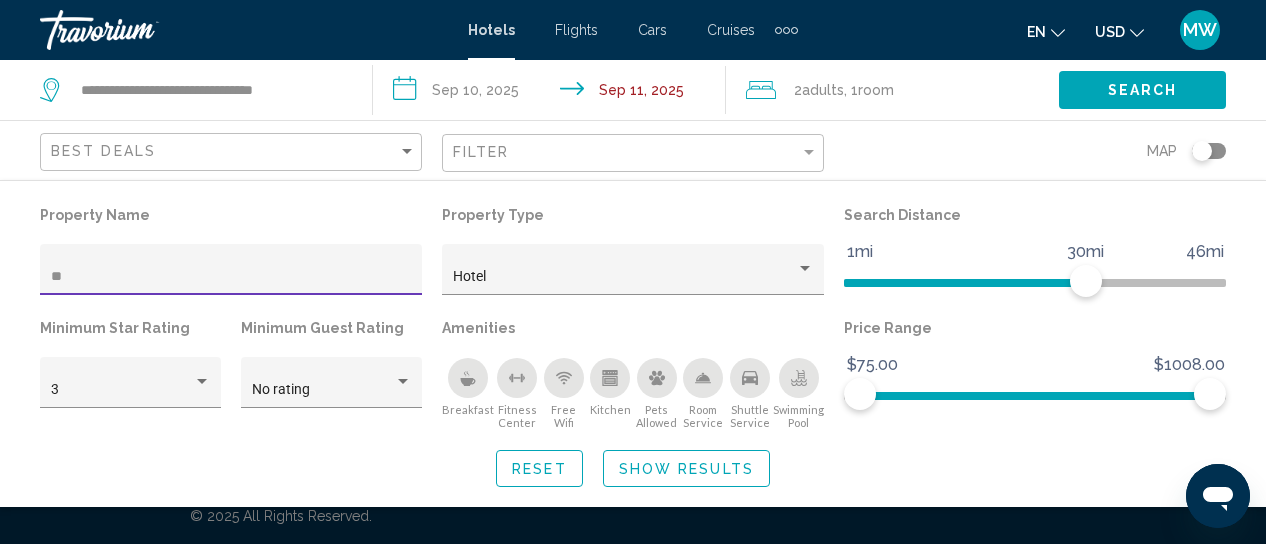 type on "*" 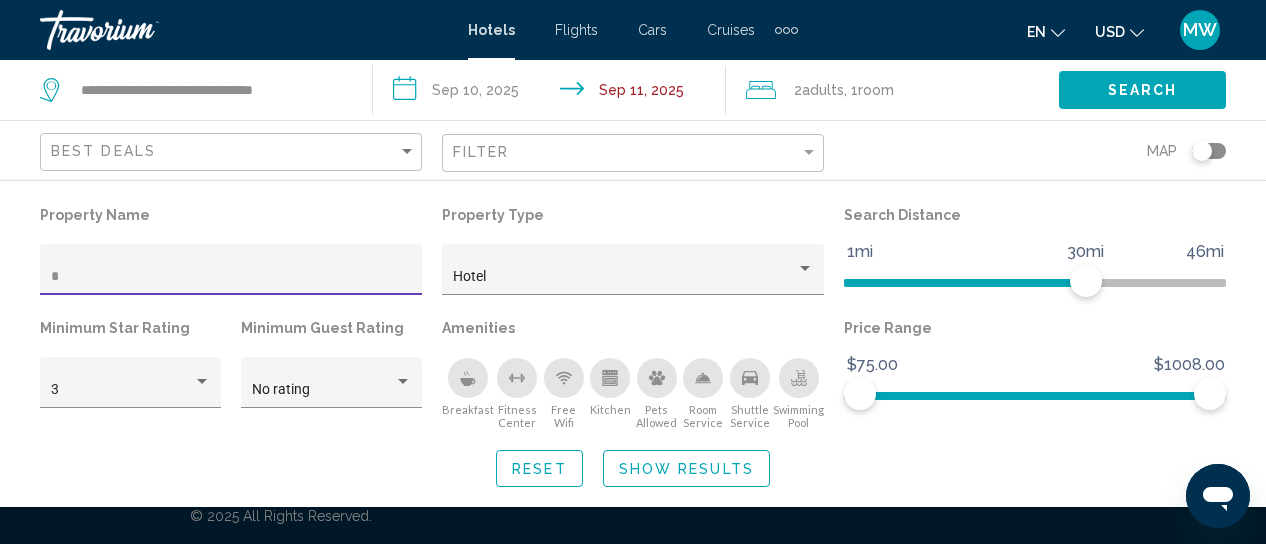 type 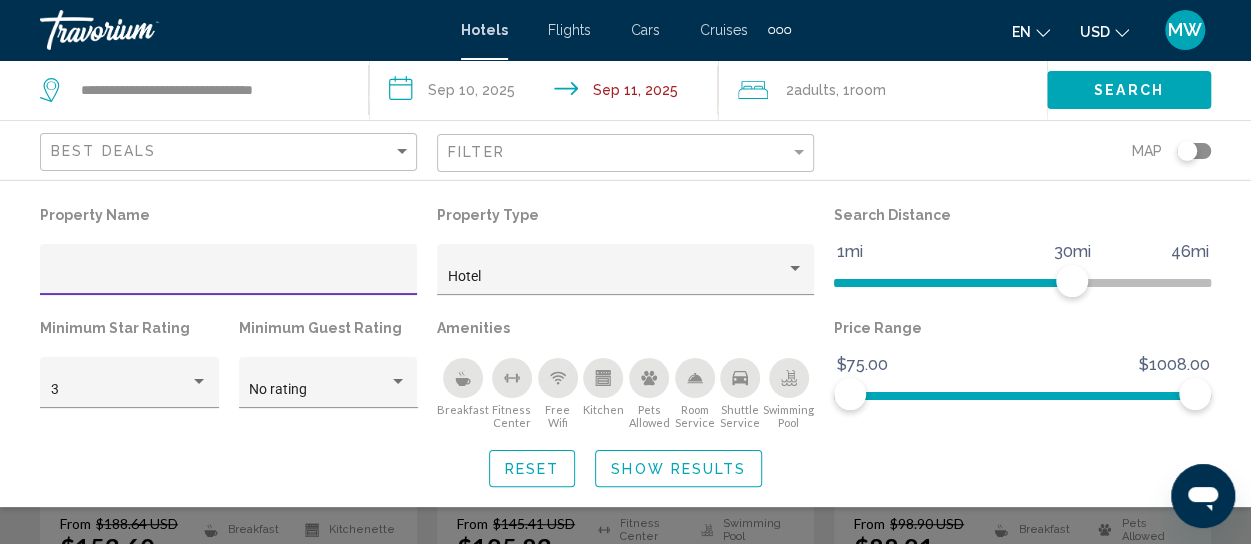 scroll, scrollTop: 200, scrollLeft: 0, axis: vertical 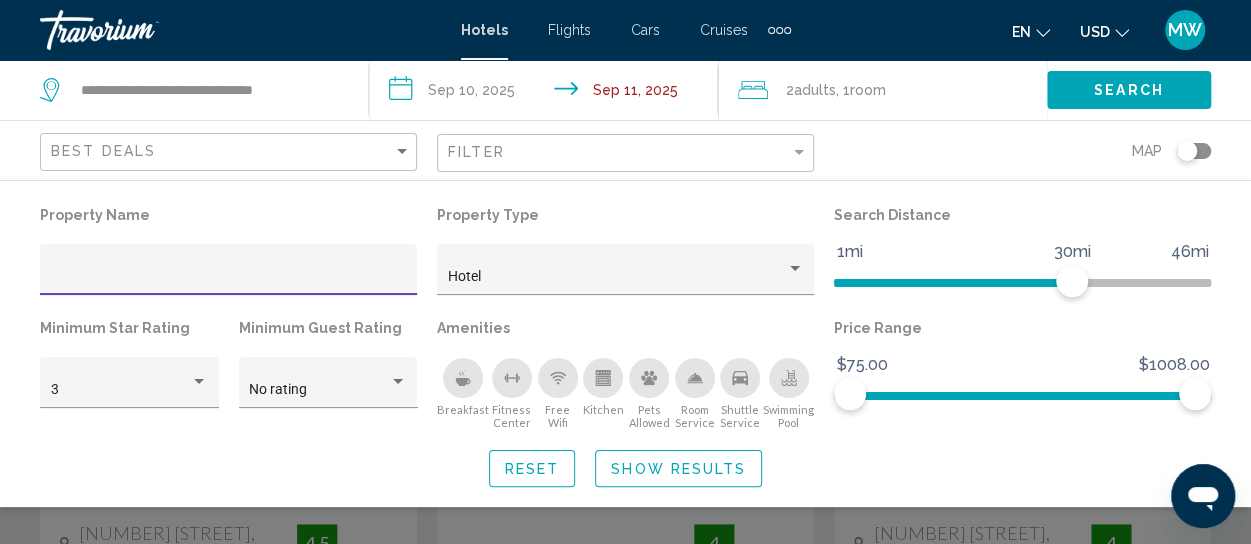 click on "Search" 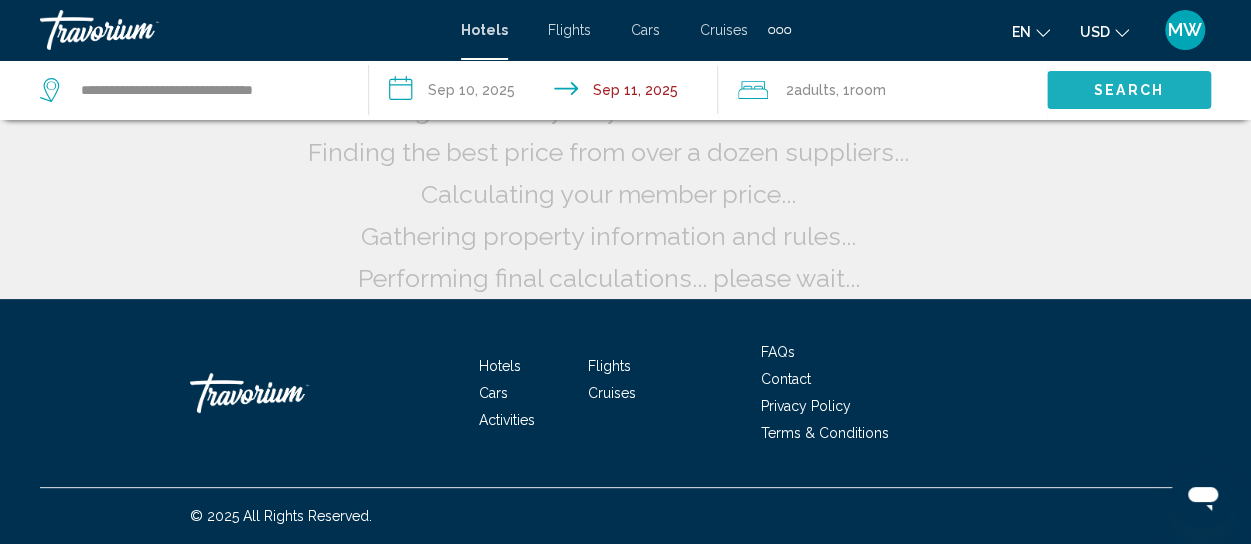scroll, scrollTop: 0, scrollLeft: 0, axis: both 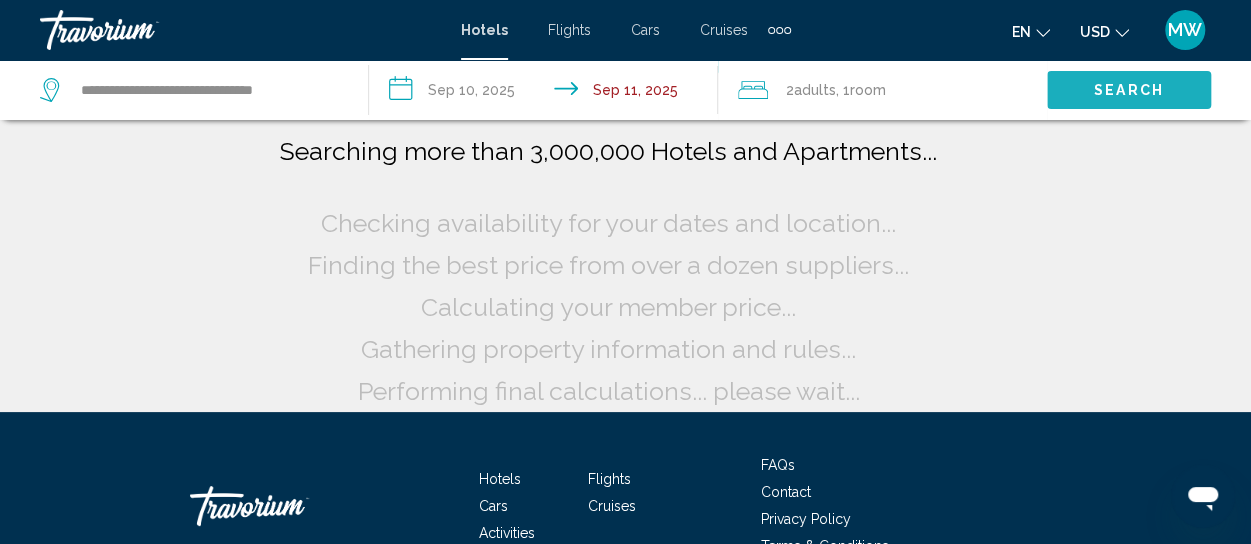click on "Search" 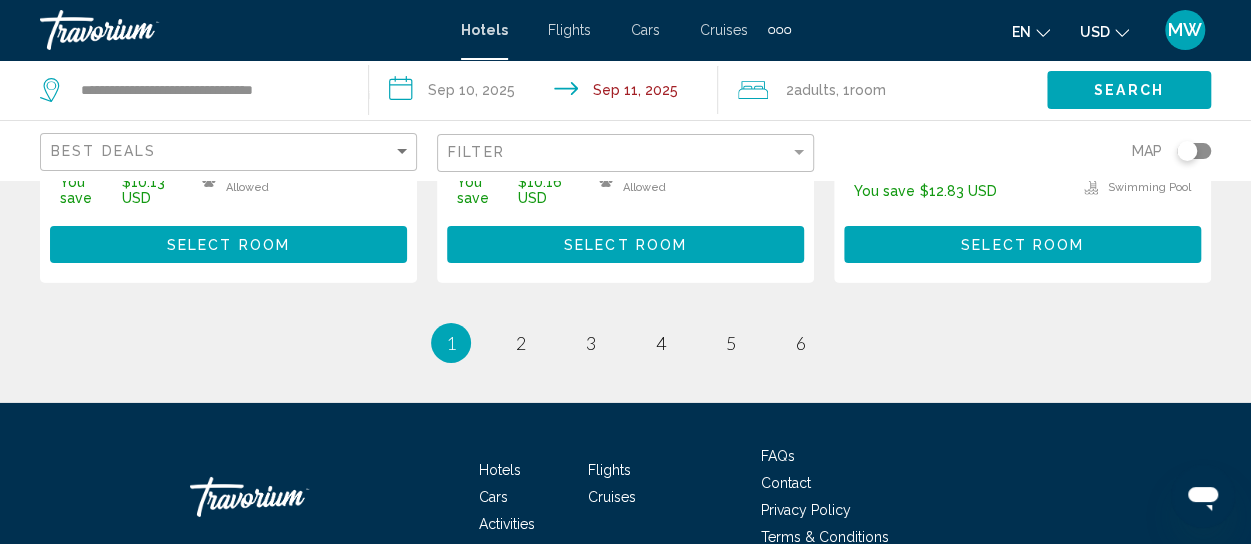 scroll, scrollTop: 3164, scrollLeft: 0, axis: vertical 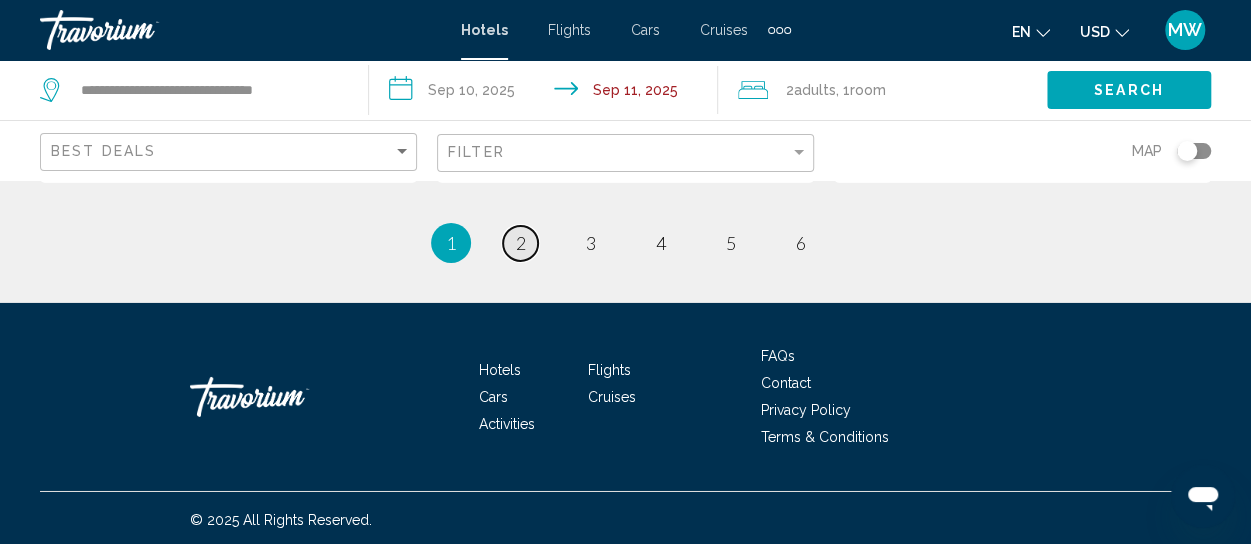 click on "page  2" at bounding box center [520, 243] 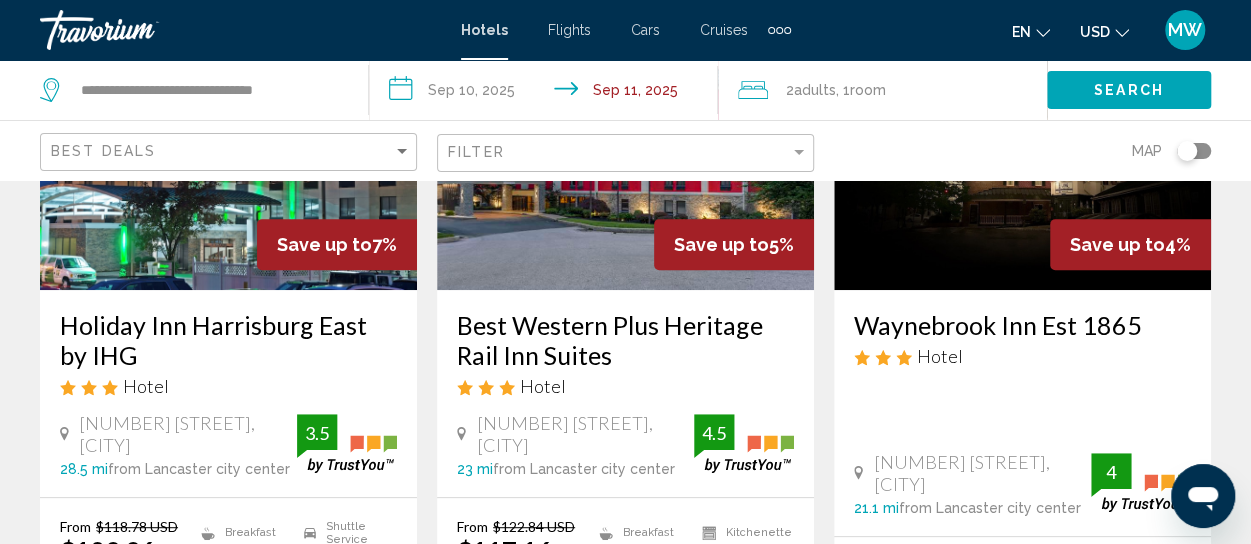 scroll, scrollTop: 100, scrollLeft: 0, axis: vertical 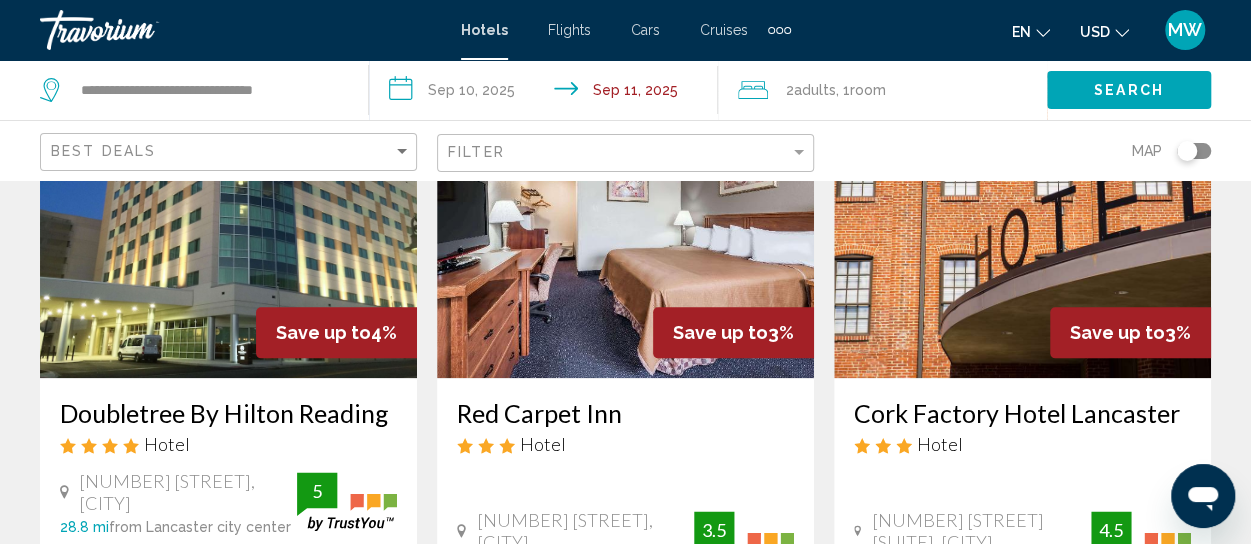 drag, startPoint x: 389, startPoint y: 537, endPoint x: 816, endPoint y: 462, distance: 433.53662 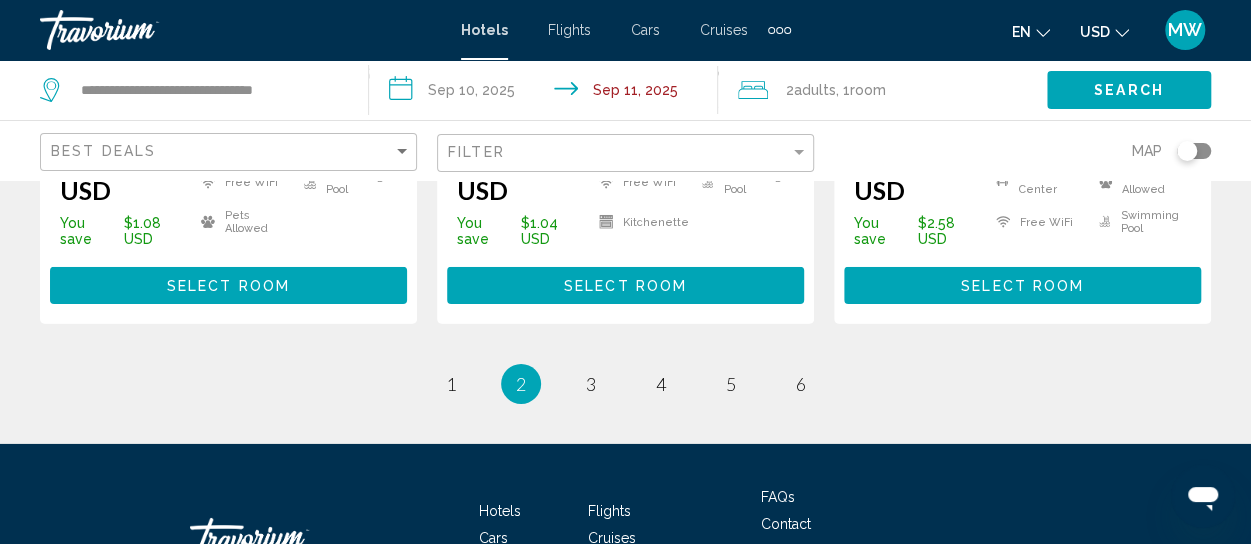 scroll, scrollTop: 3076, scrollLeft: 0, axis: vertical 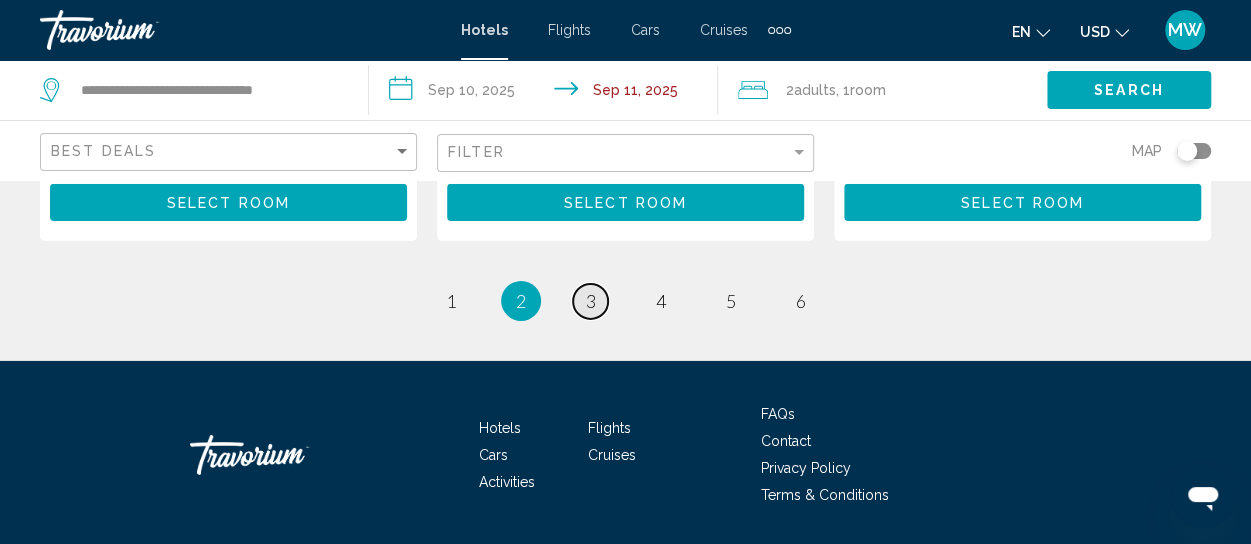 click on "page  3" at bounding box center [590, 301] 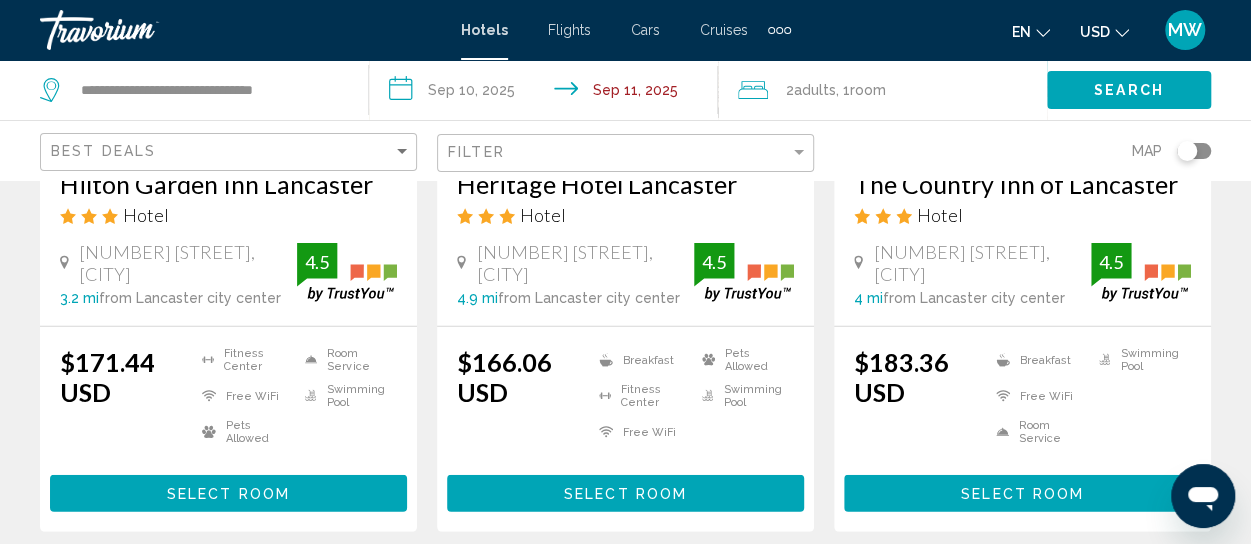 scroll, scrollTop: 2800, scrollLeft: 0, axis: vertical 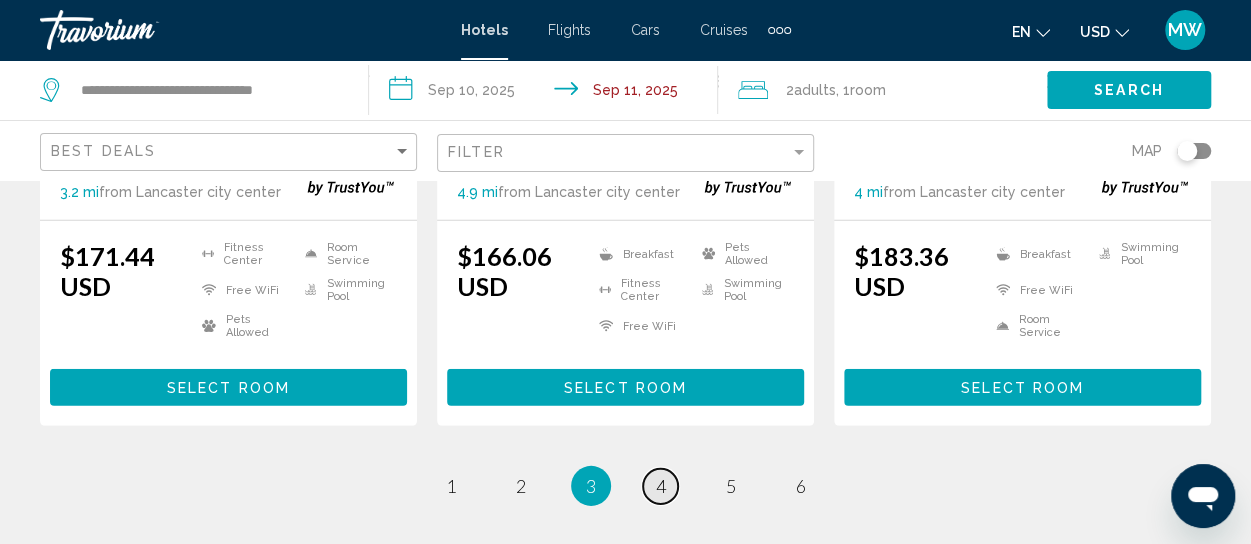 click on "4" at bounding box center [661, 486] 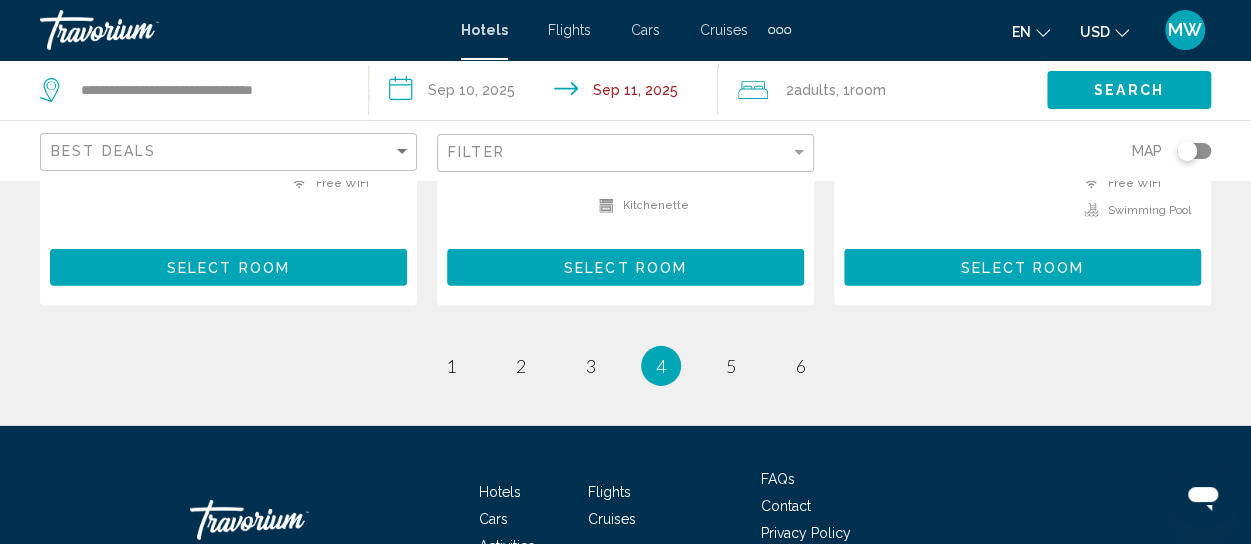 scroll, scrollTop: 3000, scrollLeft: 0, axis: vertical 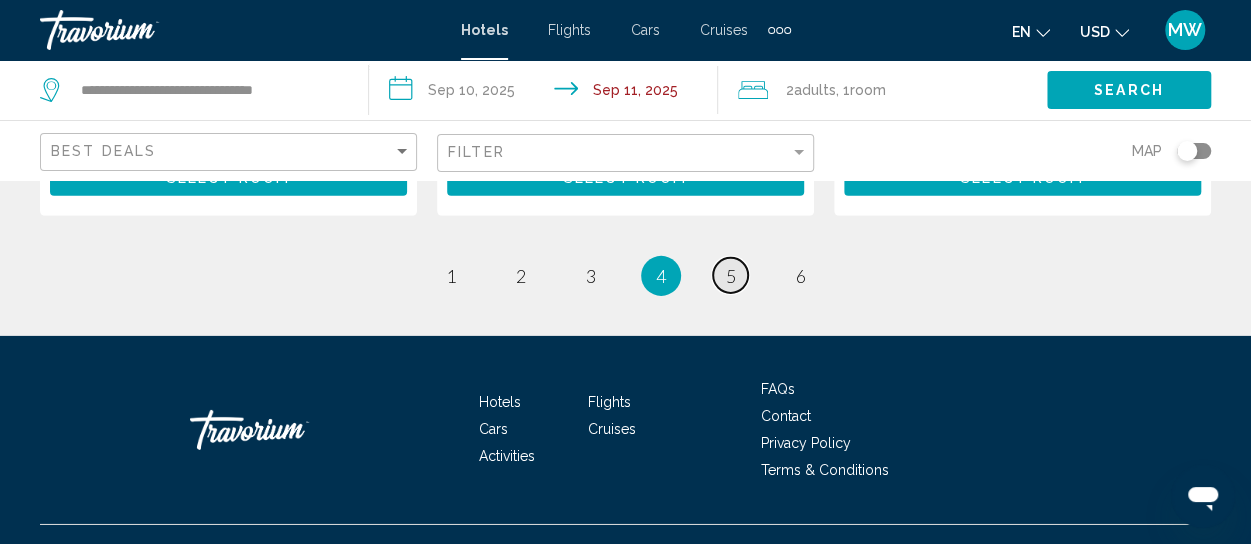 click on "5" at bounding box center [731, 276] 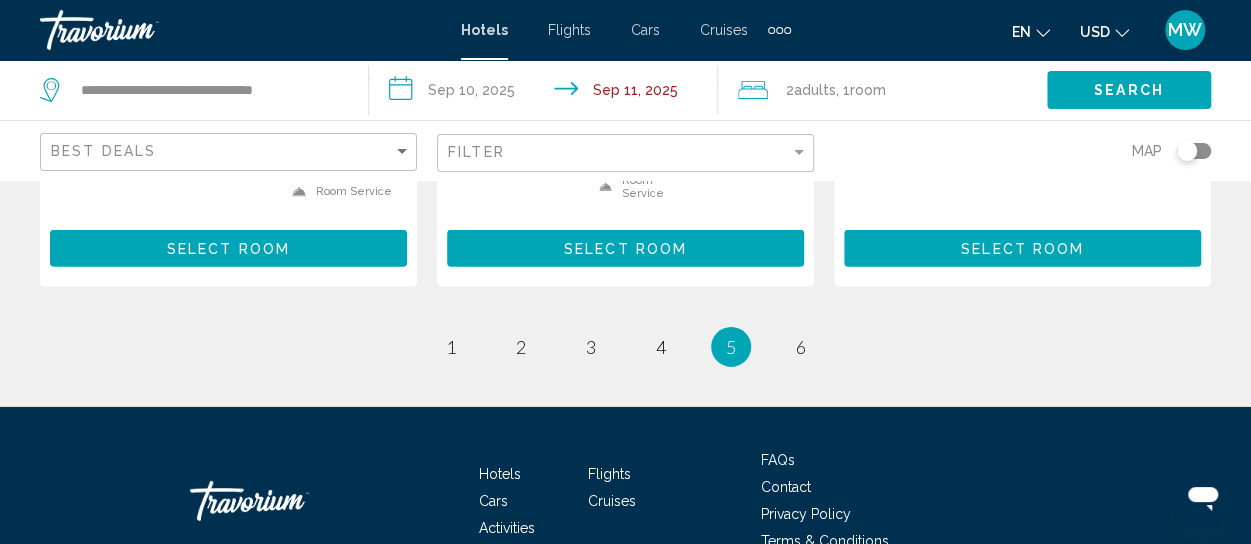 scroll, scrollTop: 3000, scrollLeft: 0, axis: vertical 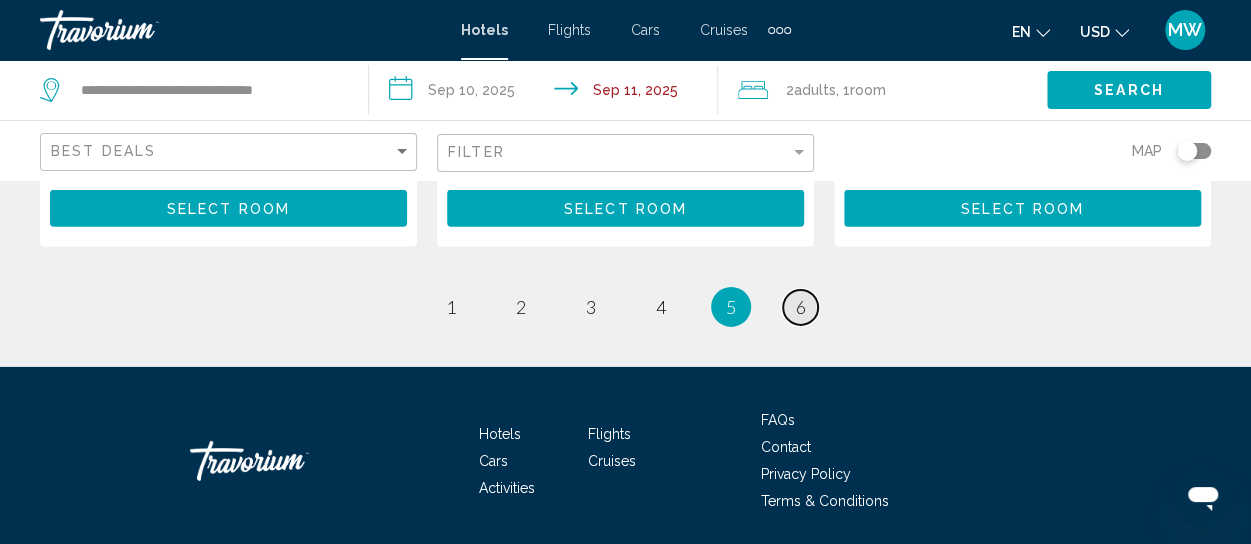click on "6" at bounding box center (801, 307) 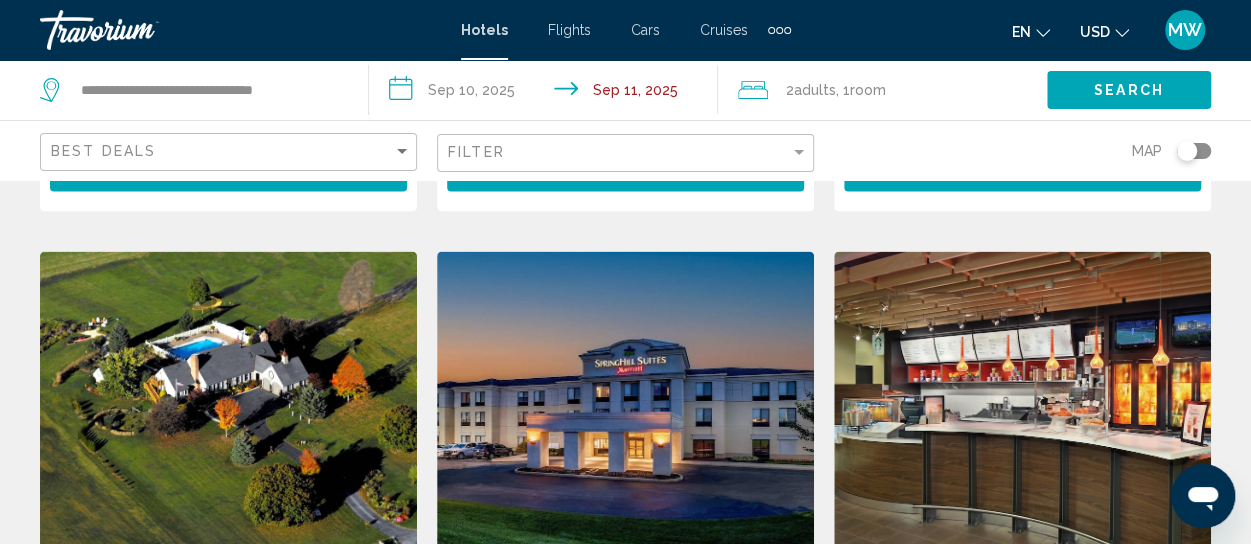click on "**********" 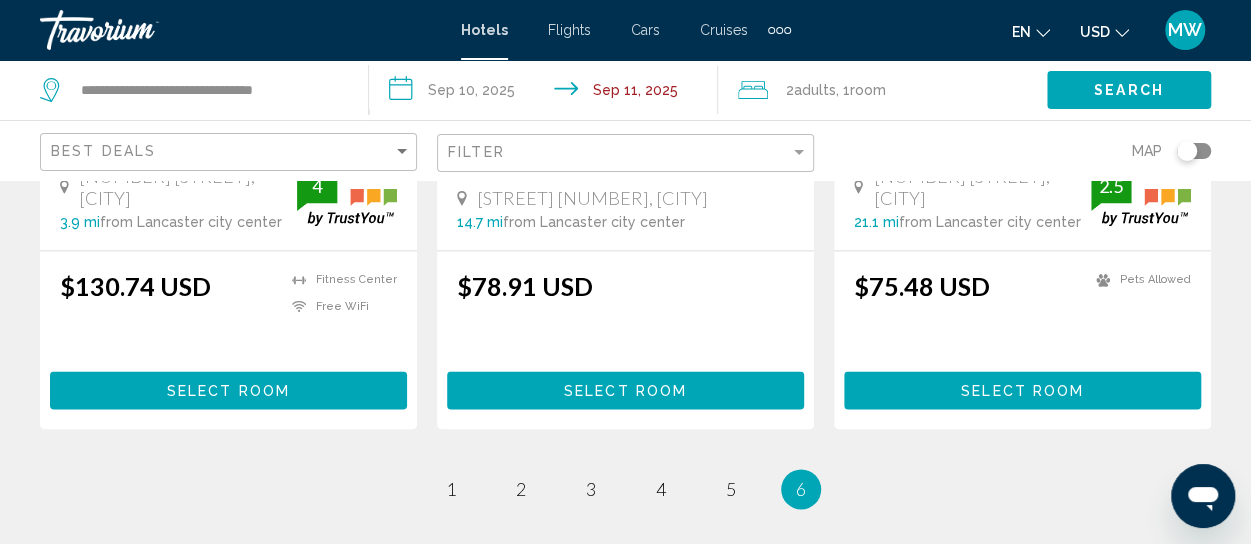 scroll, scrollTop: 1500, scrollLeft: 0, axis: vertical 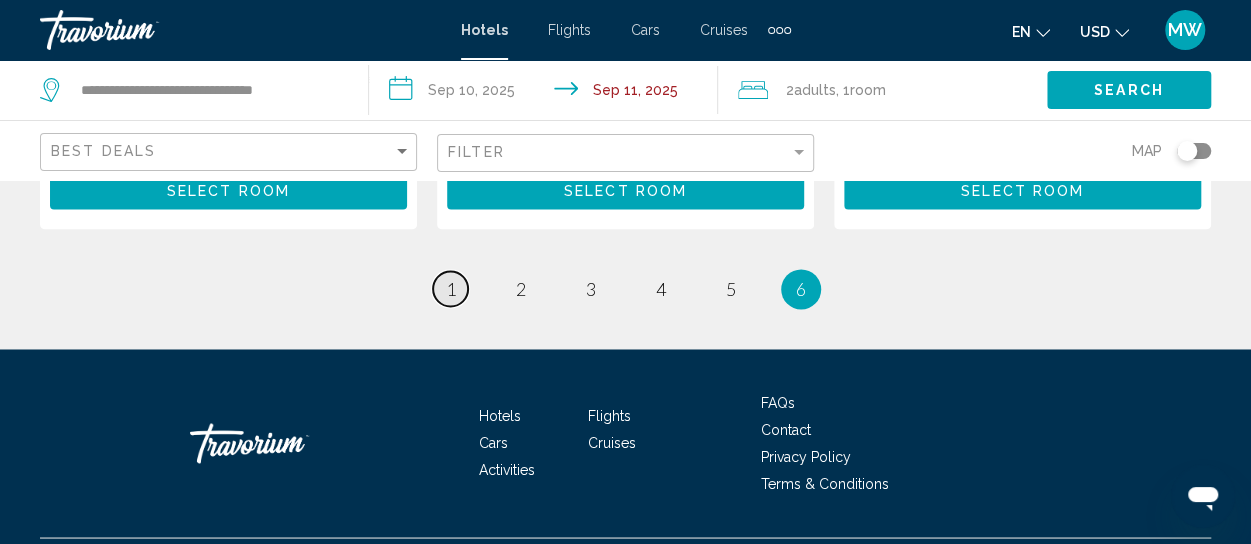 click on "1" at bounding box center (451, 289) 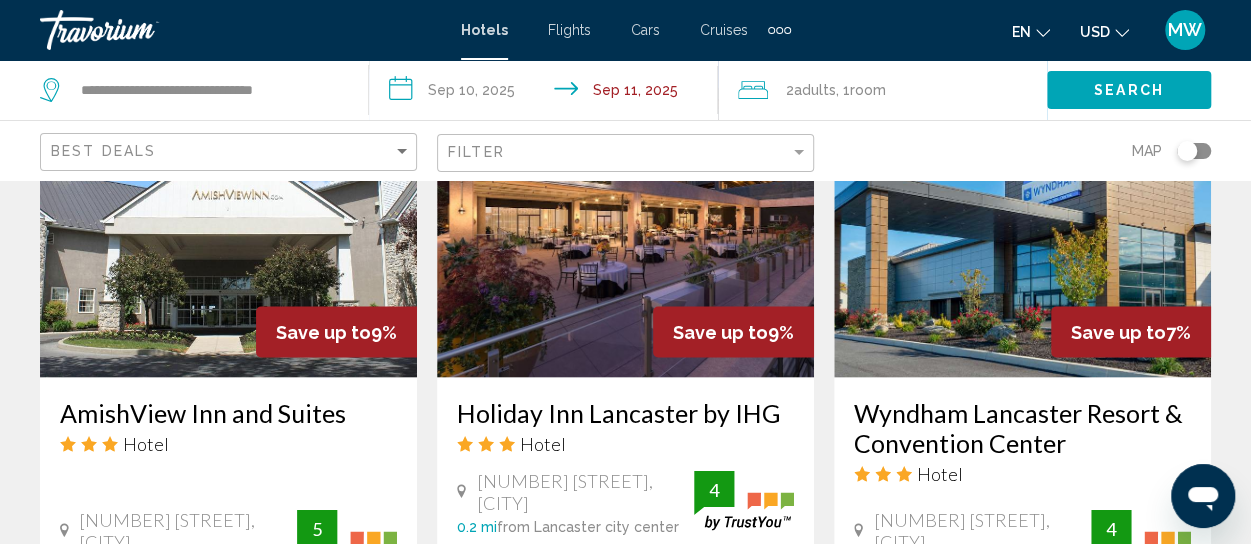 scroll, scrollTop: 1764, scrollLeft: 0, axis: vertical 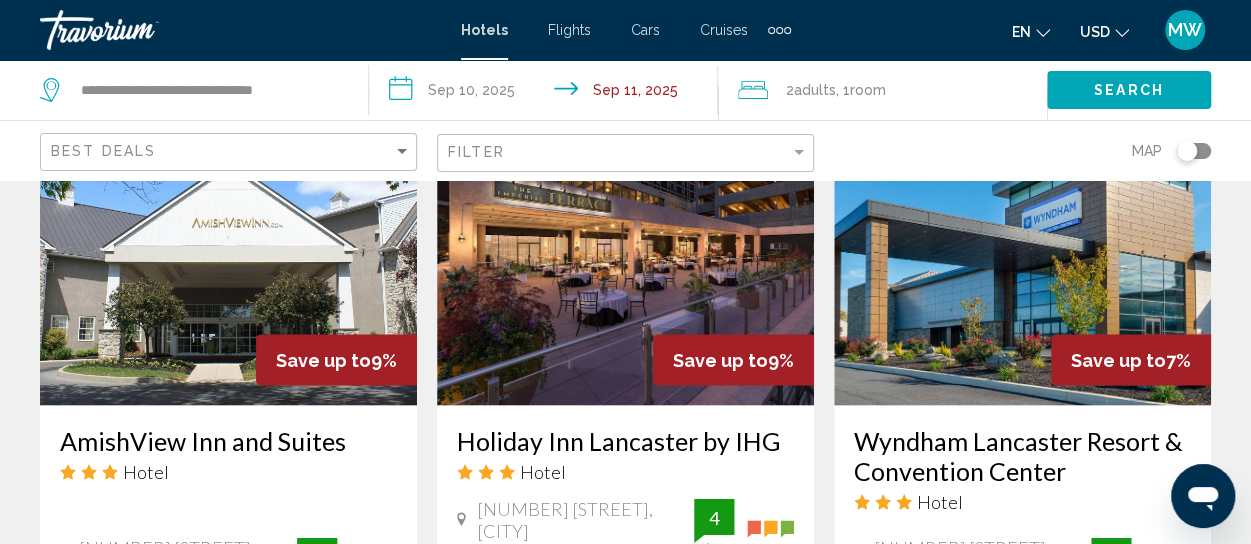 click on "Save up to  7%" at bounding box center (1131, 359) 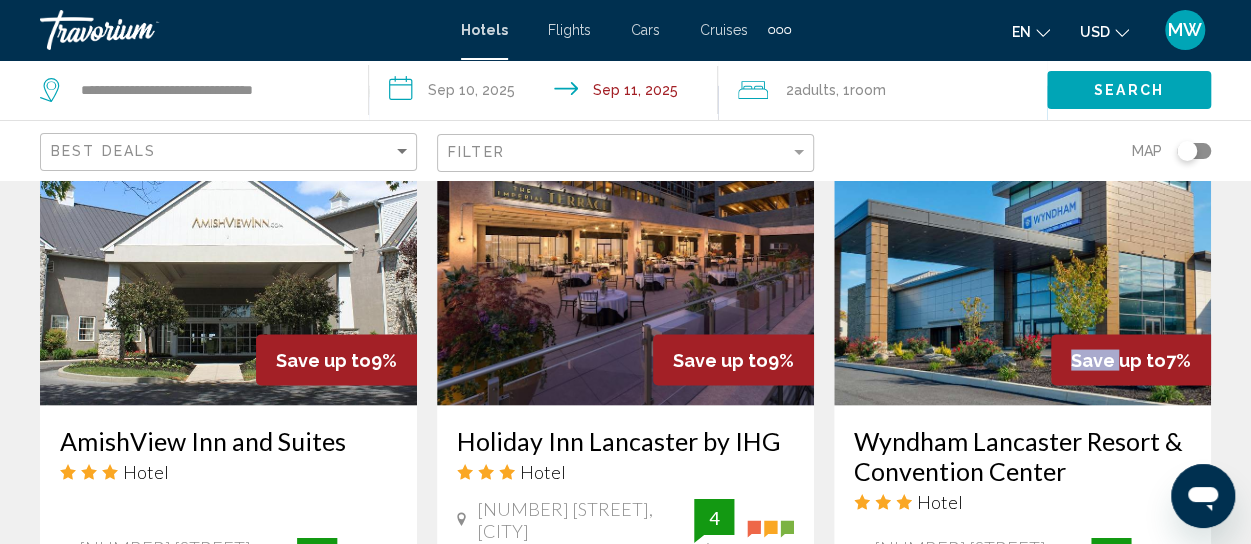 click on "Save up to  7%" at bounding box center (1131, 359) 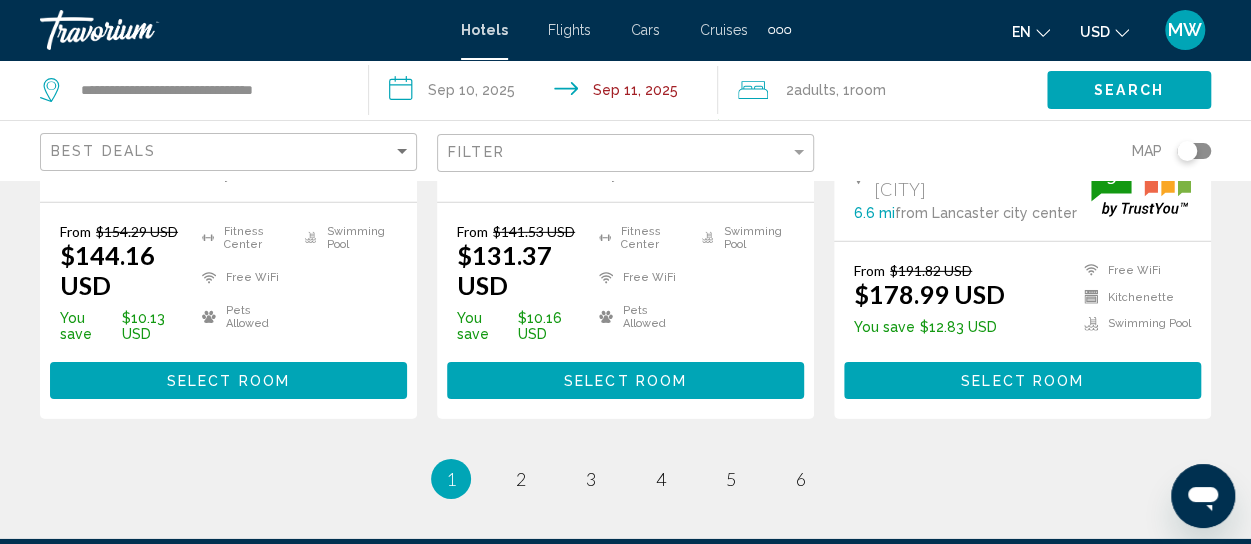 scroll, scrollTop: 3064, scrollLeft: 0, axis: vertical 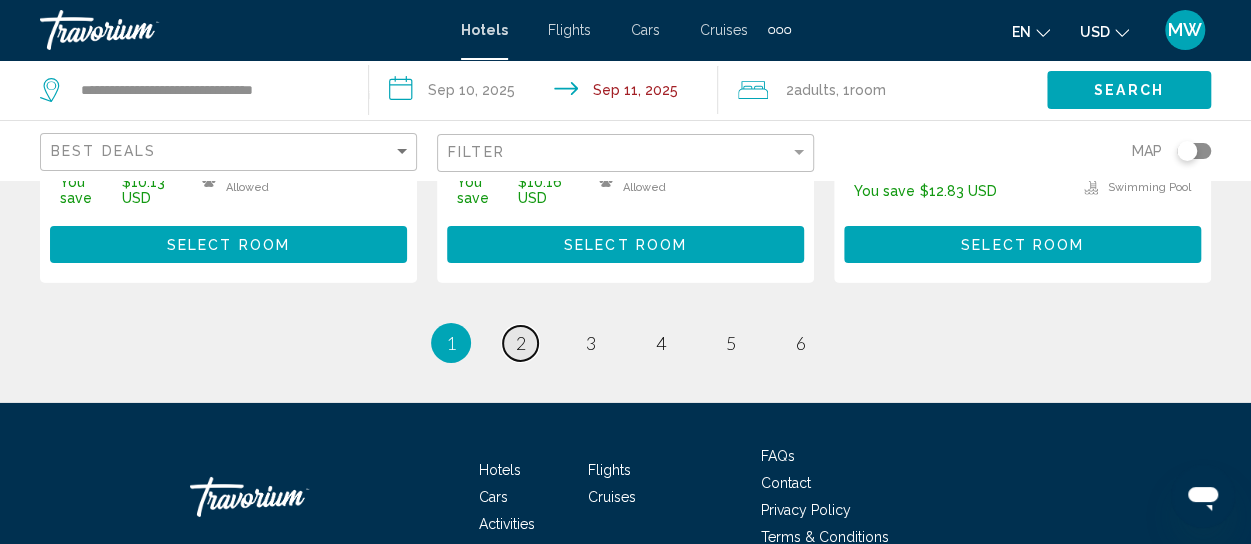 click on "2" at bounding box center [521, 343] 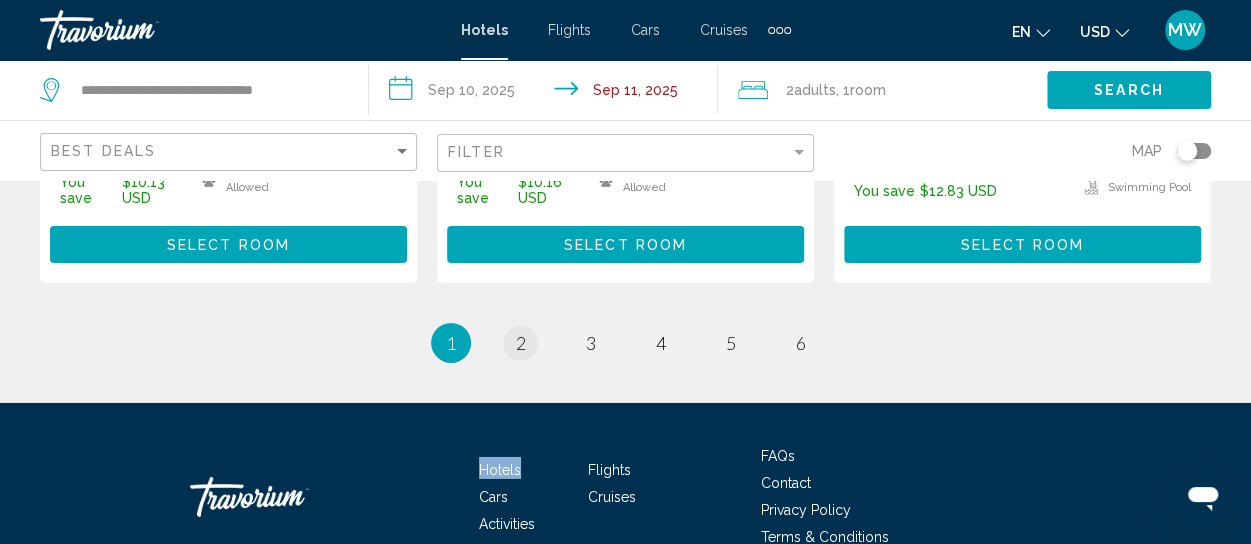click on "**********" at bounding box center (625, -2792) 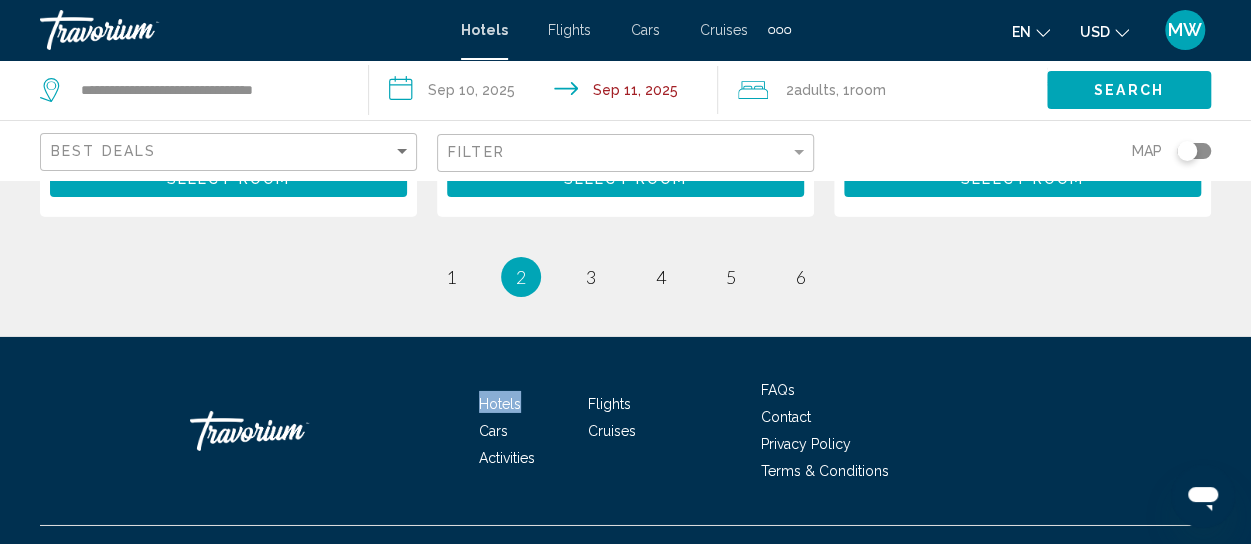 scroll, scrollTop: 3100, scrollLeft: 0, axis: vertical 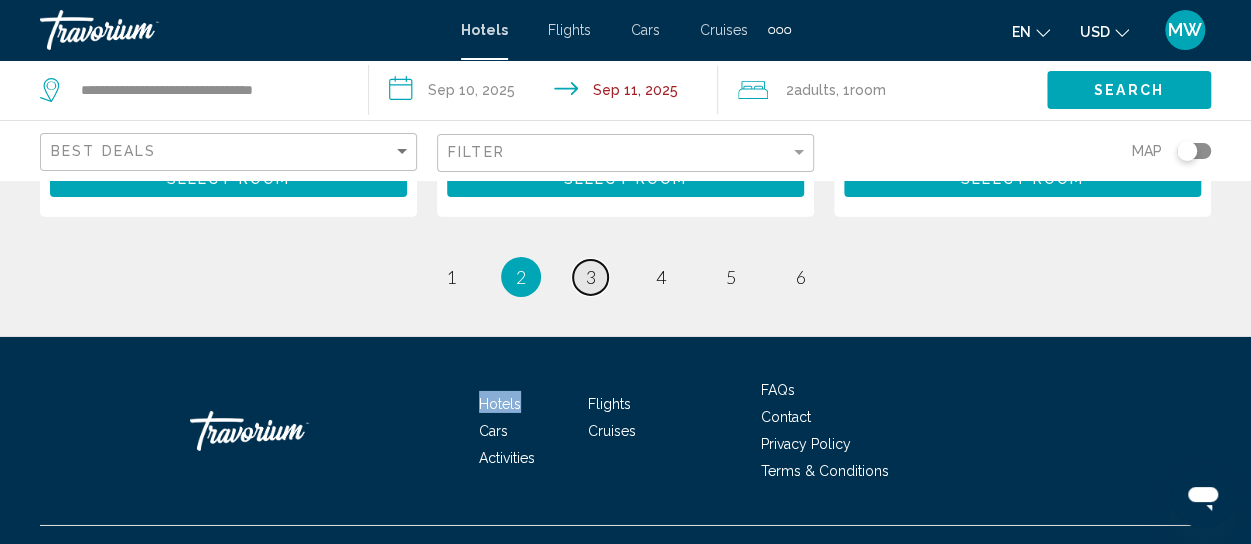 click on "3" at bounding box center (591, 277) 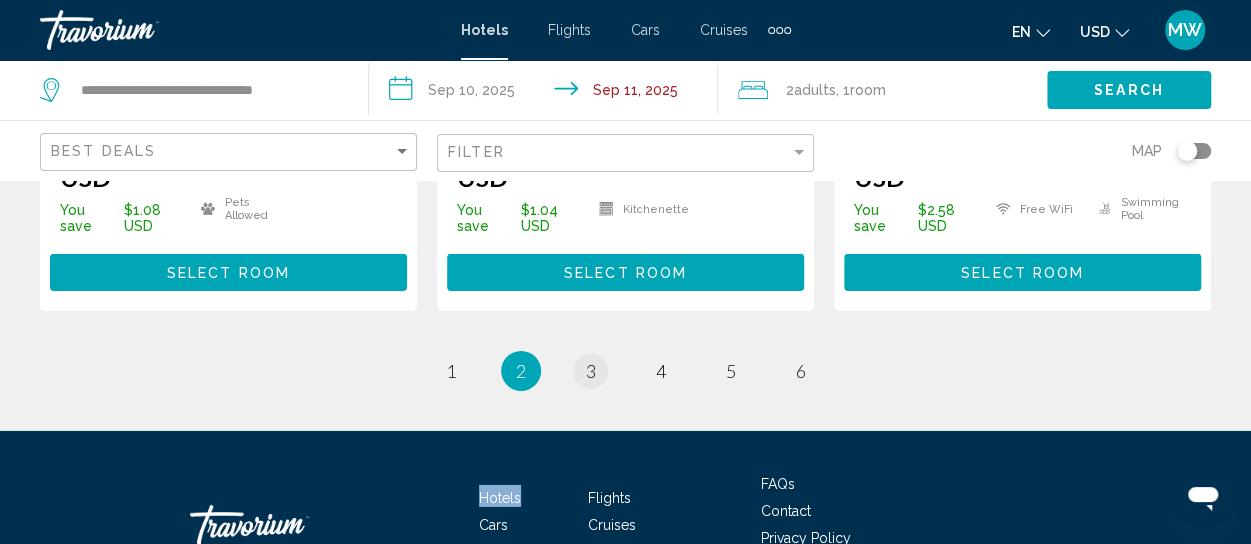 click on "page  3" at bounding box center [591, 371] 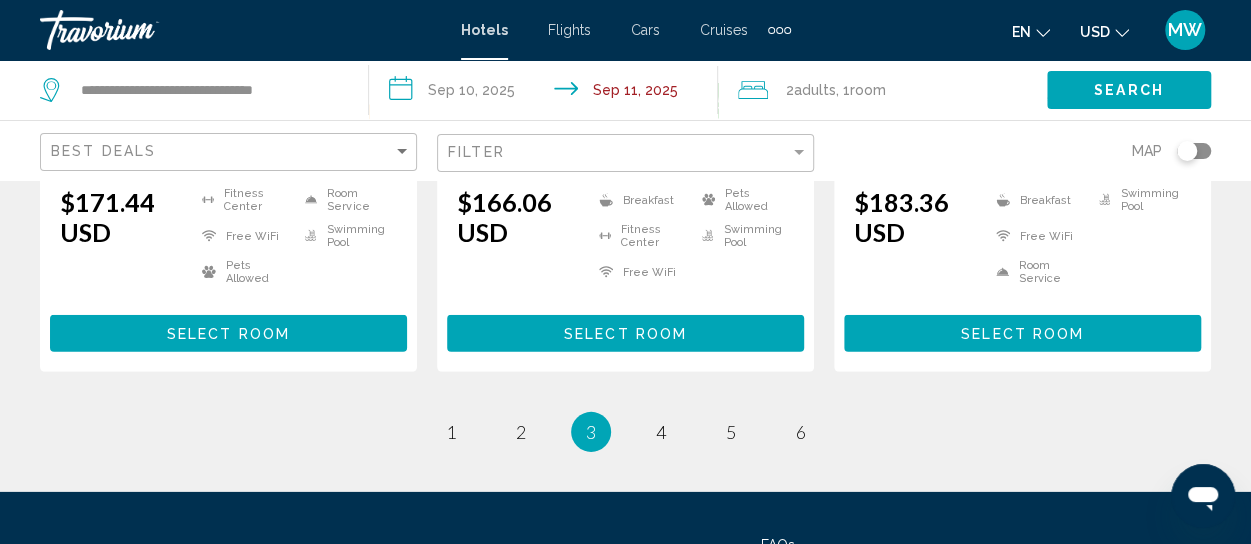 scroll, scrollTop: 3000, scrollLeft: 0, axis: vertical 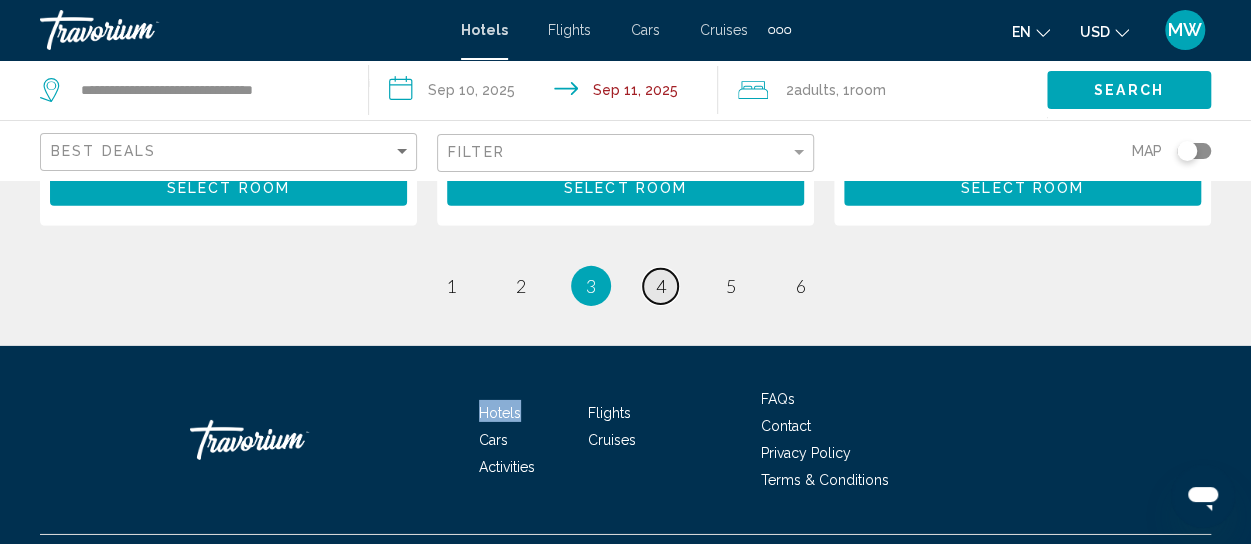 click on "4" at bounding box center (661, 286) 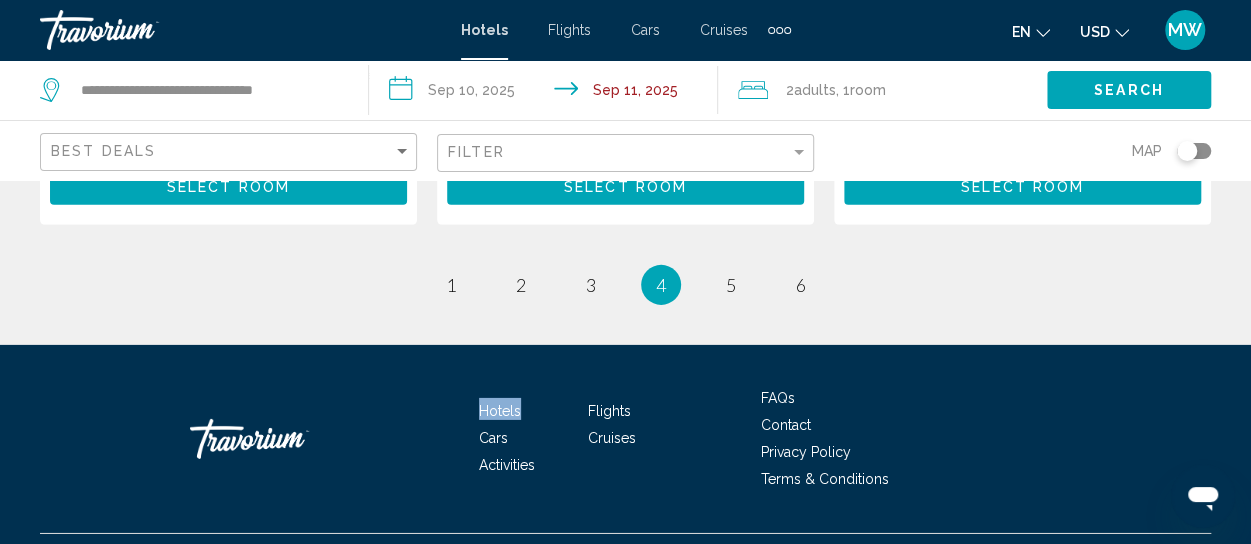 scroll, scrollTop: 3000, scrollLeft: 0, axis: vertical 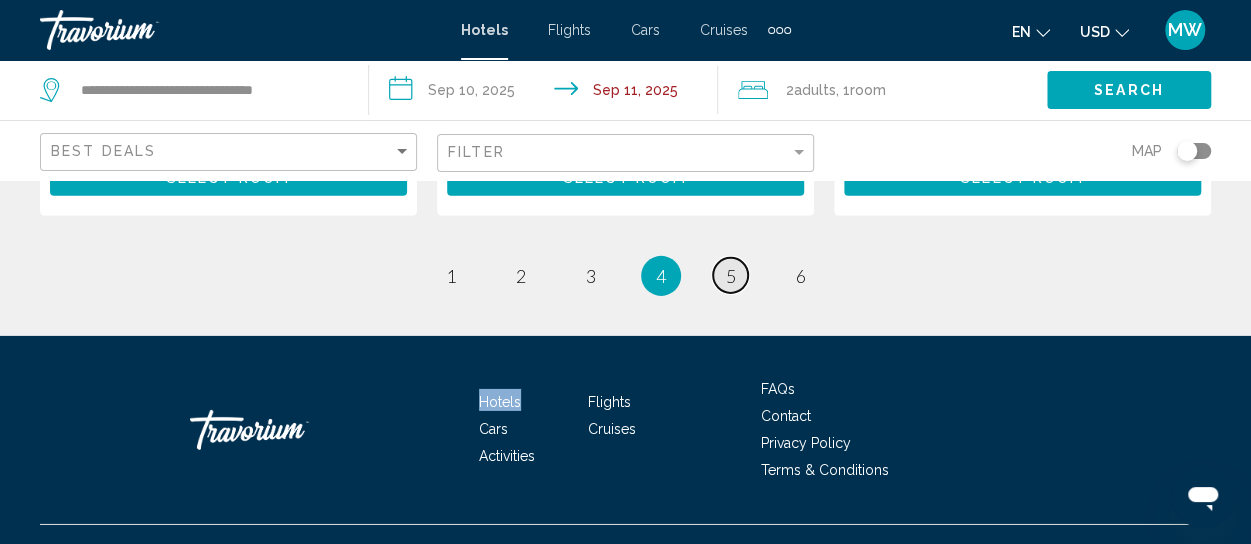 click on "5" at bounding box center [731, 276] 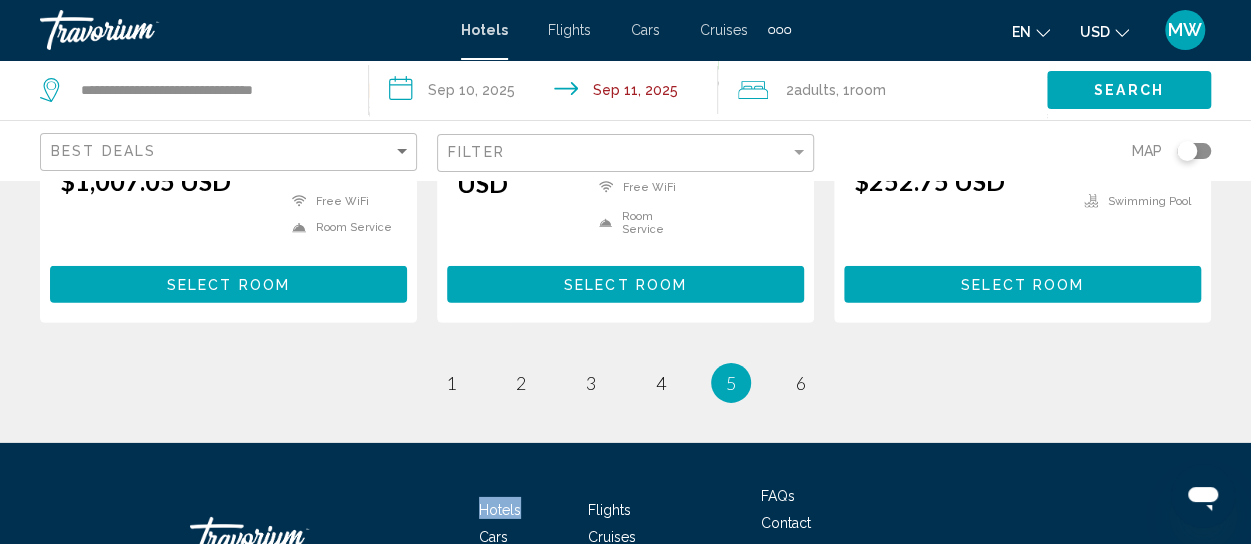 click on "Hotel Search Results - 66 places to spend your time Greystone Manor Bed & Breakfast
Apartment/Condo/Home
[NUMBER] [STREET], [CITY] [DISTANCE] mi from Lancaster city center from hotel [PRICE] USD
Breakfast
Free WiFi
Swimming Pool Select Room Sheraton Harrisburg Hershey Hotel
Hotel
[NUMBER] [STREET], [CITY] [DISTANCE] mi from Lancaster city center from hotel 4 [PRICE] USD
Breakfast
Fitness Center
Free WiFi
Pets Allowed" at bounding box center [625, -1161] 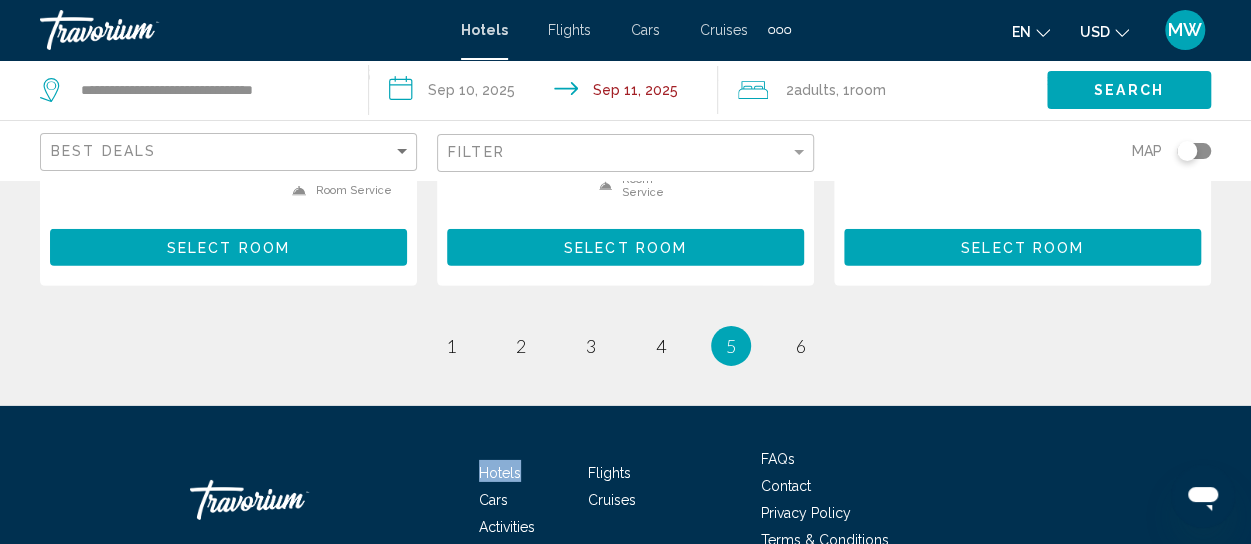 scroll, scrollTop: 2932, scrollLeft: 0, axis: vertical 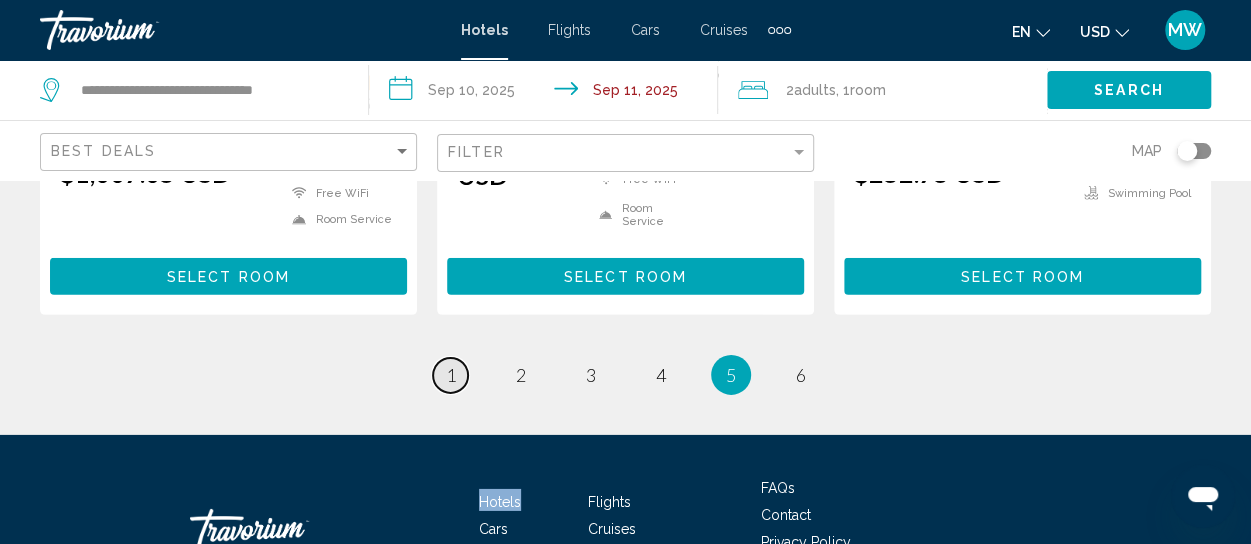 click on "page  1" at bounding box center (450, 375) 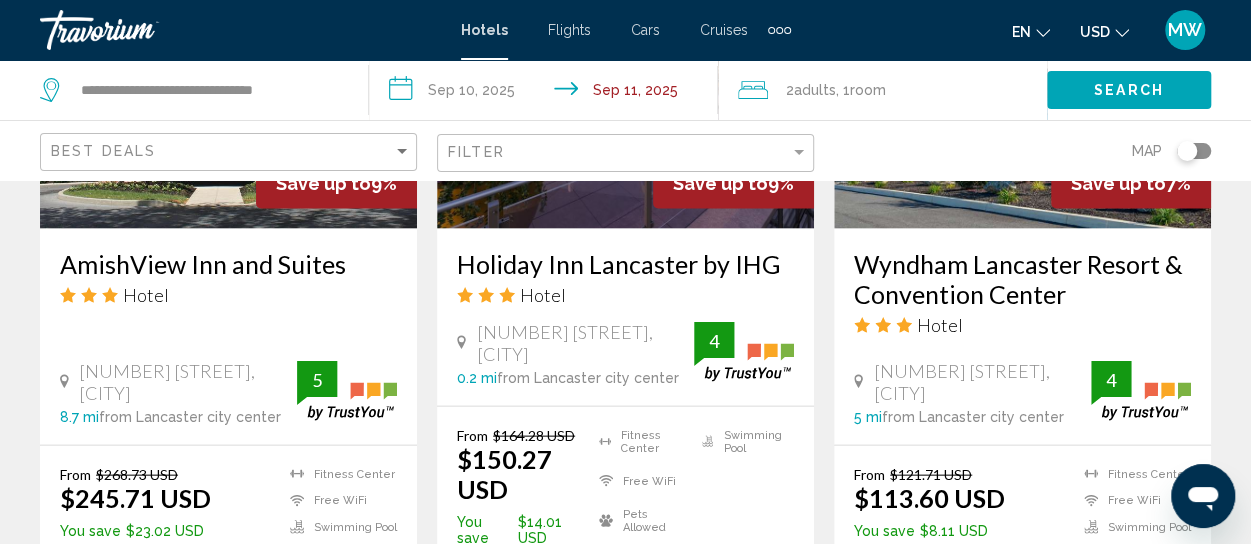 scroll, scrollTop: 2000, scrollLeft: 0, axis: vertical 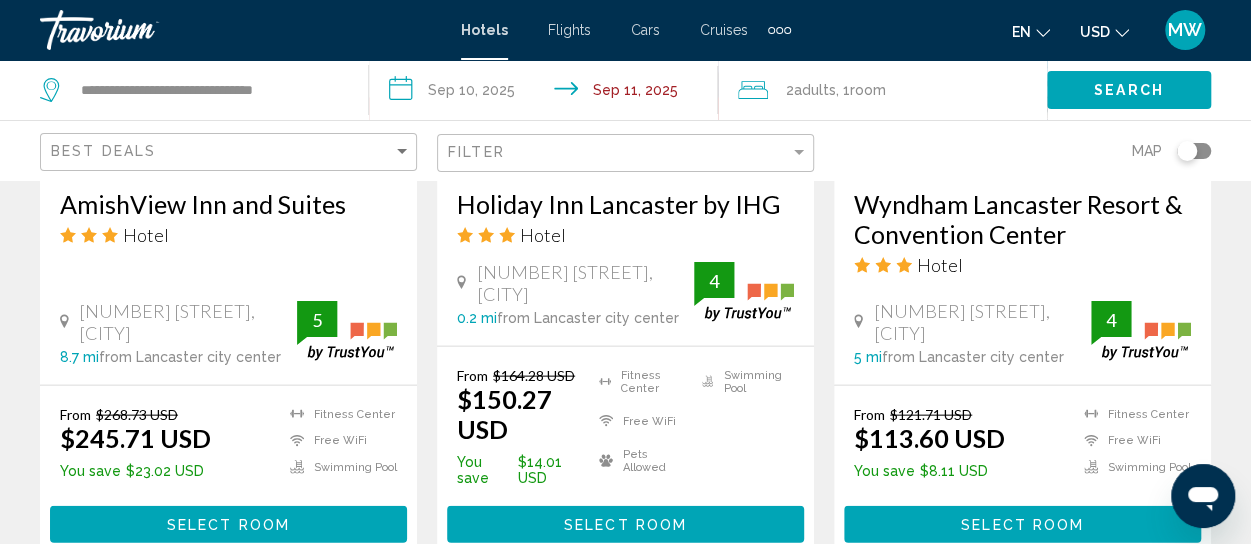 click on "Select Room" at bounding box center [1022, 525] 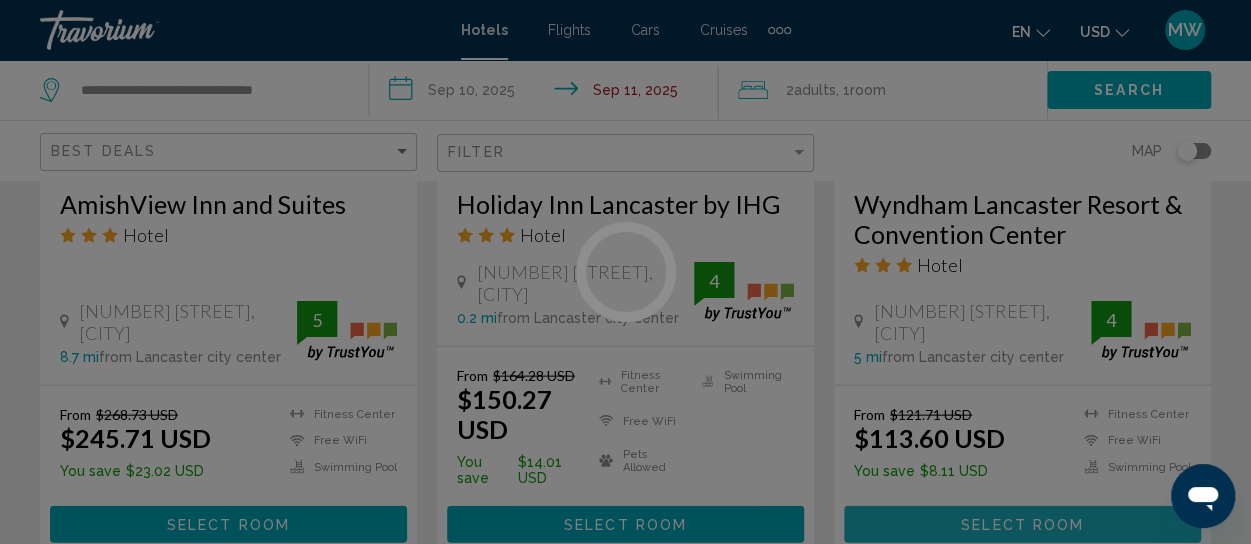 click at bounding box center [625, 272] 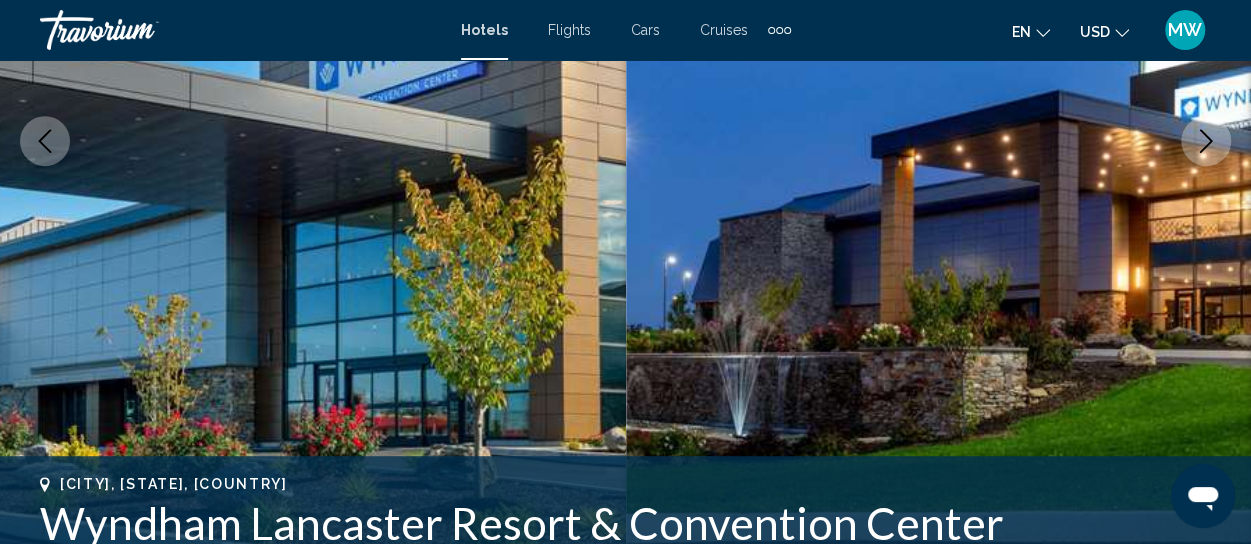 scroll, scrollTop: 363, scrollLeft: 0, axis: vertical 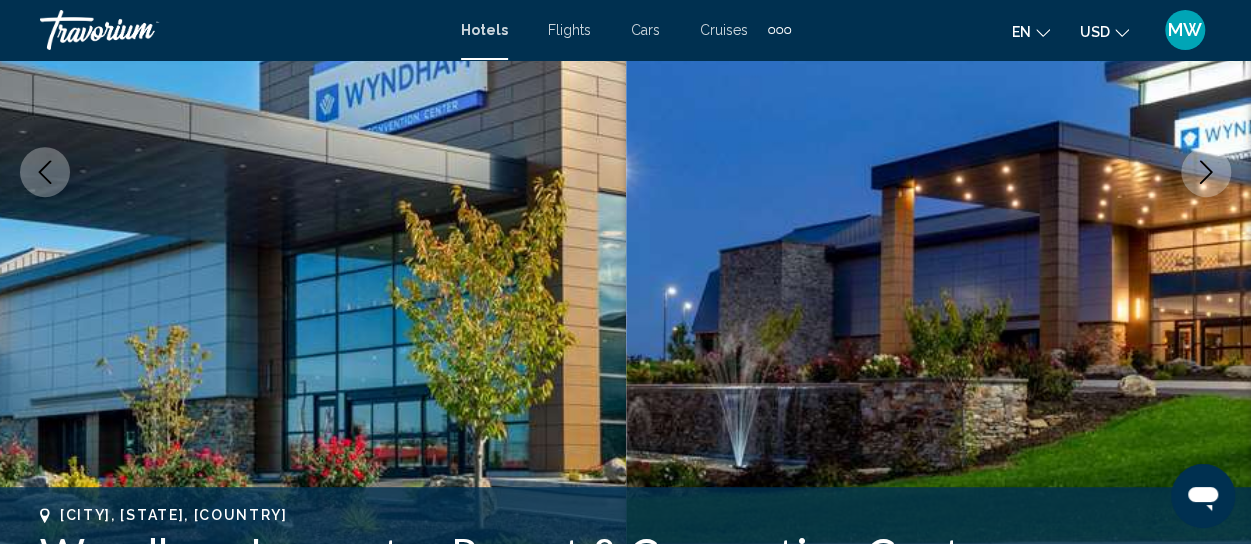 click 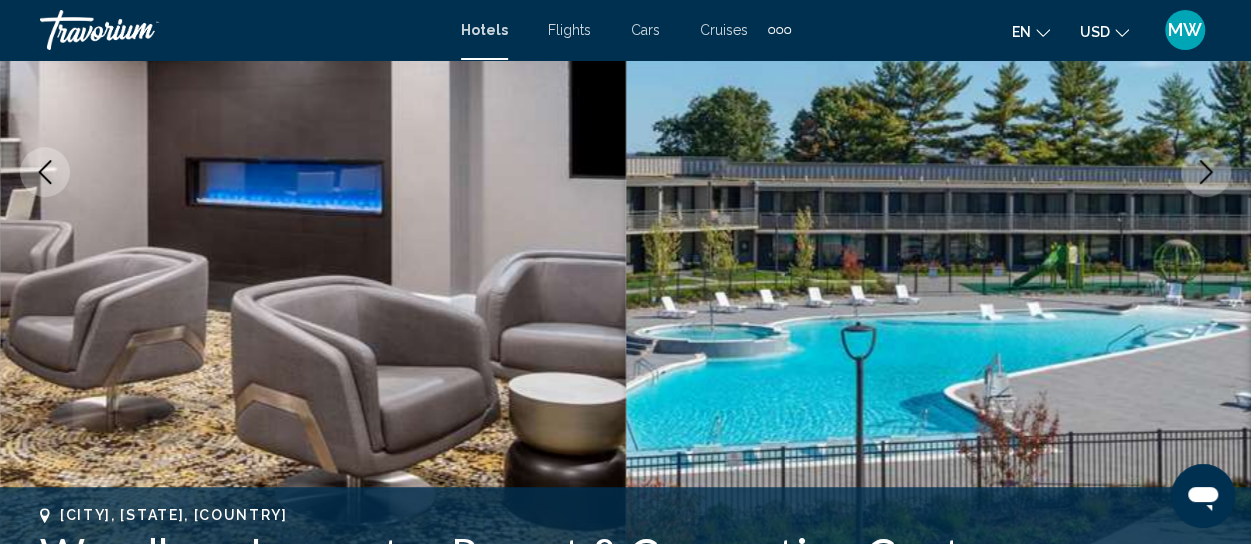 click 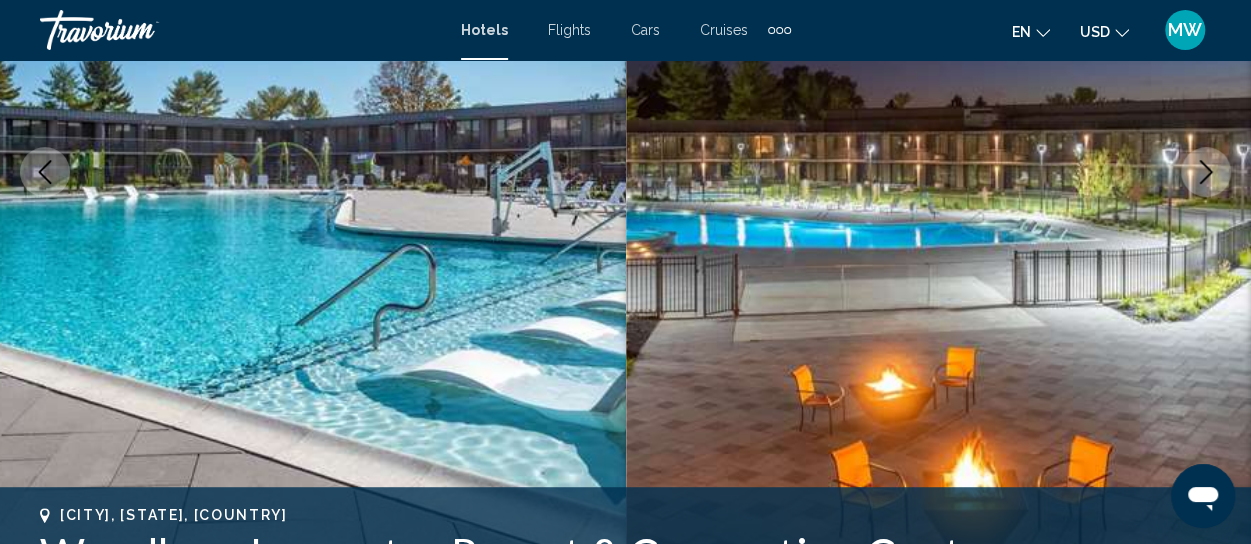 click 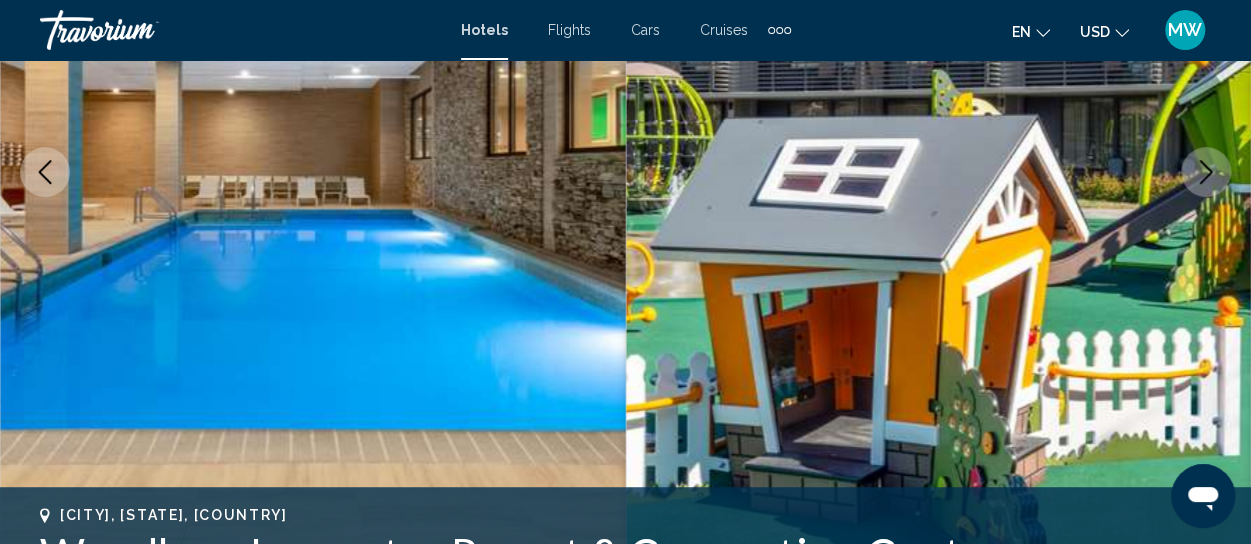 click 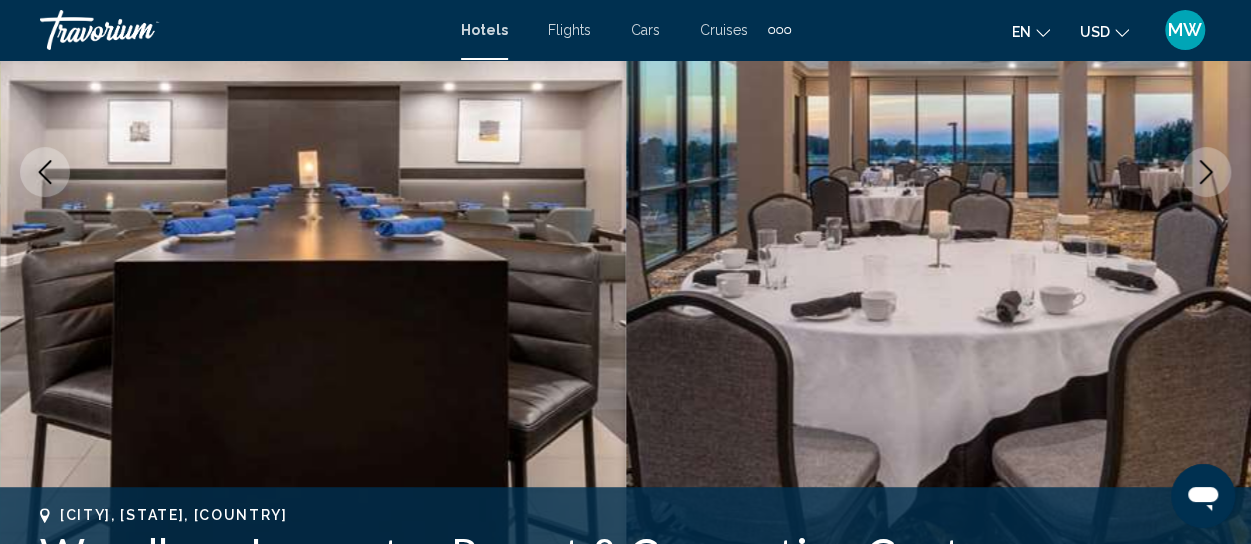 click 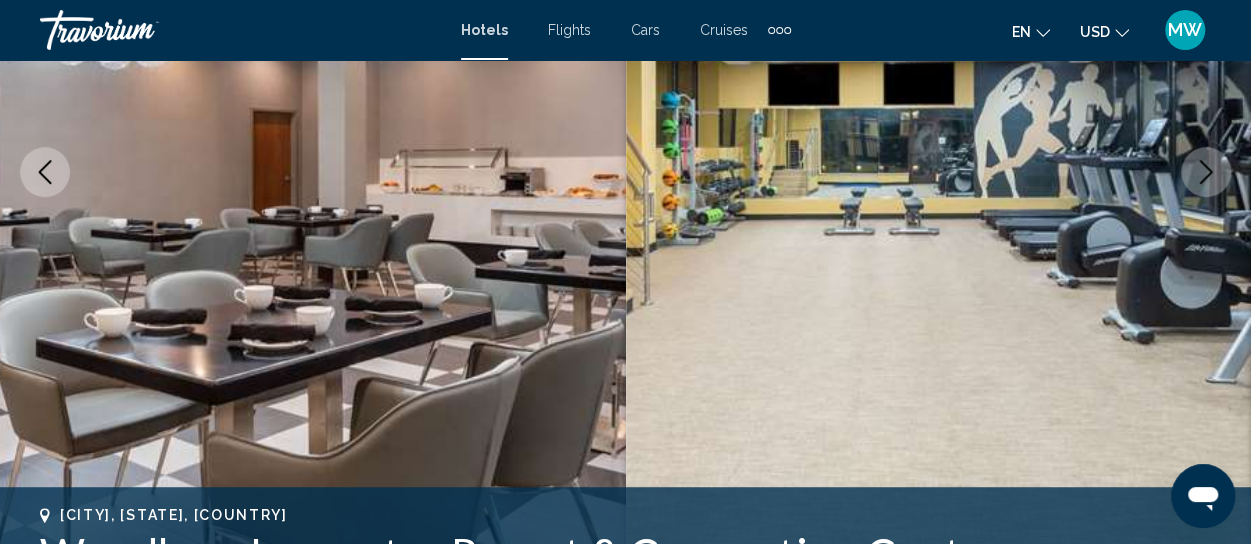 click 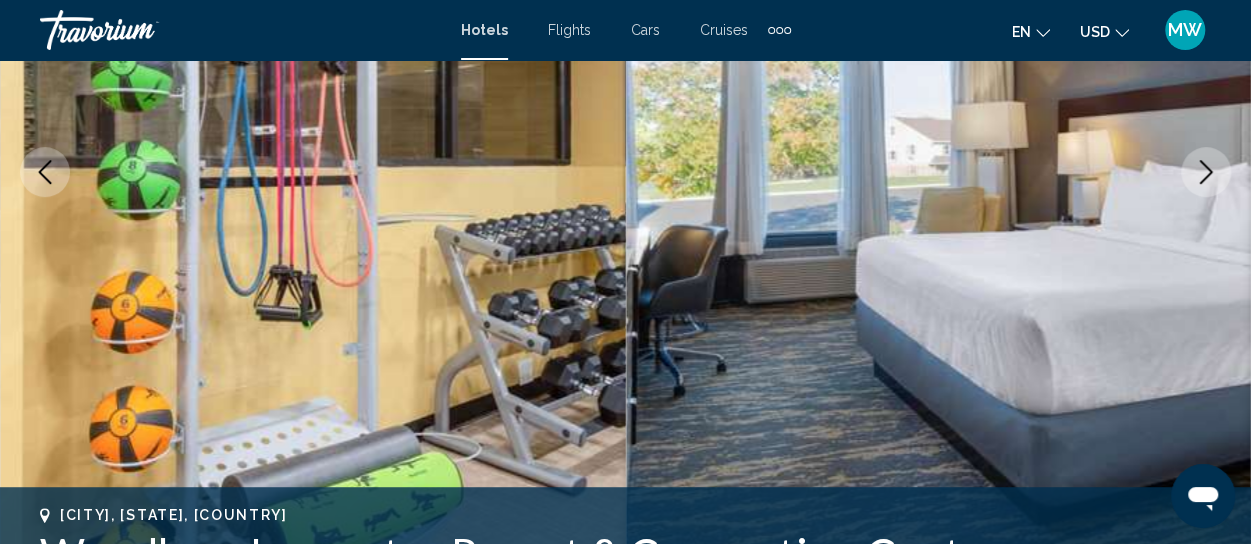 click 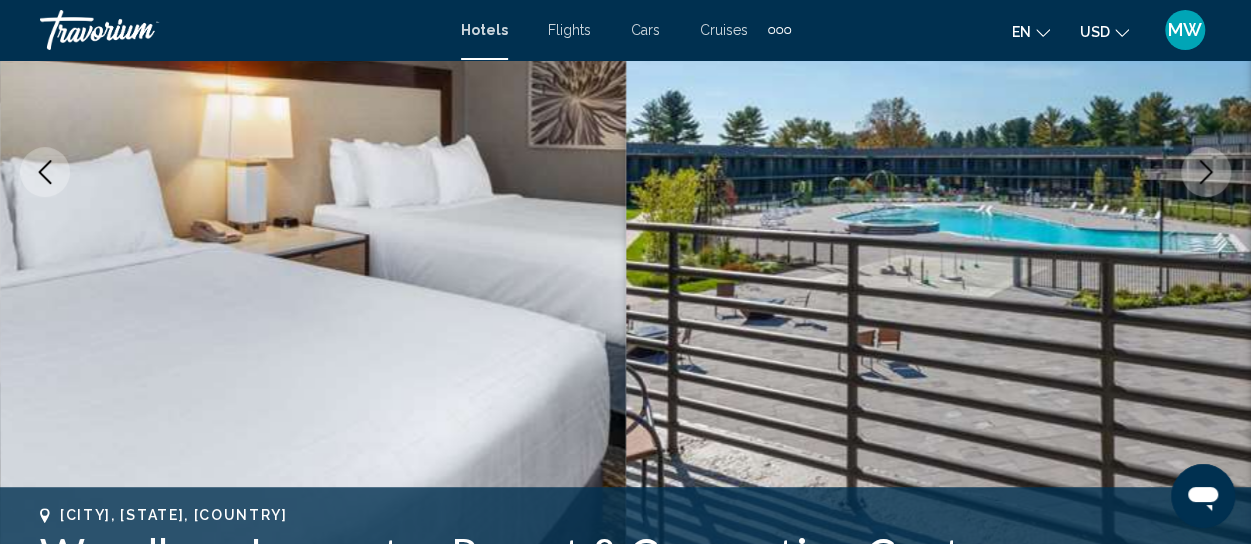 click 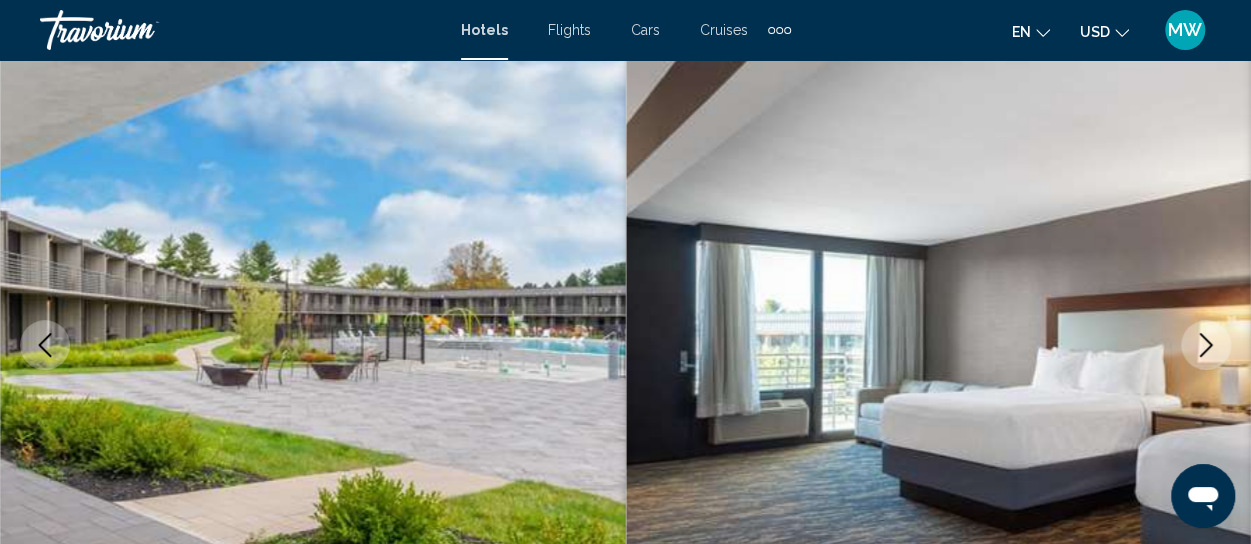 scroll, scrollTop: 63, scrollLeft: 0, axis: vertical 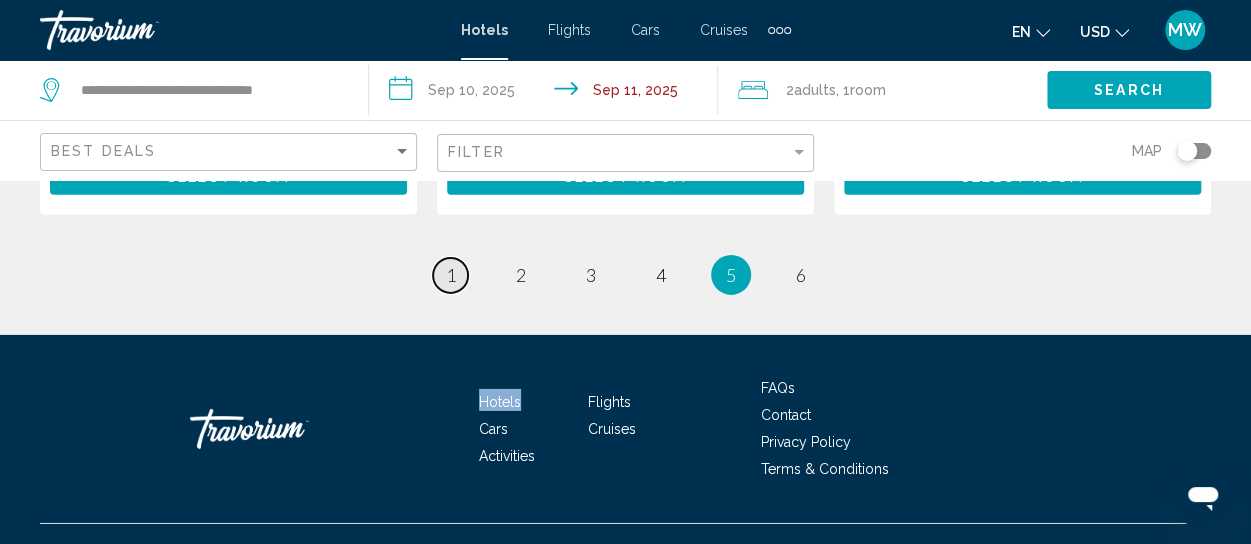 click on "1" at bounding box center [451, 275] 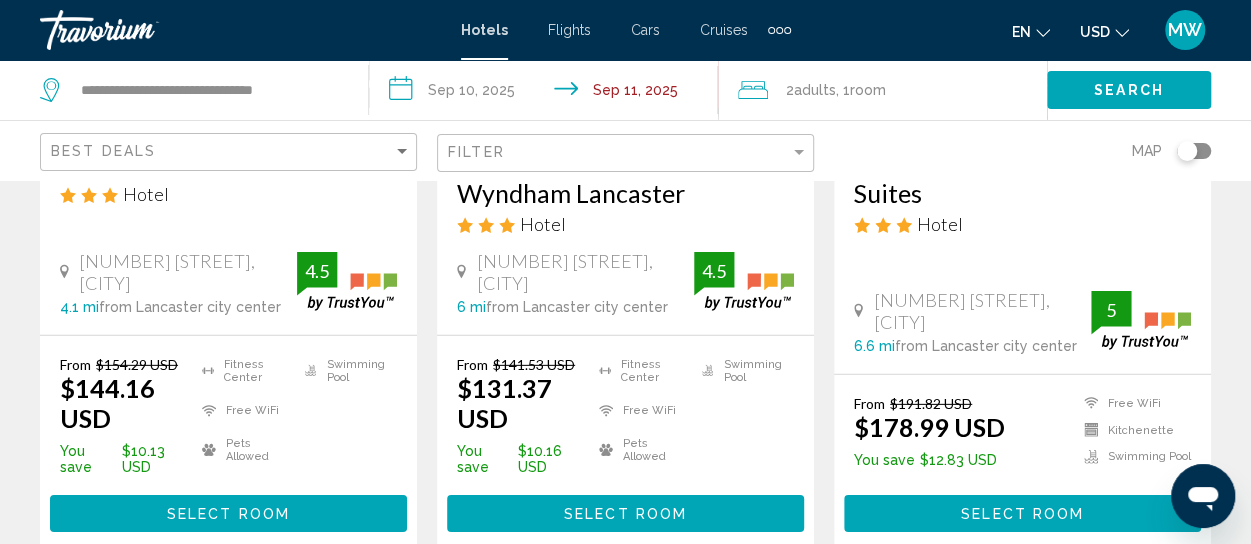 scroll, scrollTop: 2600, scrollLeft: 0, axis: vertical 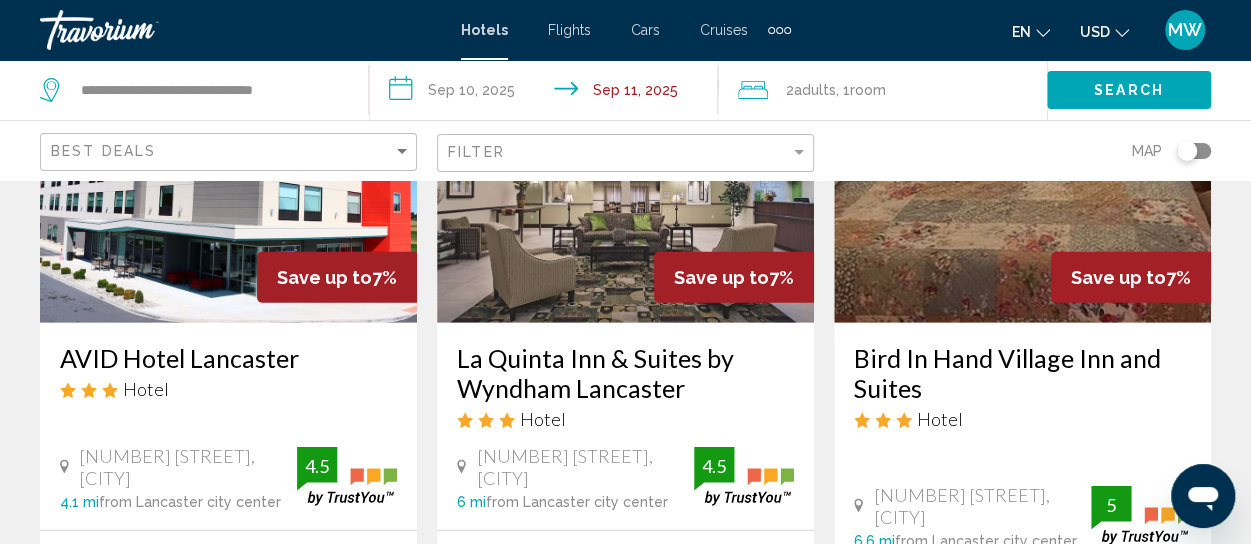 click at bounding box center (625, 163) 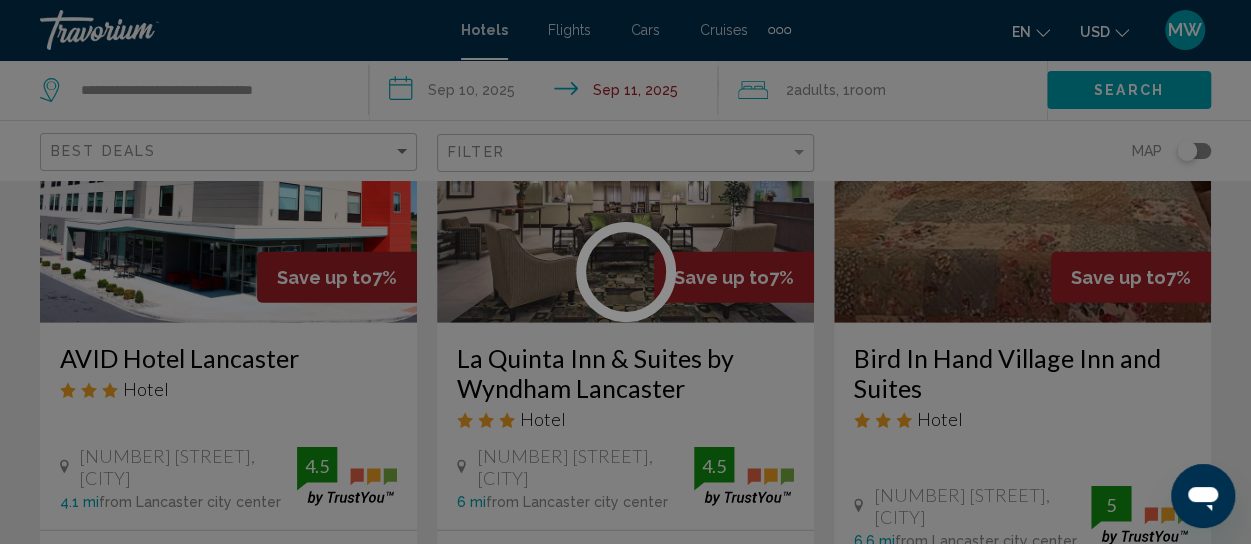 scroll, scrollTop: 263, scrollLeft: 0, axis: vertical 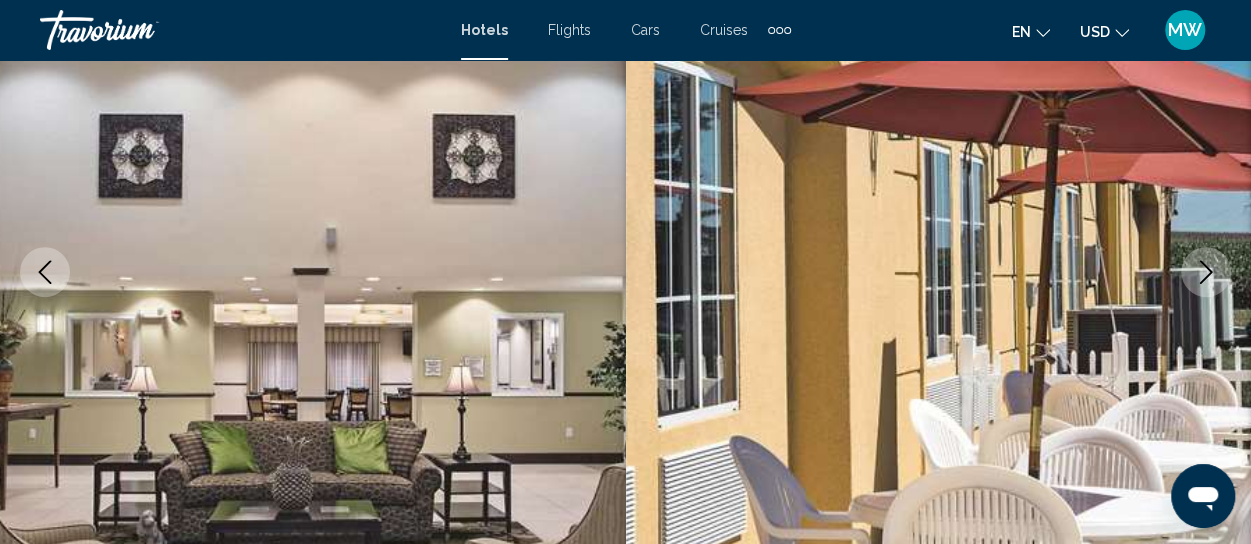 click 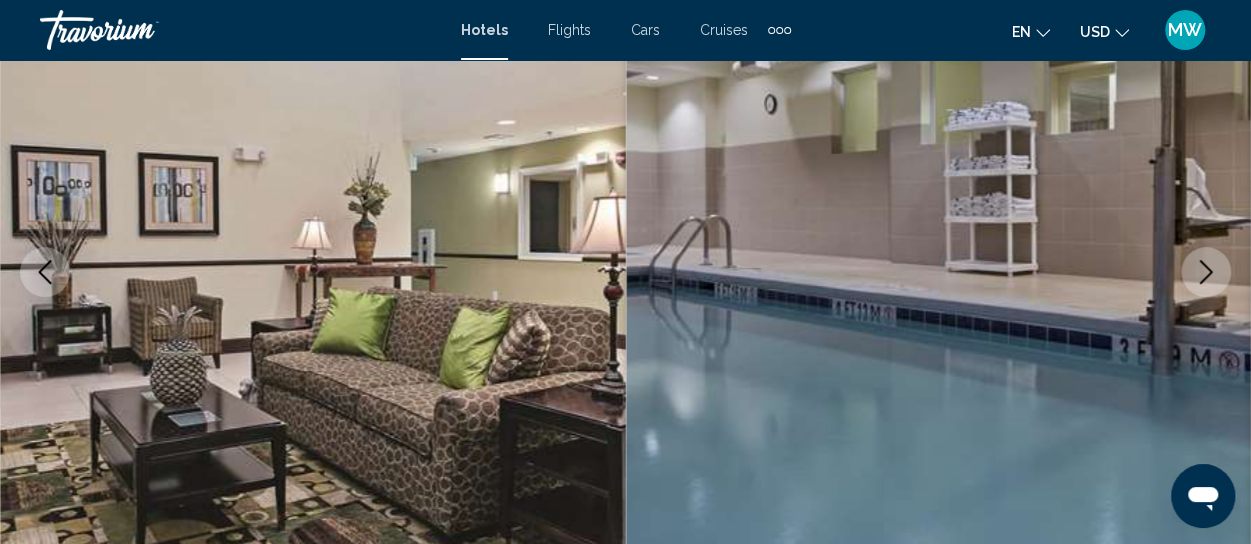 click 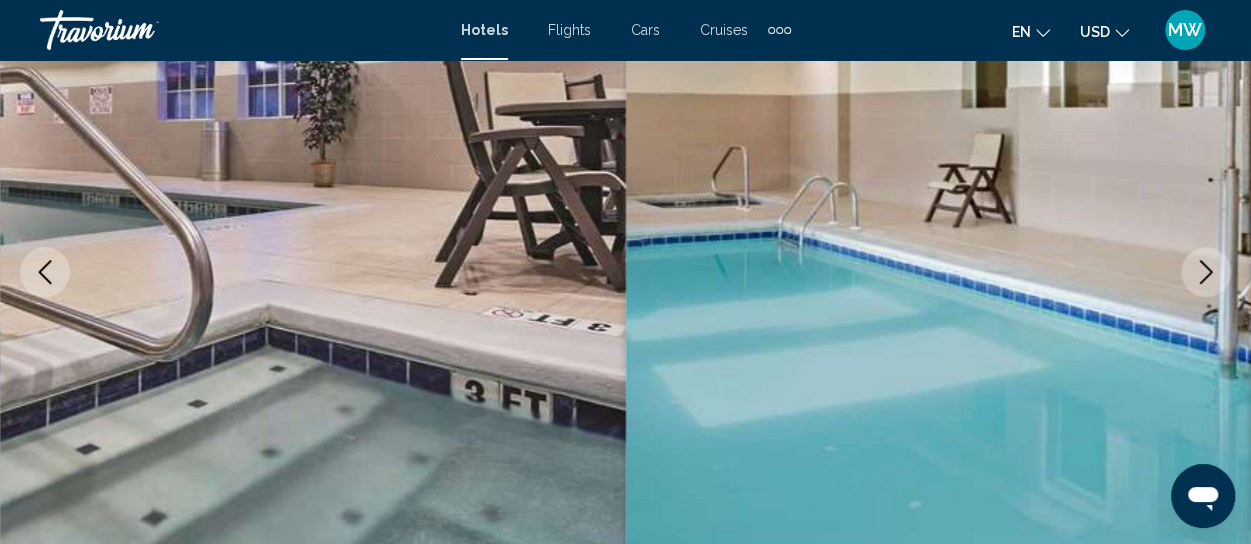 click 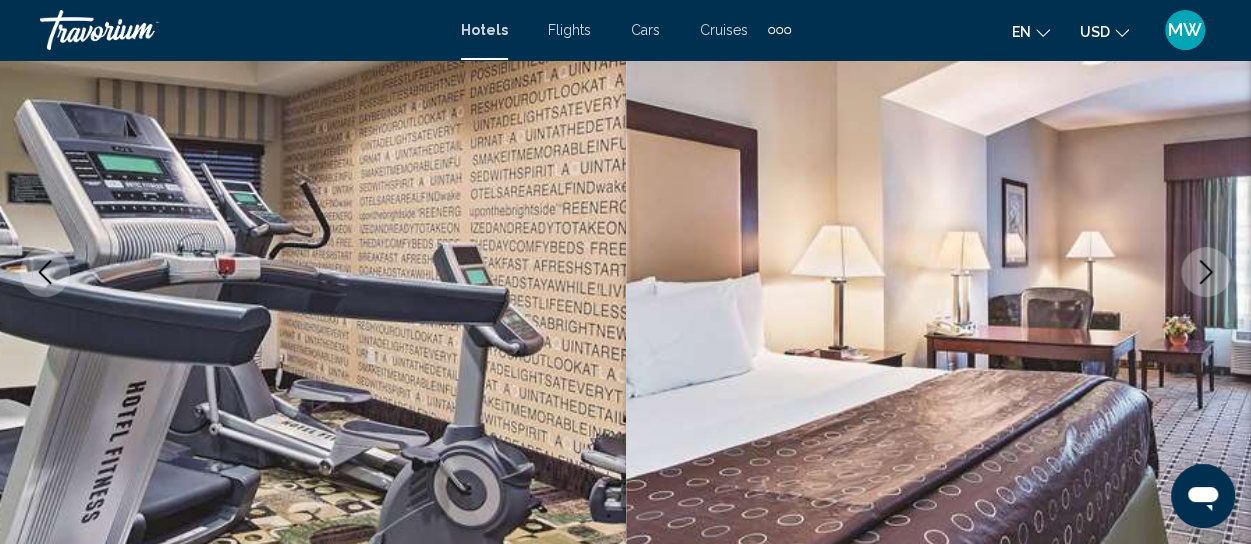 click 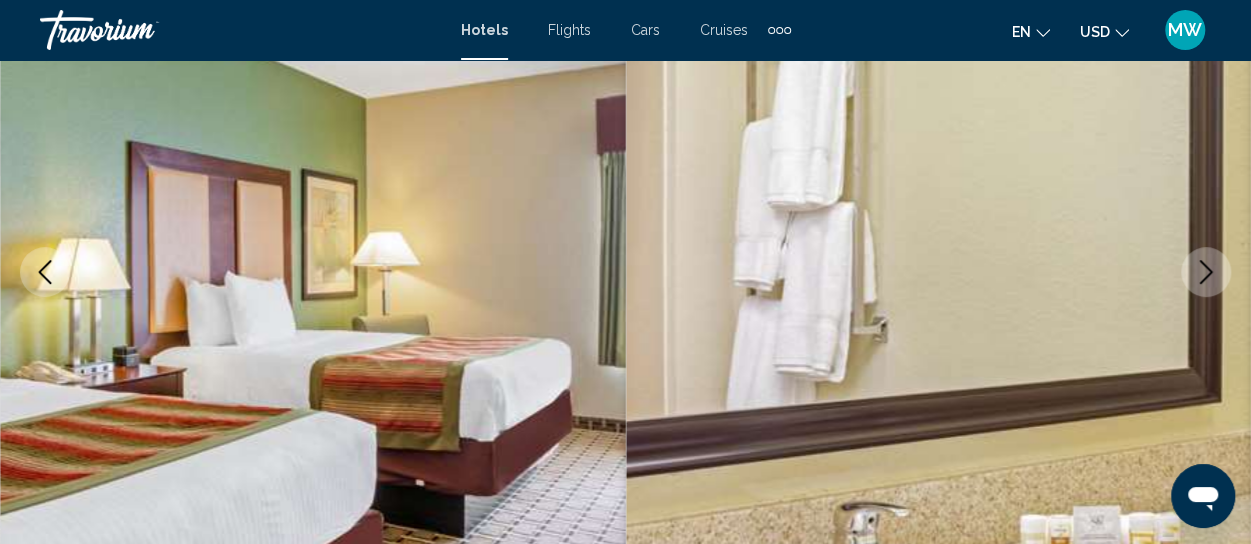 click 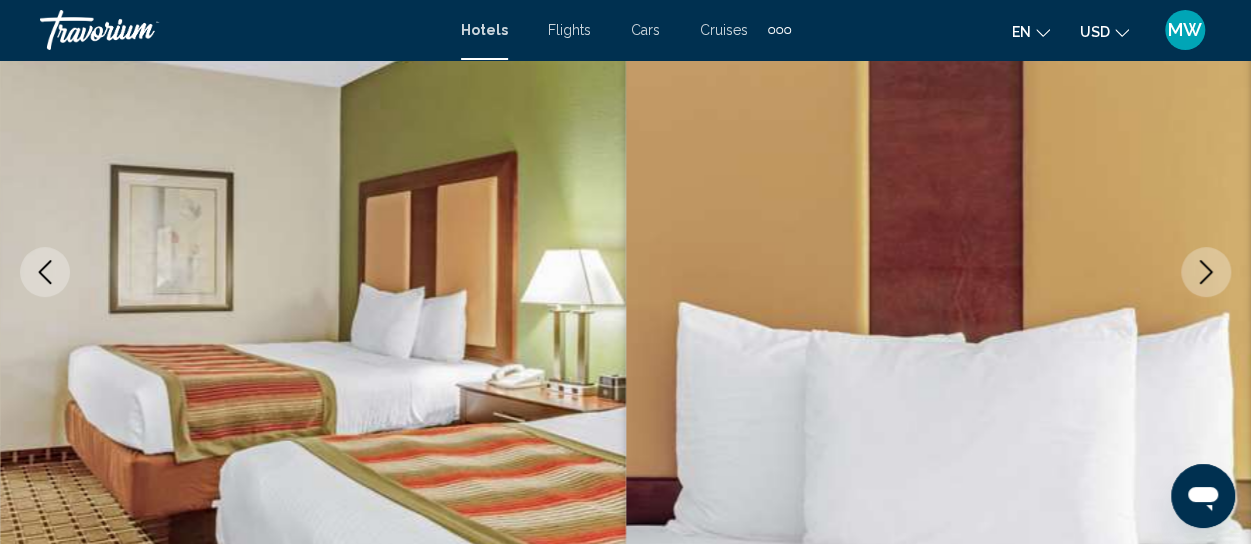 click 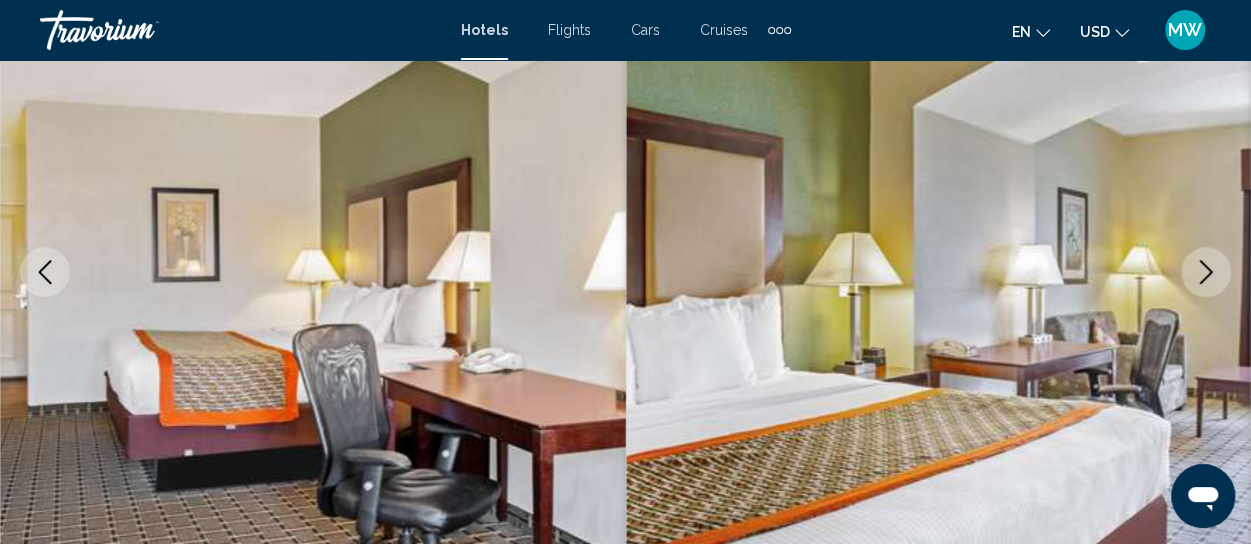 click 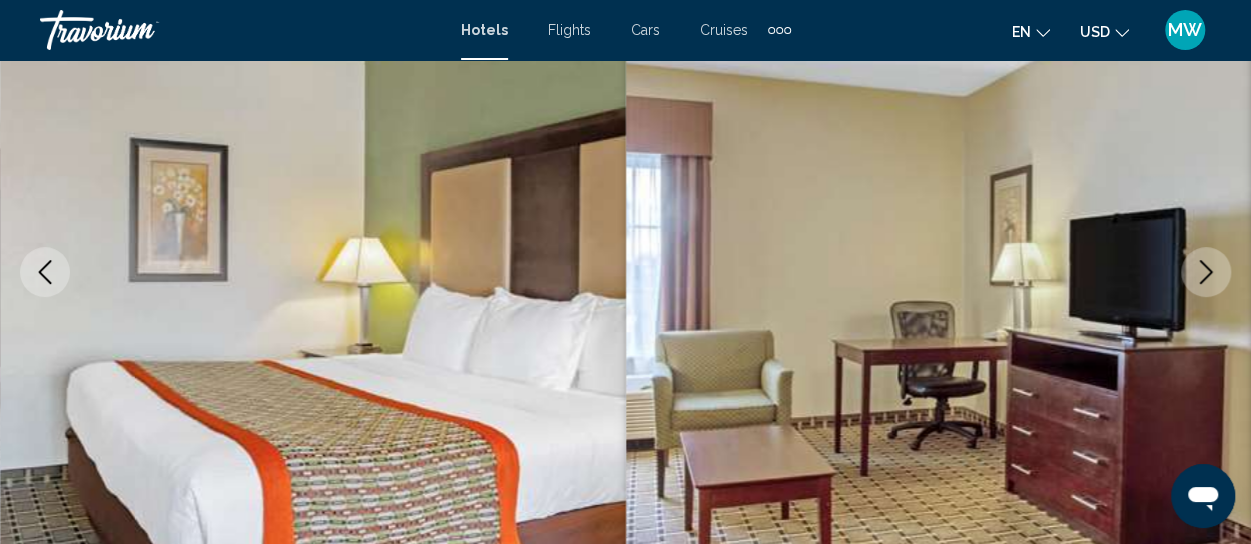click 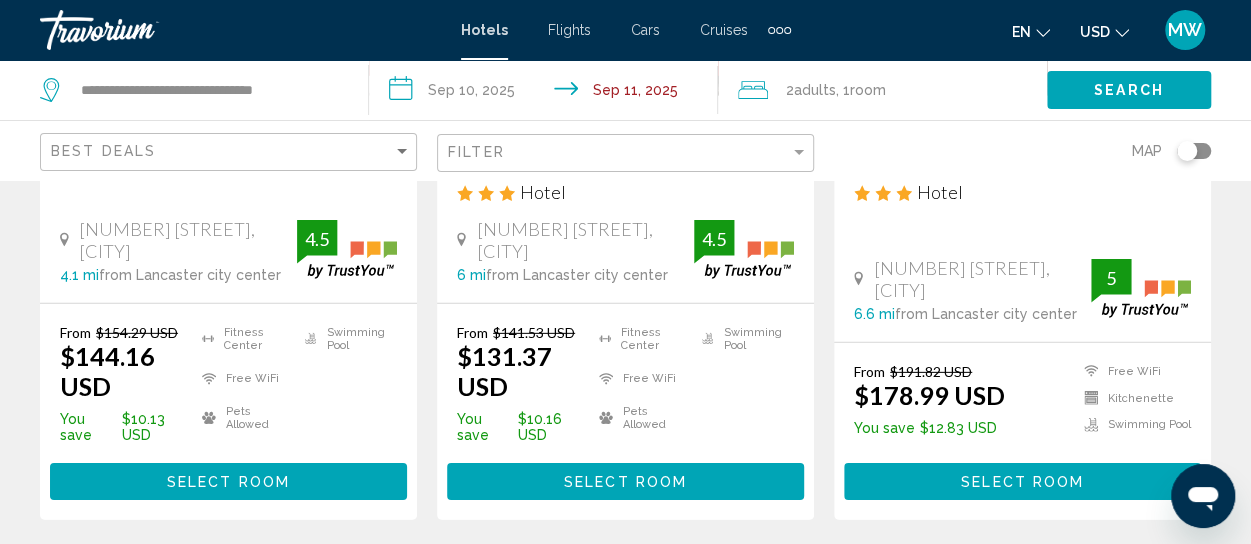 scroll, scrollTop: 2964, scrollLeft: 0, axis: vertical 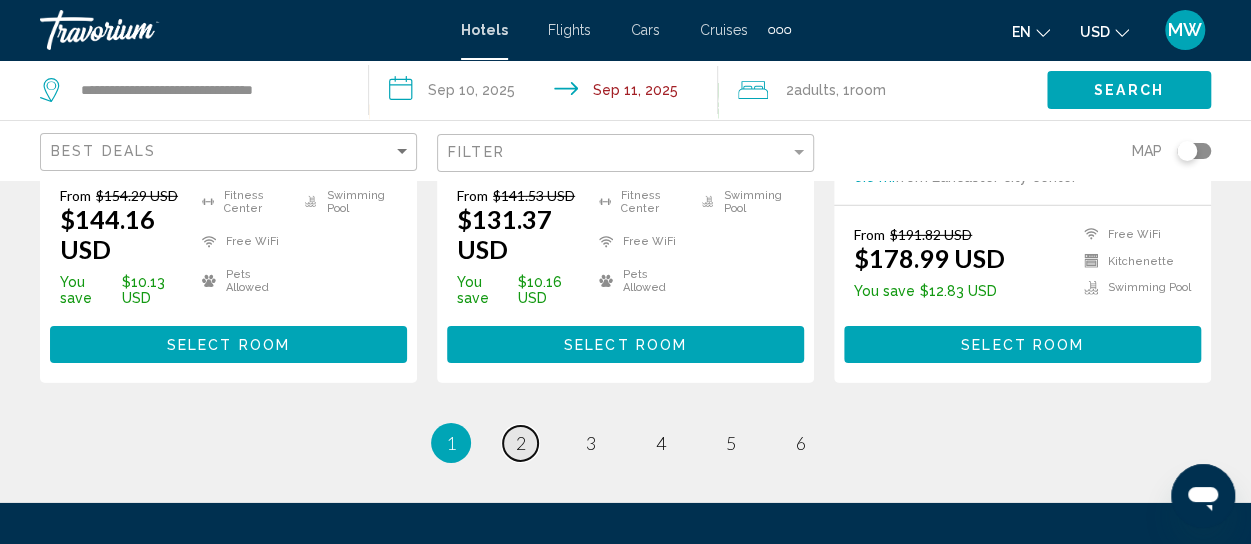 click on "page  2" at bounding box center [520, 443] 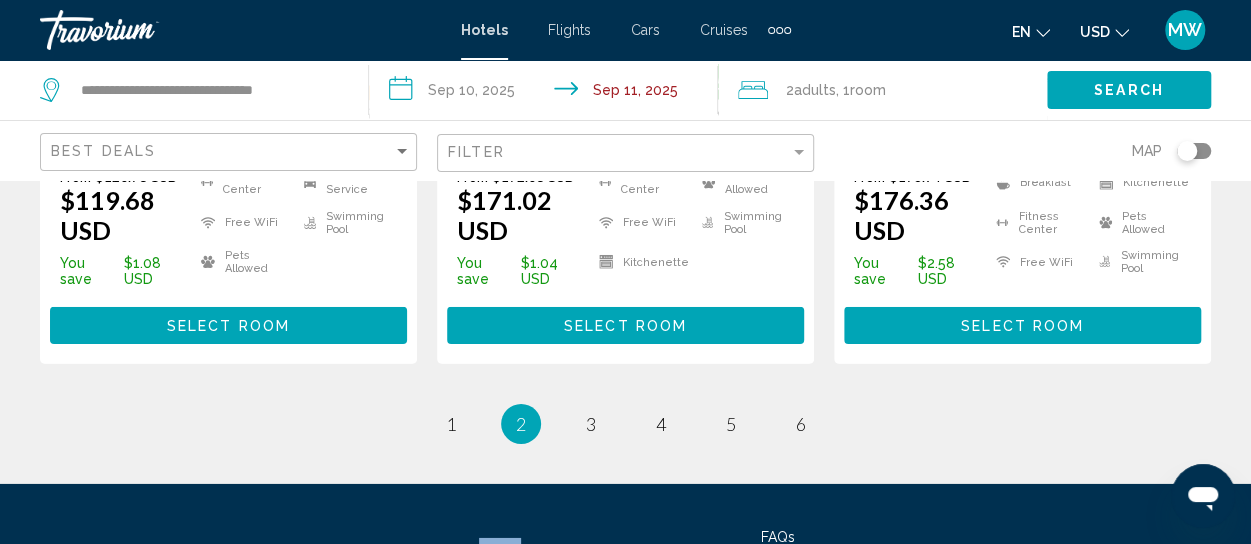 click on "Hotels Flights Cars Cruises Activities FAQs Contact Privacy Policy Terms & Conditions" at bounding box center (625, 578) 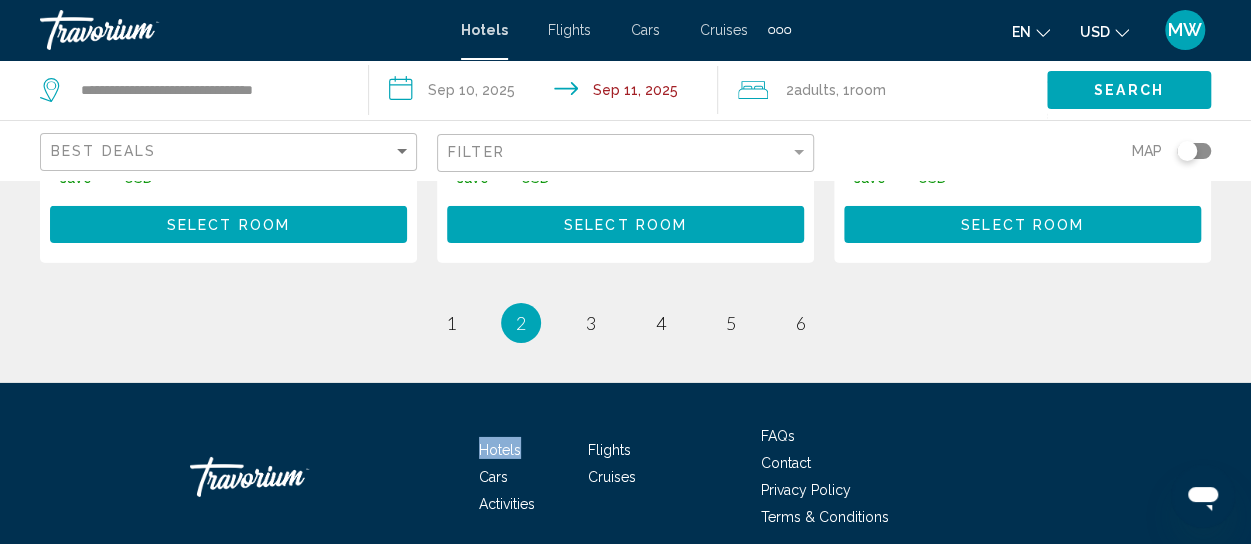 scroll, scrollTop: 3100, scrollLeft: 0, axis: vertical 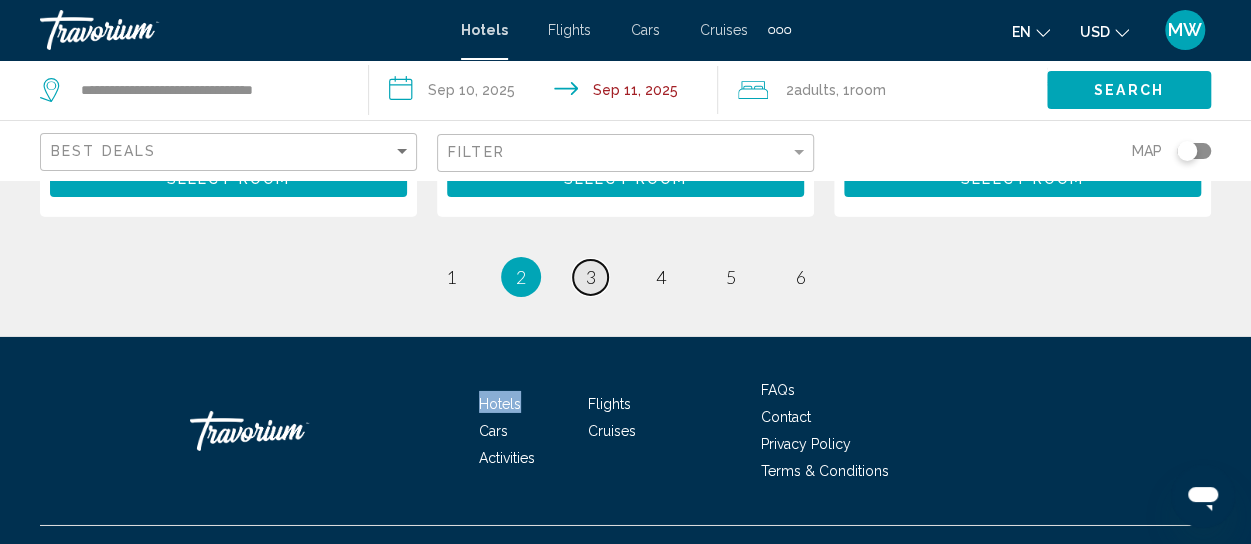 click on "3" at bounding box center [591, 277] 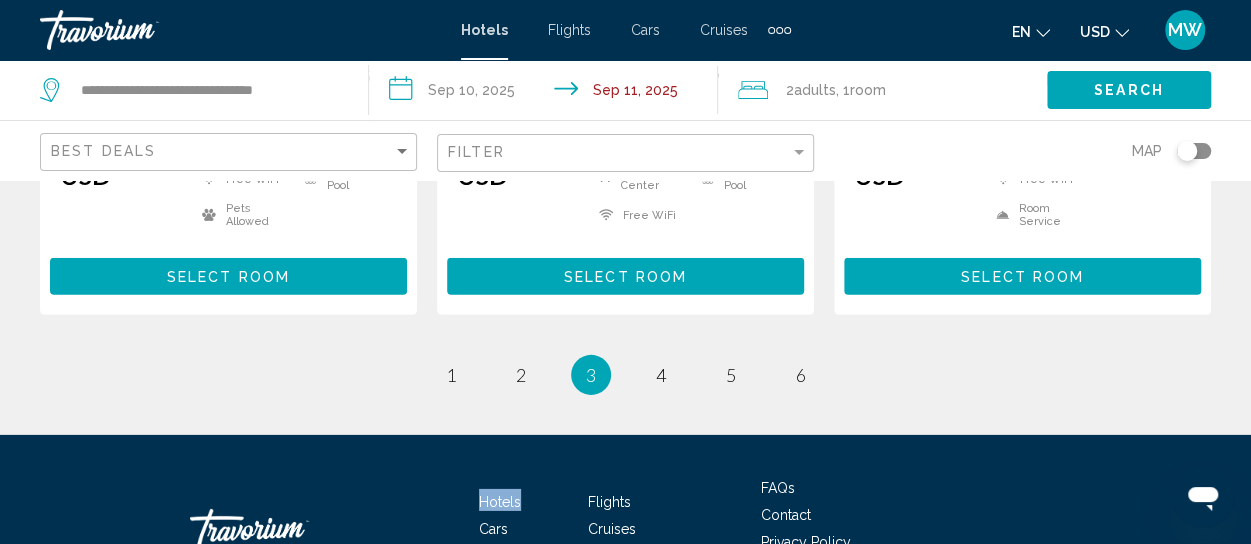scroll, scrollTop: 3000, scrollLeft: 0, axis: vertical 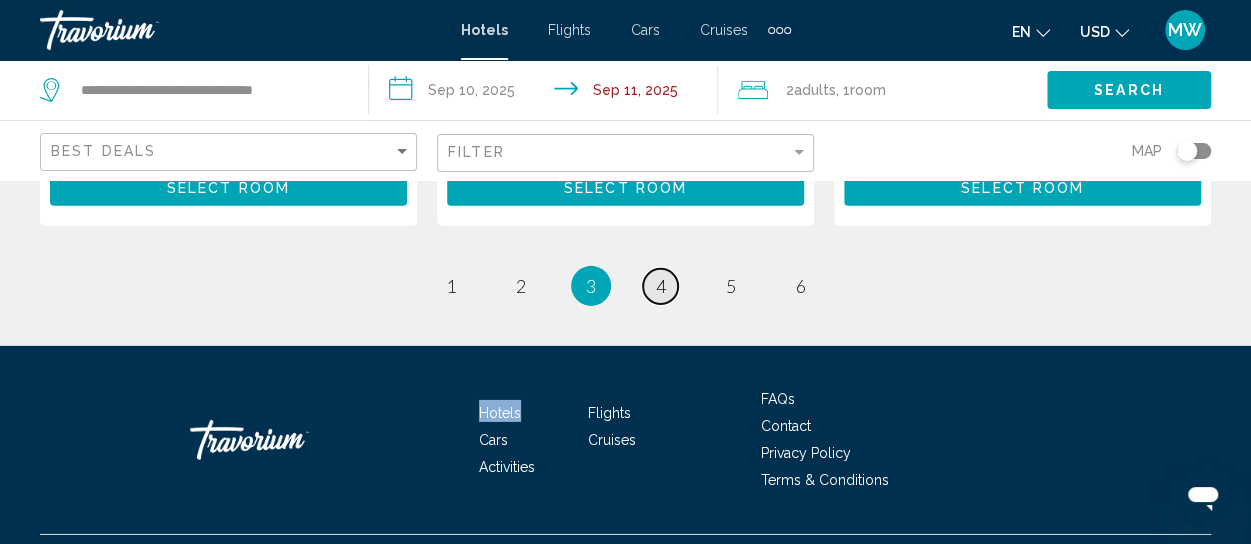 click on "4" at bounding box center [661, 286] 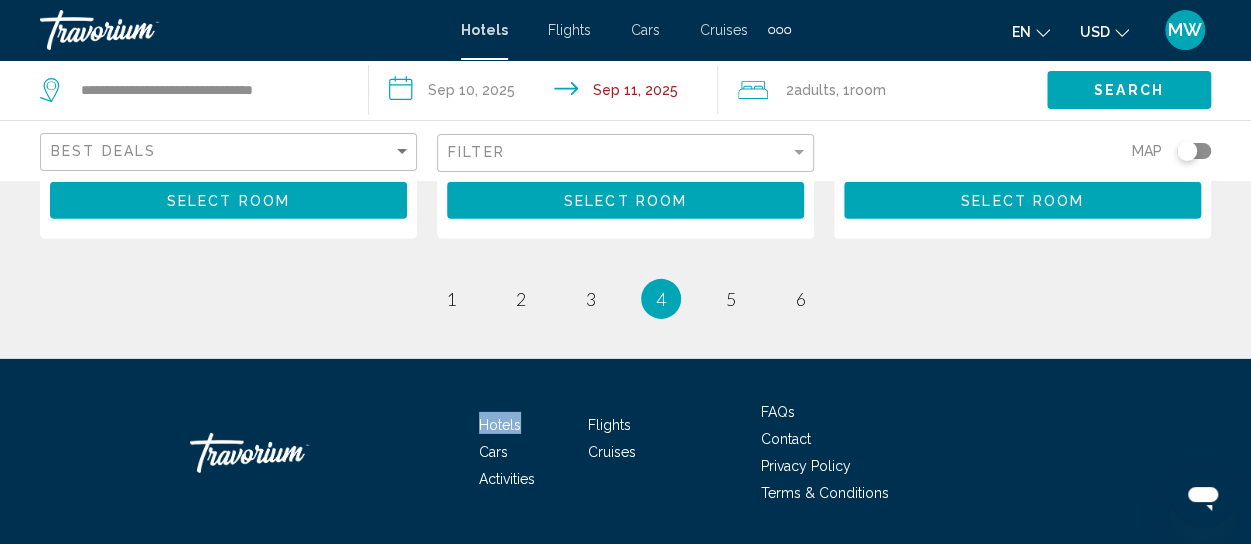 click on "You're on page  4" at bounding box center [661, 299] 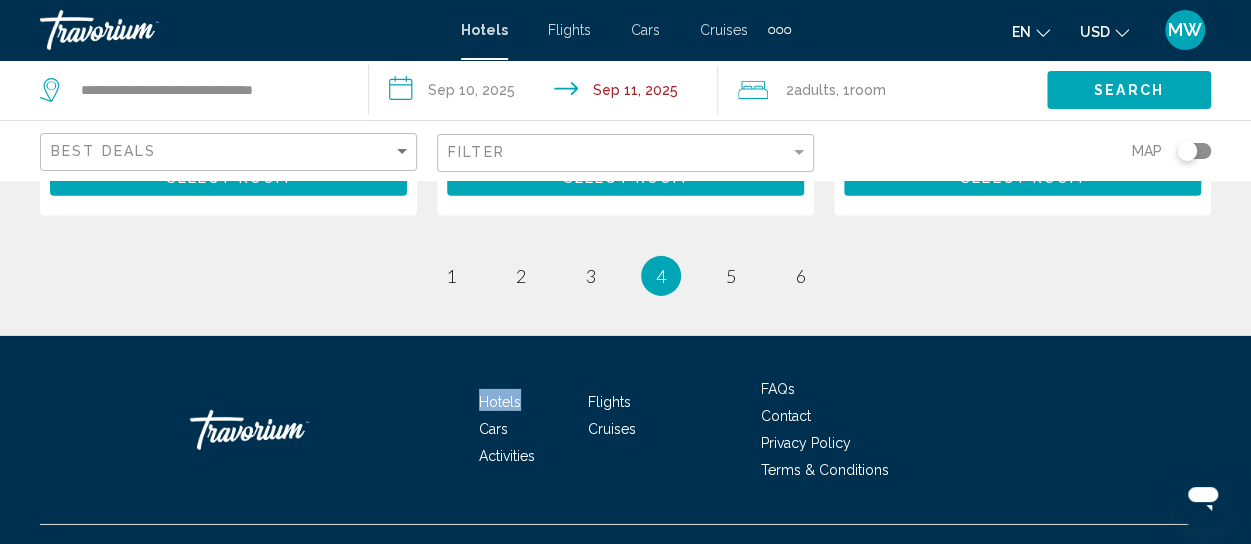 scroll, scrollTop: 3032, scrollLeft: 0, axis: vertical 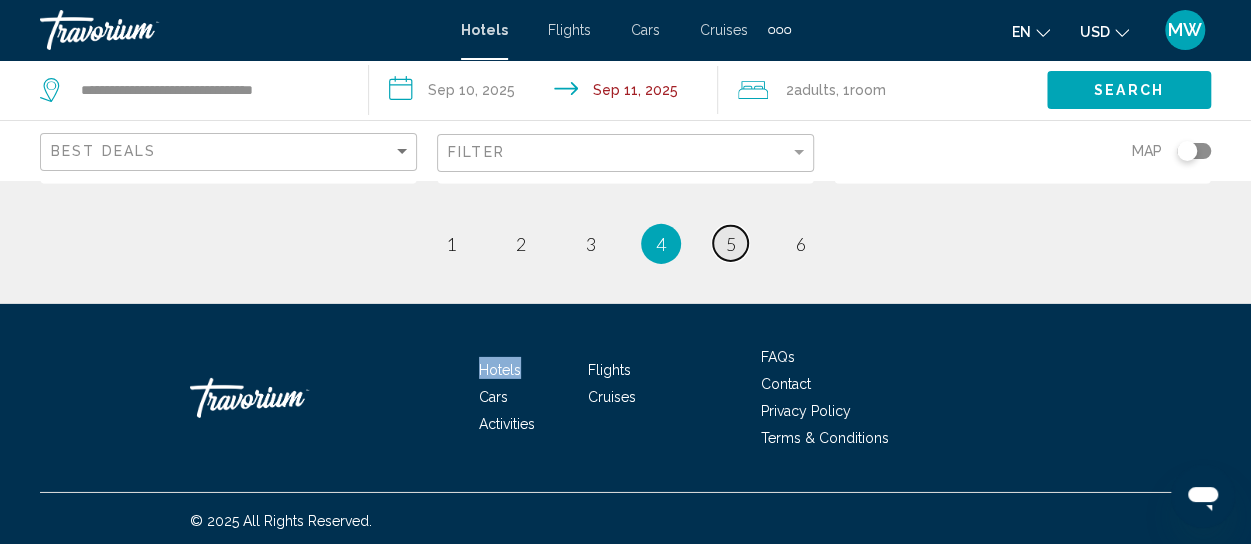 click on "5" at bounding box center [731, 244] 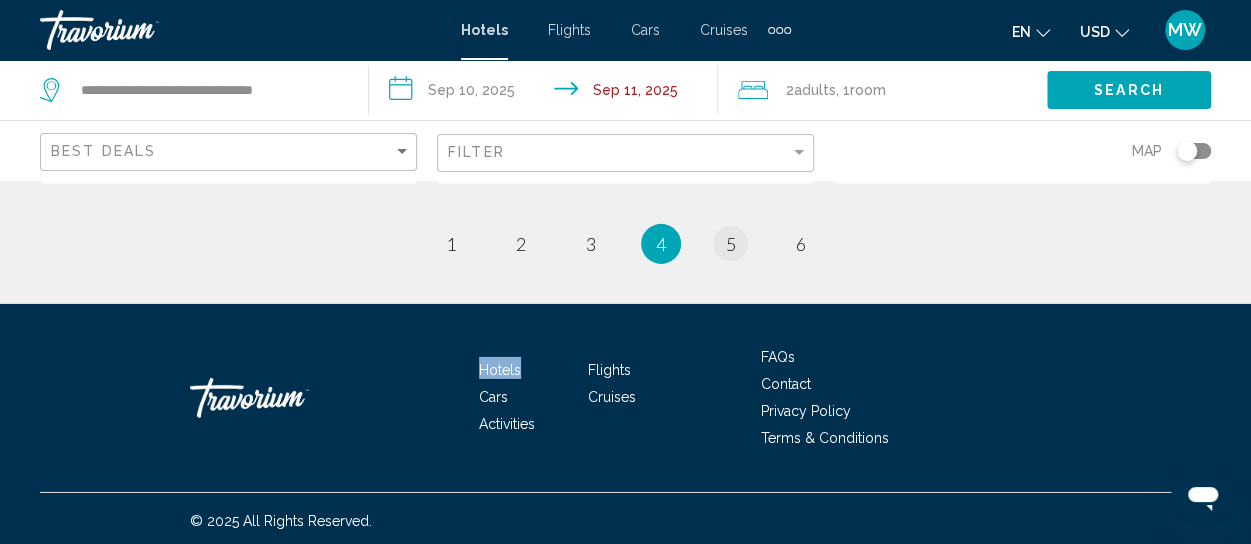 click on "page  5" at bounding box center [731, 244] 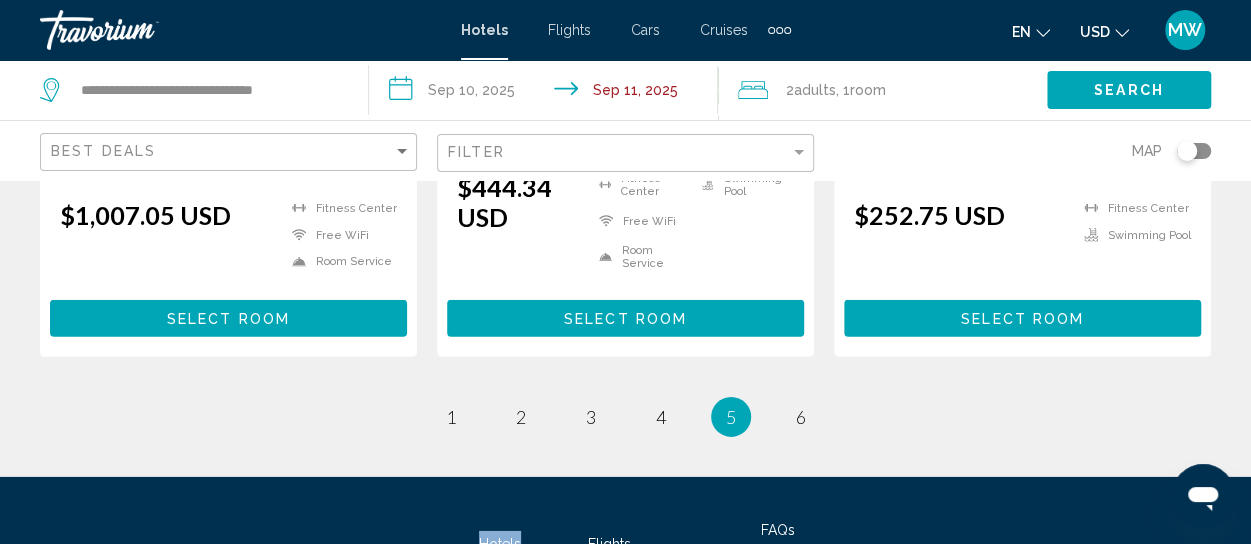 scroll, scrollTop: 3000, scrollLeft: 0, axis: vertical 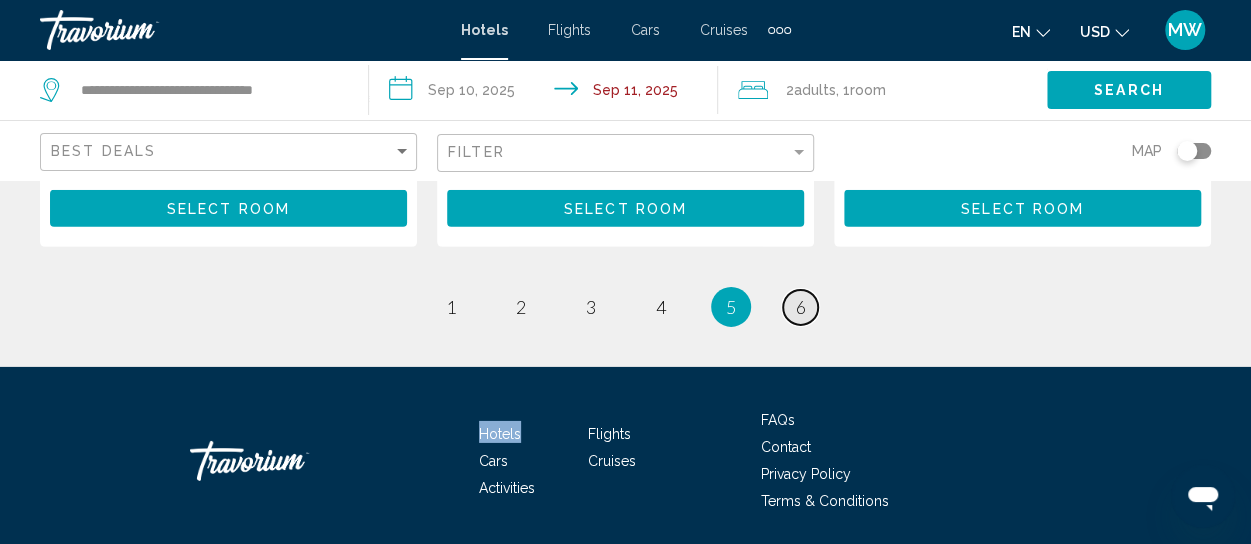 click on "page  6" at bounding box center [800, 307] 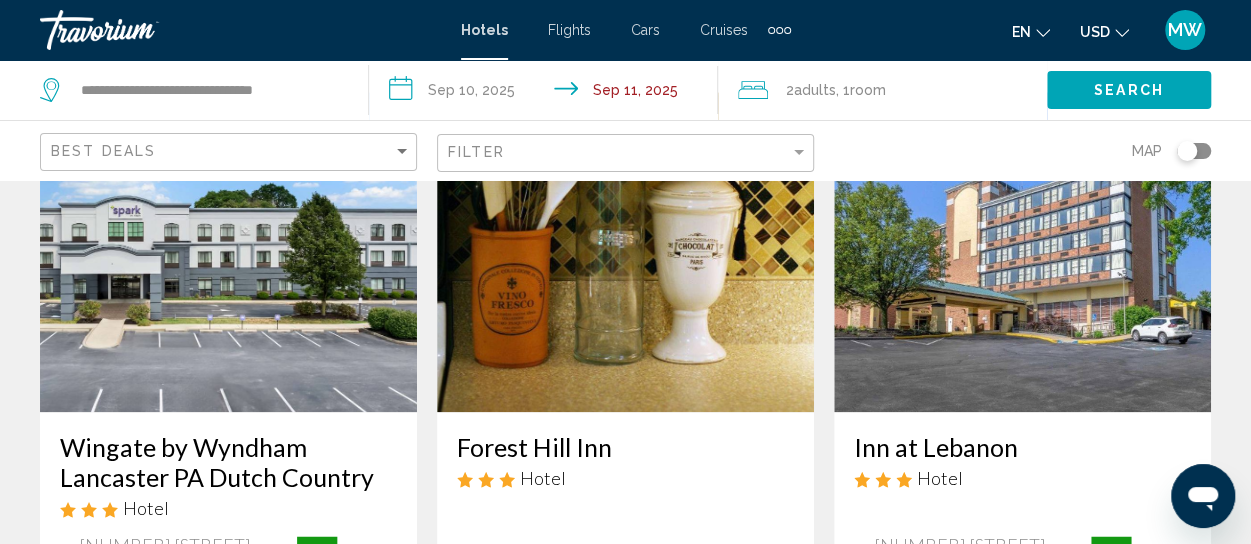 scroll, scrollTop: 900, scrollLeft: 0, axis: vertical 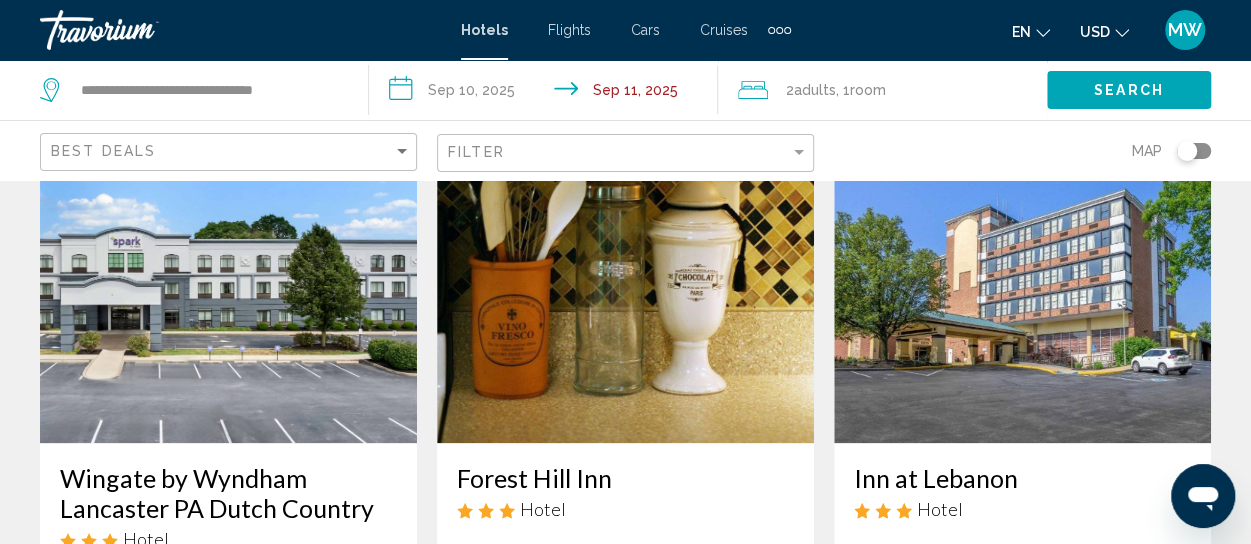 click at bounding box center [228, 283] 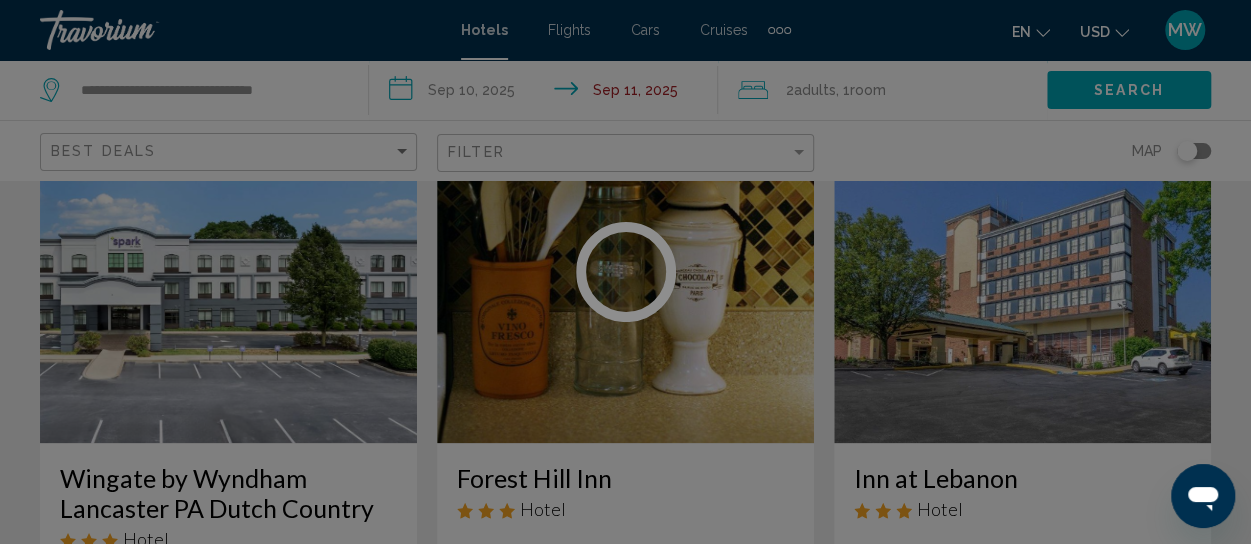 click at bounding box center [625, 272] 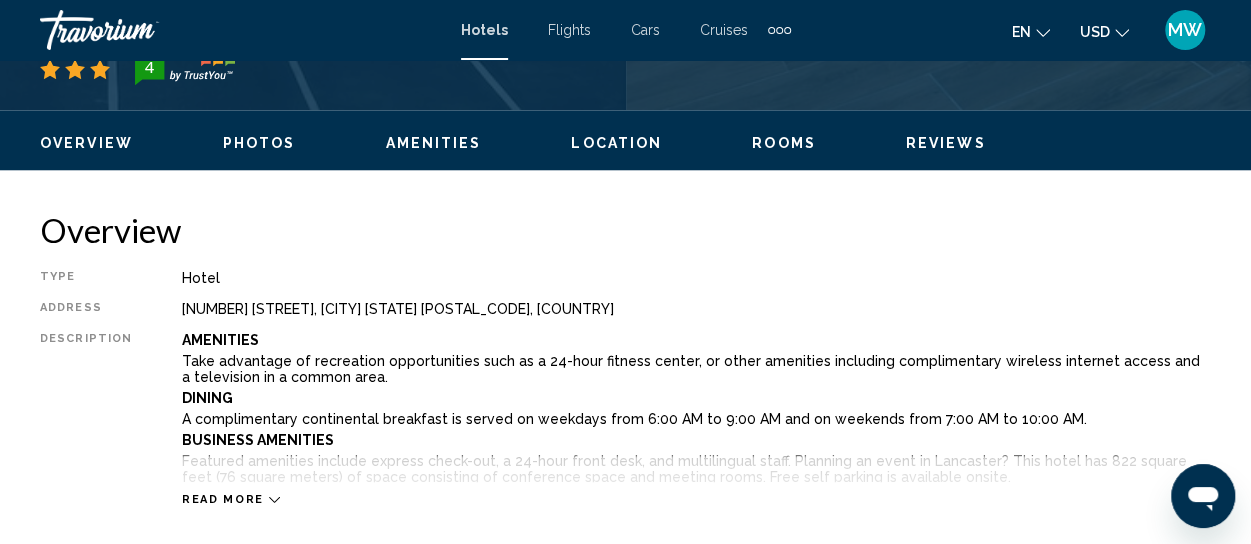scroll, scrollTop: 262, scrollLeft: 0, axis: vertical 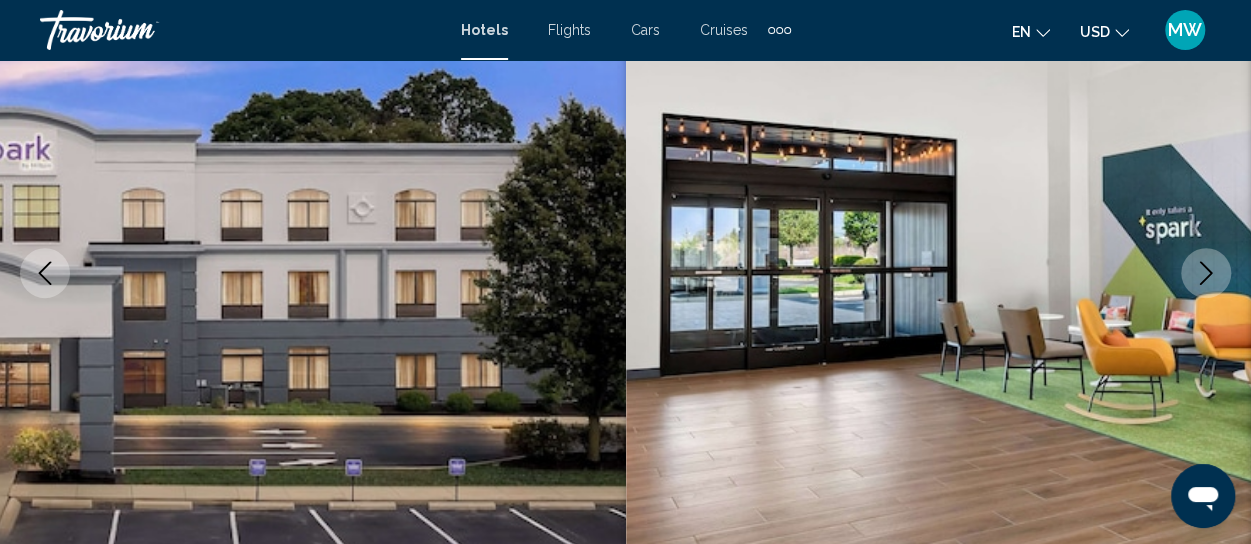 click 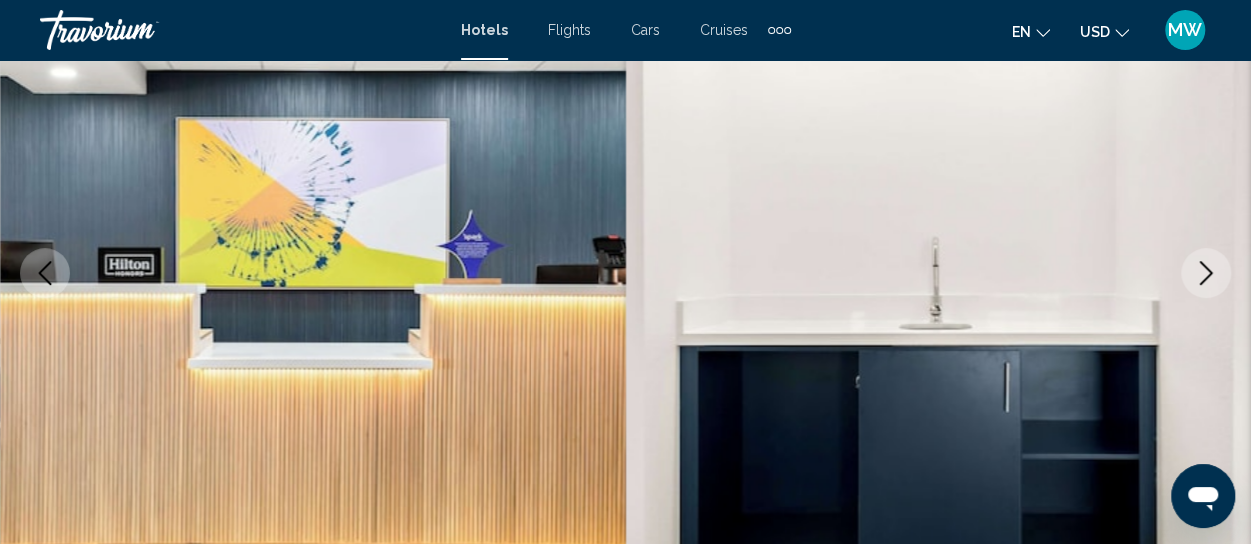 click 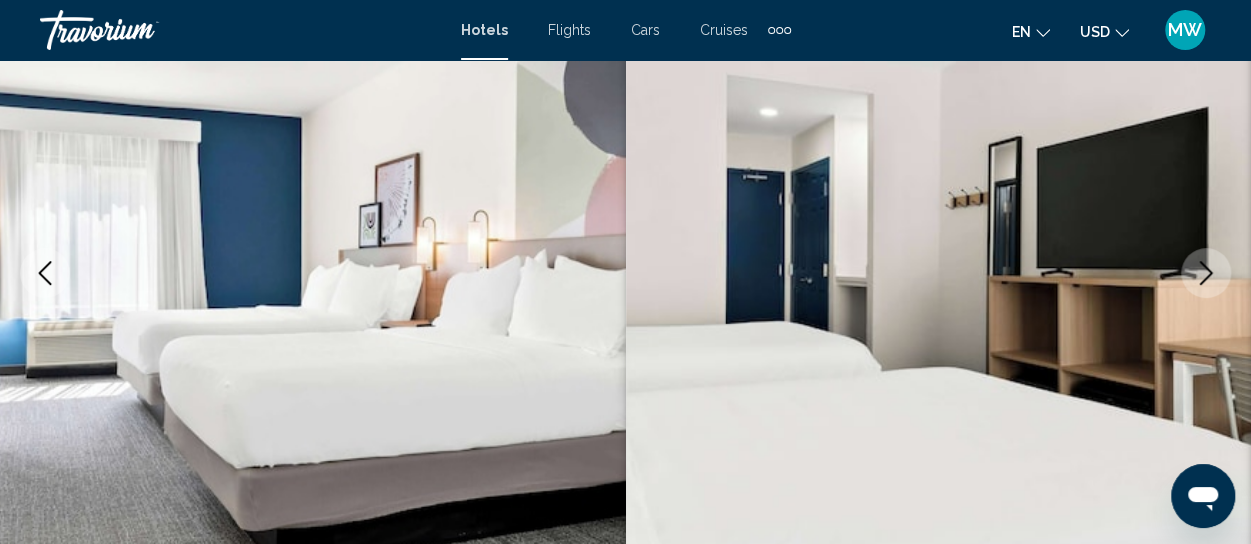 click 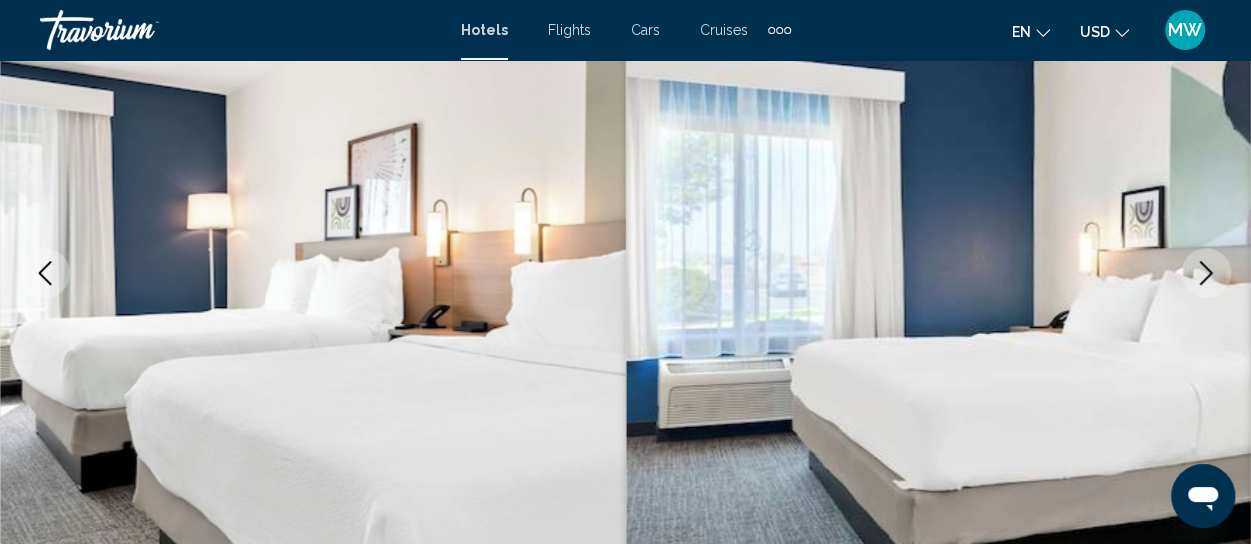 click 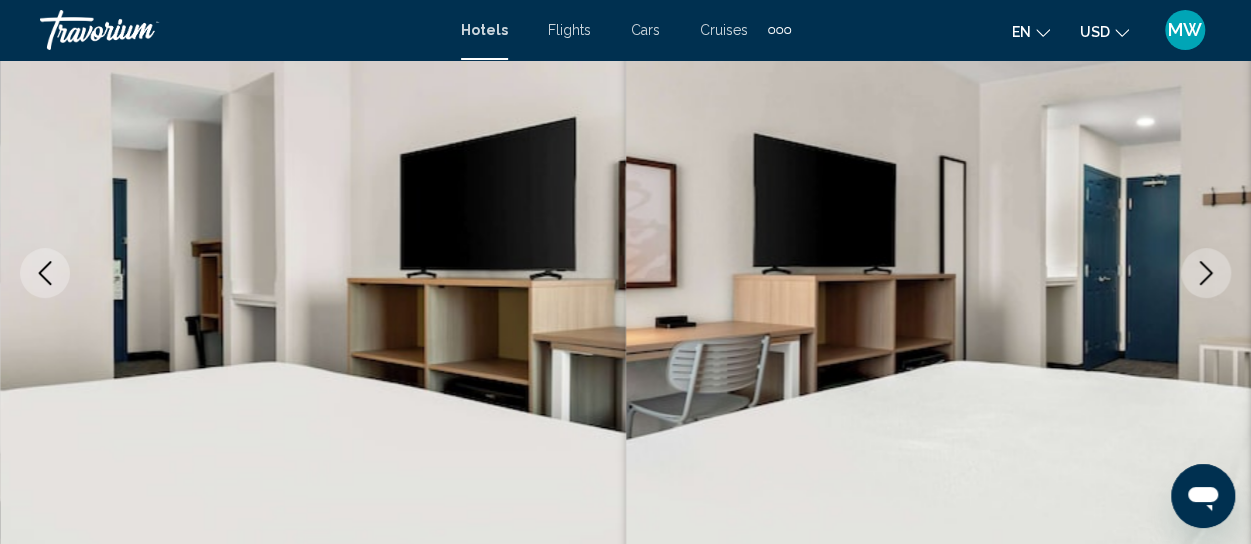 click 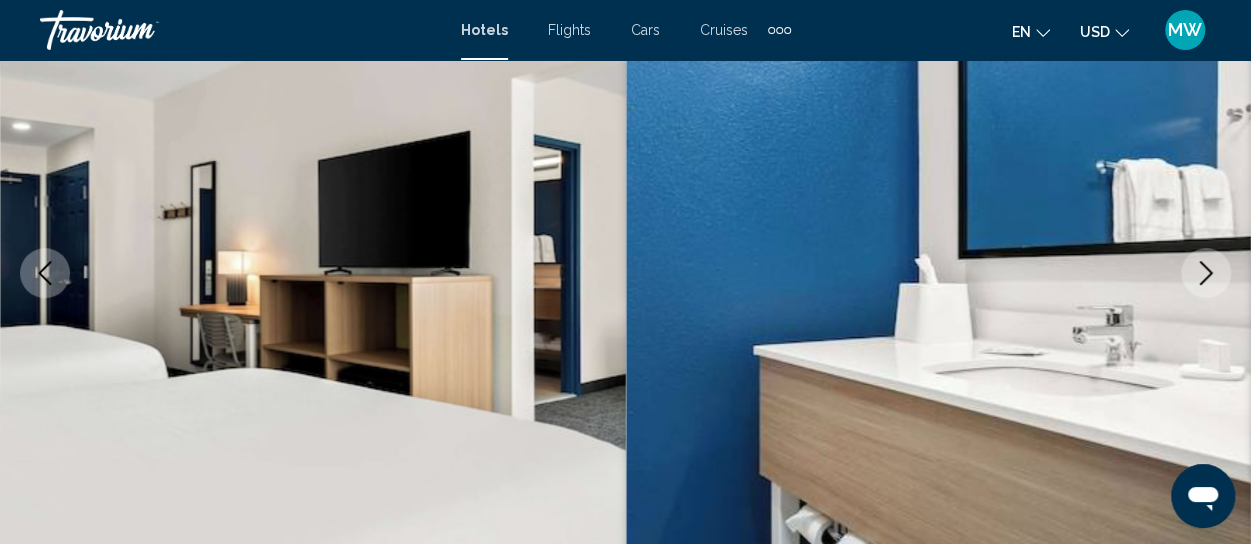 click 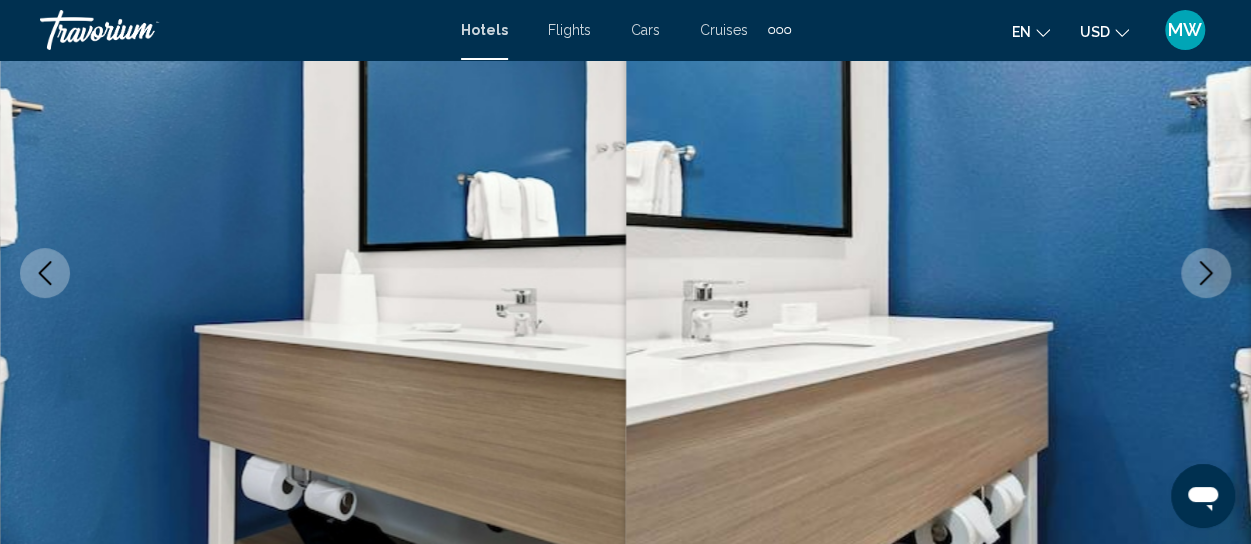 click 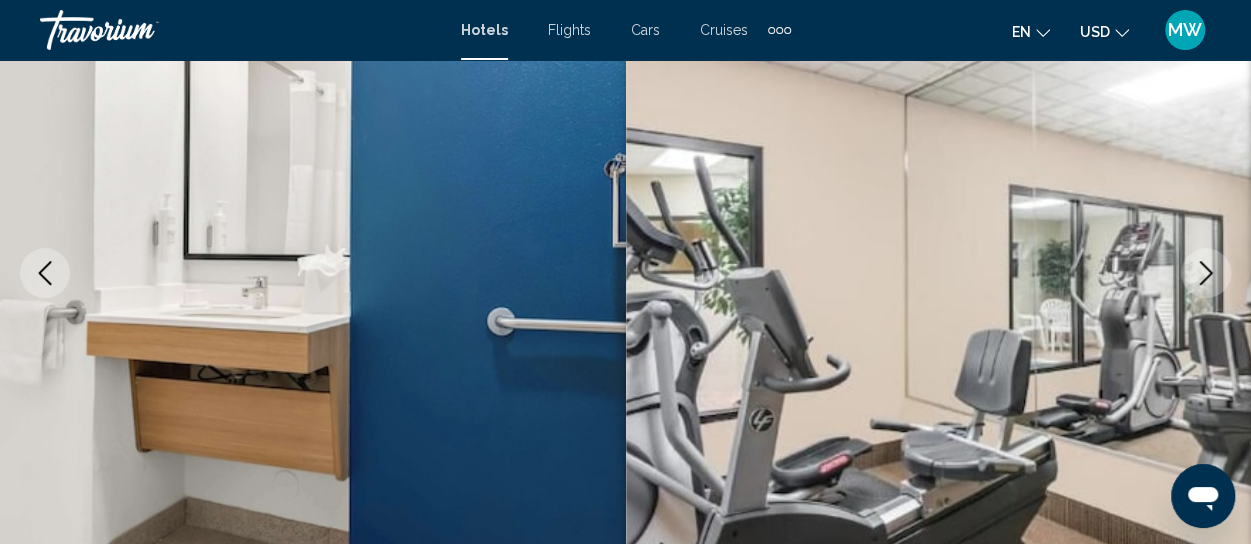 click 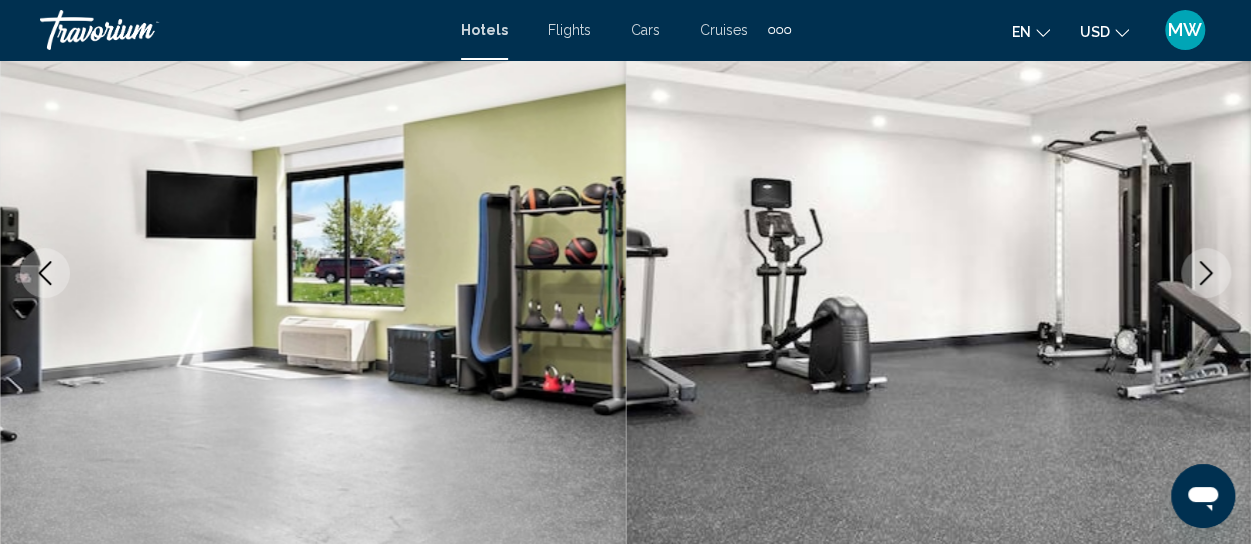 click 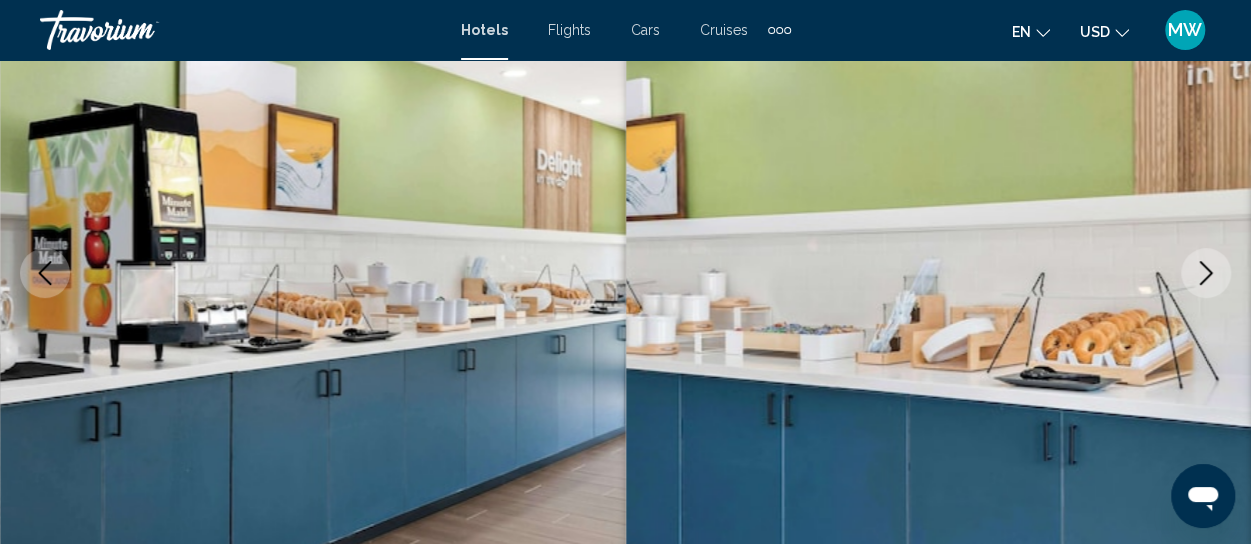 click 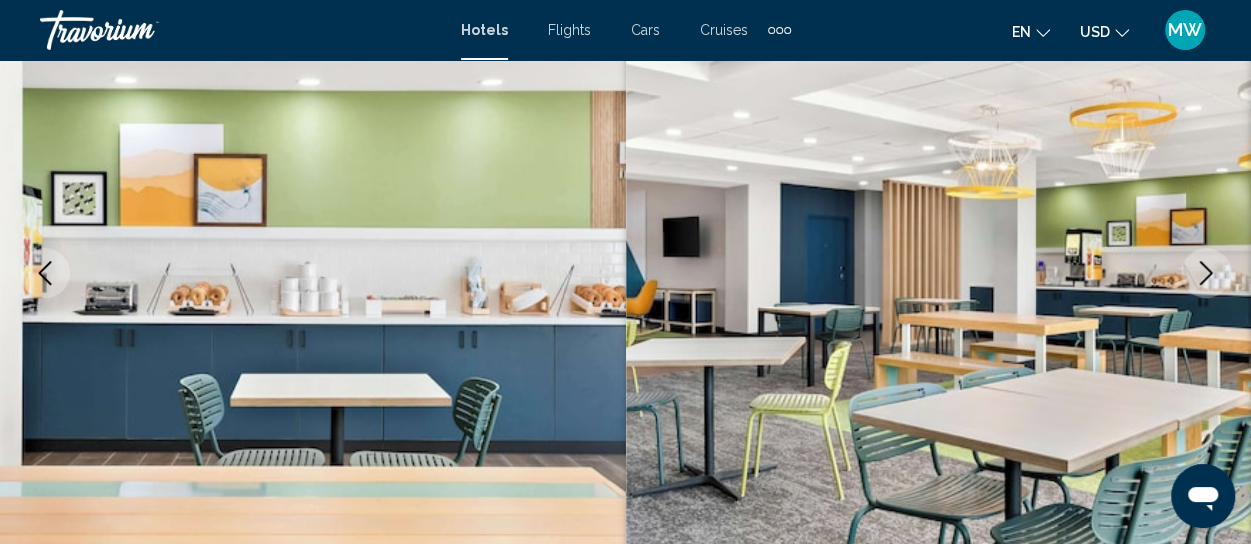 click 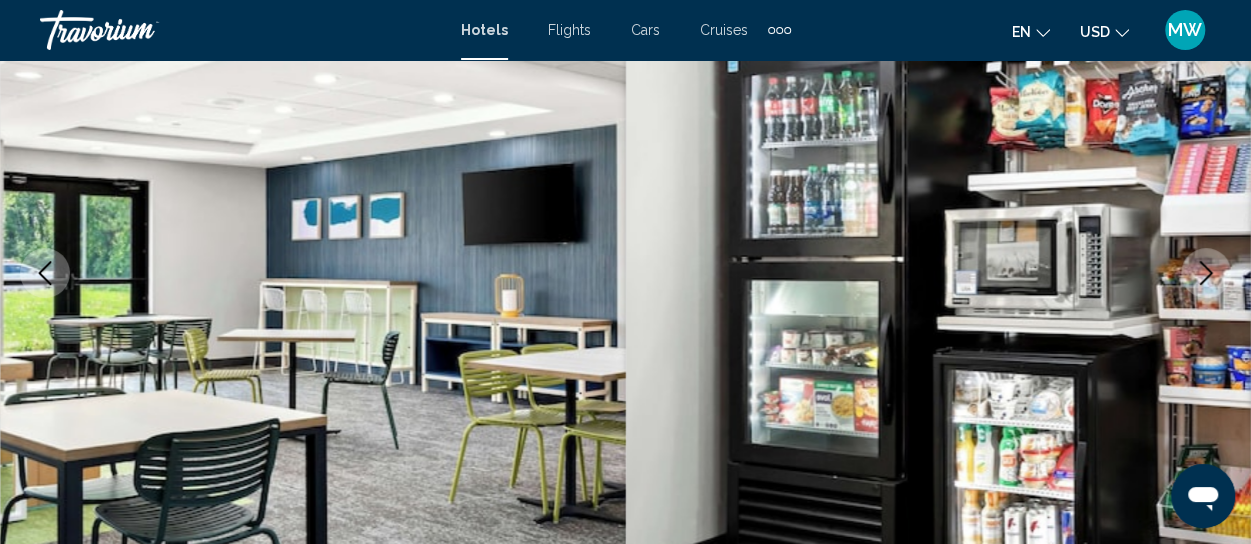 click 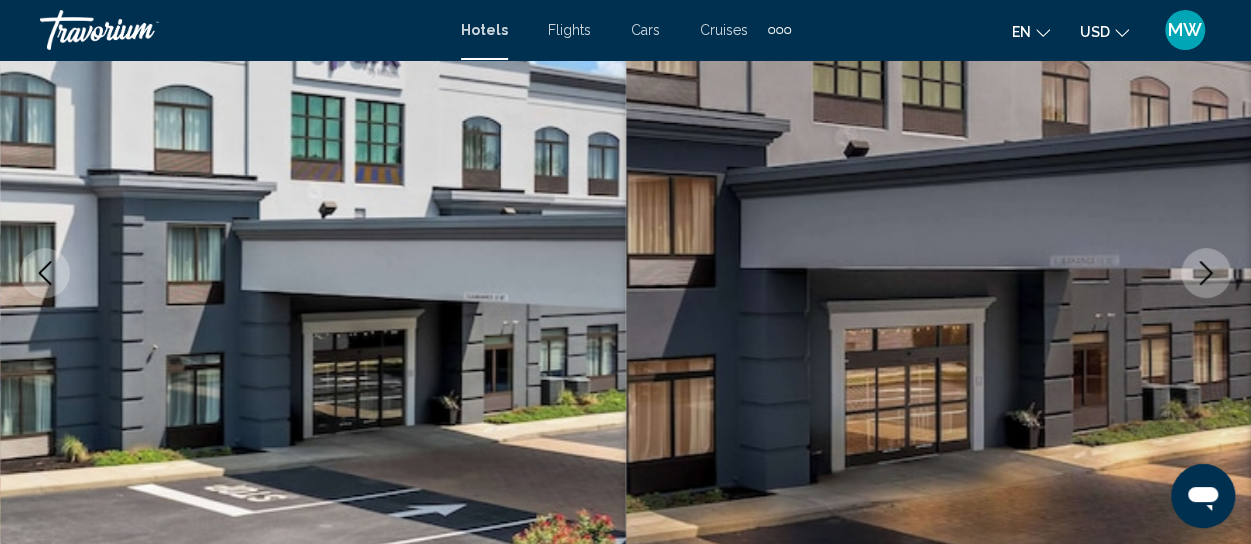 click 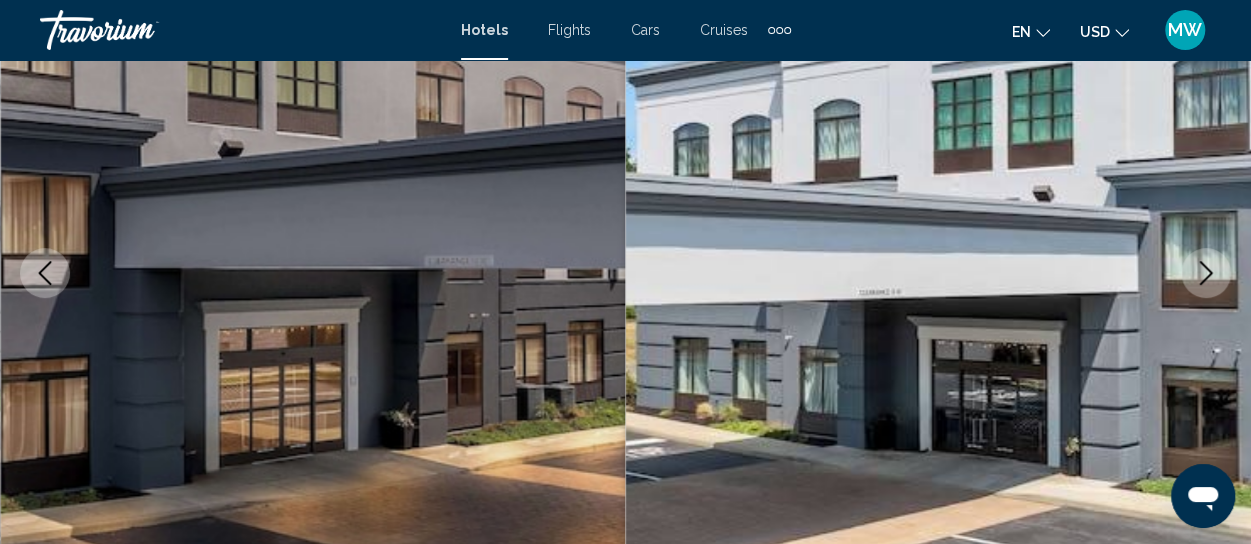 click 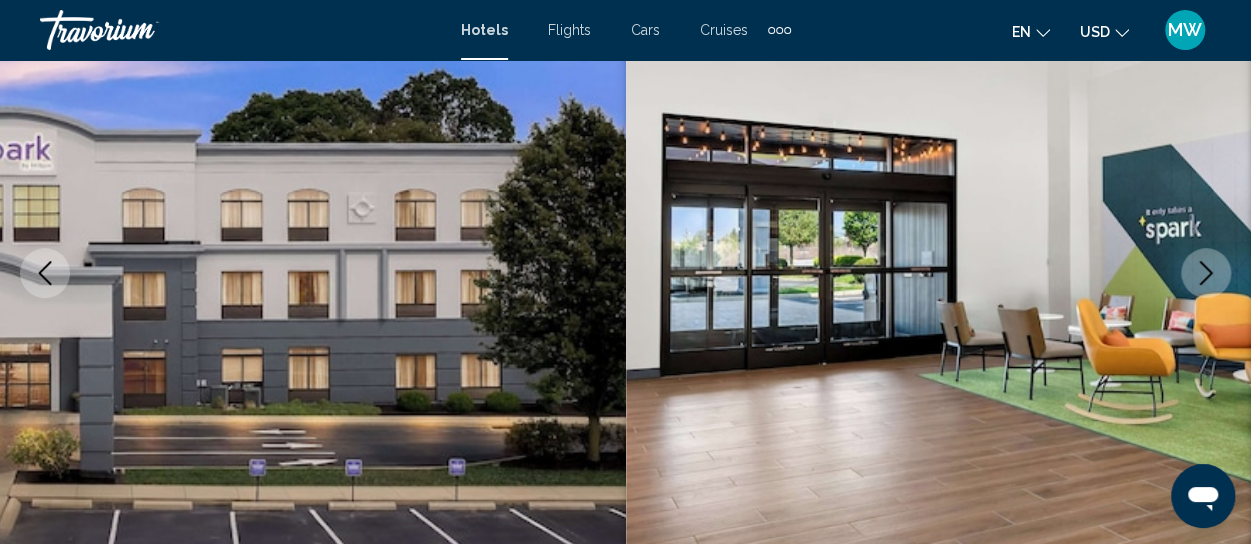 click 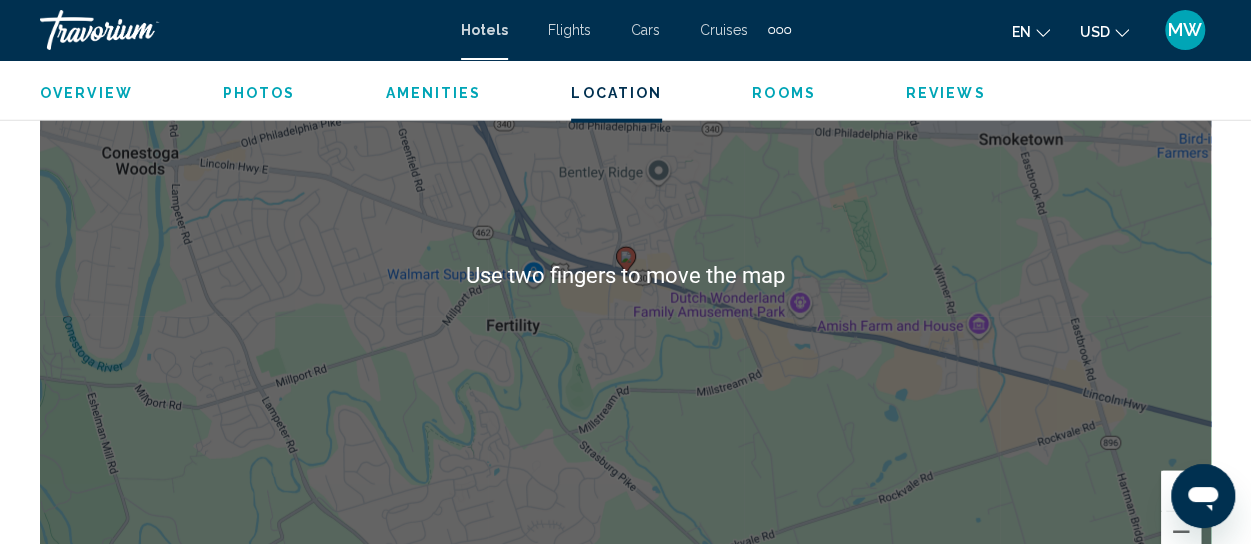 scroll, scrollTop: 2388, scrollLeft: 0, axis: vertical 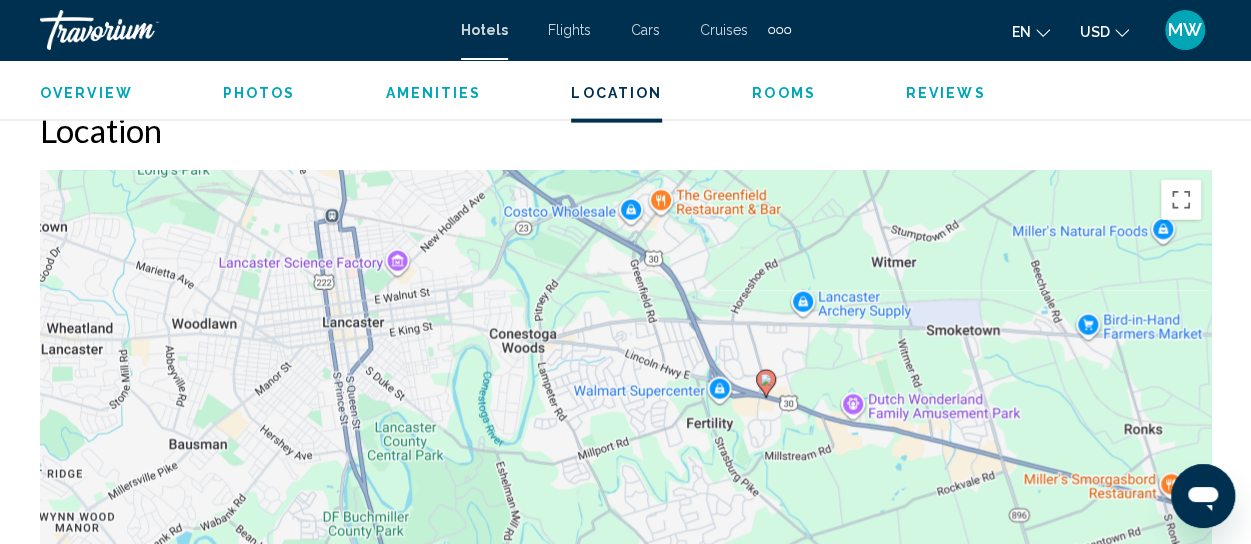 click on "Hotels" at bounding box center (484, 30) 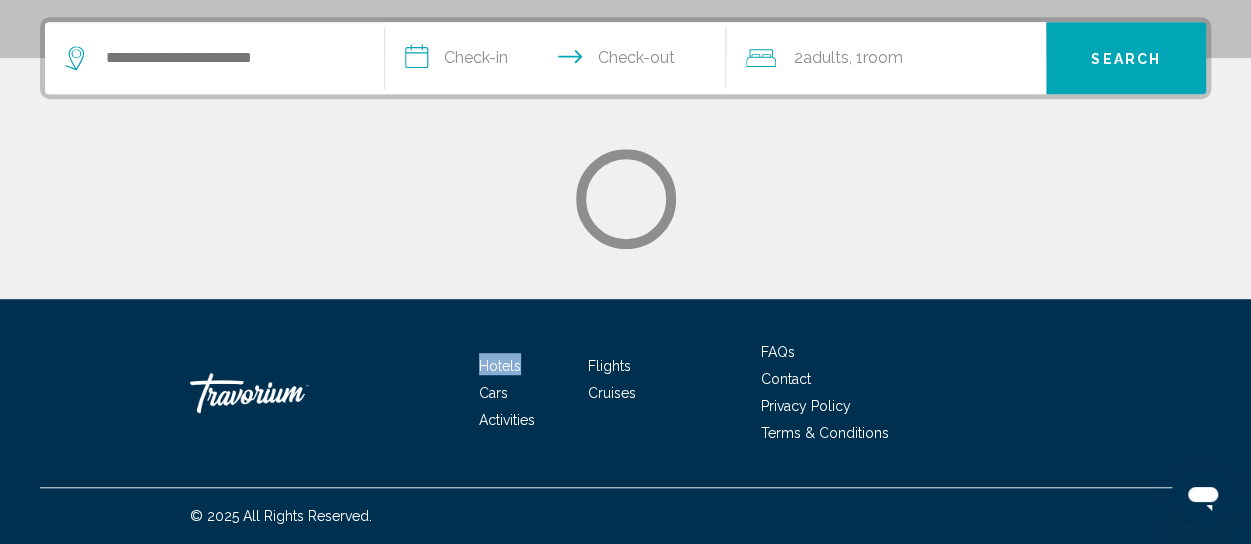 scroll, scrollTop: 0, scrollLeft: 0, axis: both 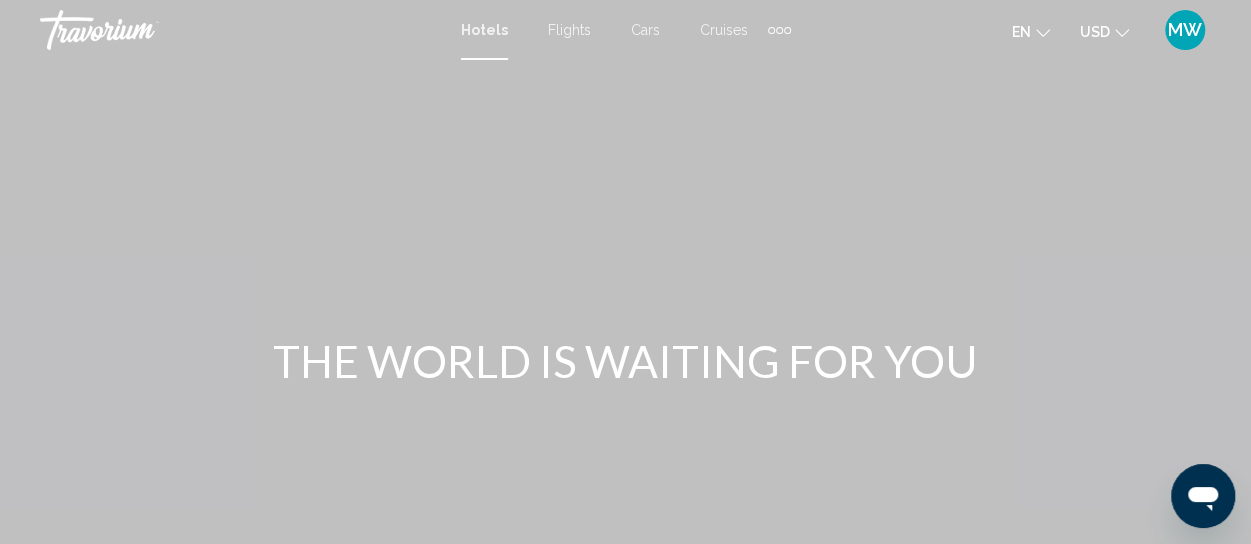 click on "Hotels" at bounding box center [484, 30] 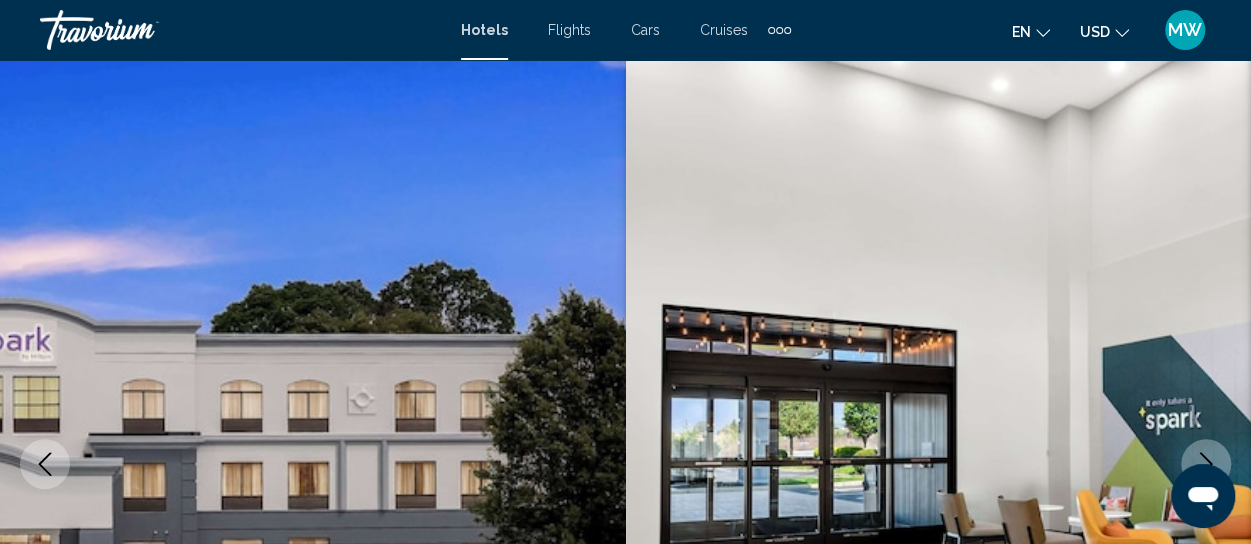 scroll, scrollTop: 0, scrollLeft: 0, axis: both 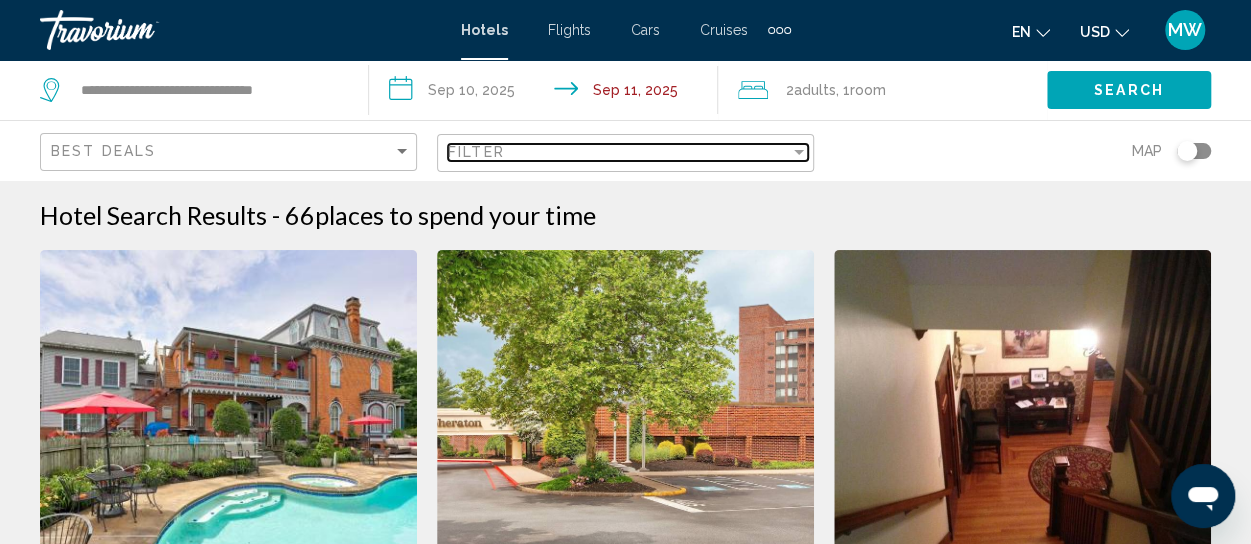 click on "Filter" at bounding box center (619, 152) 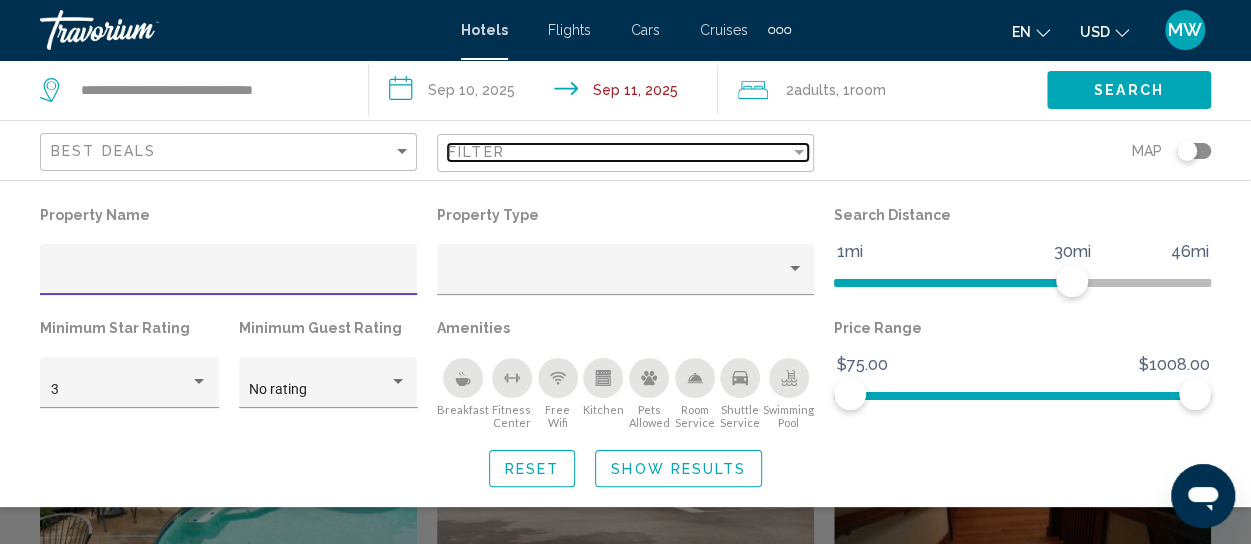 click on "Filter" at bounding box center [619, 152] 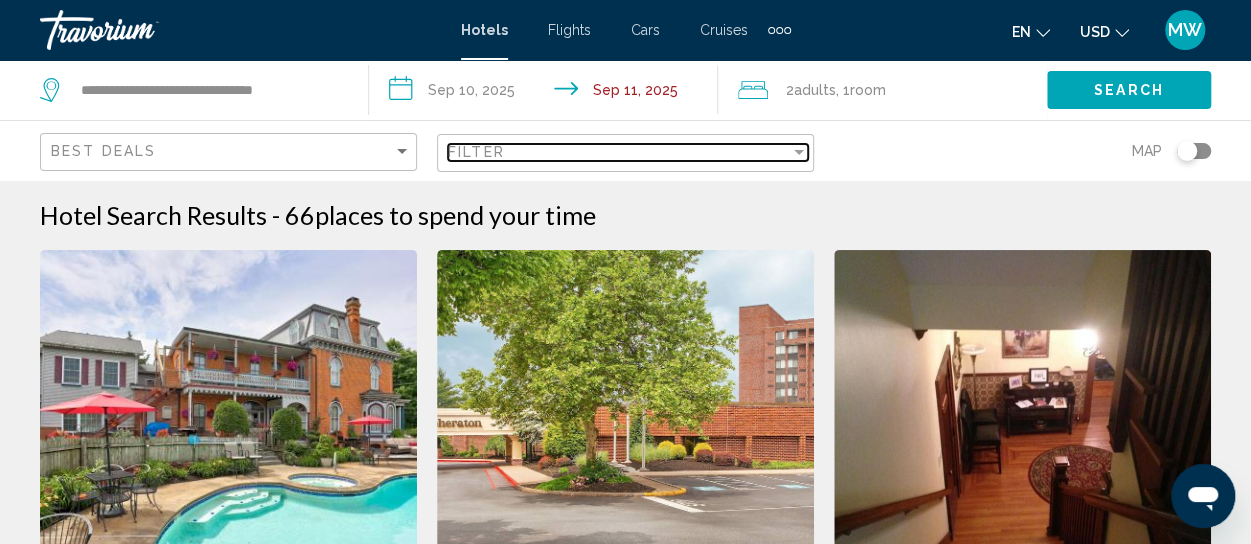 click on "Filter" at bounding box center [619, 152] 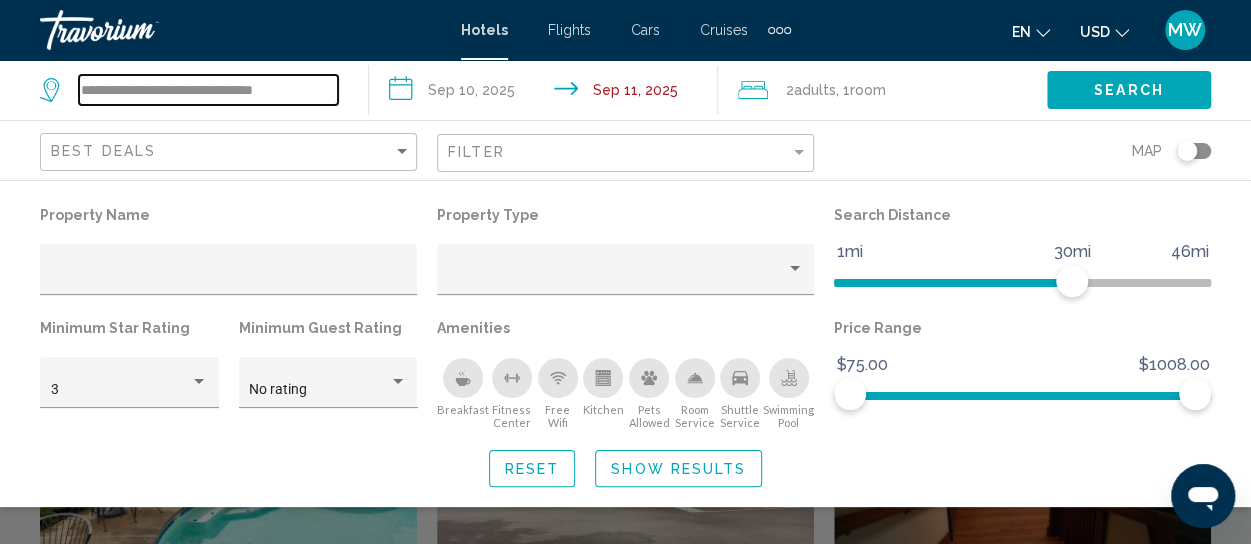 click on "**********" at bounding box center (208, 90) 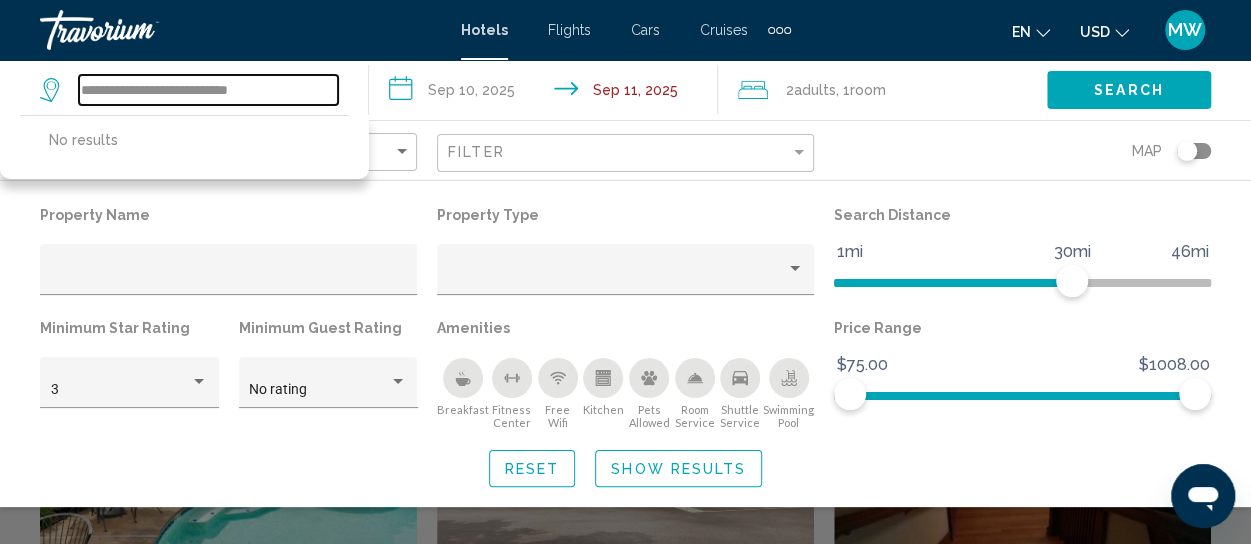 click on "**********" at bounding box center [208, 90] 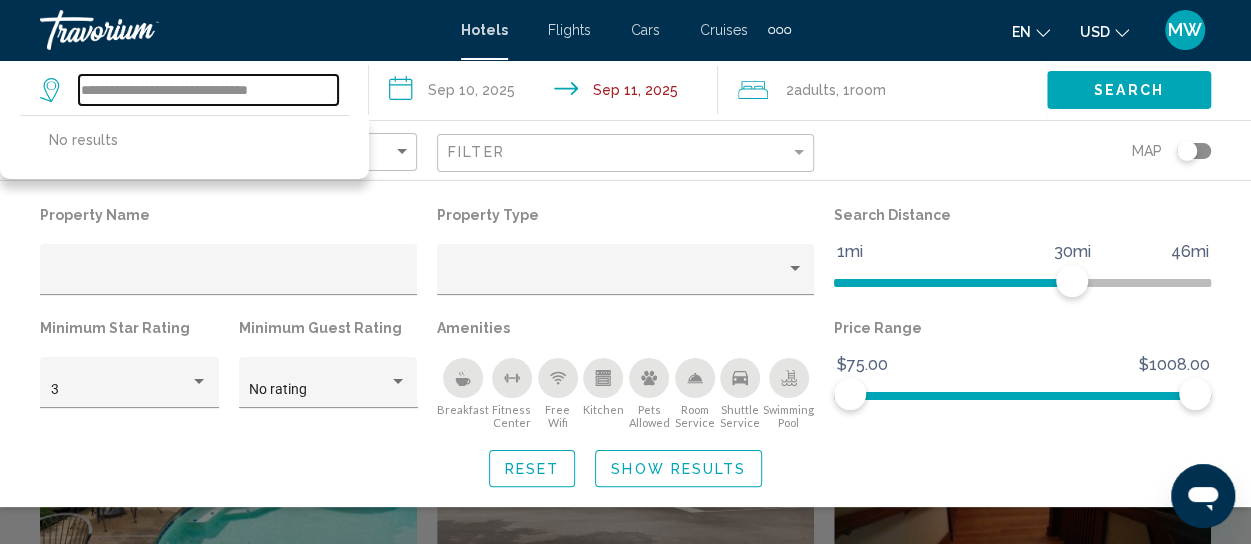 type on "**********" 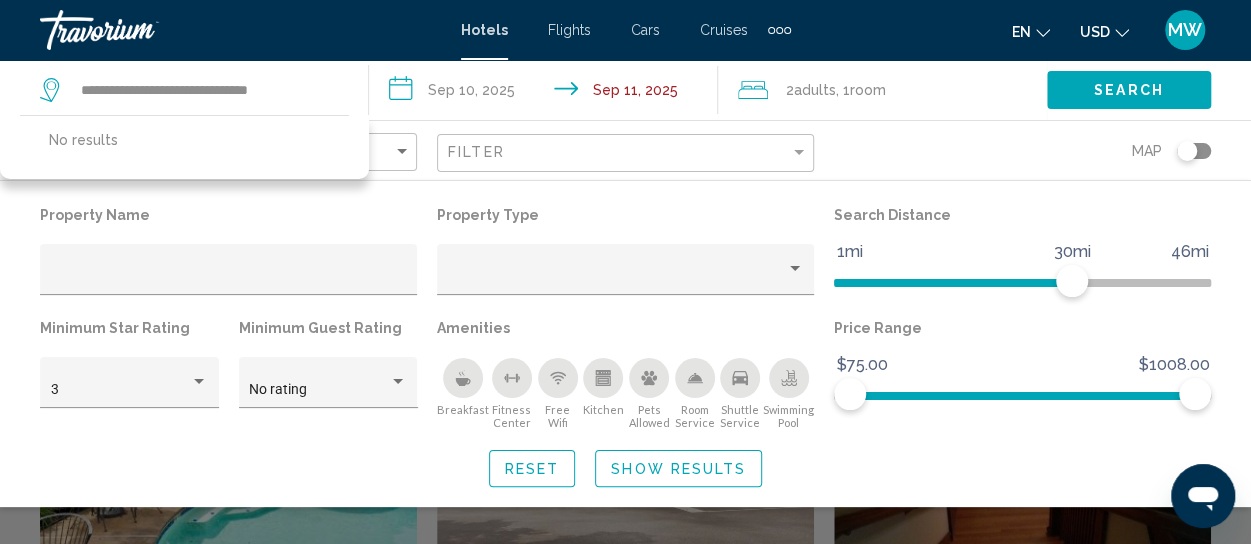 click on "**********" 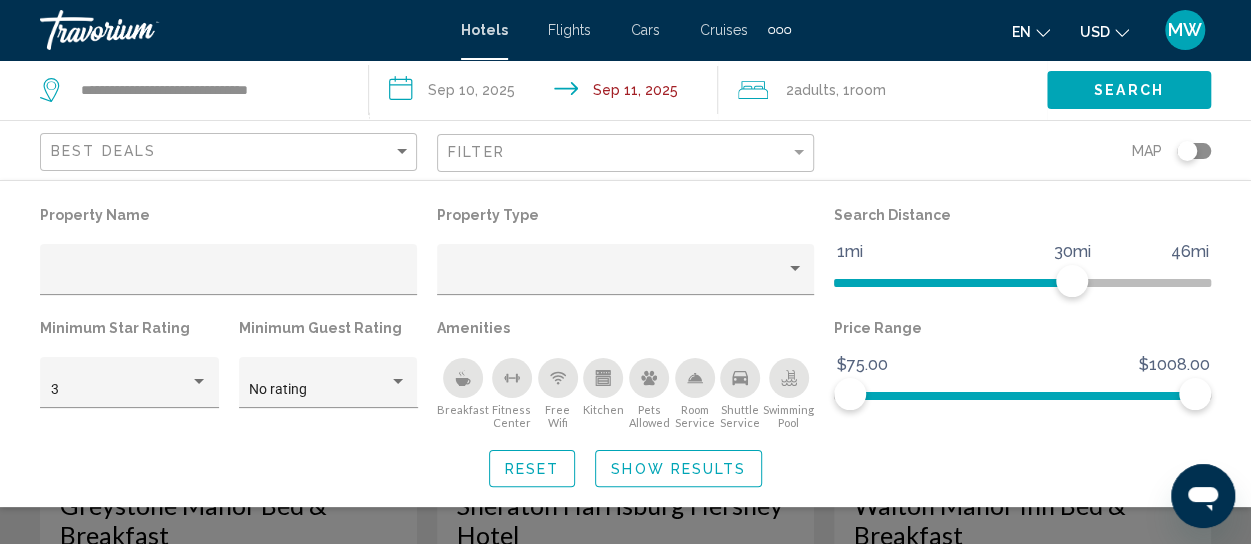scroll, scrollTop: 0, scrollLeft: 0, axis: both 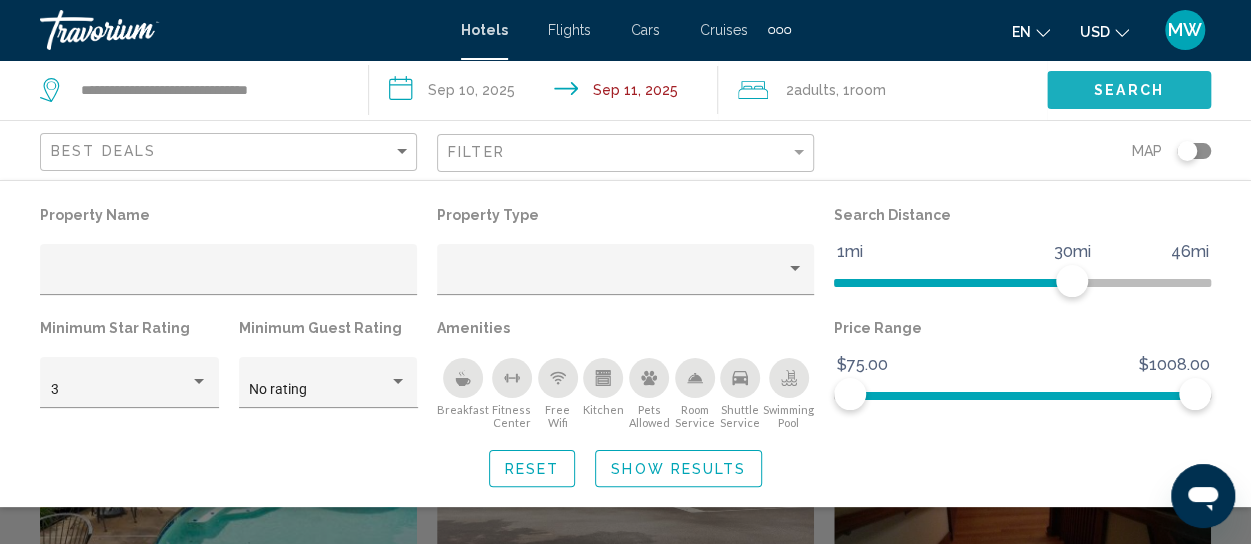 click on "Search" 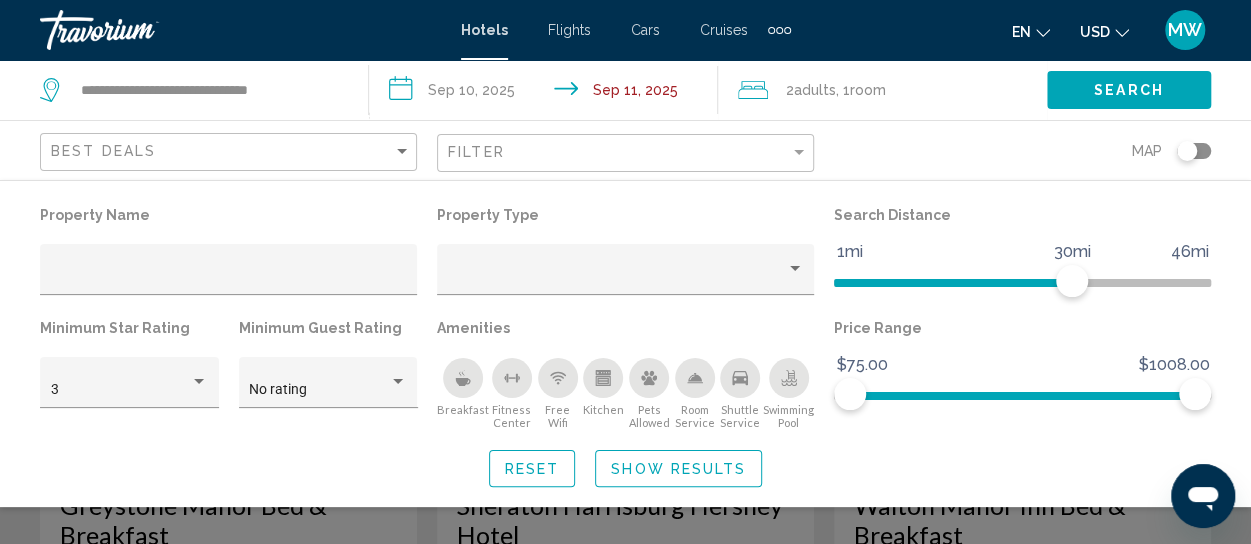 scroll, scrollTop: 0, scrollLeft: 0, axis: both 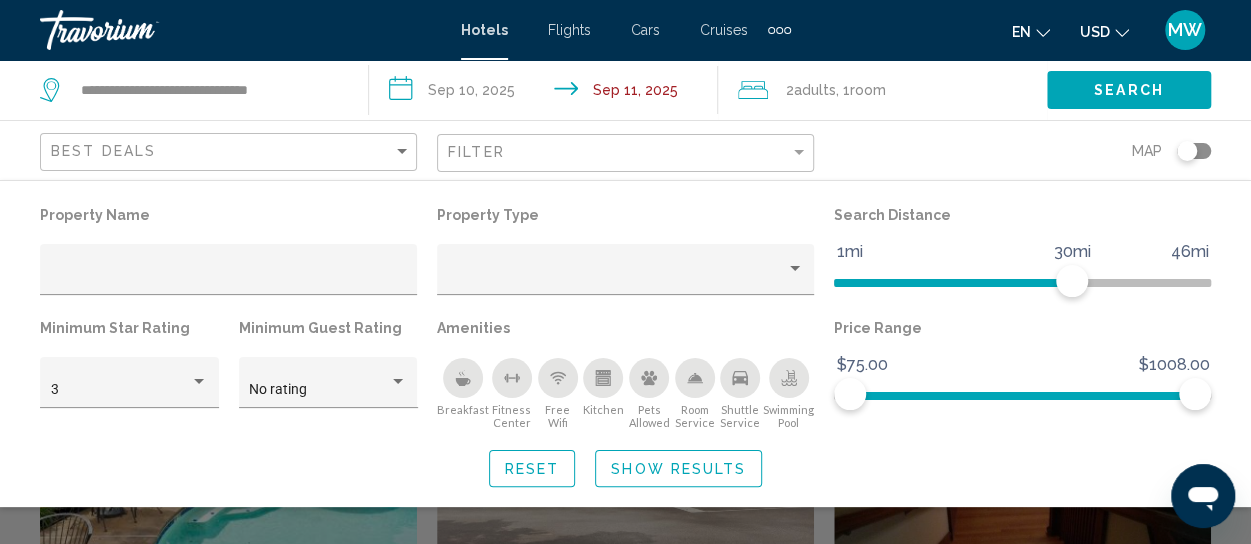 click on "Show Results" 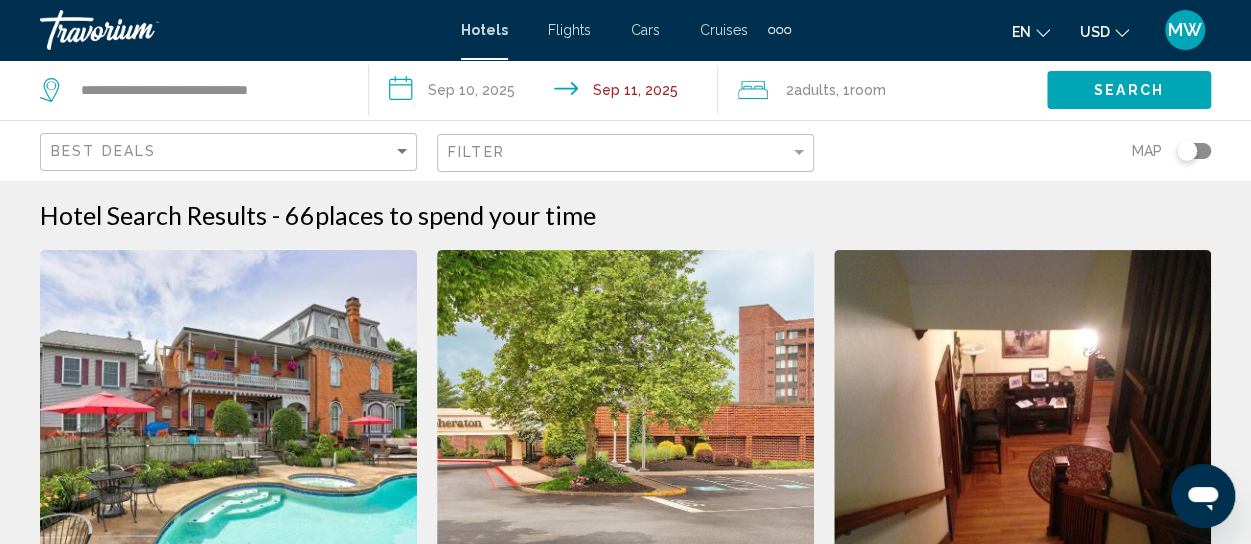 click at bounding box center [625, 410] 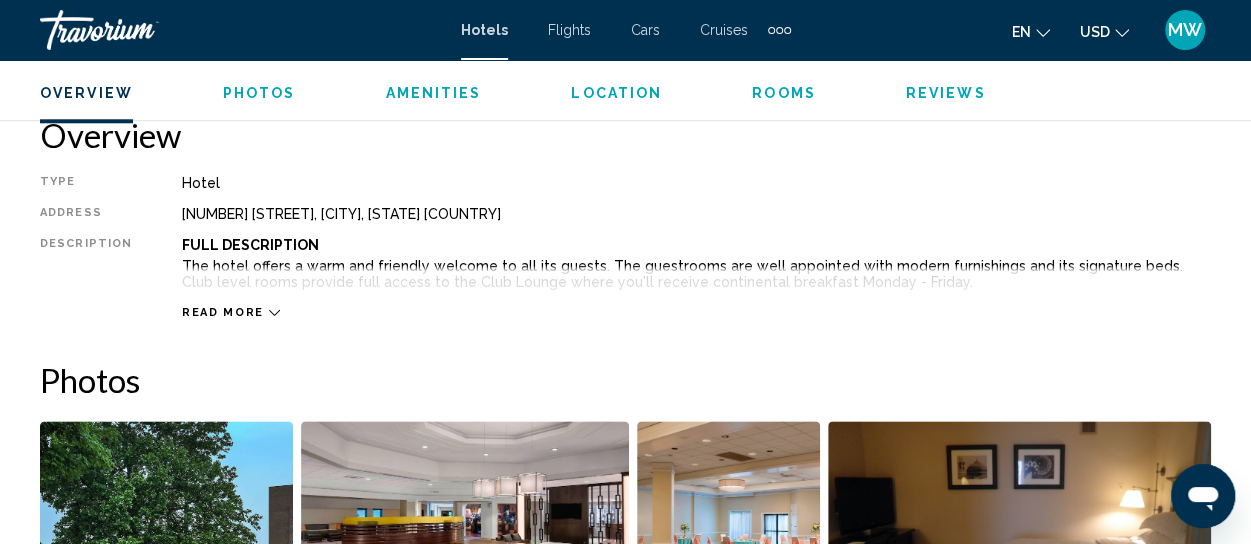 scroll, scrollTop: 1062, scrollLeft: 0, axis: vertical 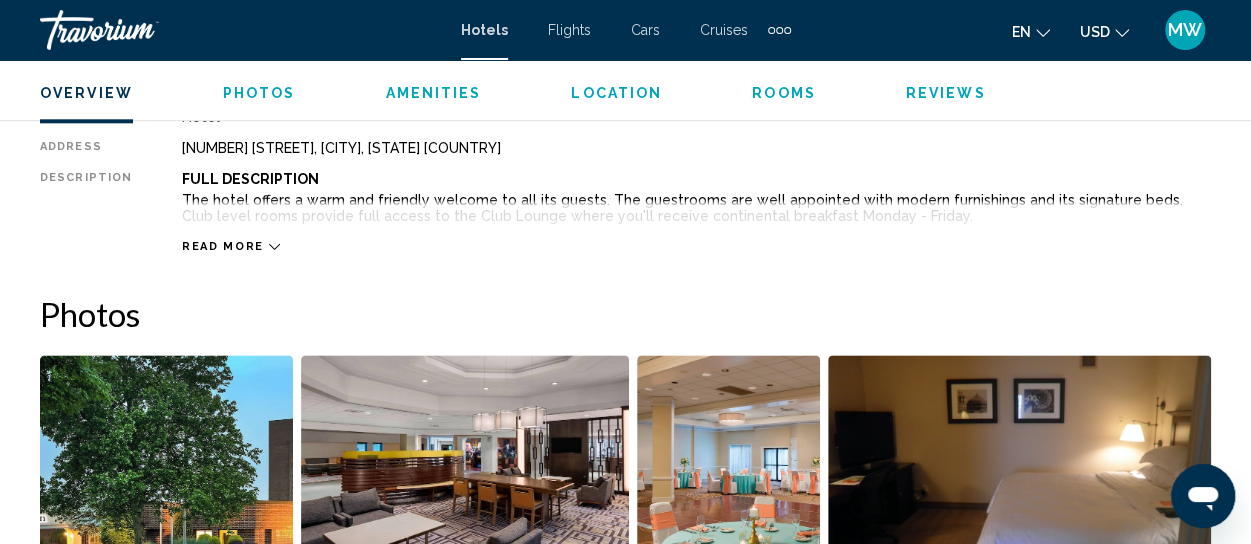 click on "[NUMBER] [STREET], [CITY], [STATE] [COUNTRY]" at bounding box center (696, 148) 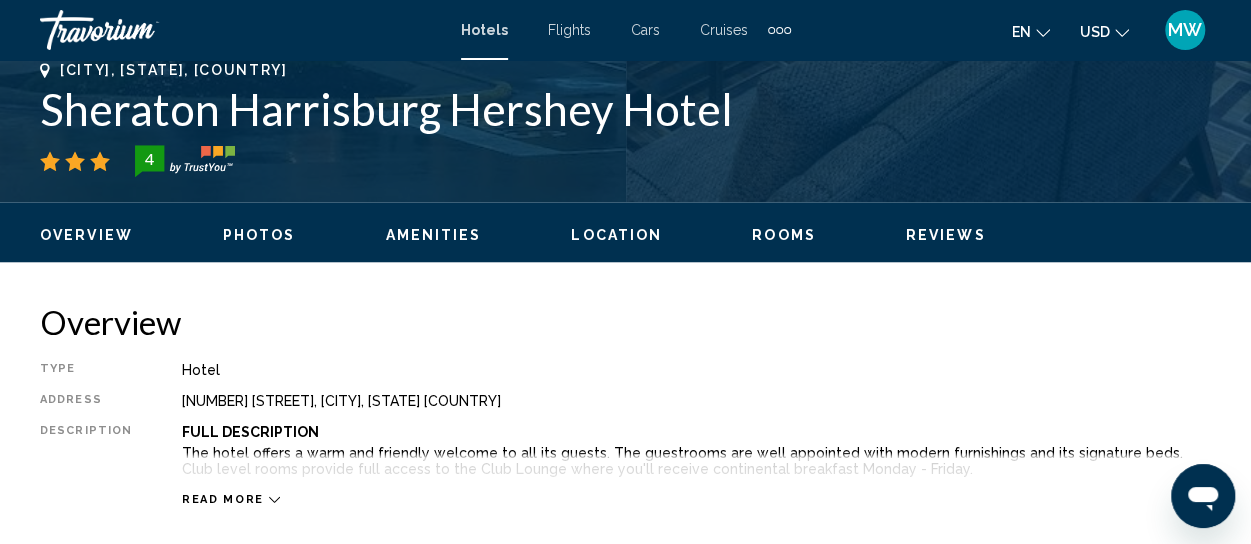 scroll, scrollTop: 762, scrollLeft: 0, axis: vertical 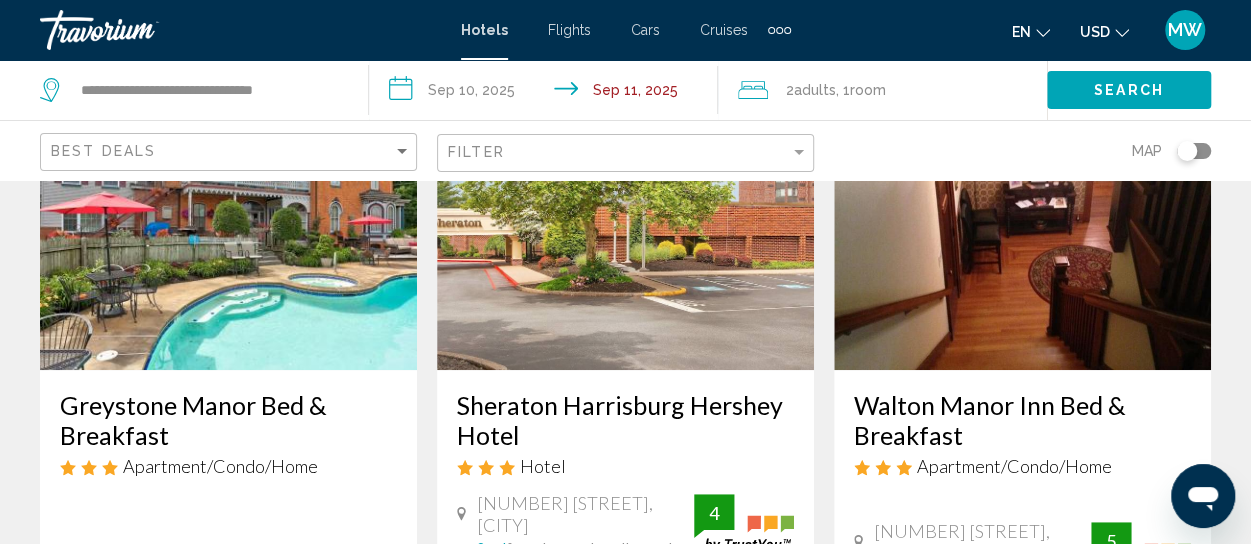 click at bounding box center (228, 210) 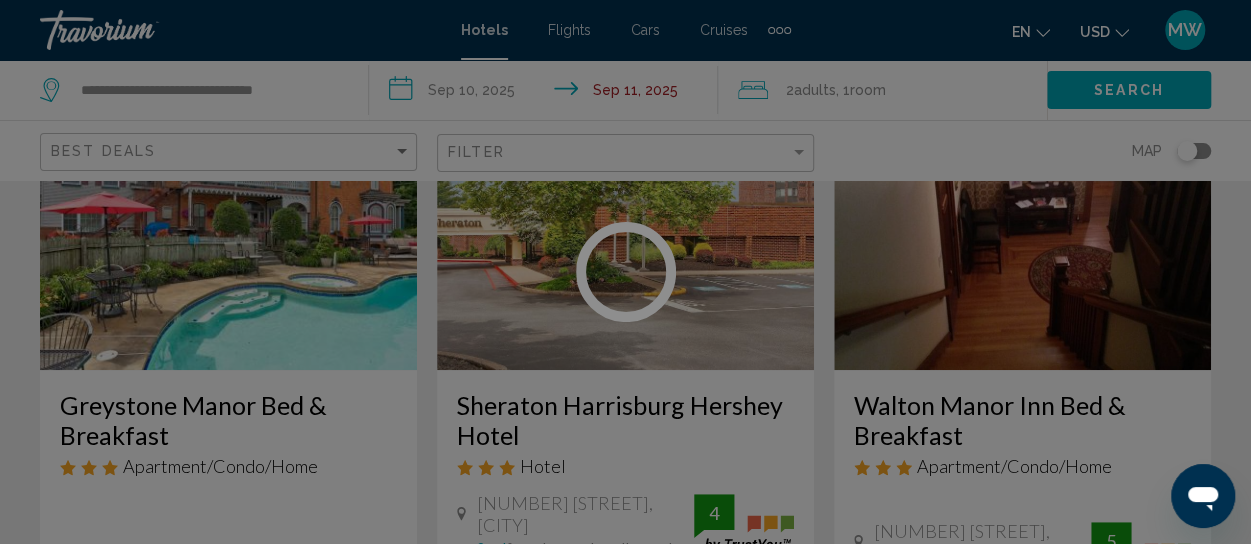 click at bounding box center (625, 272) 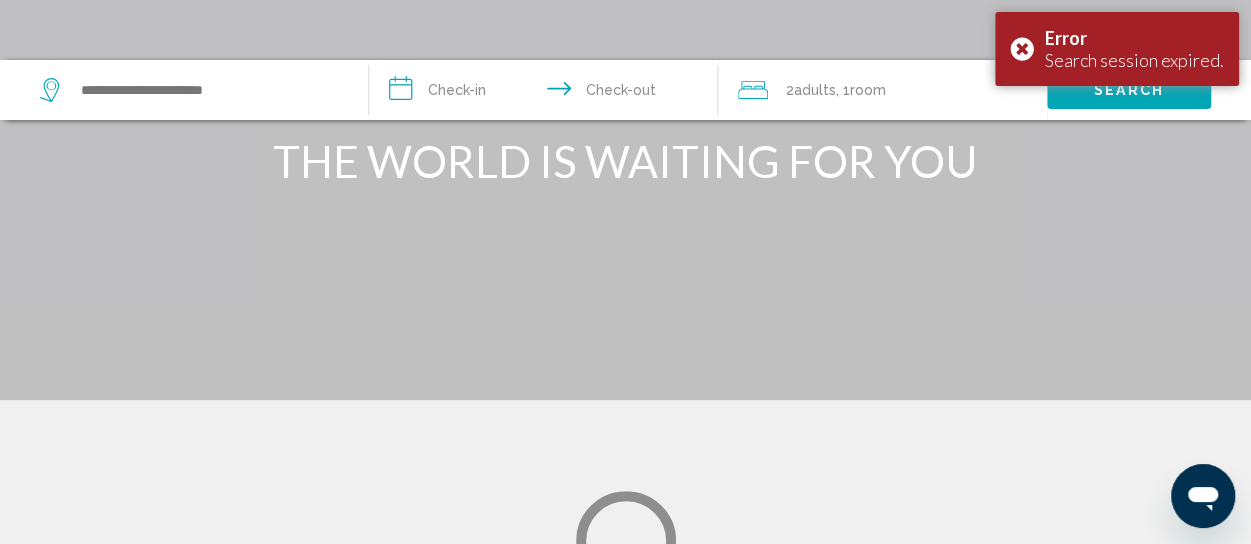 scroll, scrollTop: 0, scrollLeft: 0, axis: both 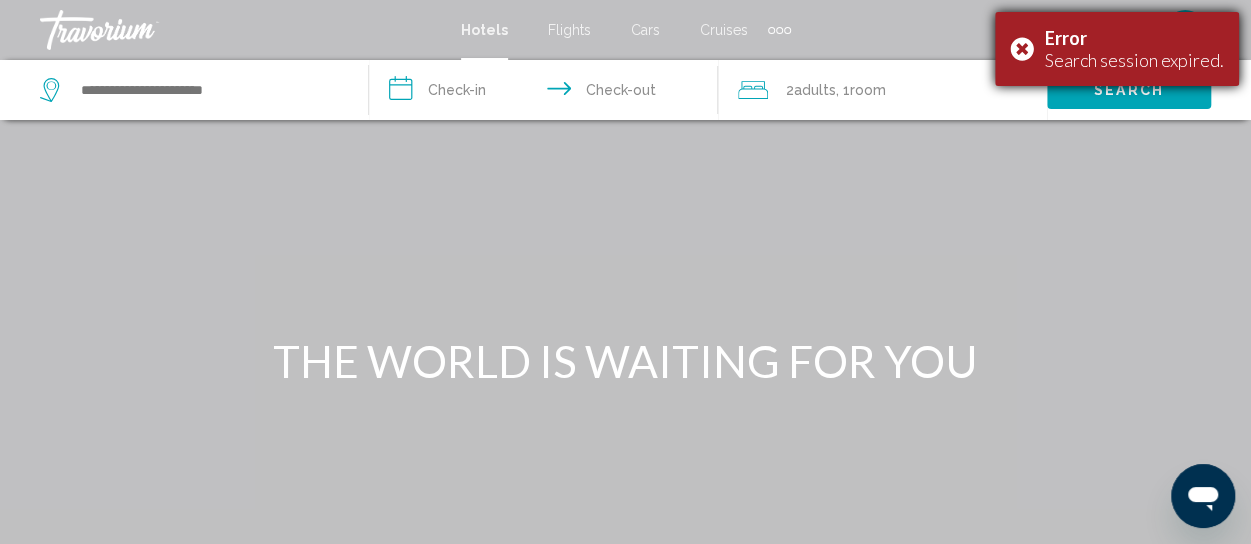 click on "Search session expired." at bounding box center (1134, 60) 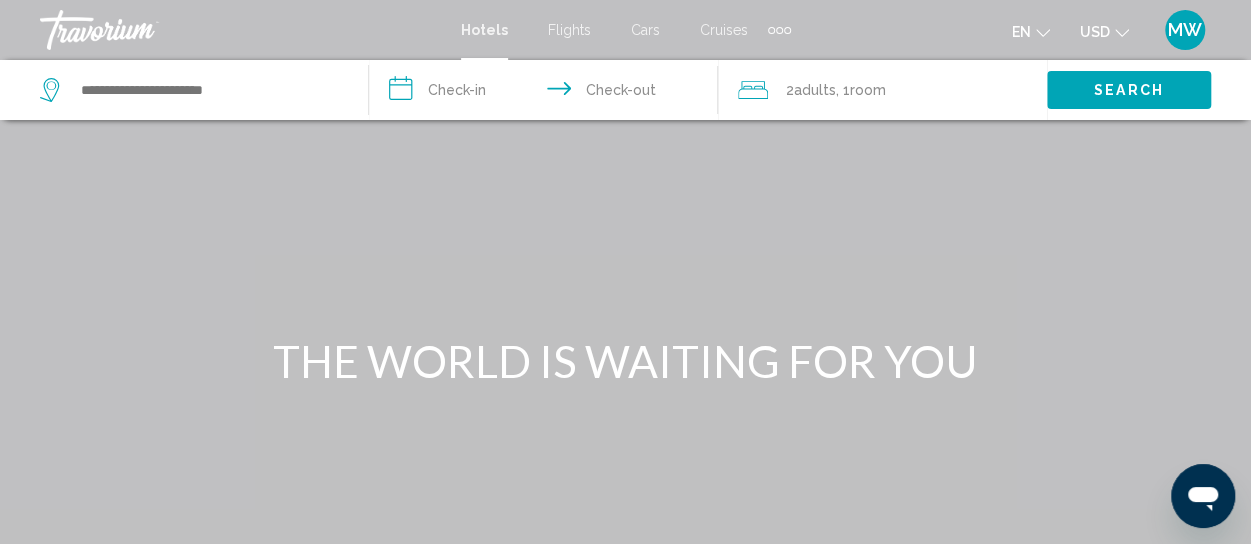 click on "Search session expired." at bounding box center [1134, 60] 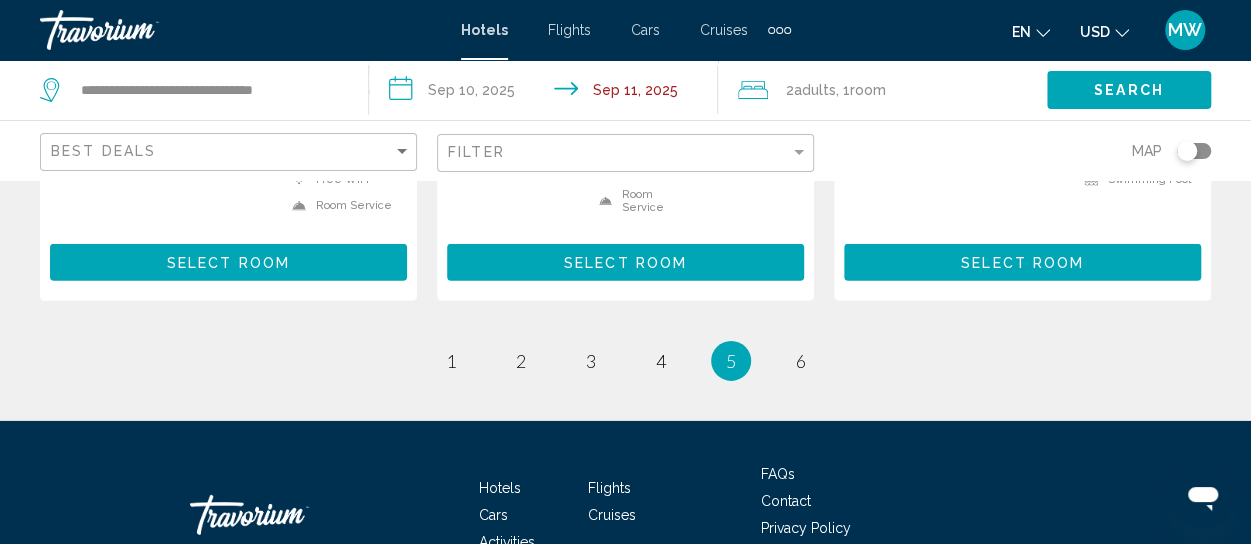 scroll, scrollTop: 3032, scrollLeft: 0, axis: vertical 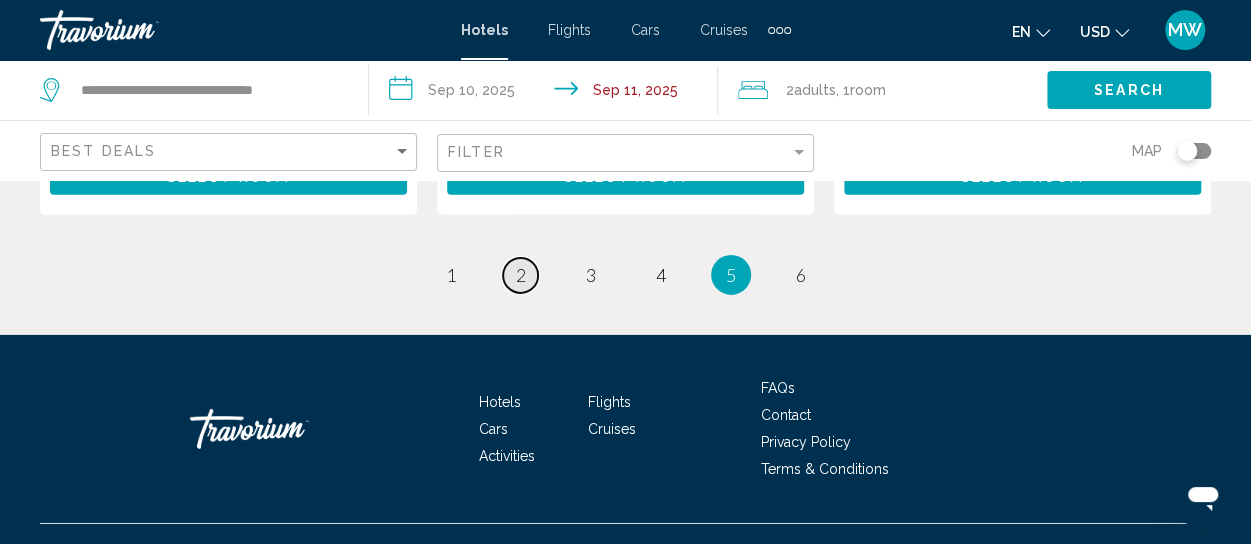 click on "2" at bounding box center [521, 275] 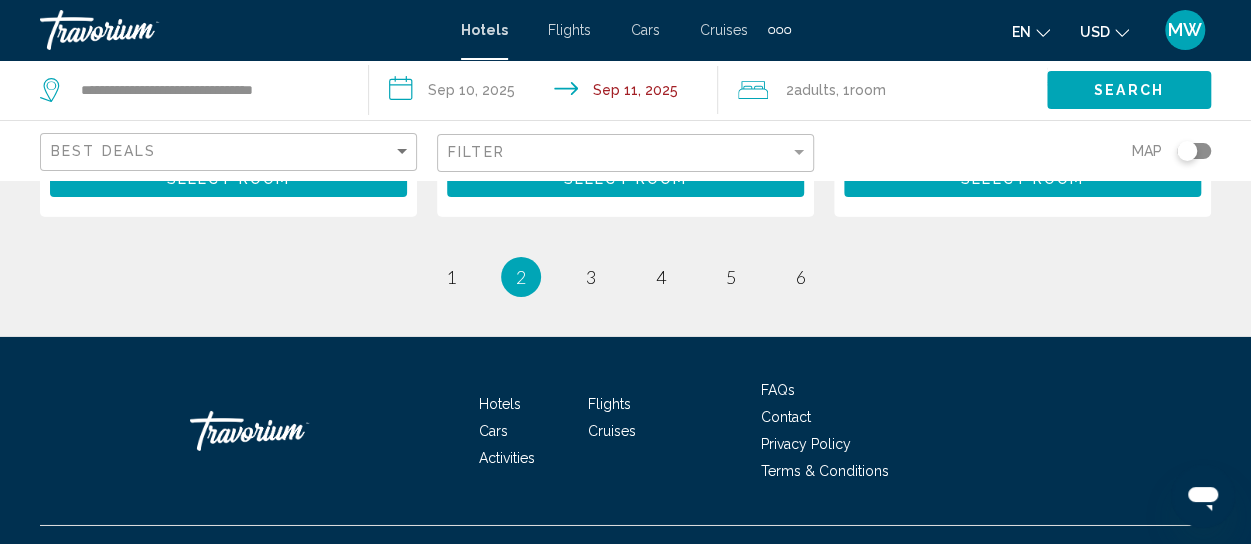 scroll, scrollTop: 3100, scrollLeft: 0, axis: vertical 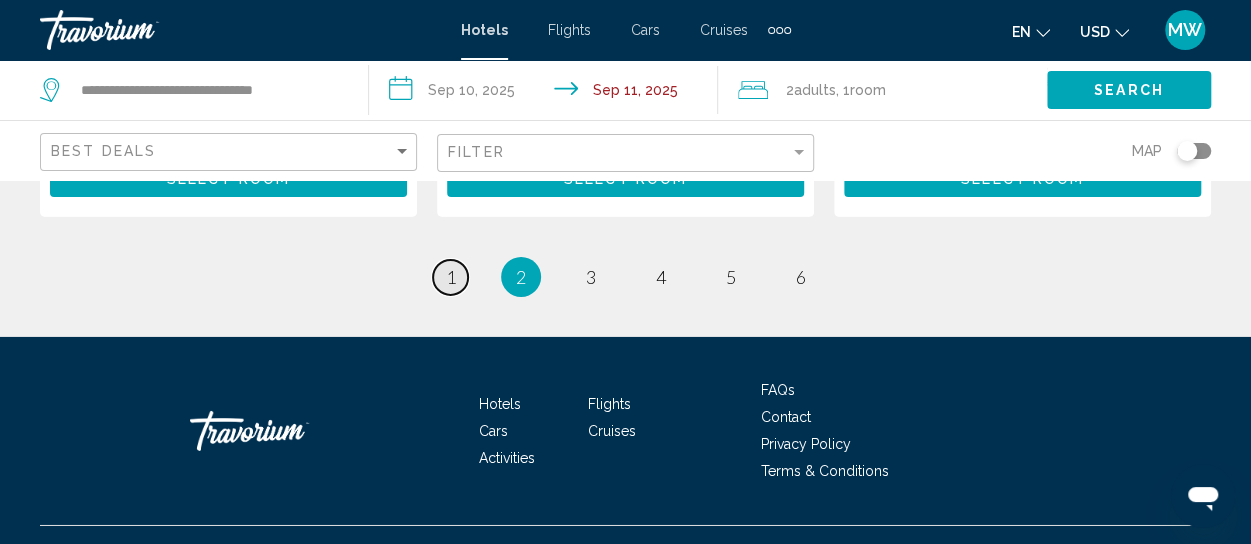 click on "1" at bounding box center [451, 277] 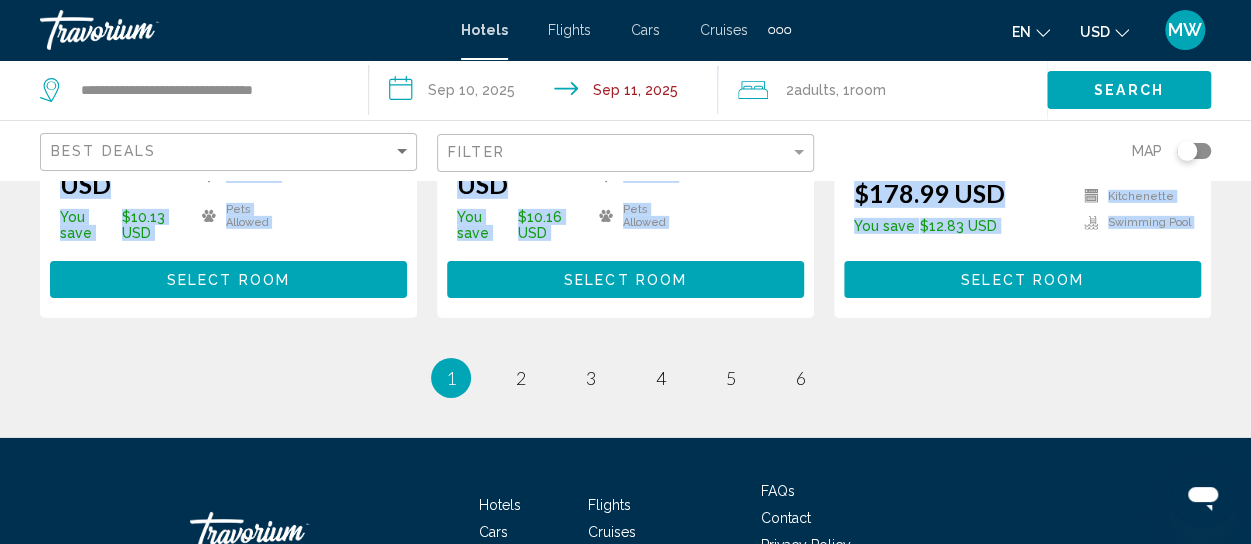scroll, scrollTop: 3100, scrollLeft: 0, axis: vertical 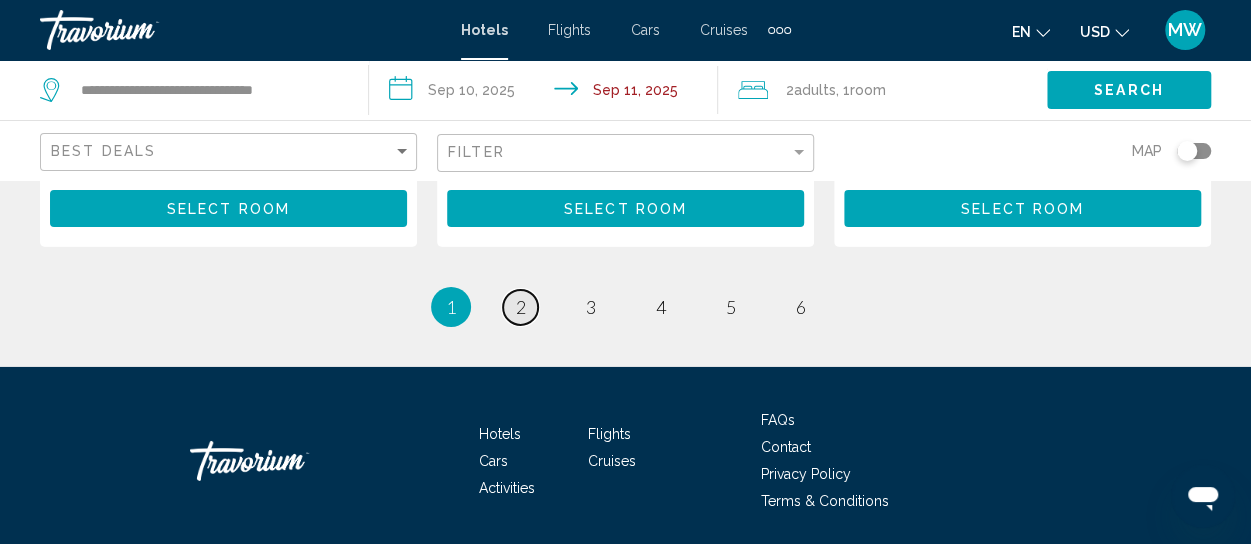 click on "2" at bounding box center (521, 307) 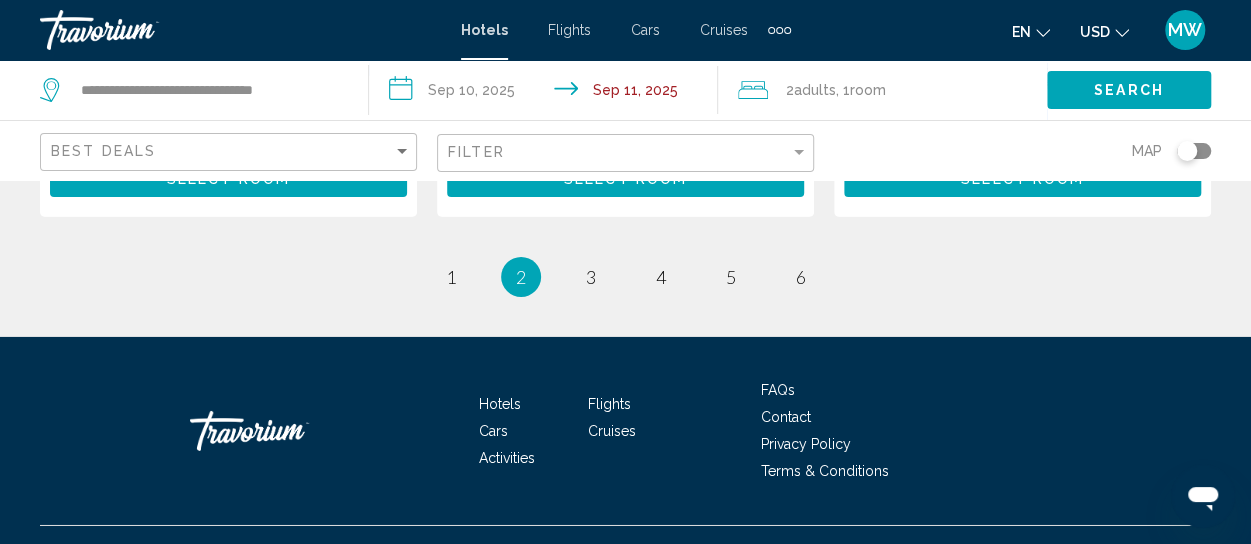 click on "Hotels Flights Cars Cruises Activities FAQs Contact Privacy Policy Terms & Conditions" at bounding box center [625, 431] 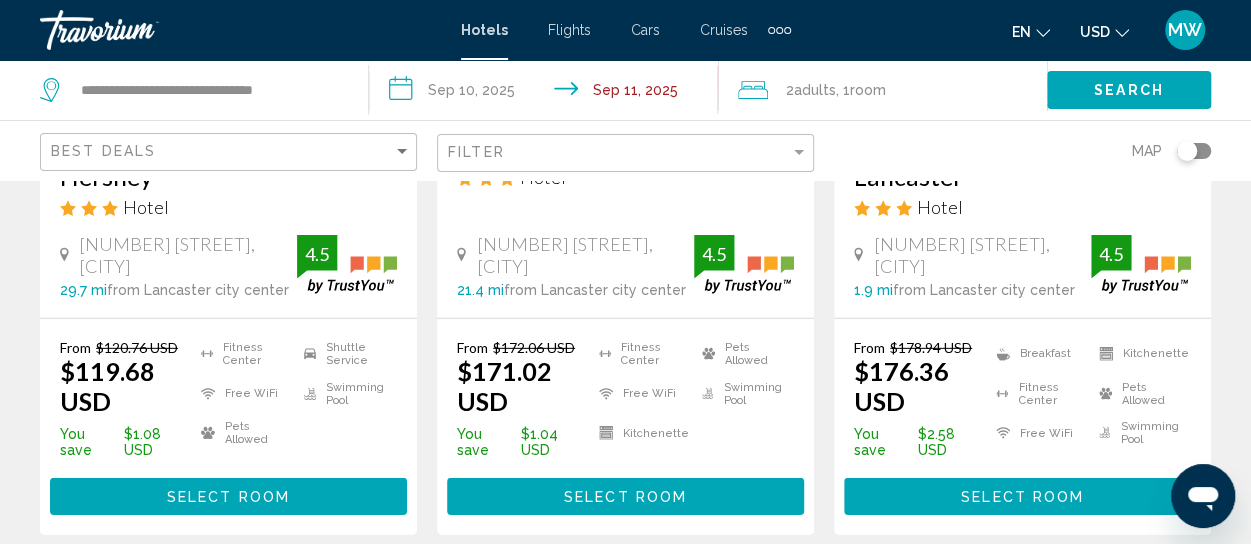 scroll, scrollTop: 2900, scrollLeft: 0, axis: vertical 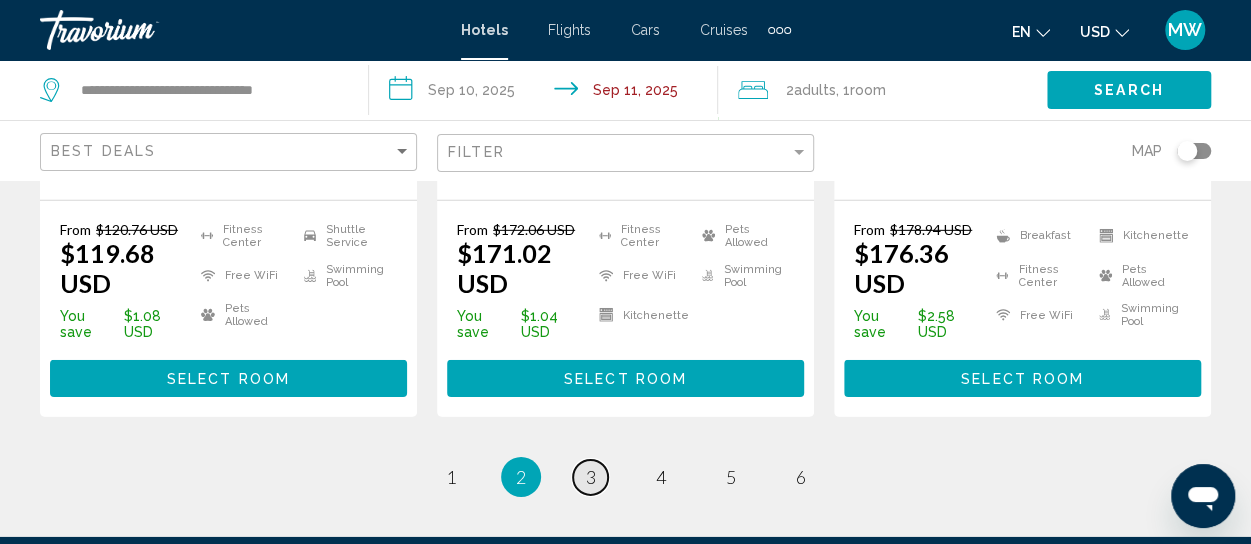 click on "3" at bounding box center (591, 477) 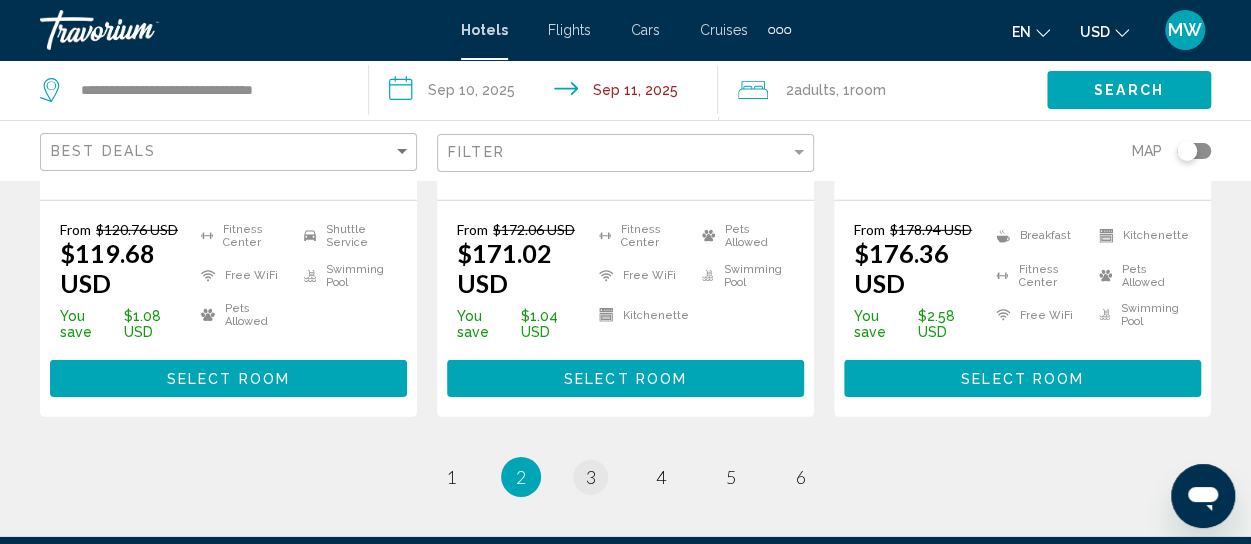 click on "Hotels Flights Cars Cruises Activities FAQs Contact Privacy Policy Terms & Conditions" at bounding box center [625, 631] 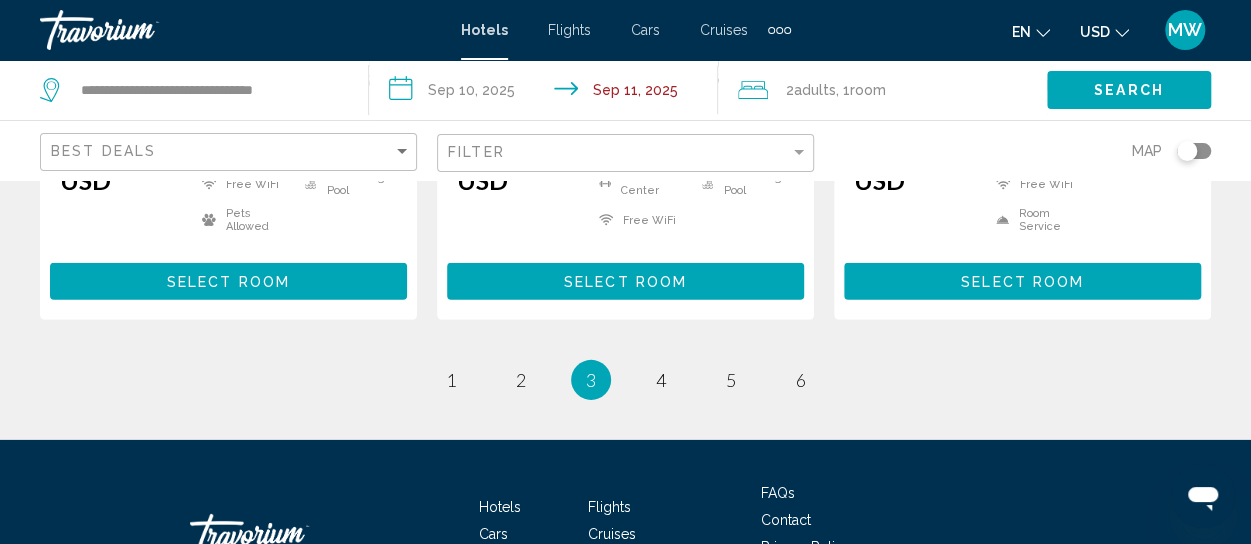 scroll, scrollTop: 3000, scrollLeft: 0, axis: vertical 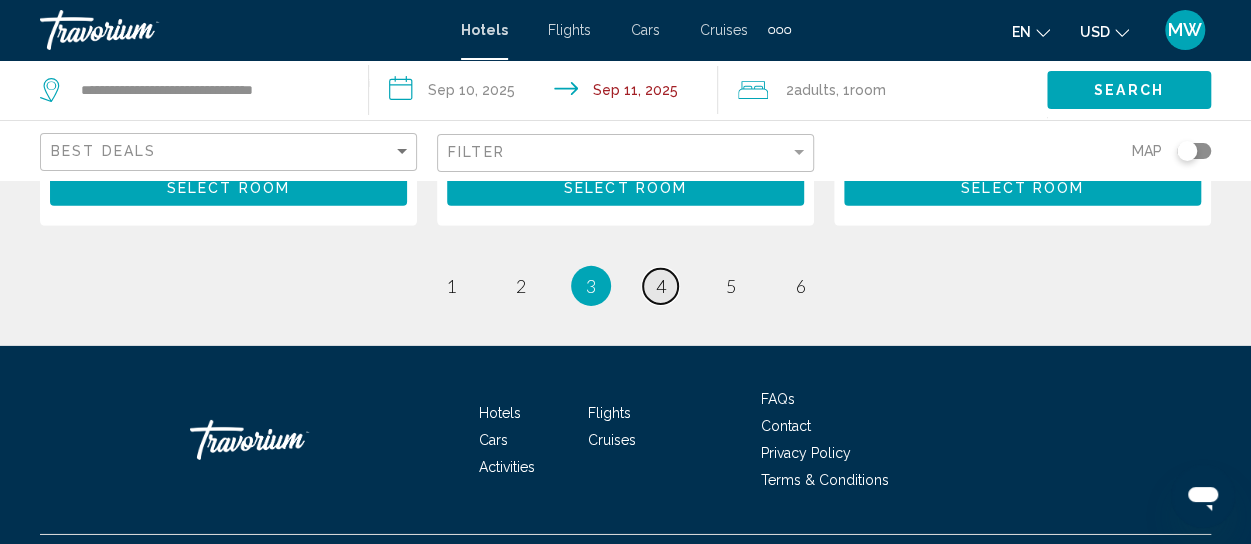 click on "4" at bounding box center [661, 286] 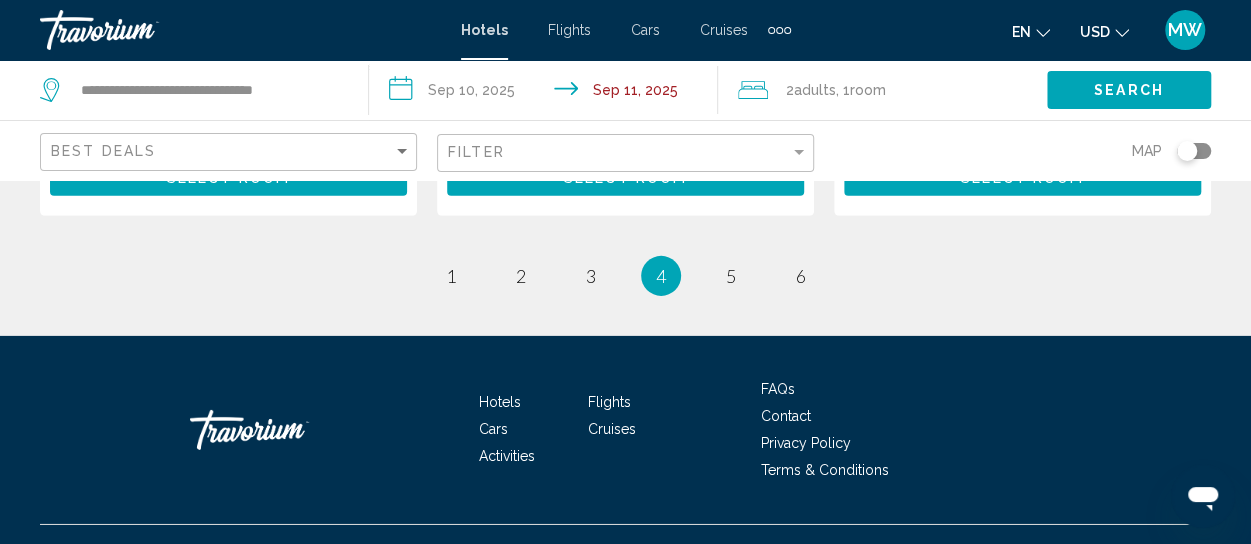 click on "You're on page  4" at bounding box center (661, 276) 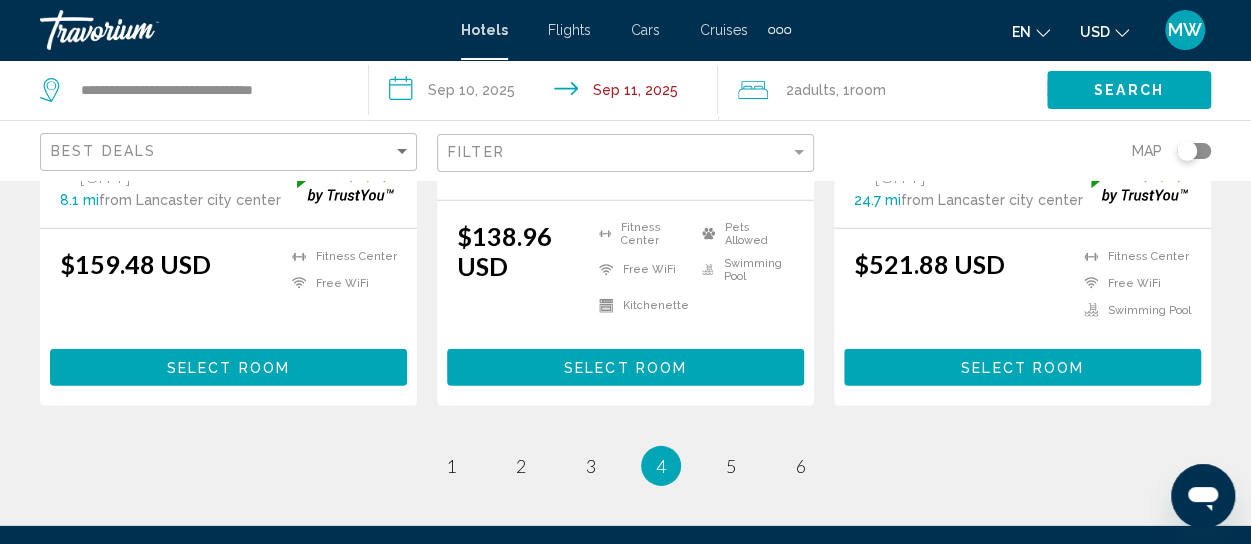scroll, scrollTop: 2900, scrollLeft: 0, axis: vertical 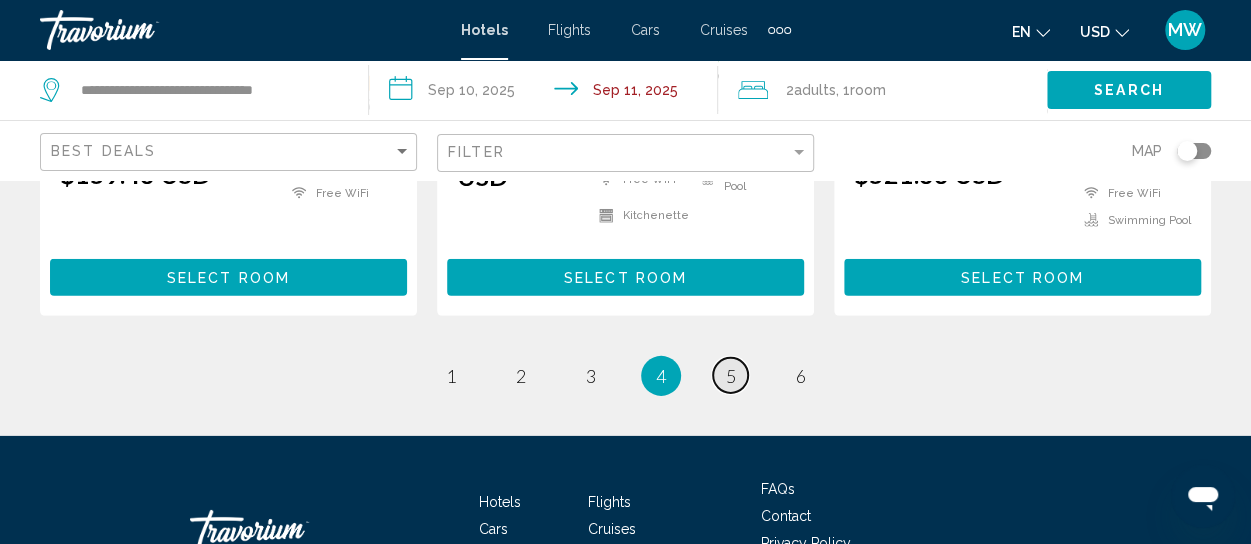 click on "page  5" at bounding box center (730, 375) 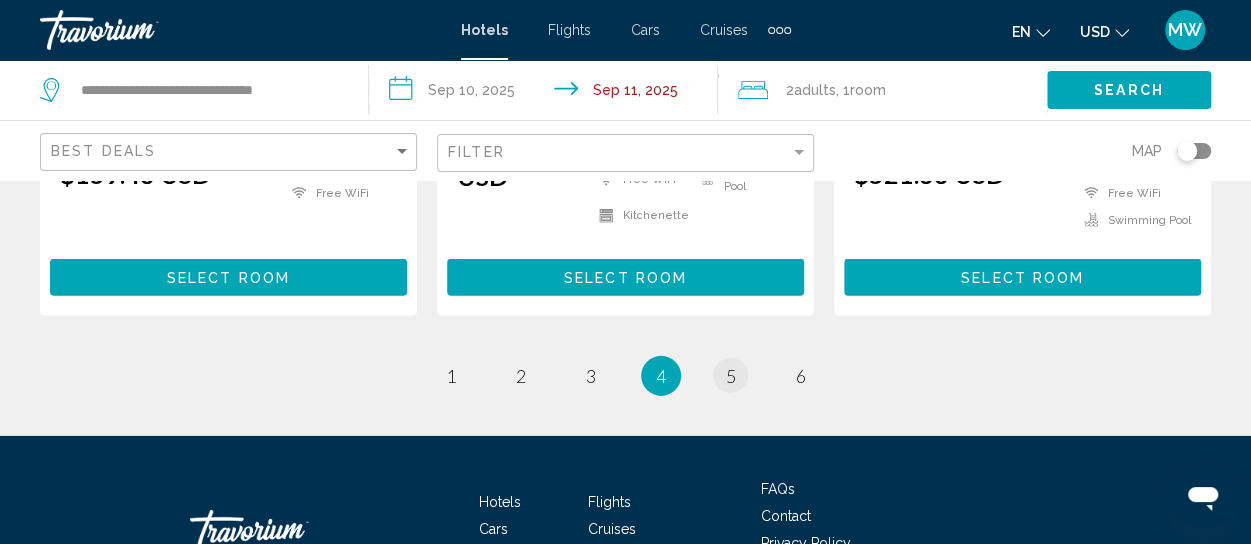 click on "page  5" at bounding box center (731, 376) 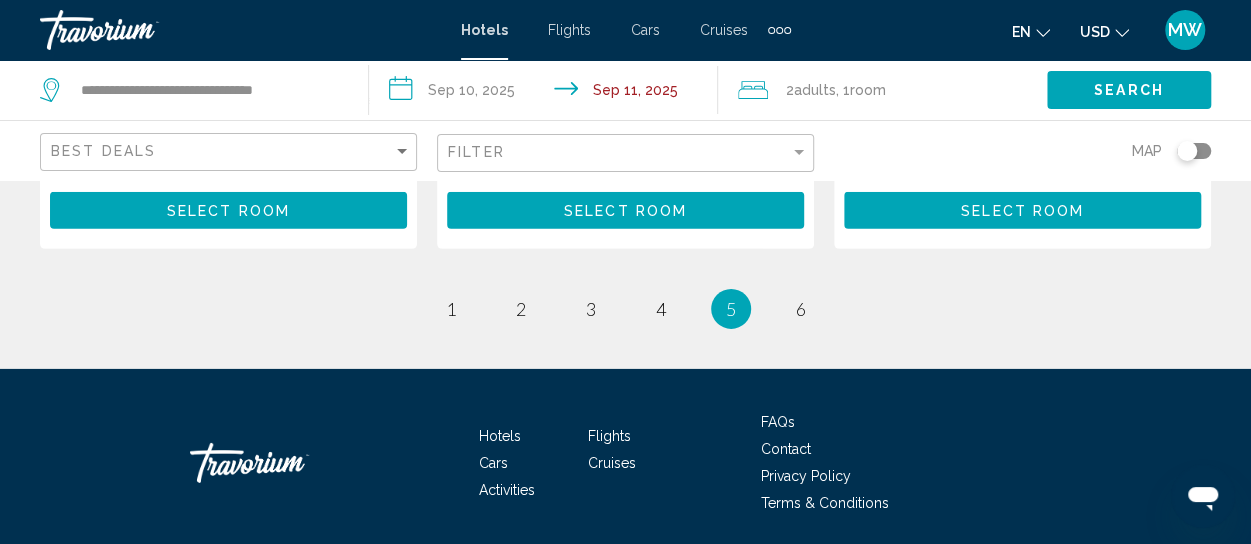 scroll, scrollTop: 3000, scrollLeft: 0, axis: vertical 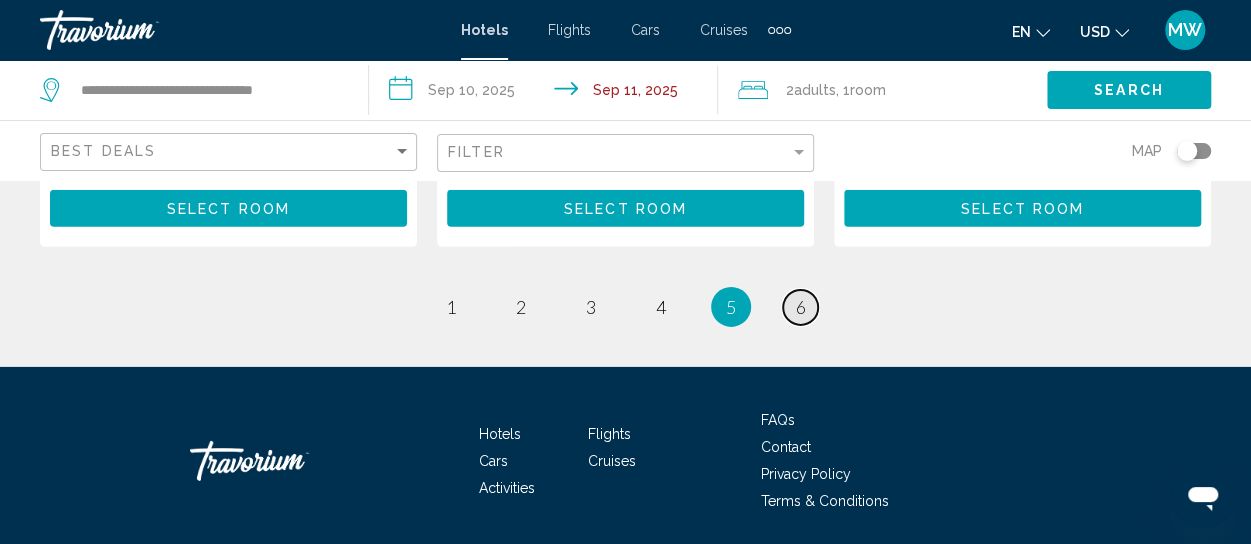 click on "page  6" at bounding box center (800, 307) 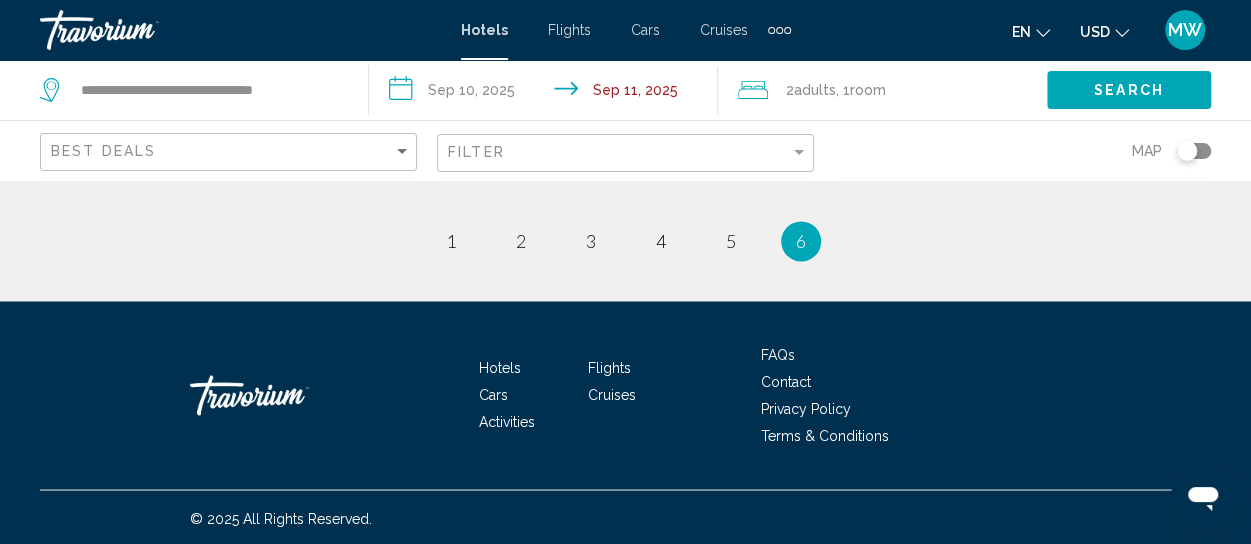 scroll, scrollTop: 1448, scrollLeft: 0, axis: vertical 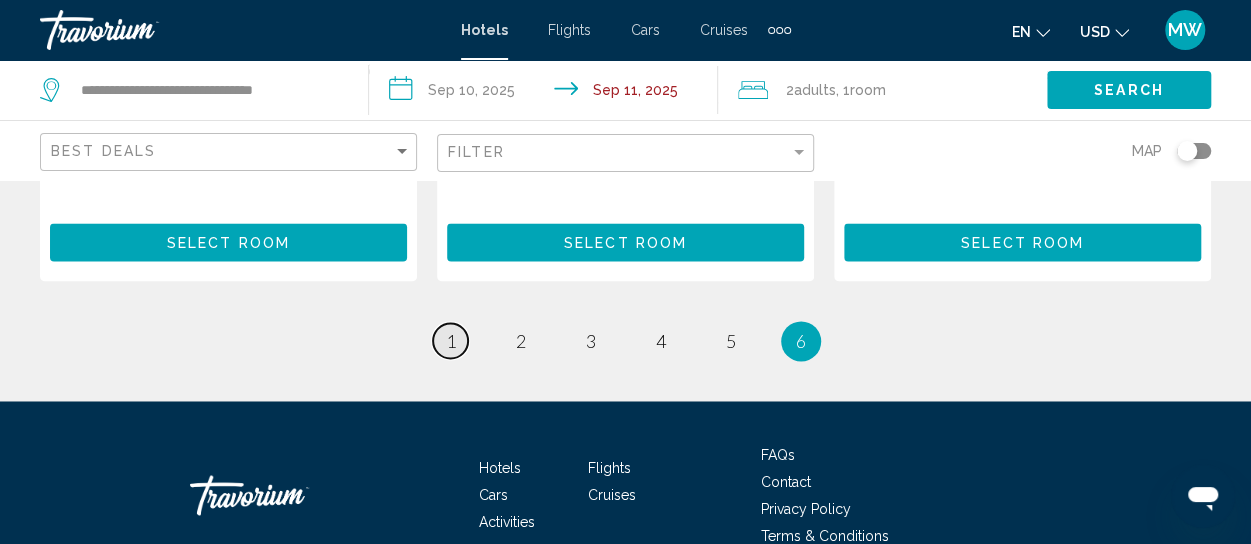 click on "page  1" at bounding box center (450, 340) 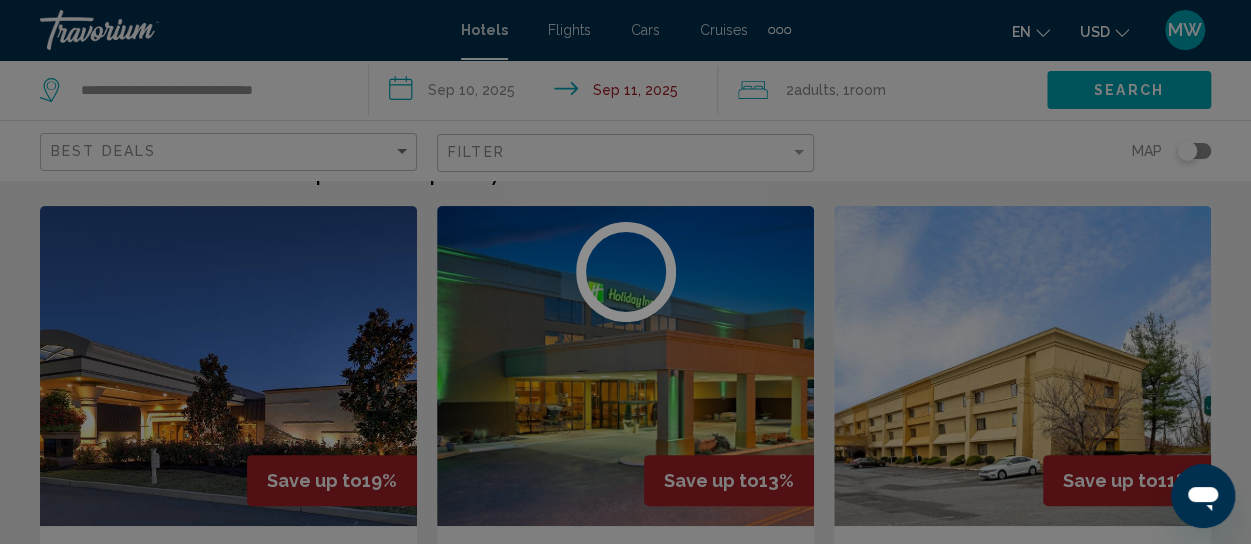 scroll, scrollTop: 0, scrollLeft: 0, axis: both 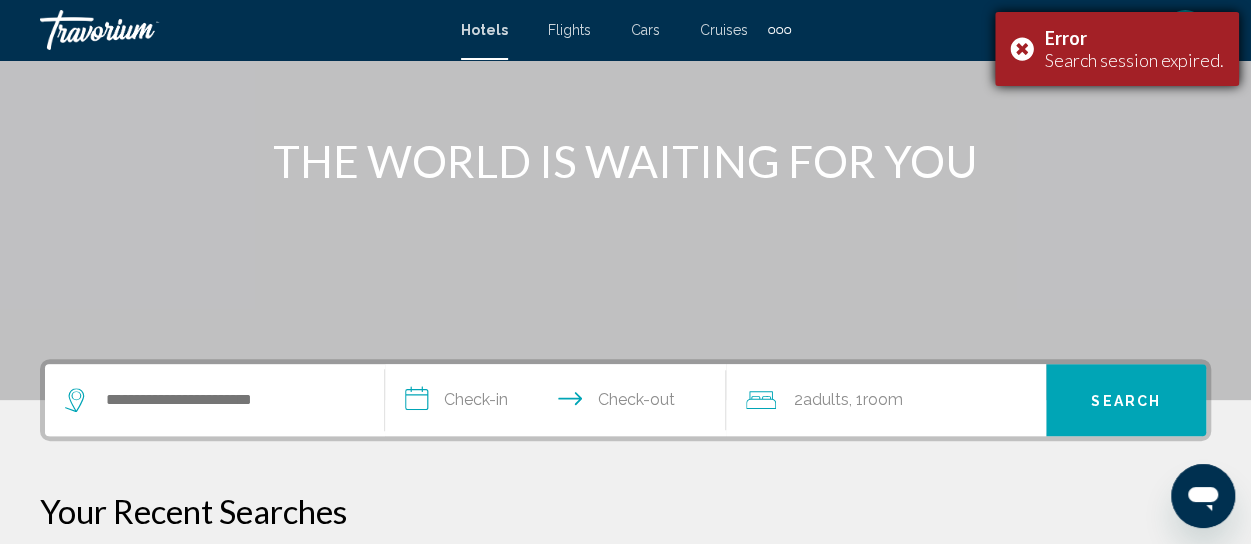 click on "Error   Search session expired." at bounding box center [1117, 49] 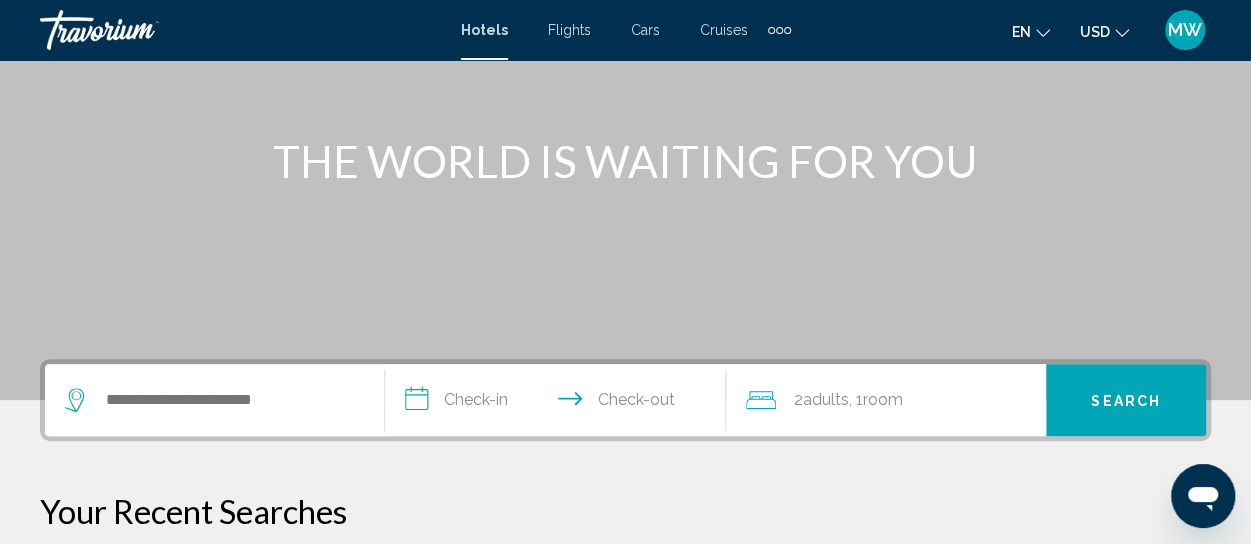 click on "Error   Search session expired." at bounding box center (1117, 49) 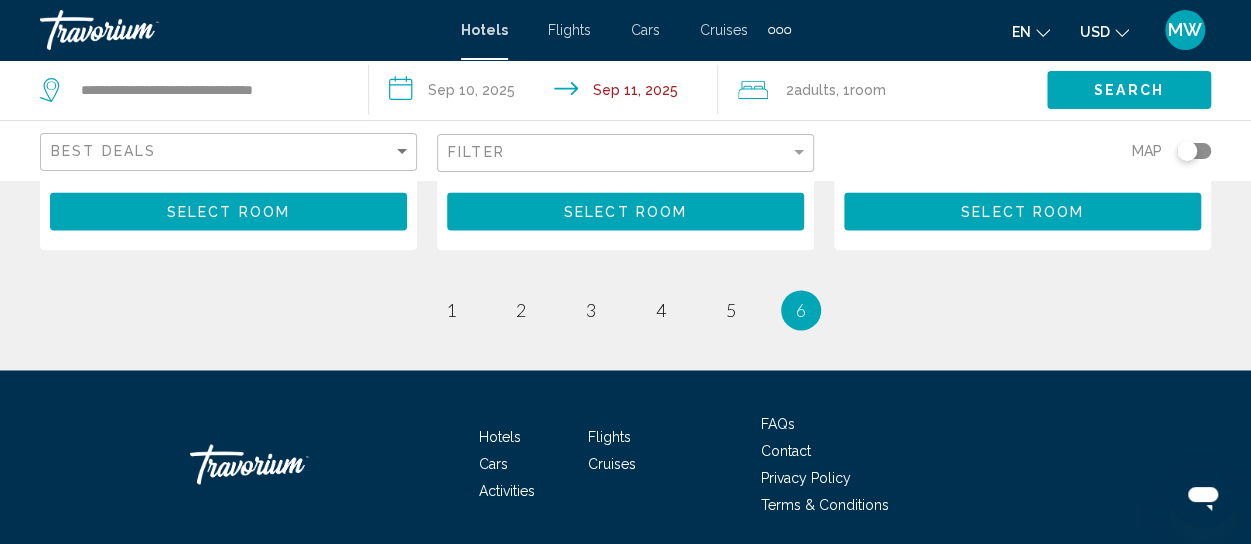 scroll, scrollTop: 1448, scrollLeft: 0, axis: vertical 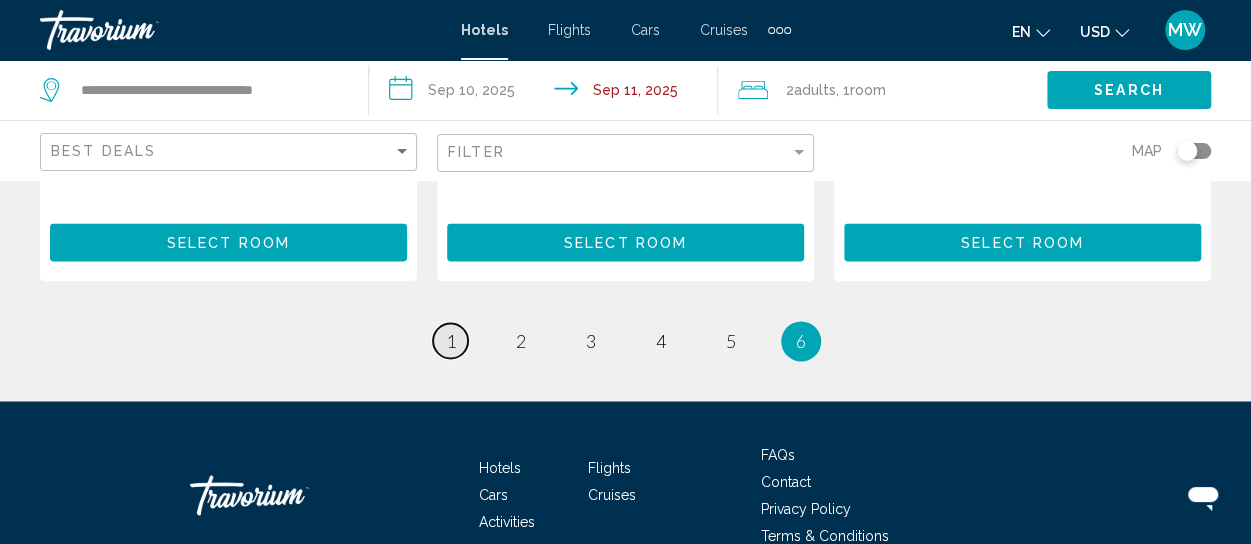 click on "page  1" at bounding box center [450, 340] 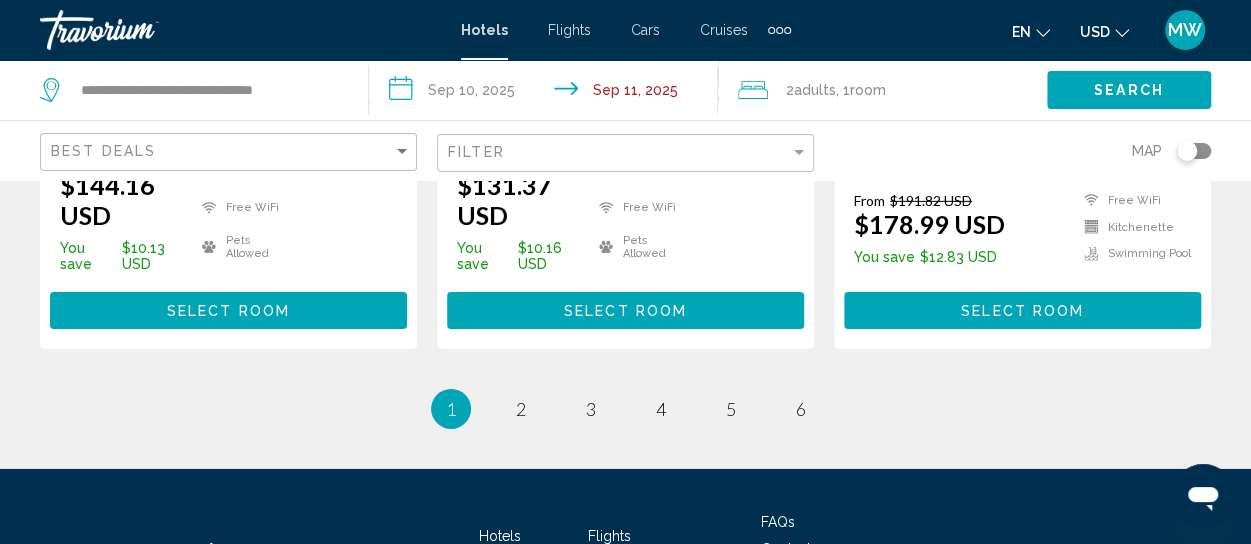 scroll, scrollTop: 3000, scrollLeft: 0, axis: vertical 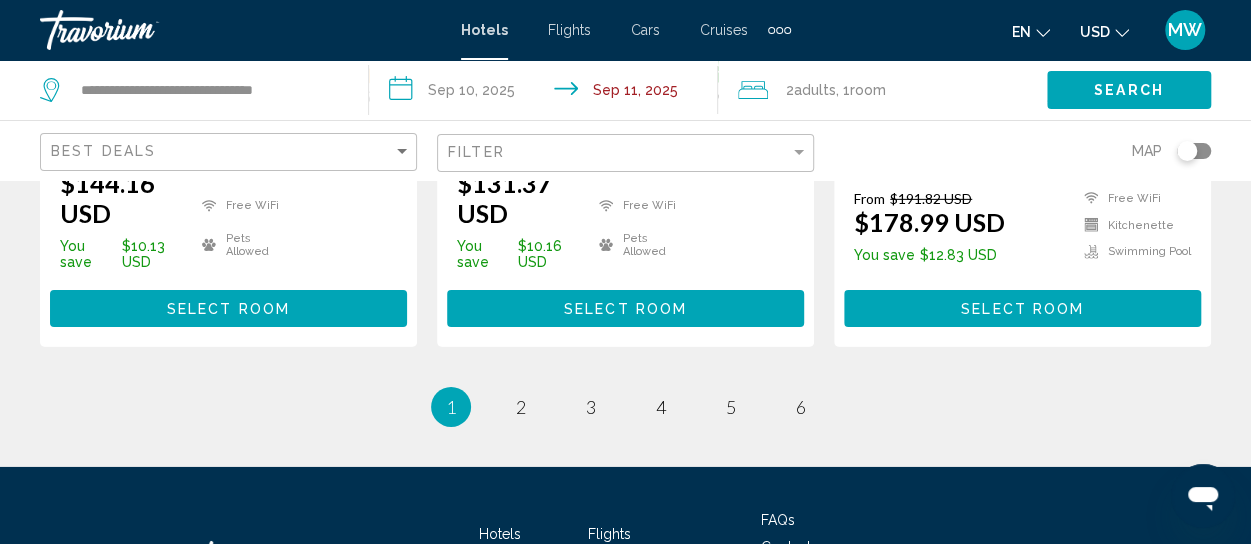 click on "Select Room" at bounding box center (625, 309) 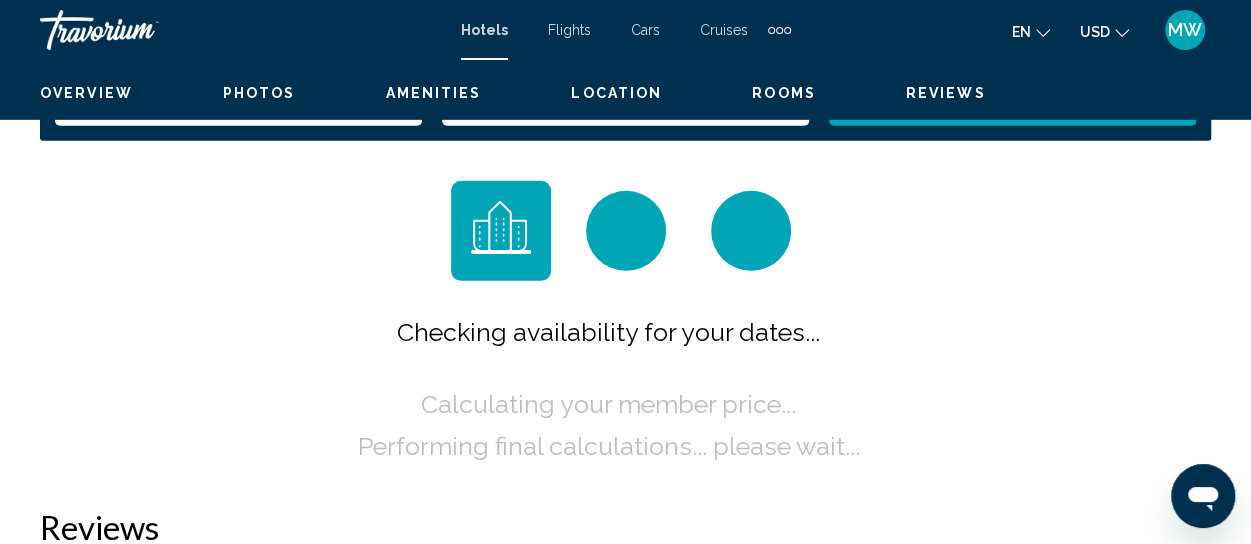 scroll, scrollTop: 263, scrollLeft: 0, axis: vertical 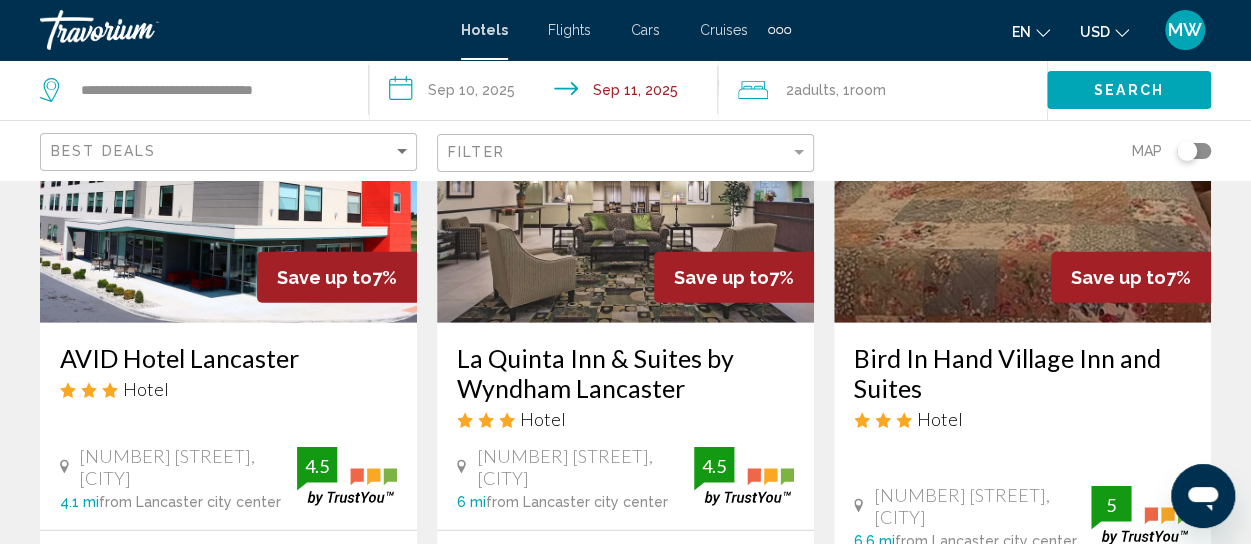 click at bounding box center (625, 163) 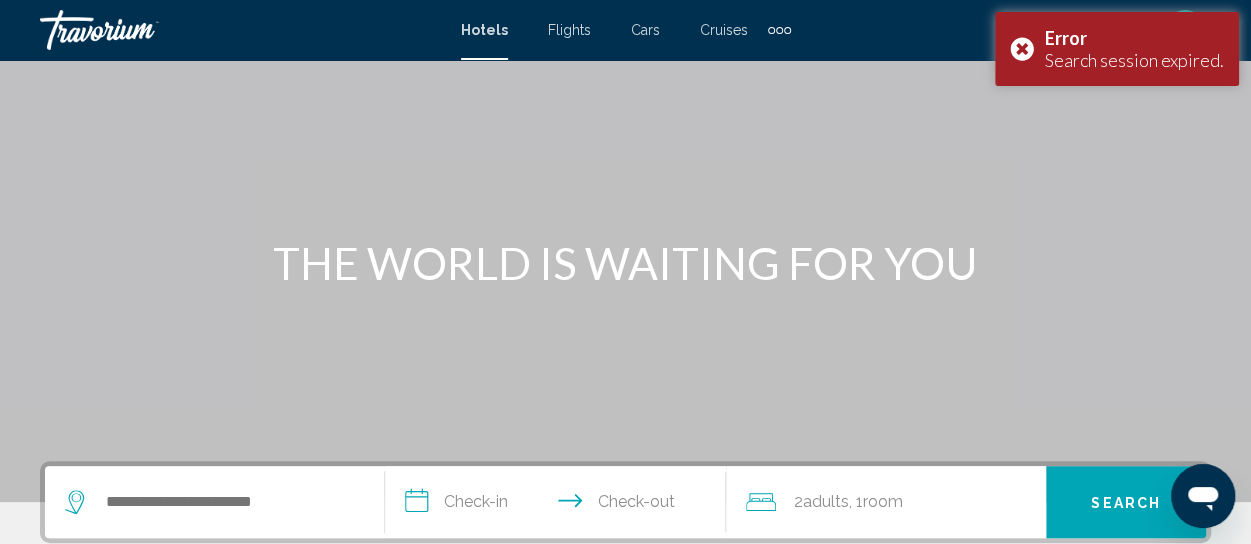 scroll, scrollTop: 0, scrollLeft: 0, axis: both 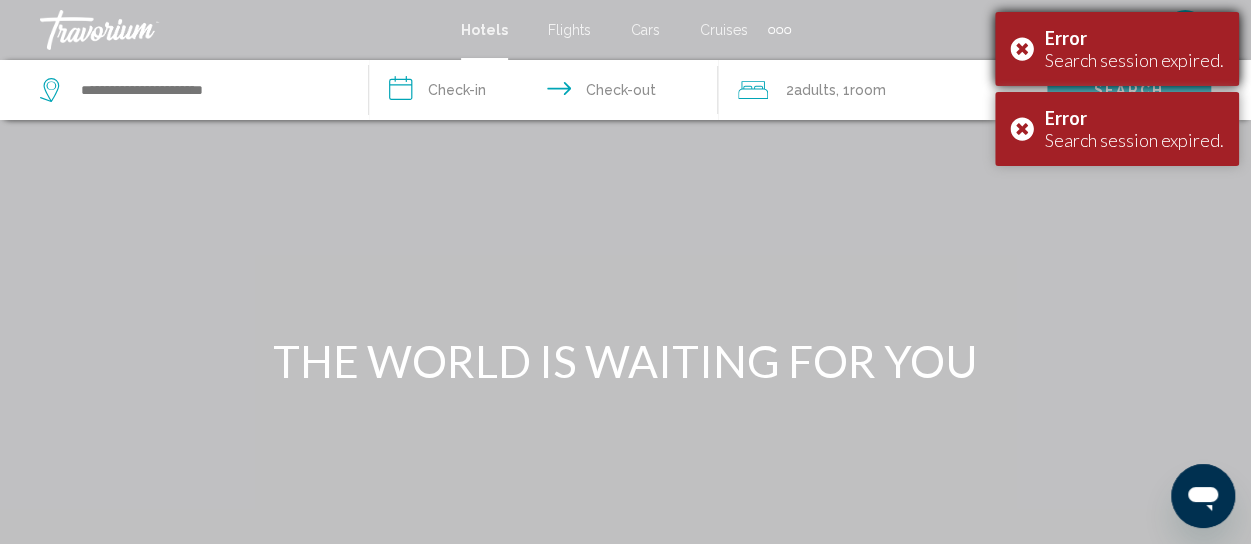 click on "Error   Search session expired." at bounding box center (1117, 49) 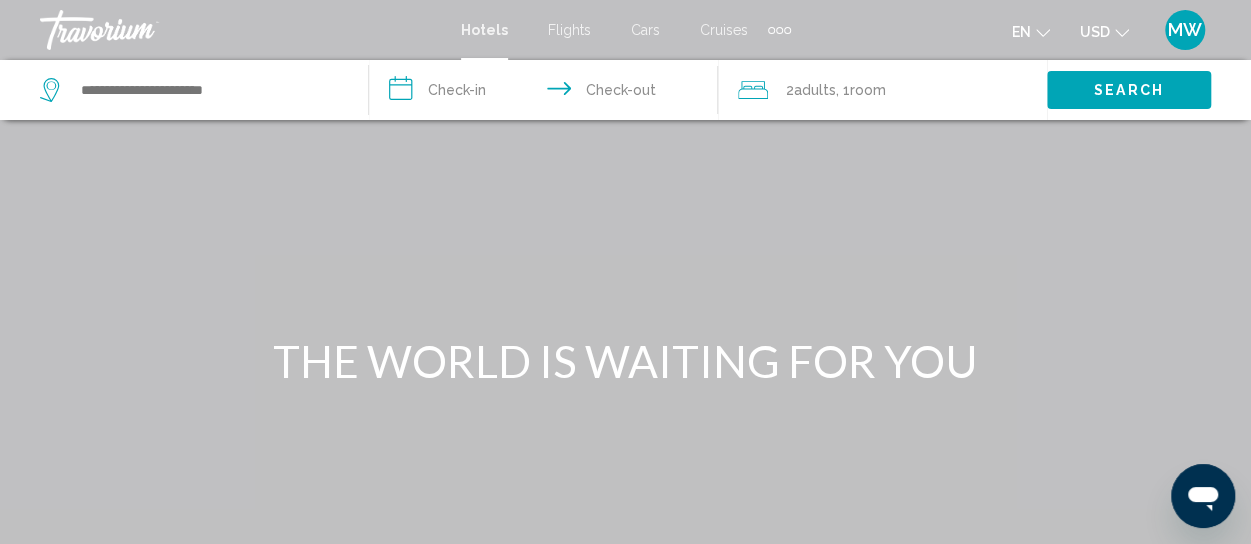 click on "Error   Search session expired." at bounding box center (1117, 49) 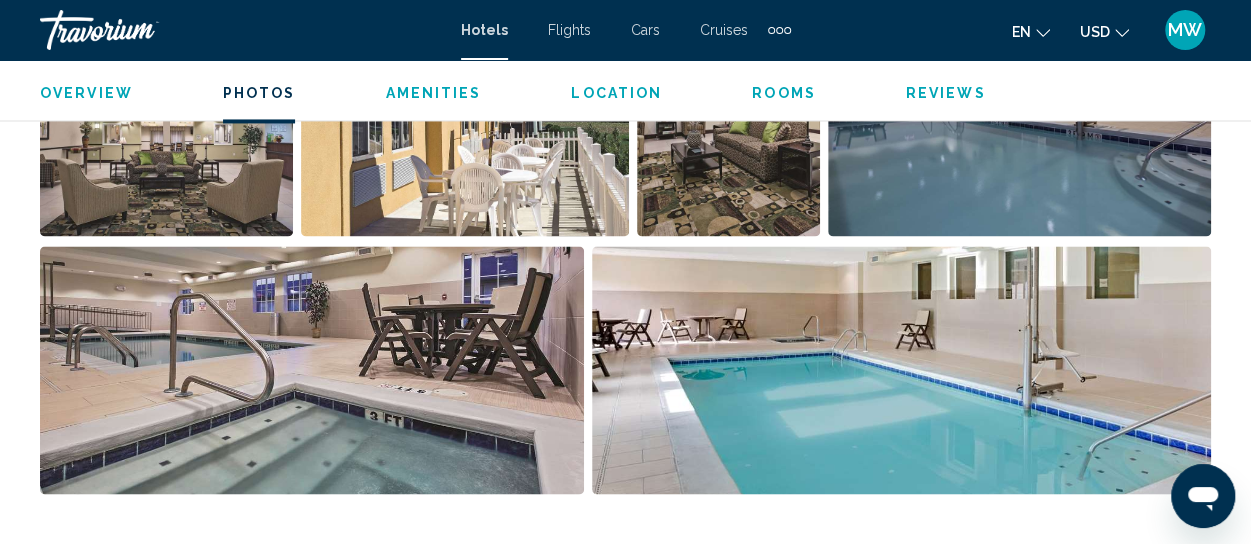 scroll, scrollTop: 0, scrollLeft: 0, axis: both 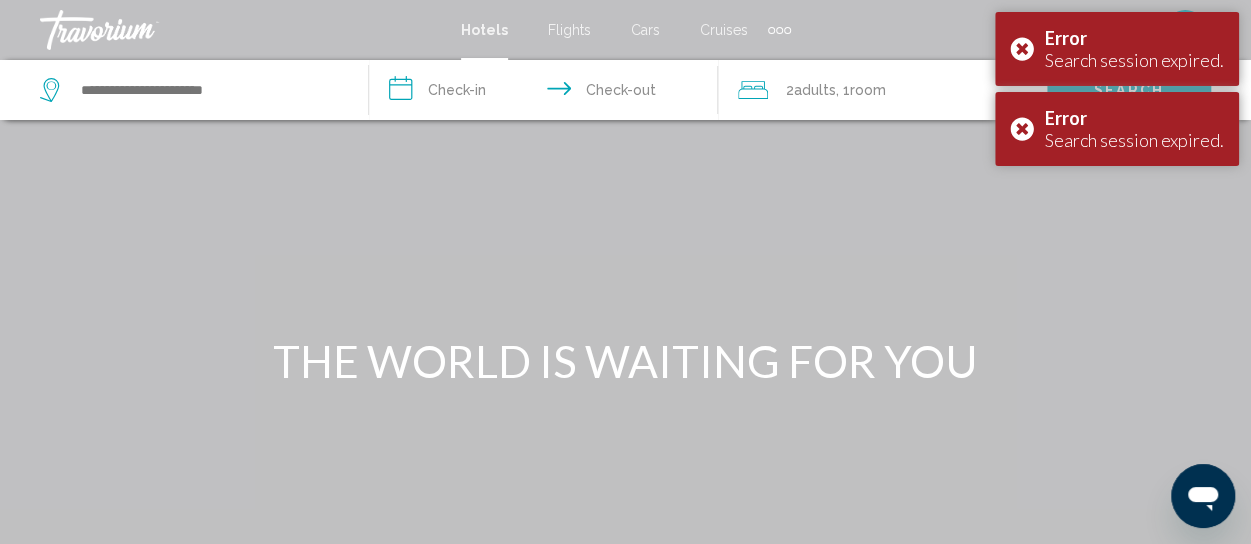 drag, startPoint x: 98, startPoint y: 0, endPoint x: 565, endPoint y: 287, distance: 548.1405 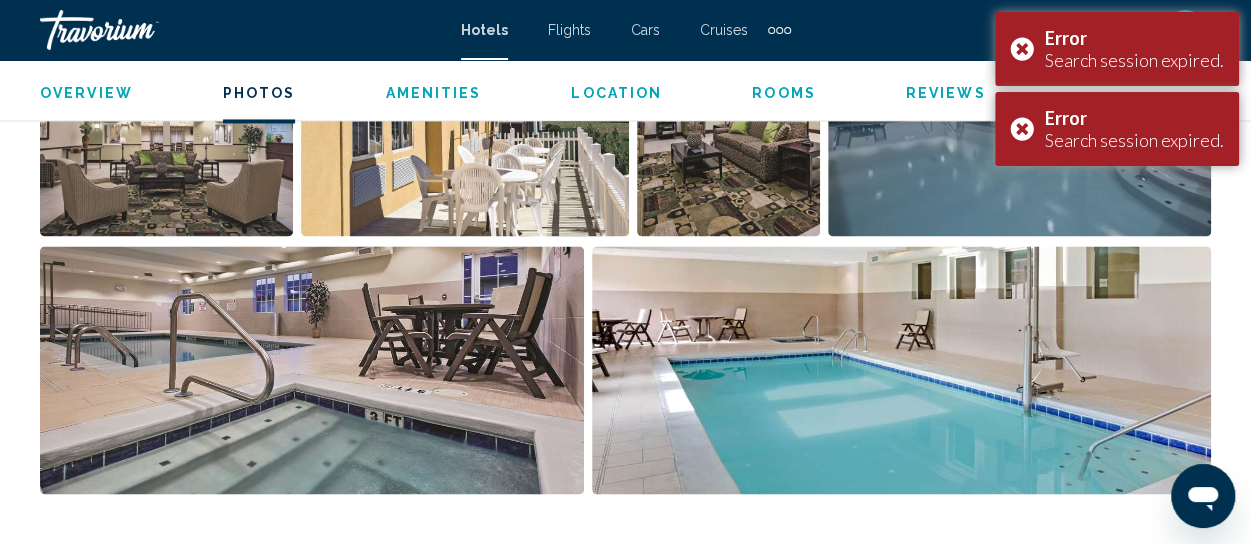 scroll, scrollTop: 0, scrollLeft: 0, axis: both 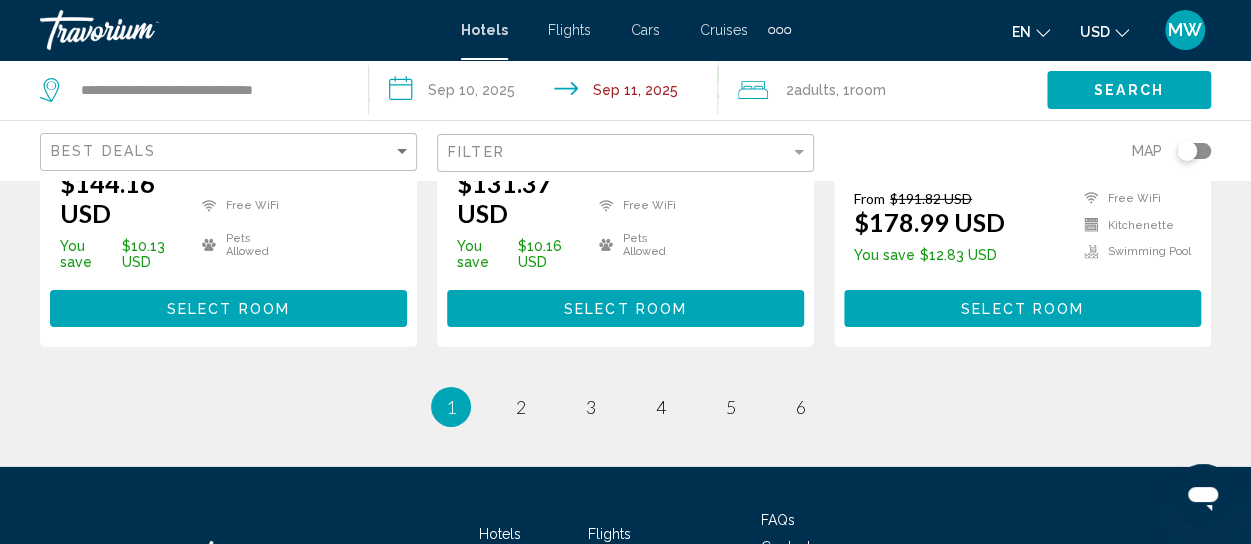 click on "Select Room" at bounding box center [625, 309] 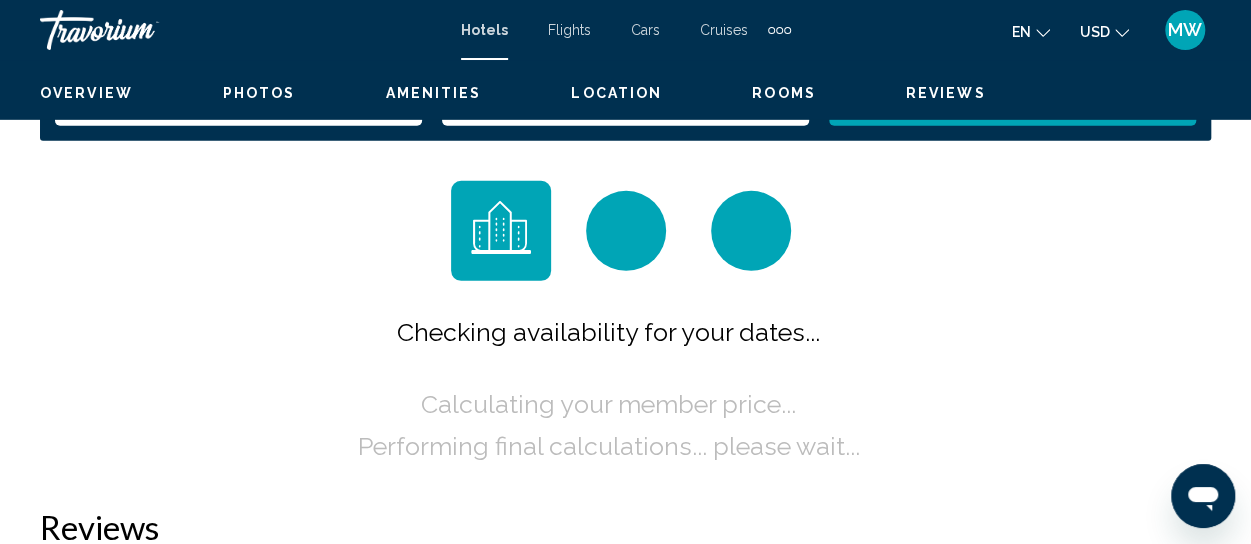 scroll, scrollTop: 263, scrollLeft: 0, axis: vertical 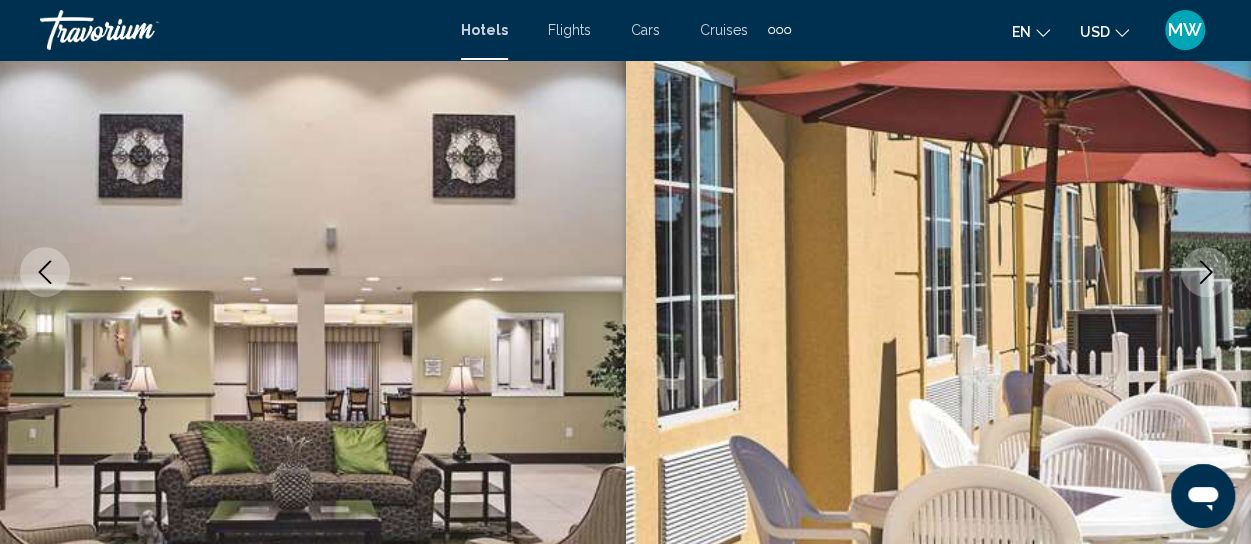 click at bounding box center [313, 272] 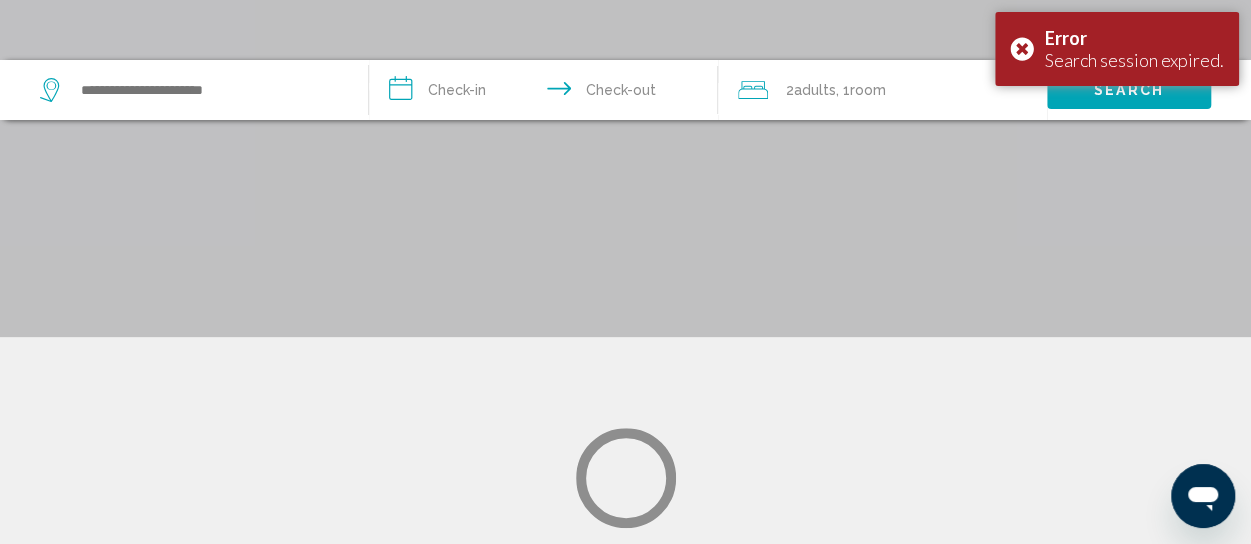scroll, scrollTop: 0, scrollLeft: 0, axis: both 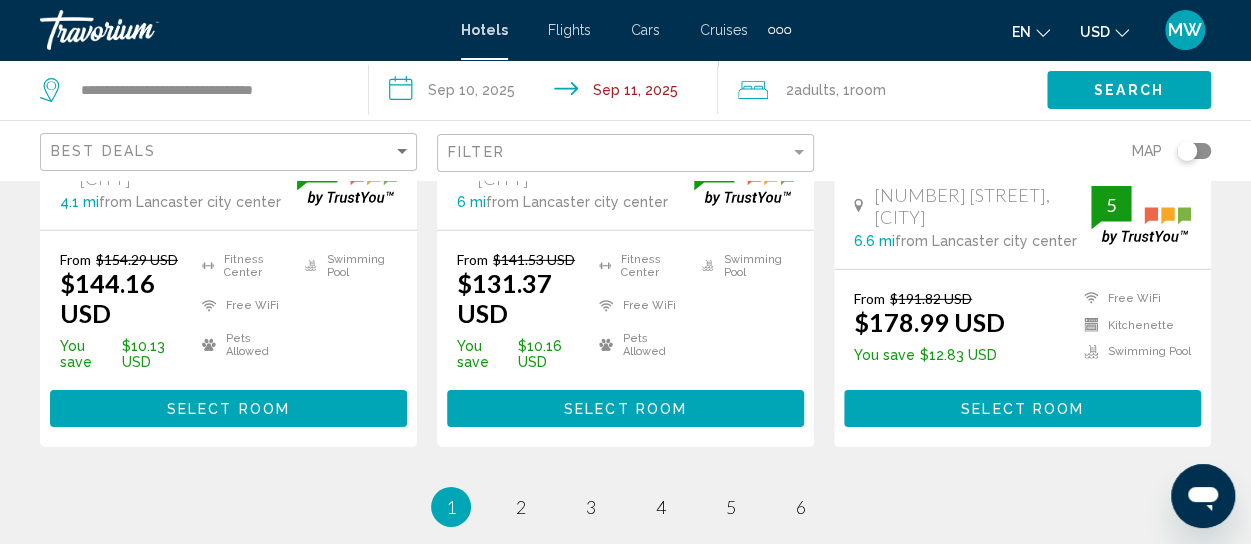 click on "Select Room" at bounding box center [625, 409] 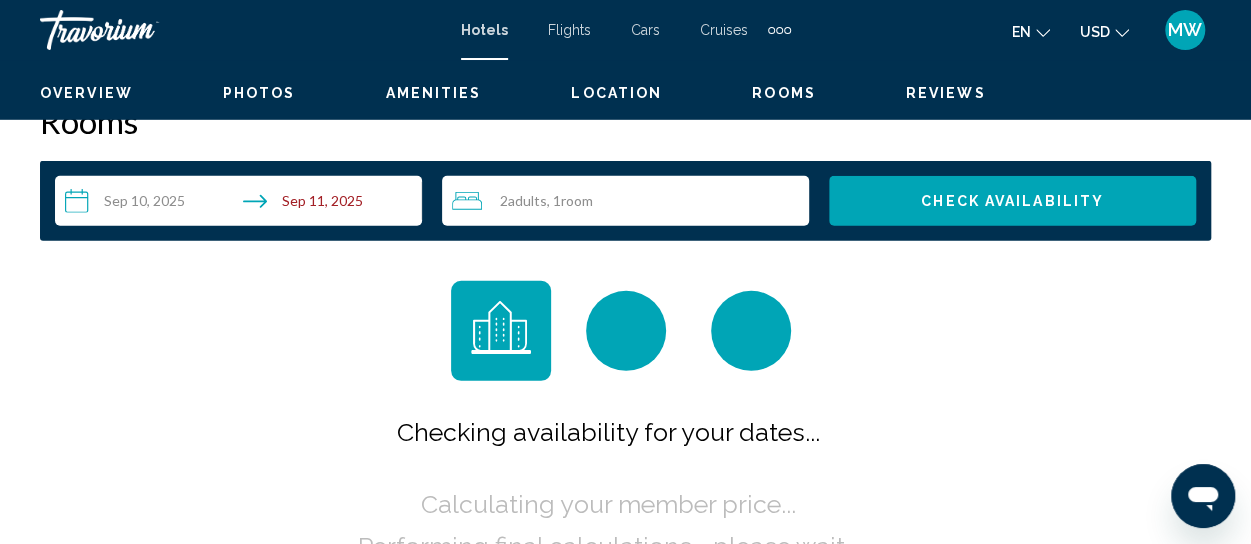 scroll, scrollTop: 263, scrollLeft: 0, axis: vertical 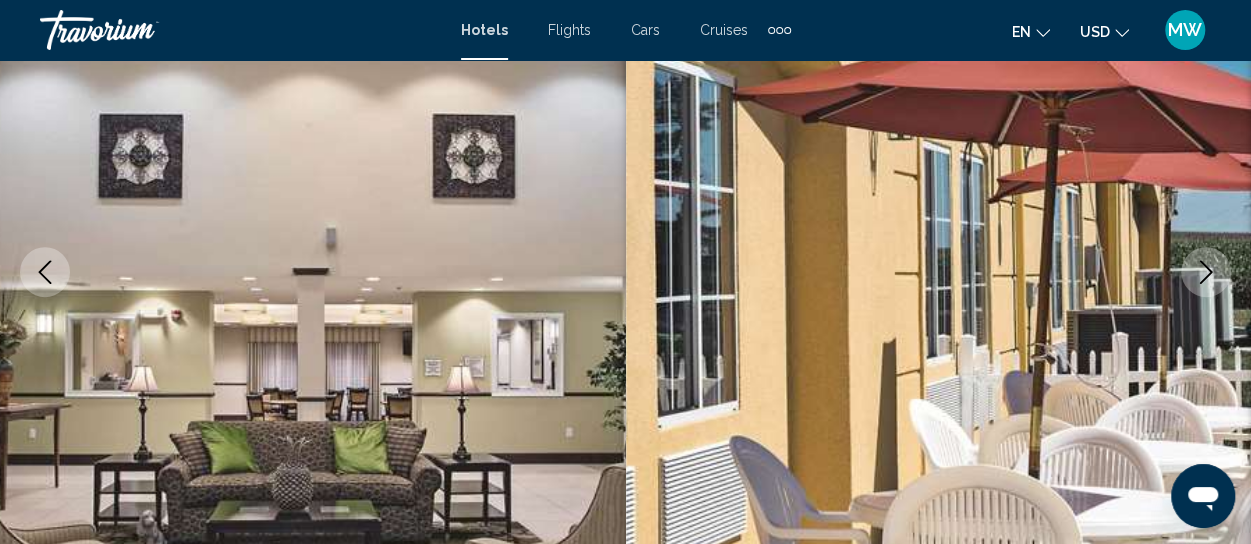 click at bounding box center (313, 272) 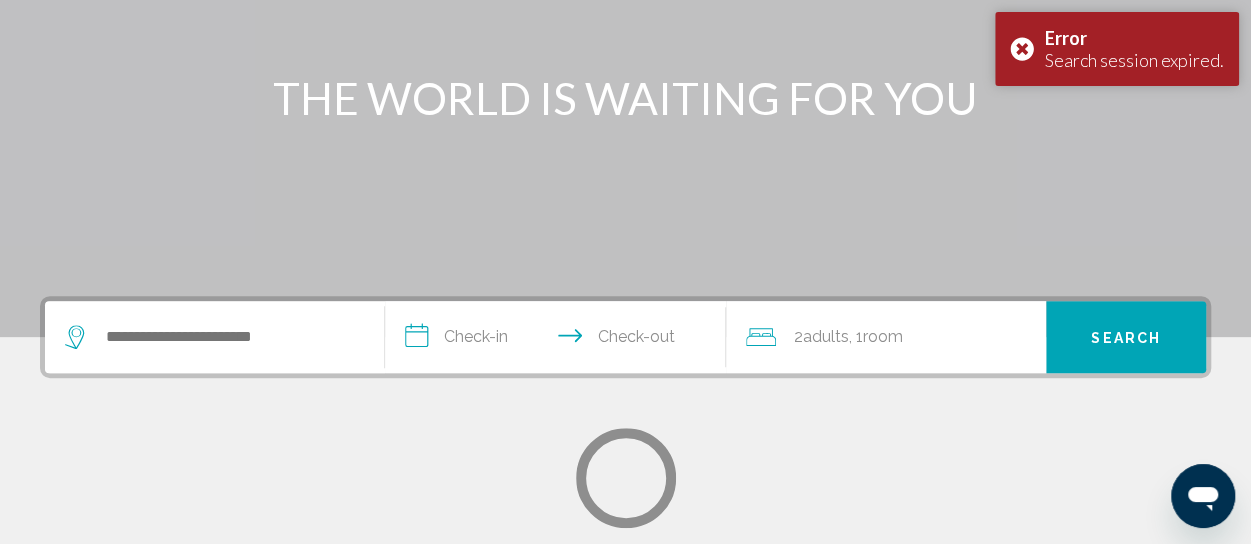 scroll, scrollTop: 0, scrollLeft: 0, axis: both 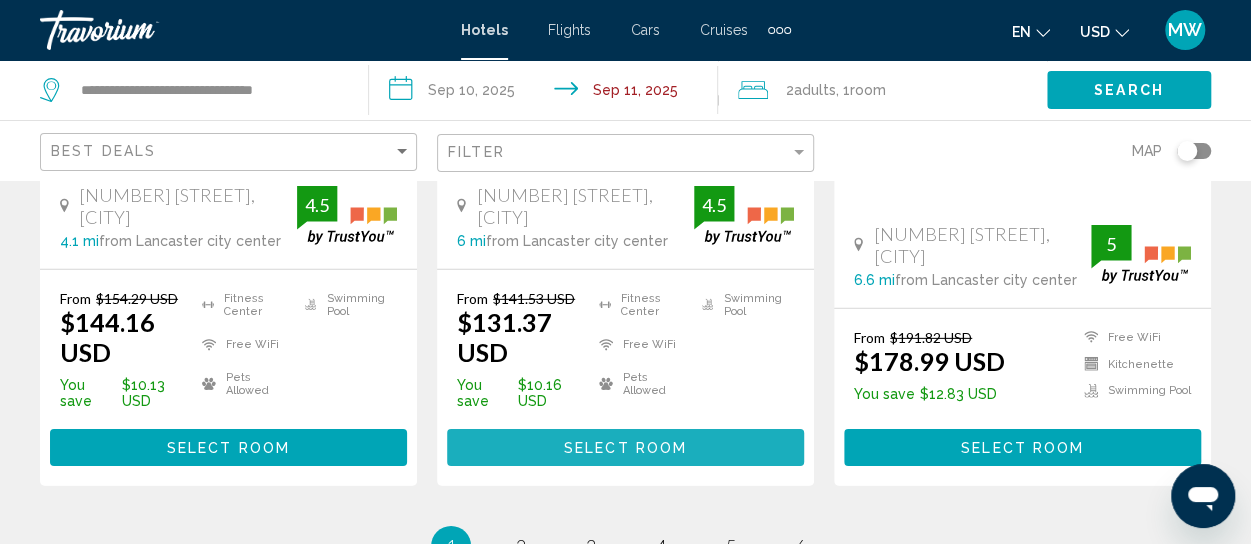 click on "Select Room" at bounding box center (625, 448) 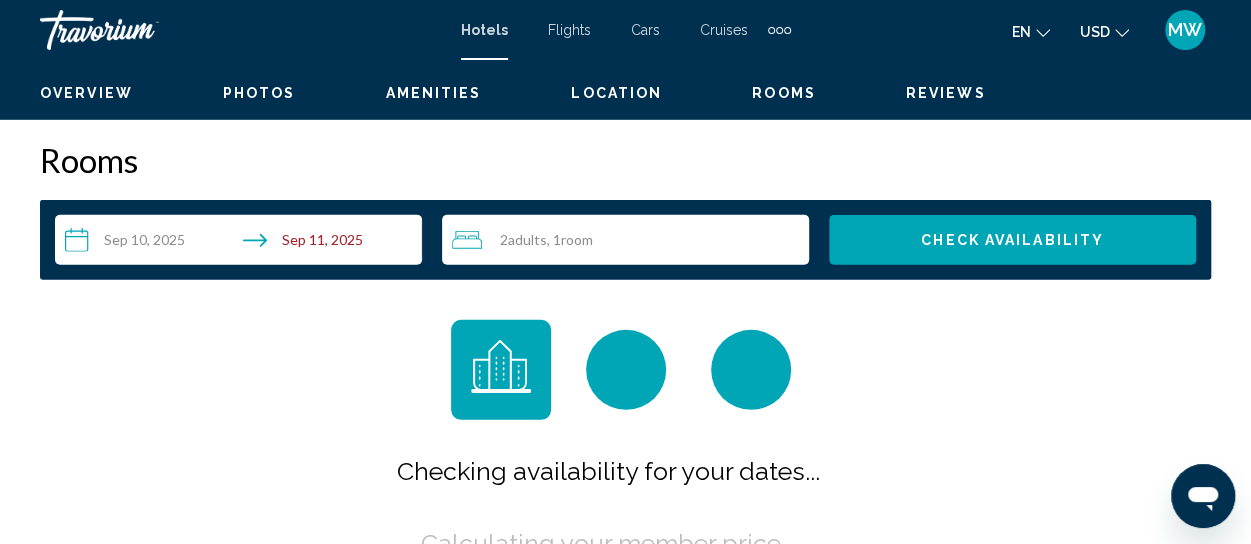 scroll, scrollTop: 263, scrollLeft: 0, axis: vertical 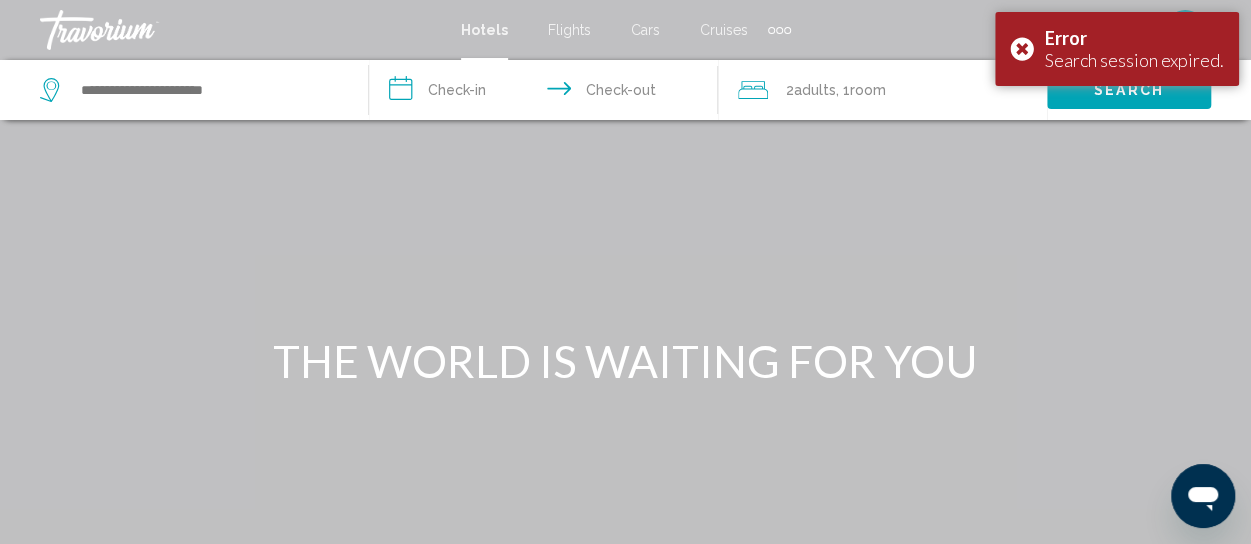 click on "Search session expired." at bounding box center [1134, 60] 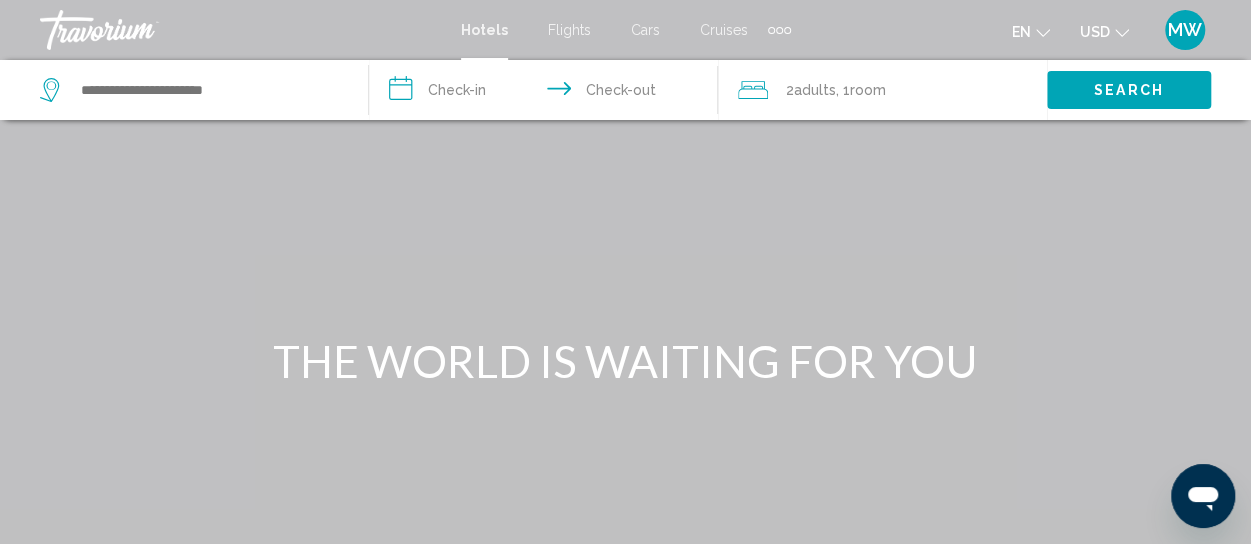 click at bounding box center [625, 300] 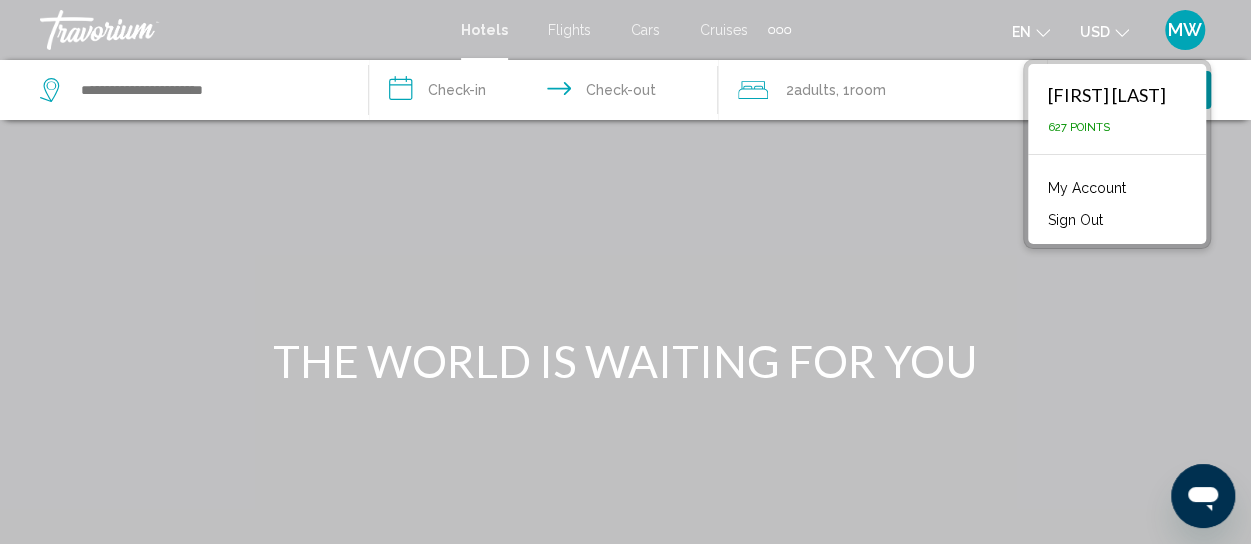 click on "[FIRST] [LAST] [POINTS] Points" at bounding box center (1117, 109) 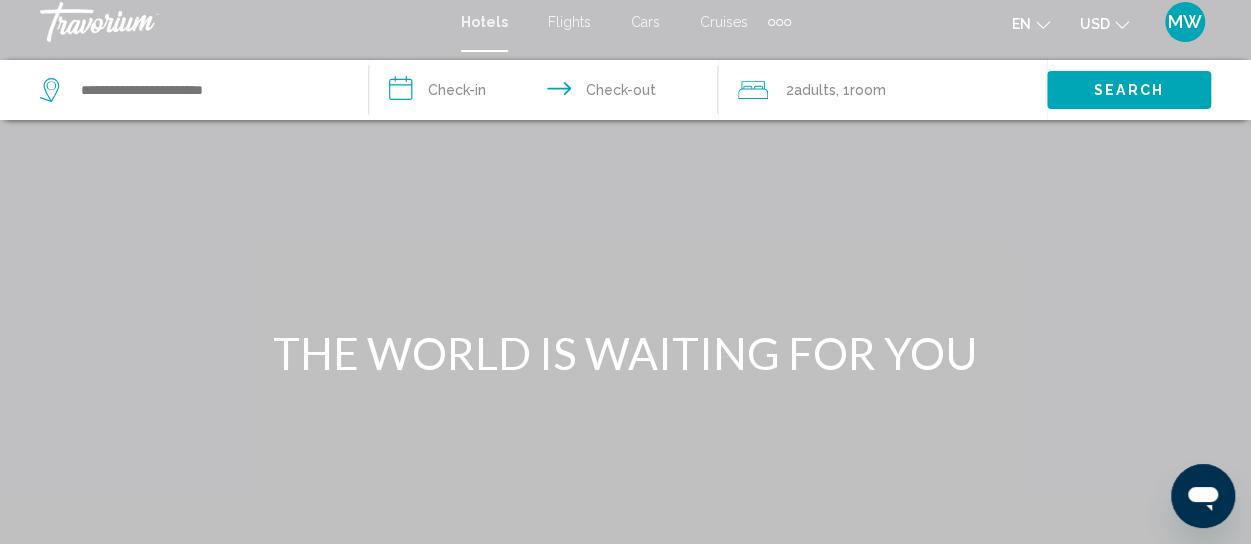 scroll, scrollTop: 0, scrollLeft: 0, axis: both 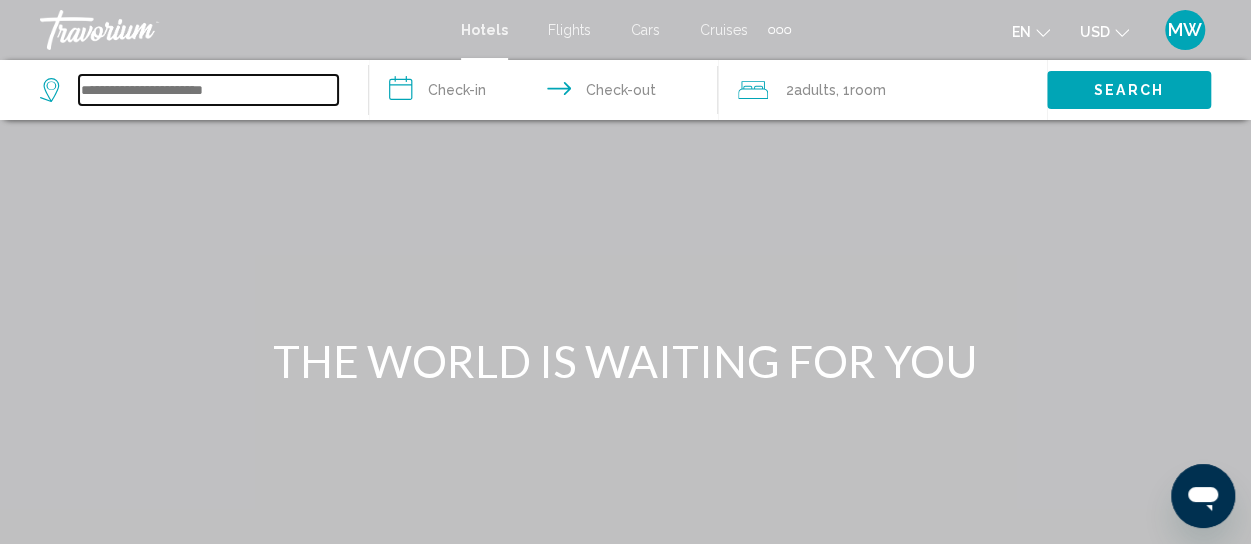 click at bounding box center (208, 90) 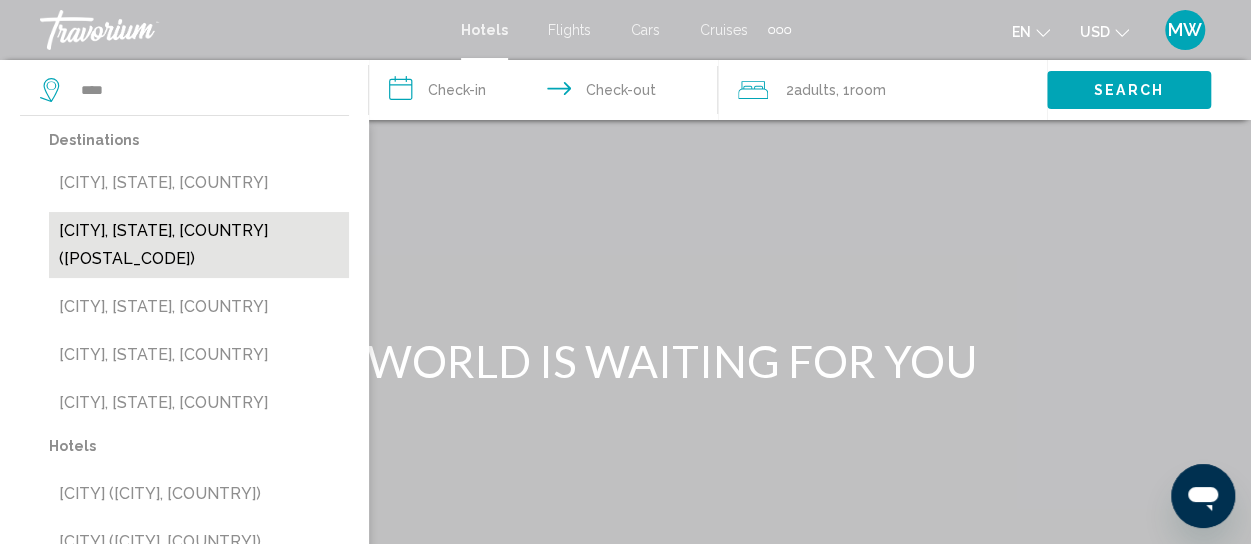 click on "[CITY], [STATE], [COUNTRY] ([POSTAL_CODE])" at bounding box center (199, 245) 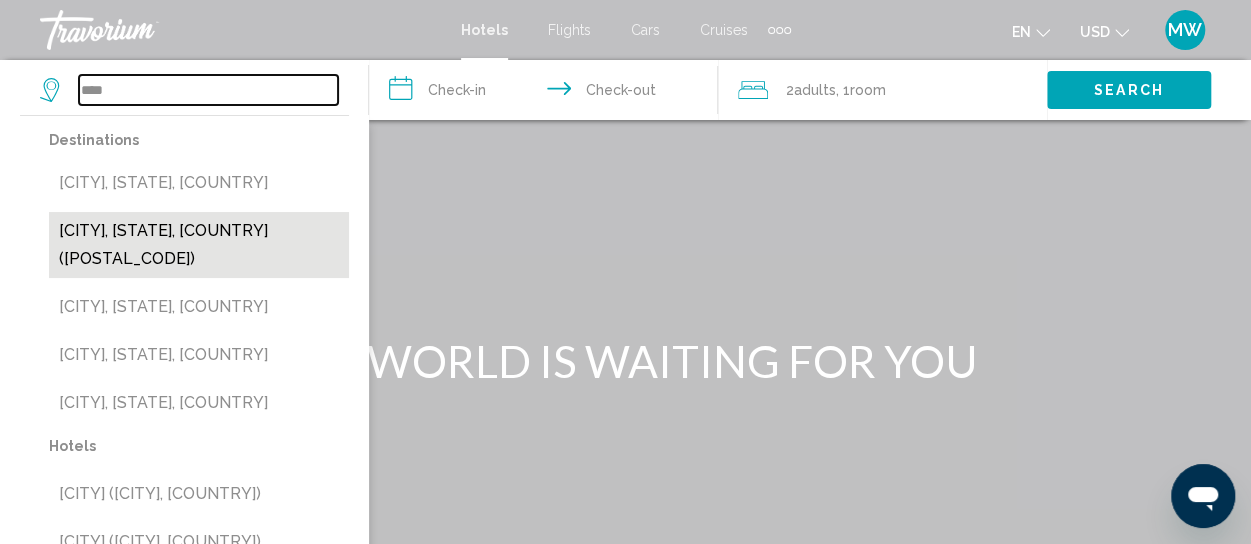 type on "**********" 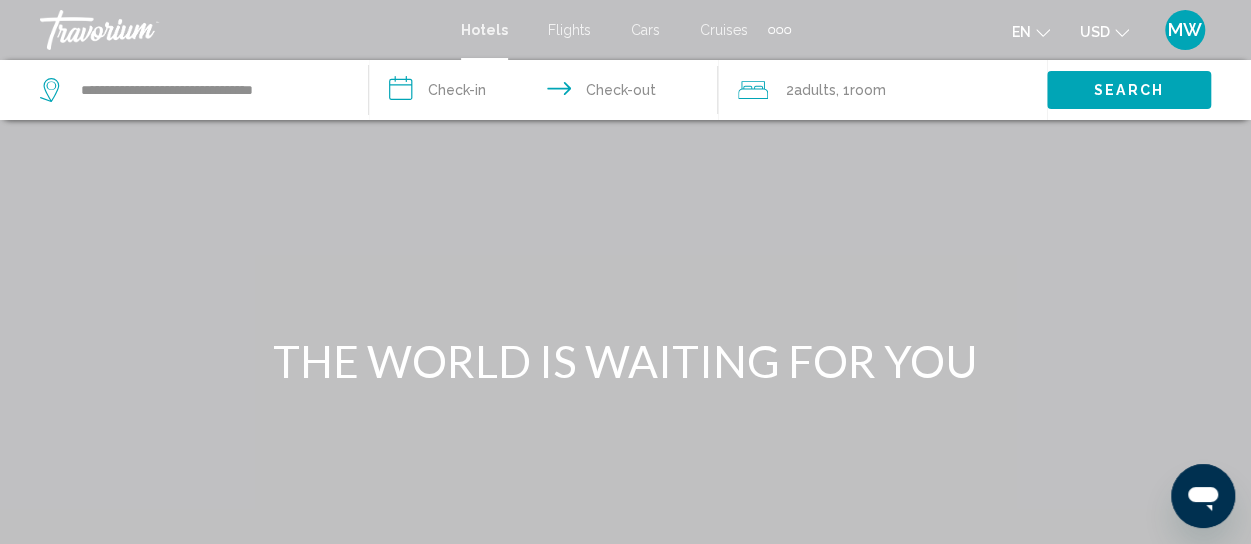 click at bounding box center (625, 300) 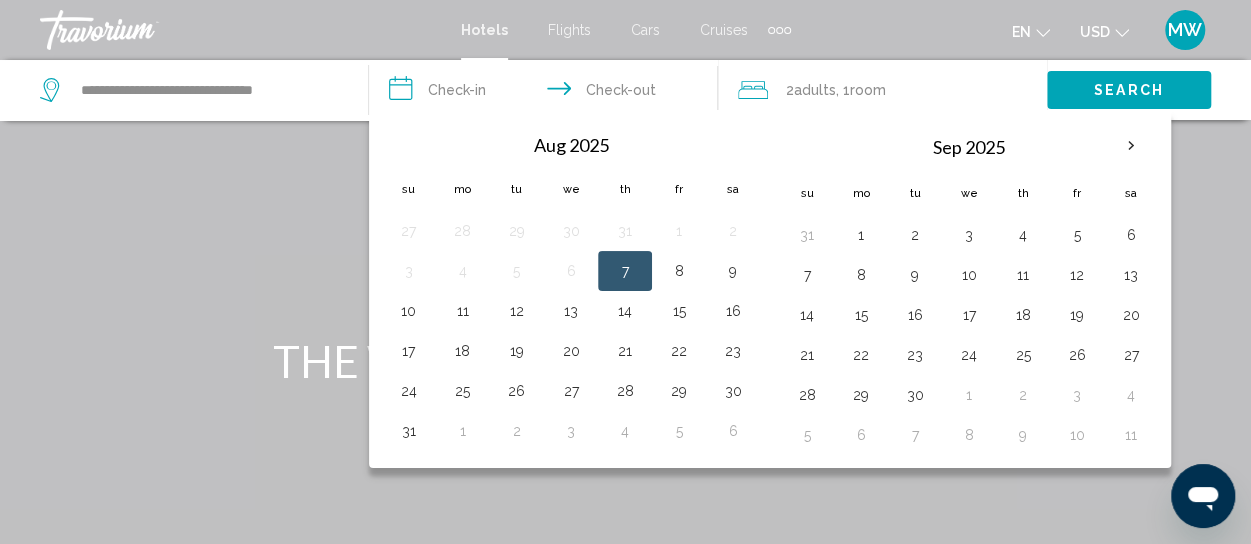 click on "**********" at bounding box center (547, 93) 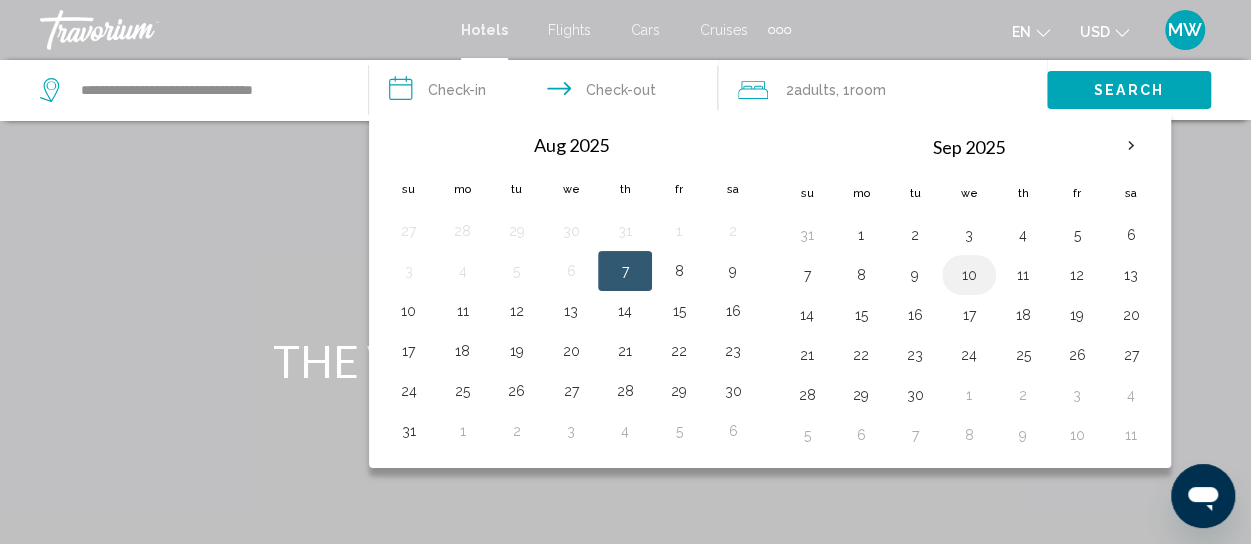 click on "10" at bounding box center (969, 275) 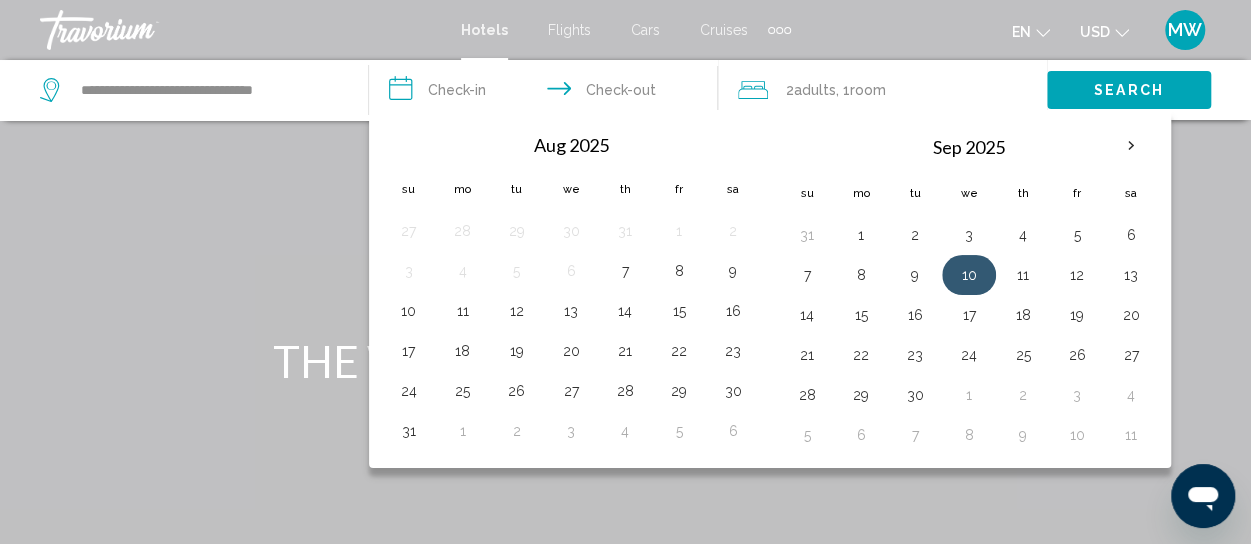 click on "10" at bounding box center [969, 275] 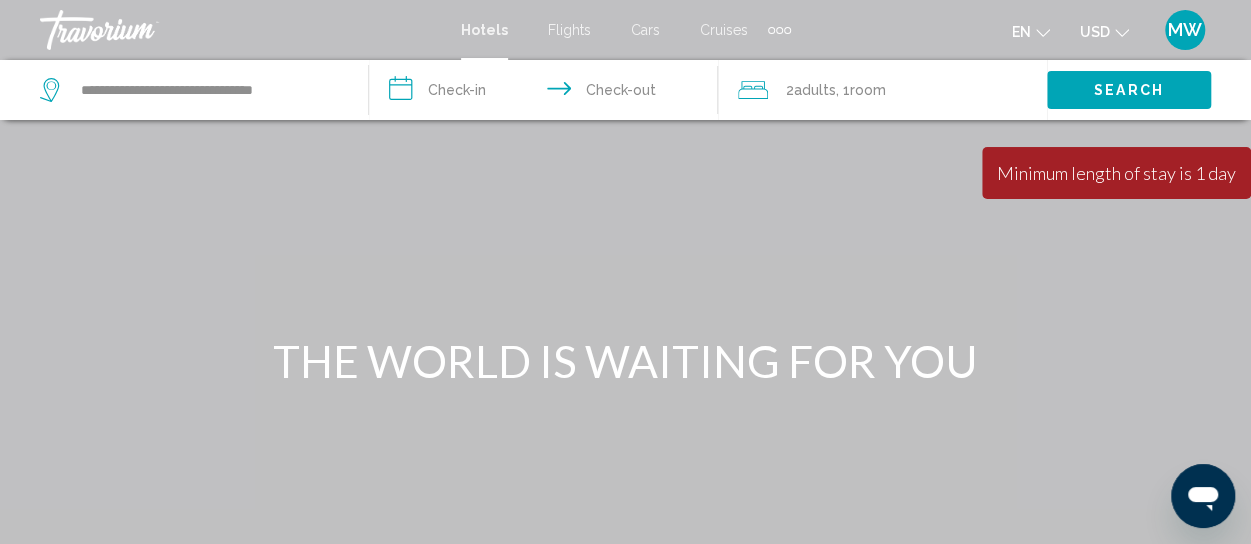 click on "**********" at bounding box center [547, 93] 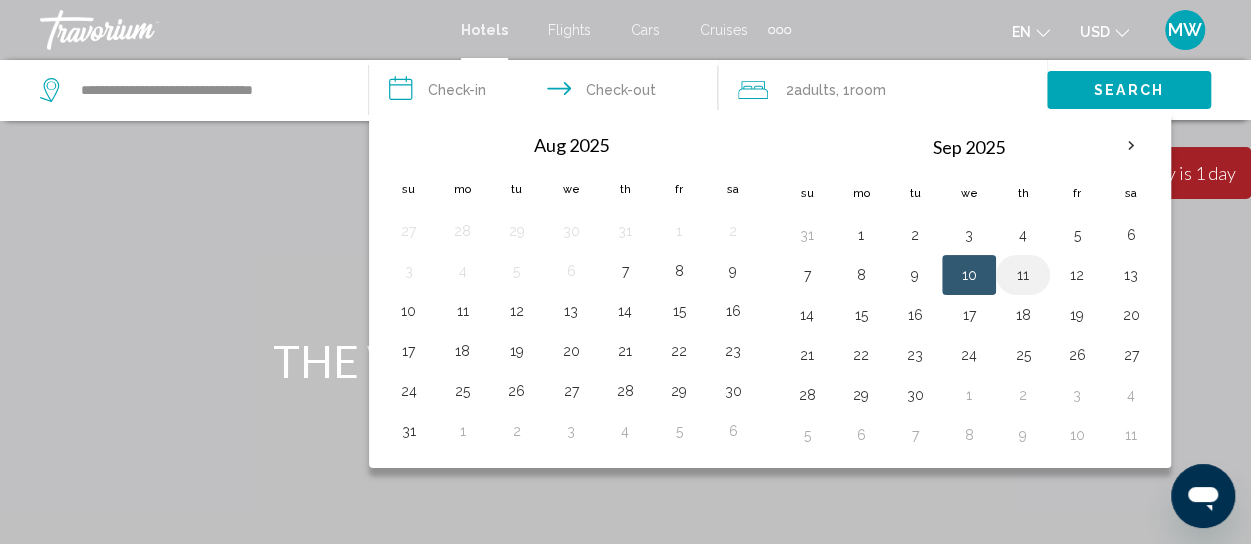 click on "11" at bounding box center (1023, 275) 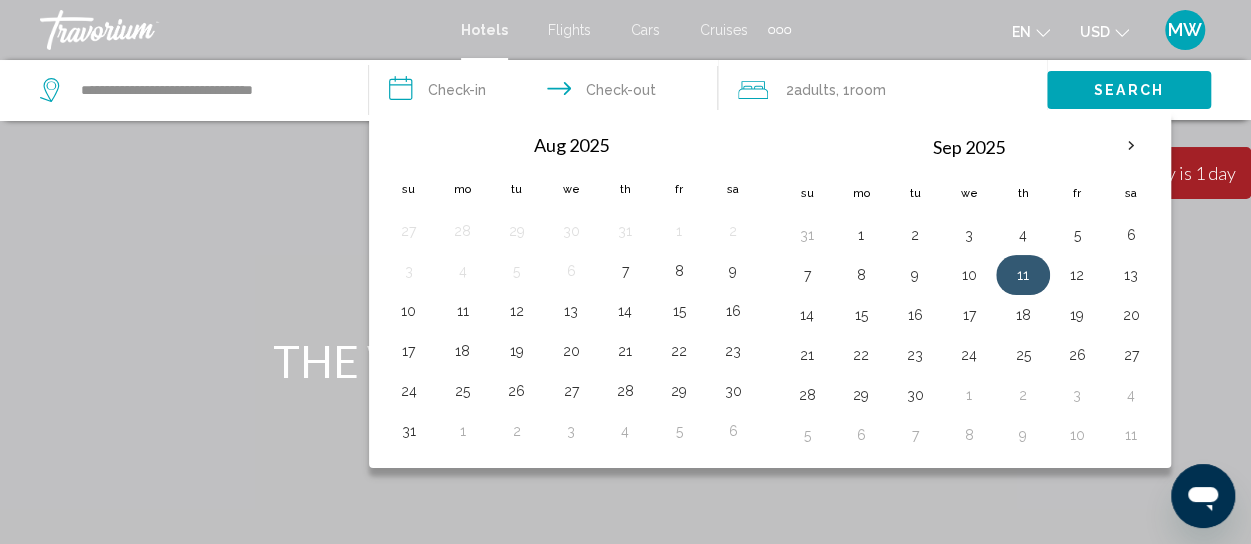 click on "11" at bounding box center (1023, 275) 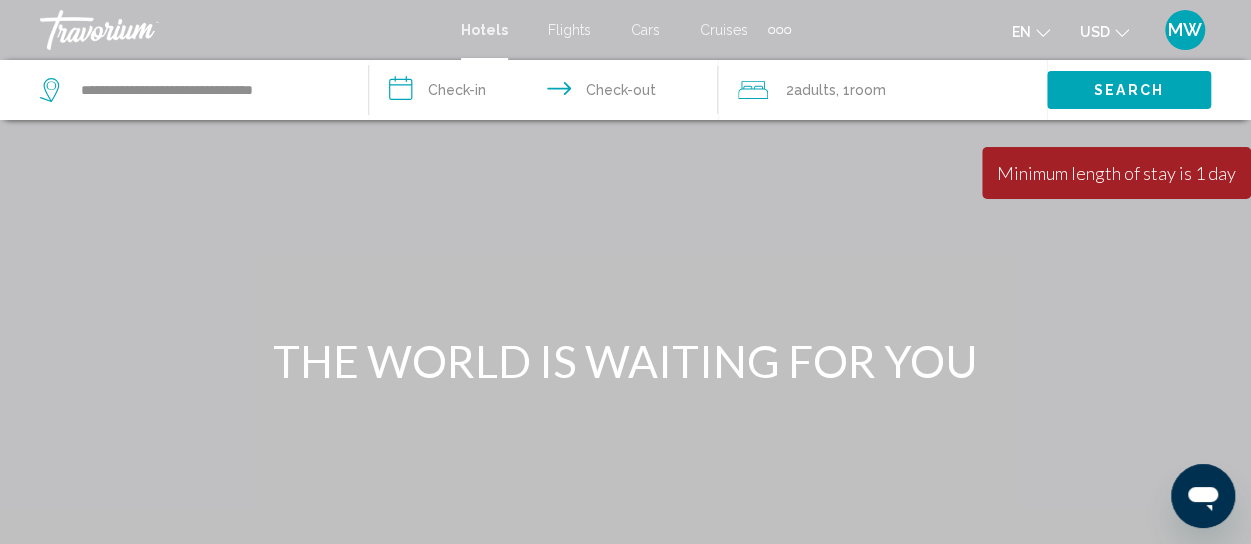 click on "**********" at bounding box center [547, 93] 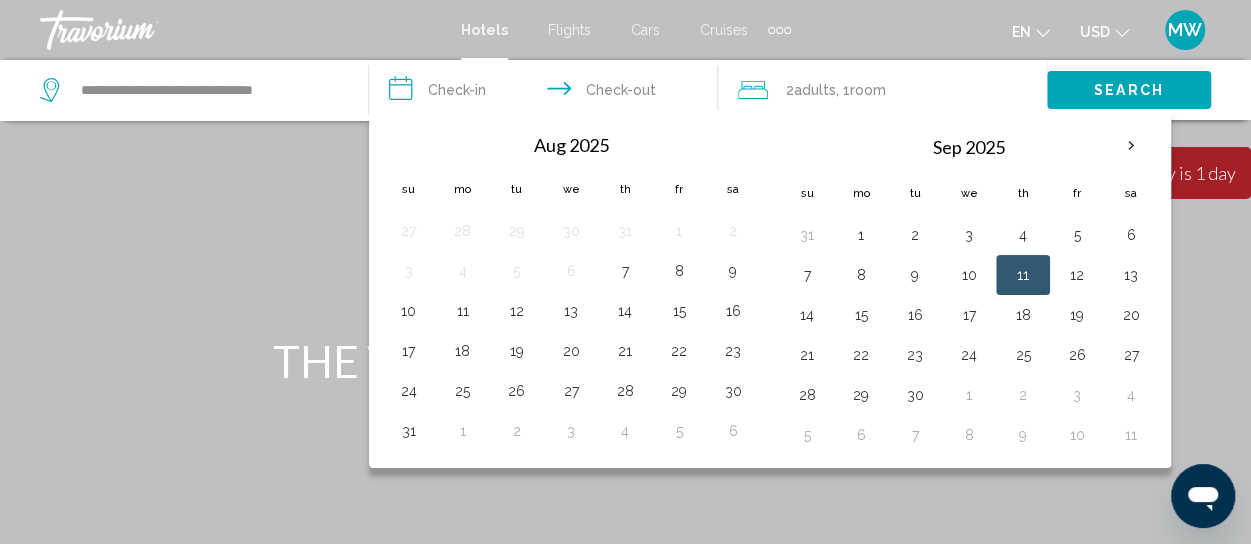 click on "**********" at bounding box center [547, 93] 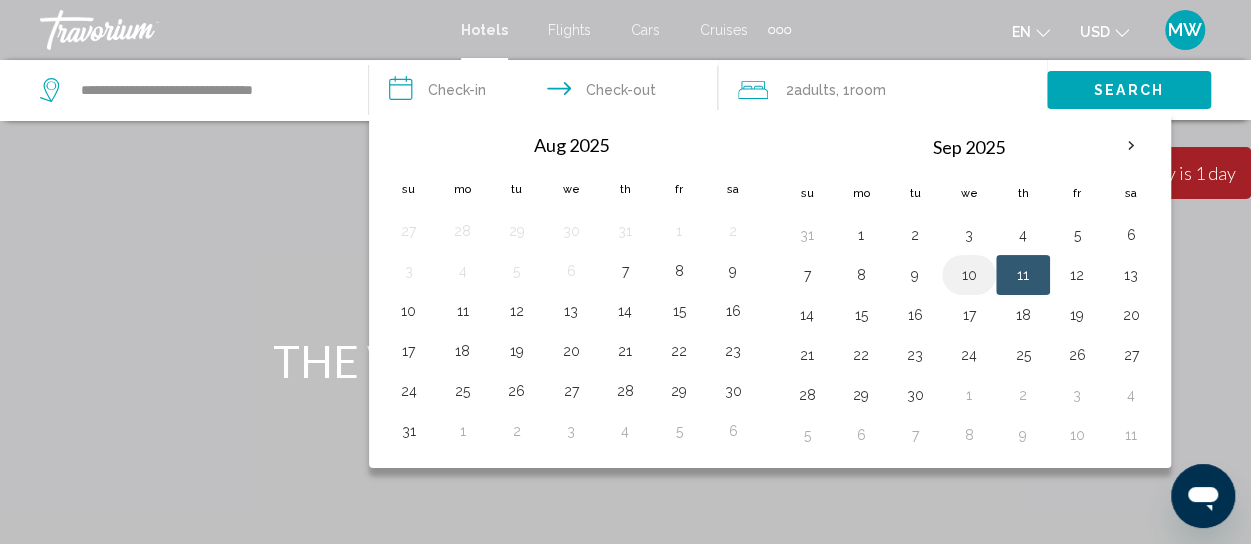 click on "10" at bounding box center (969, 275) 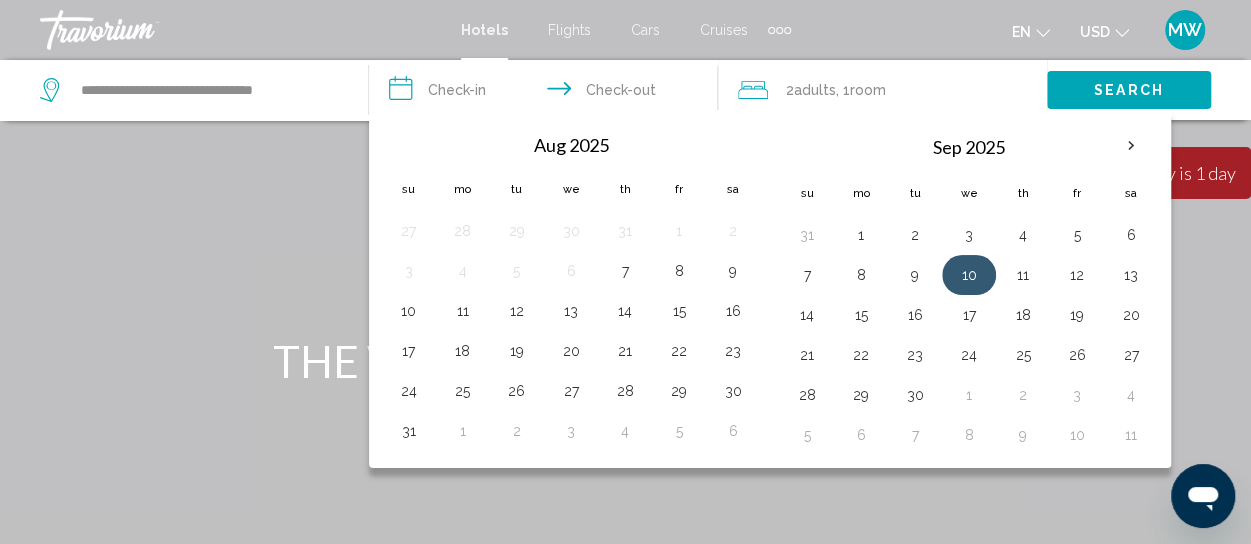click on "10" at bounding box center (969, 275) 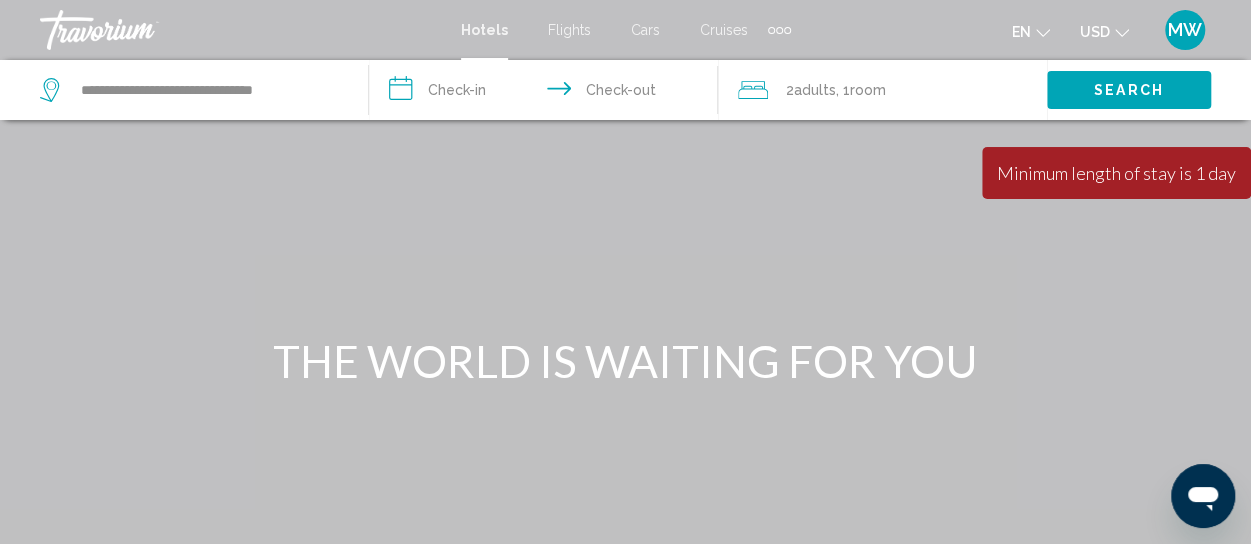 click on "**********" at bounding box center [547, 93] 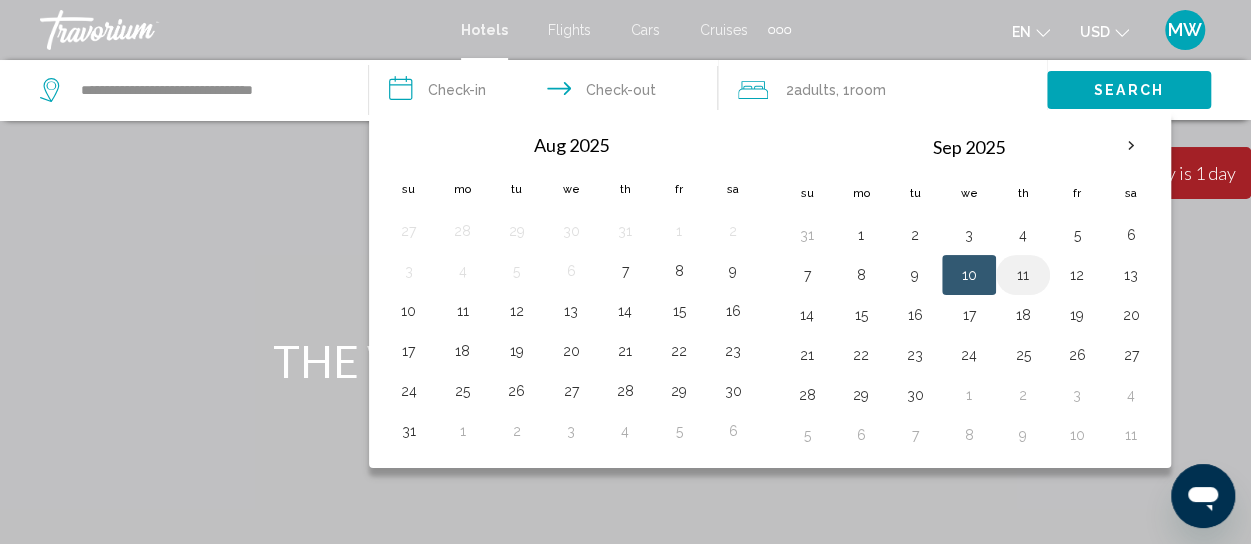 click on "11" at bounding box center [1023, 275] 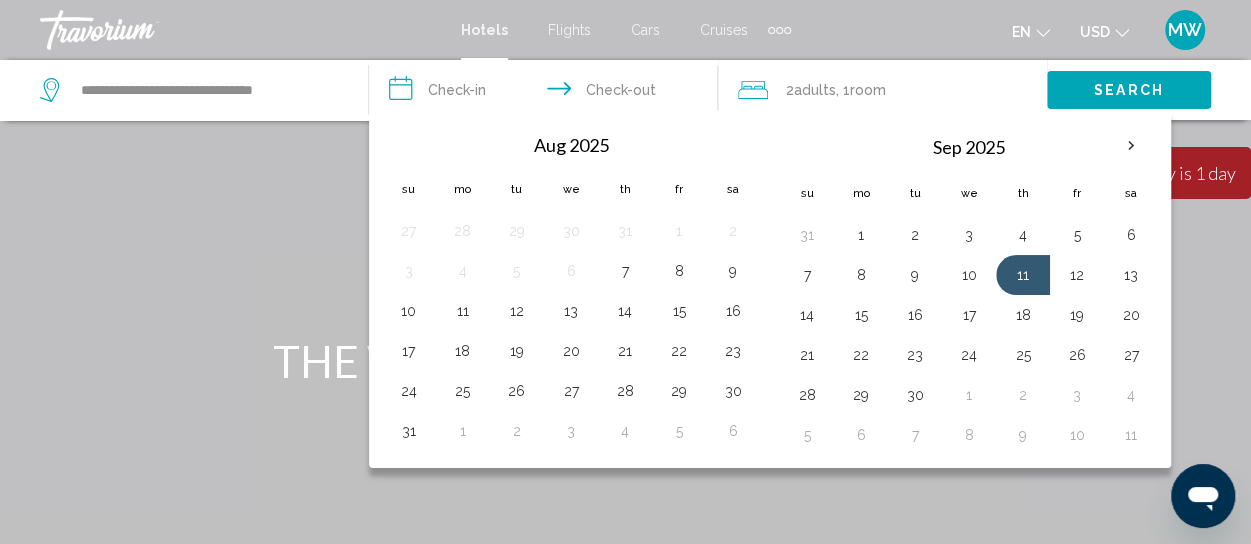 click at bounding box center [625, 300] 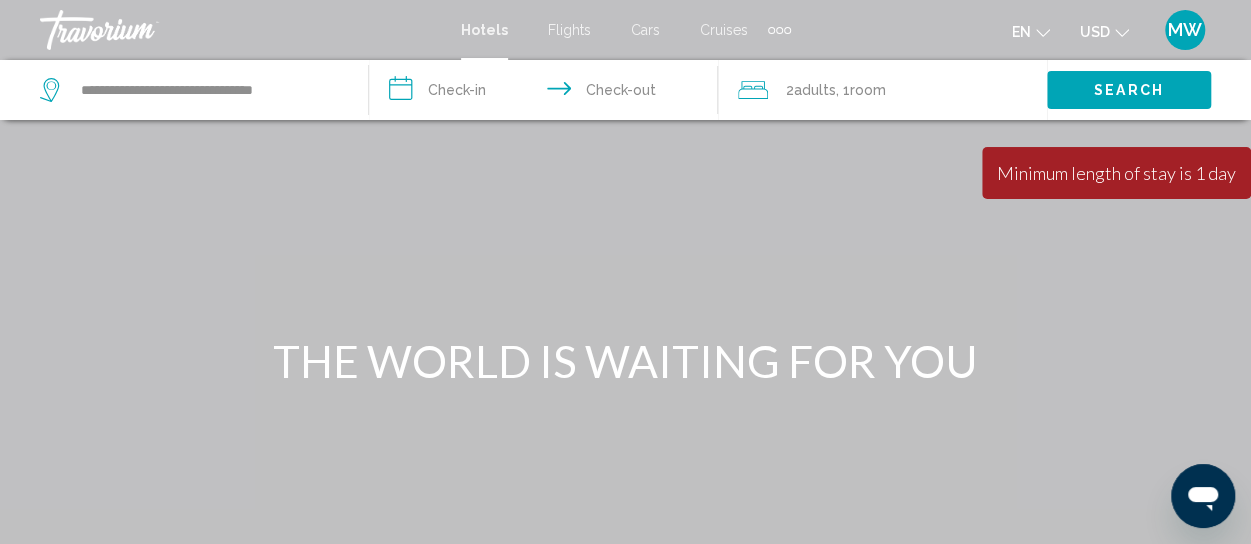 click on "**********" at bounding box center (547, 93) 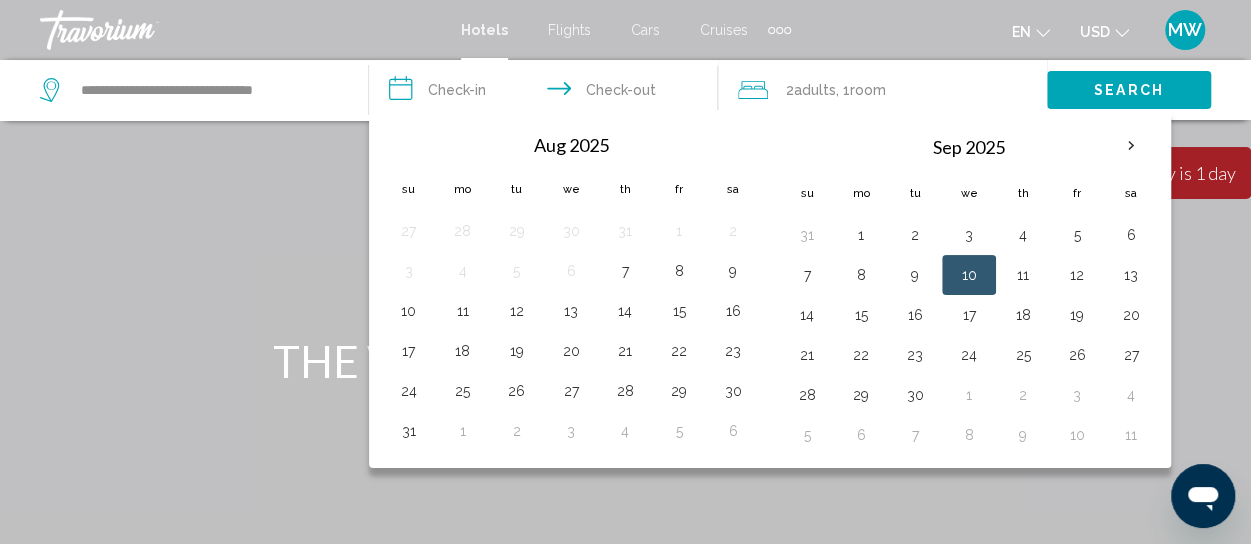 click on "10" at bounding box center (969, 275) 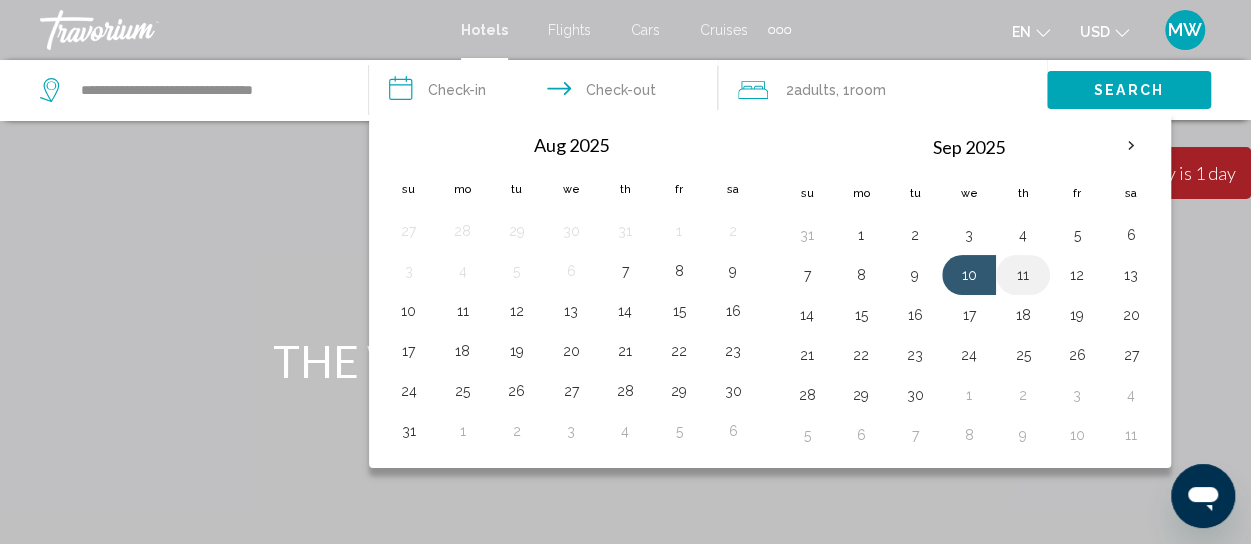 click on "11" at bounding box center [1023, 275] 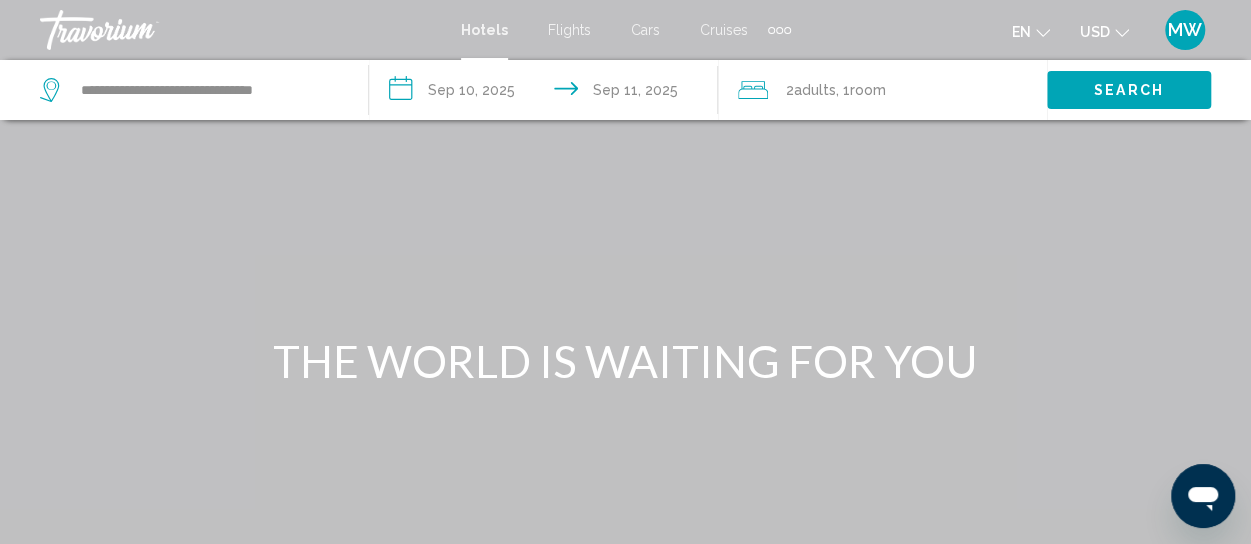 click on "2  Adult Adults" 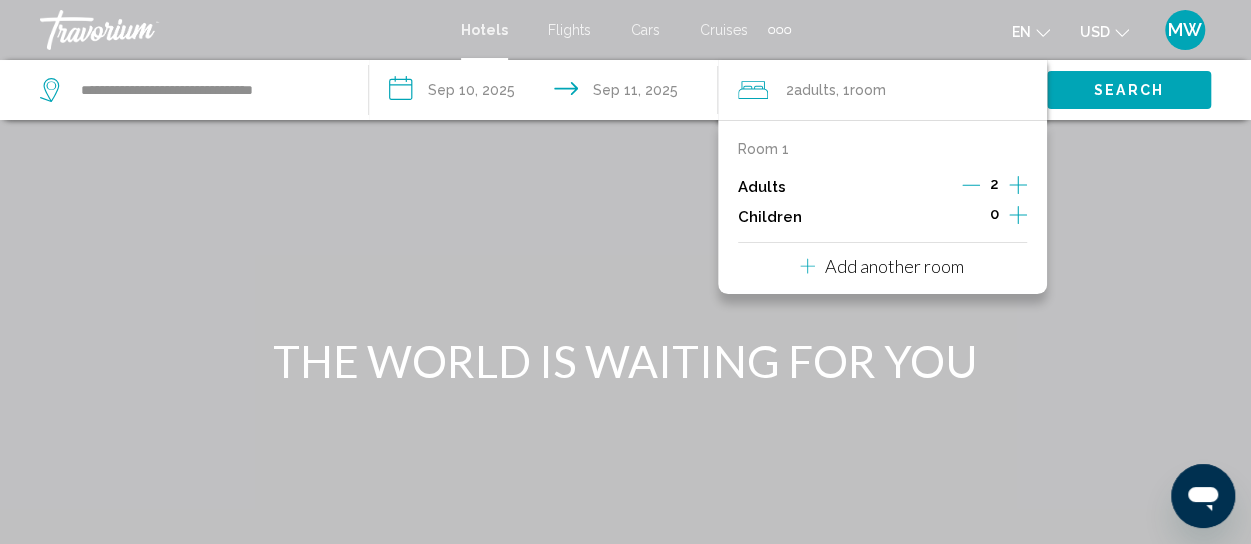 click 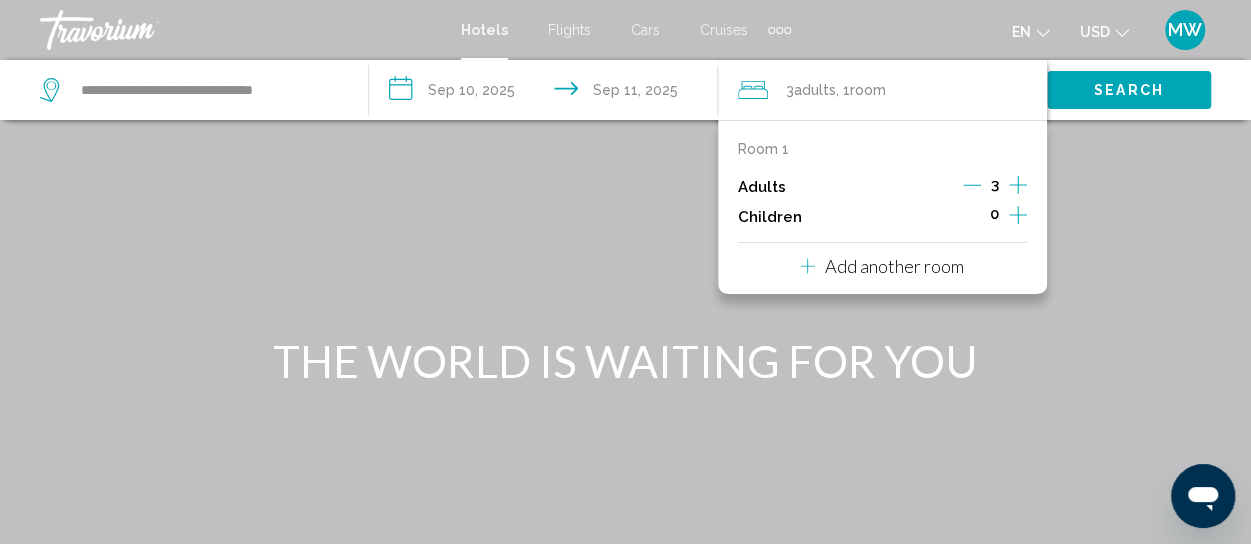 click 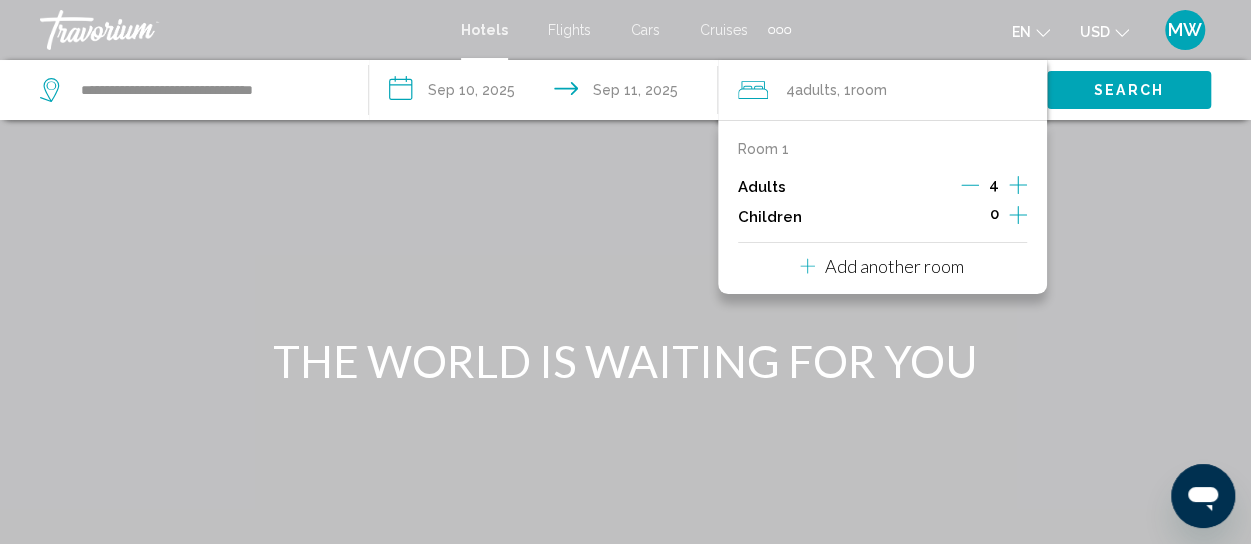 click at bounding box center (970, 187) 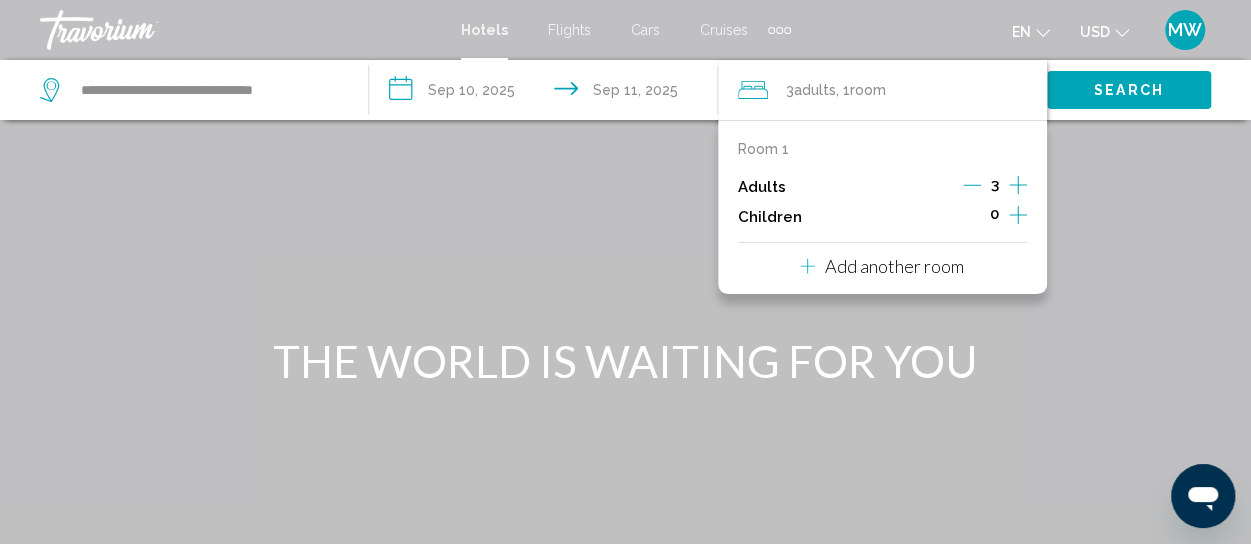 click at bounding box center (625, 300) 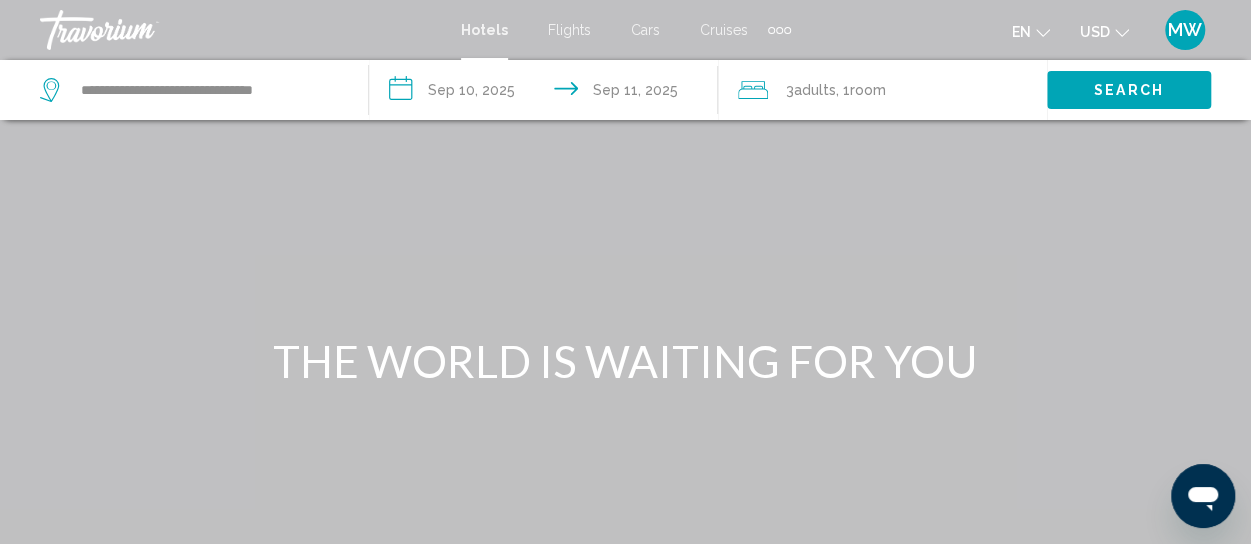 click at bounding box center (625, 300) 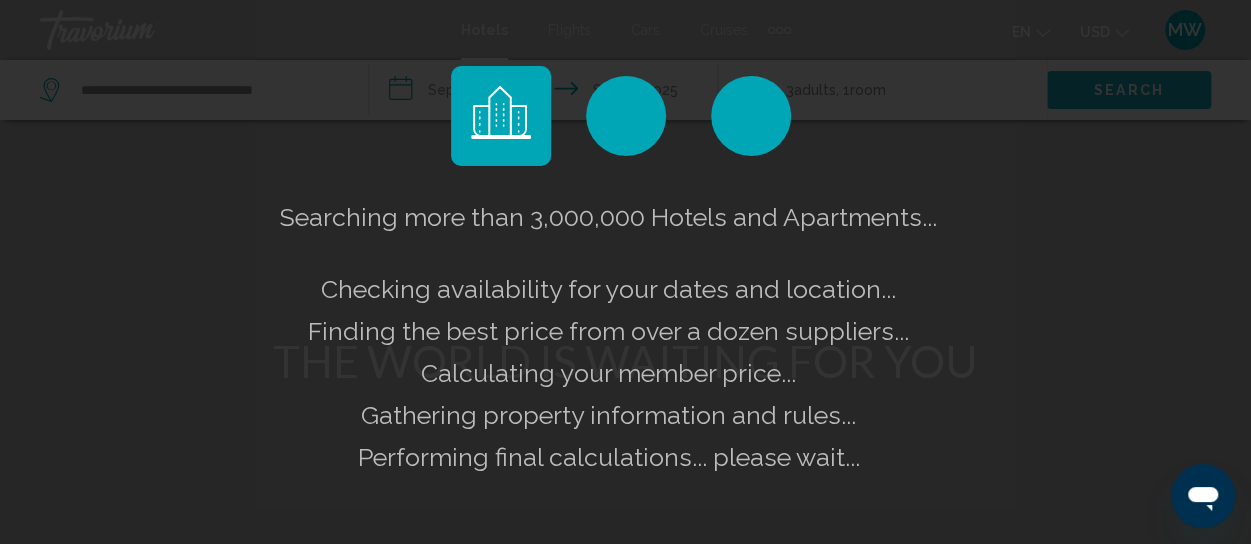 click on "Searching more than 3,000,000 Hotels and Apartments...
Checking availability for your dates and location..." 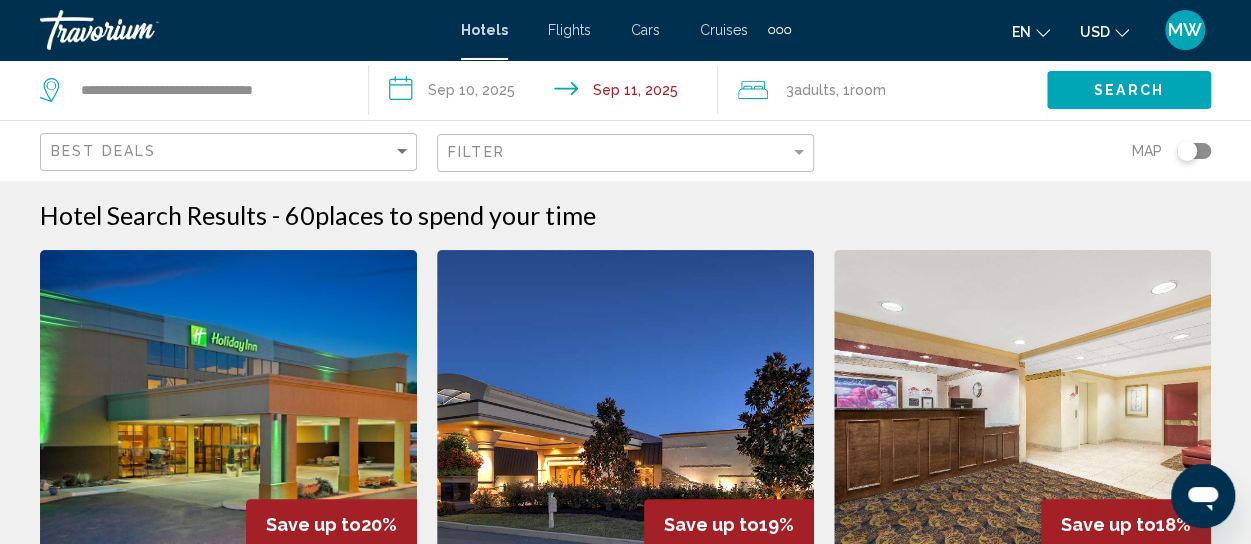 click on "Adults" 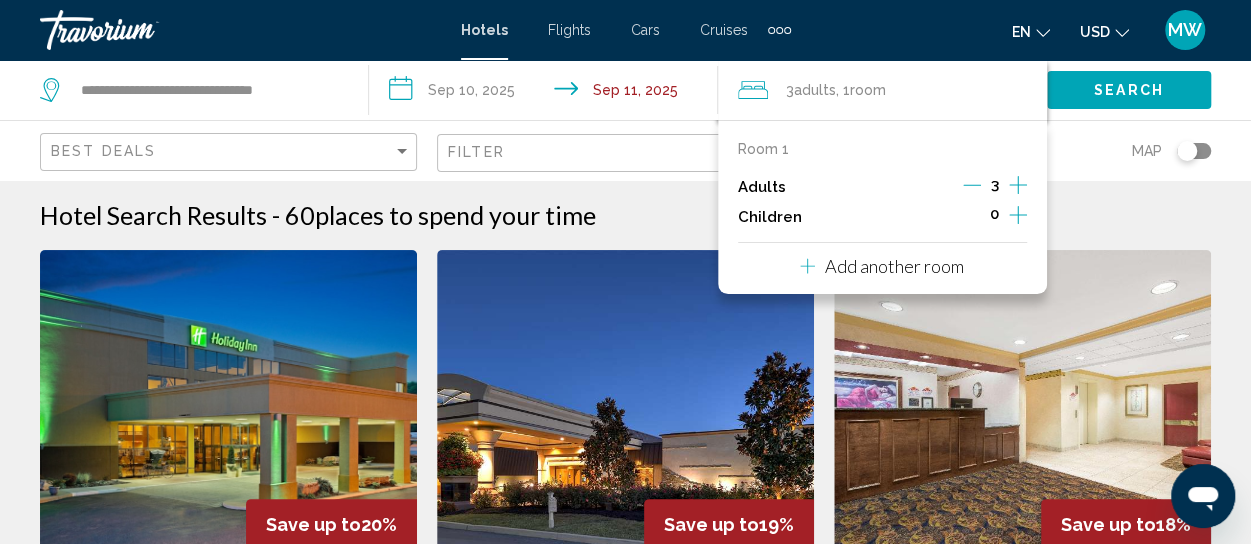 click on "Add another room" at bounding box center (894, 266) 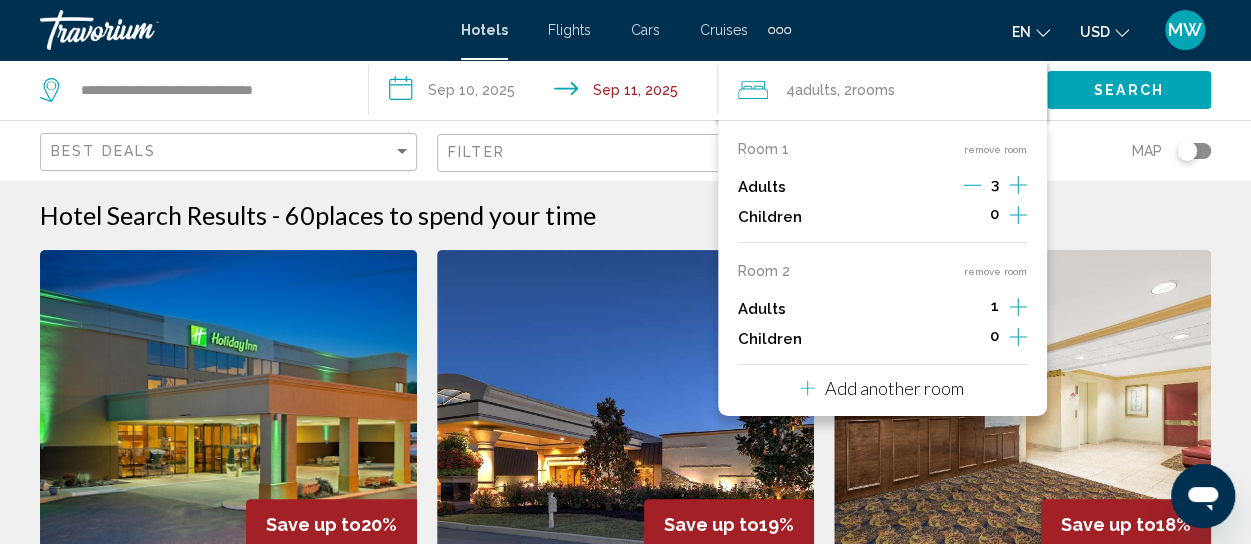 click 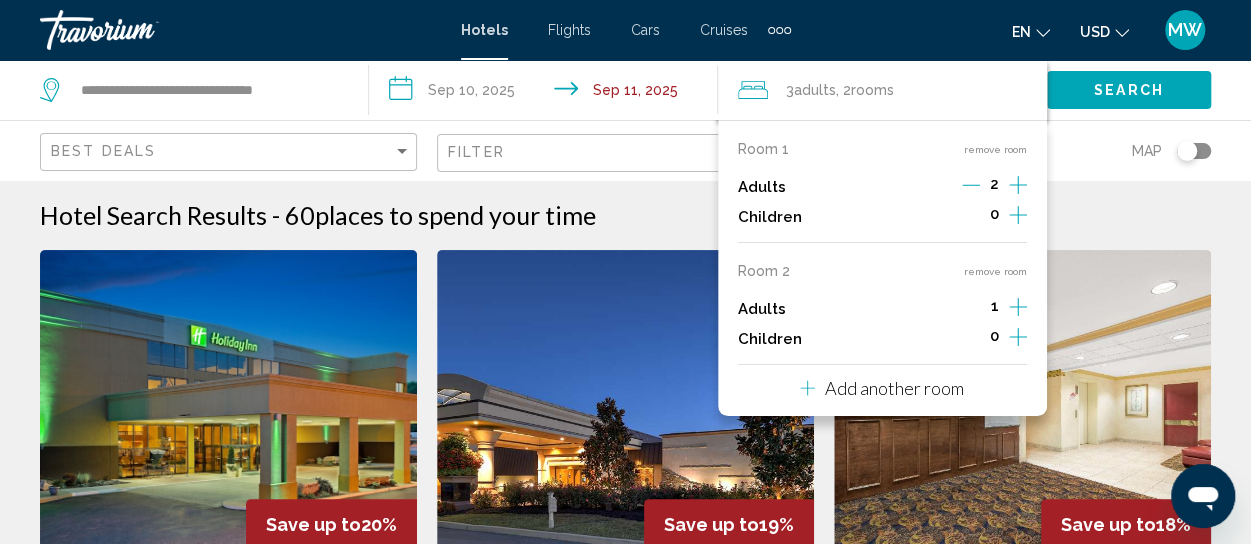 click 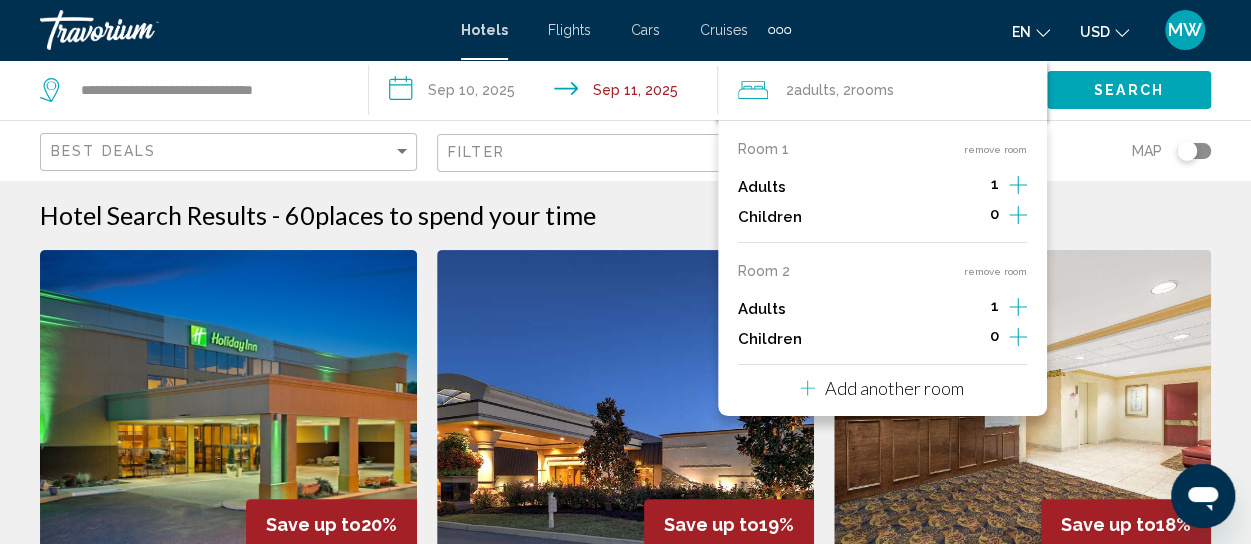 click 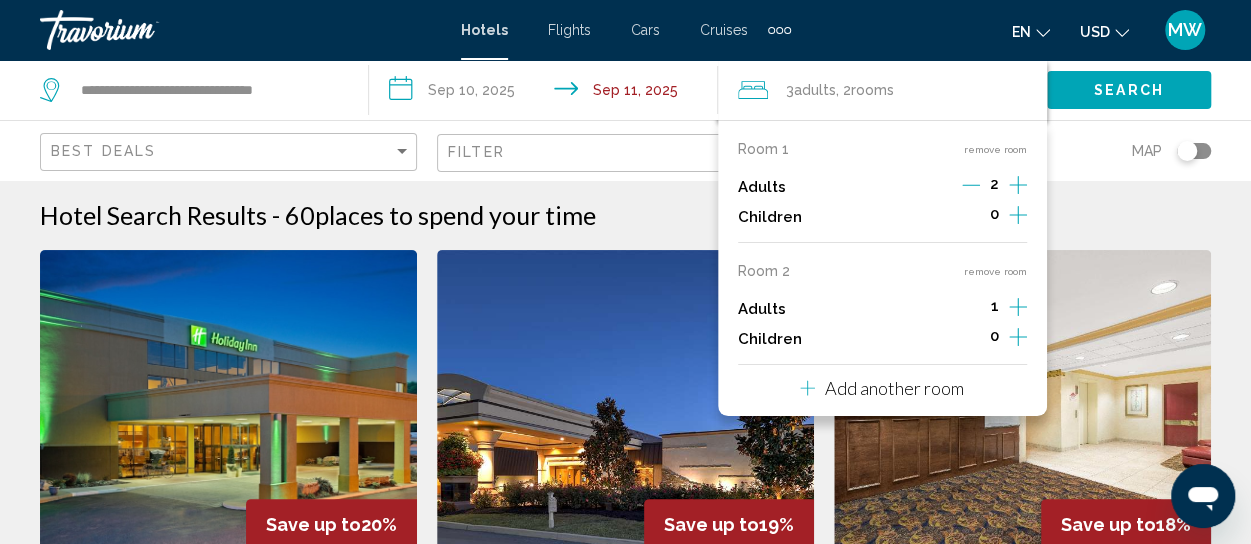 click 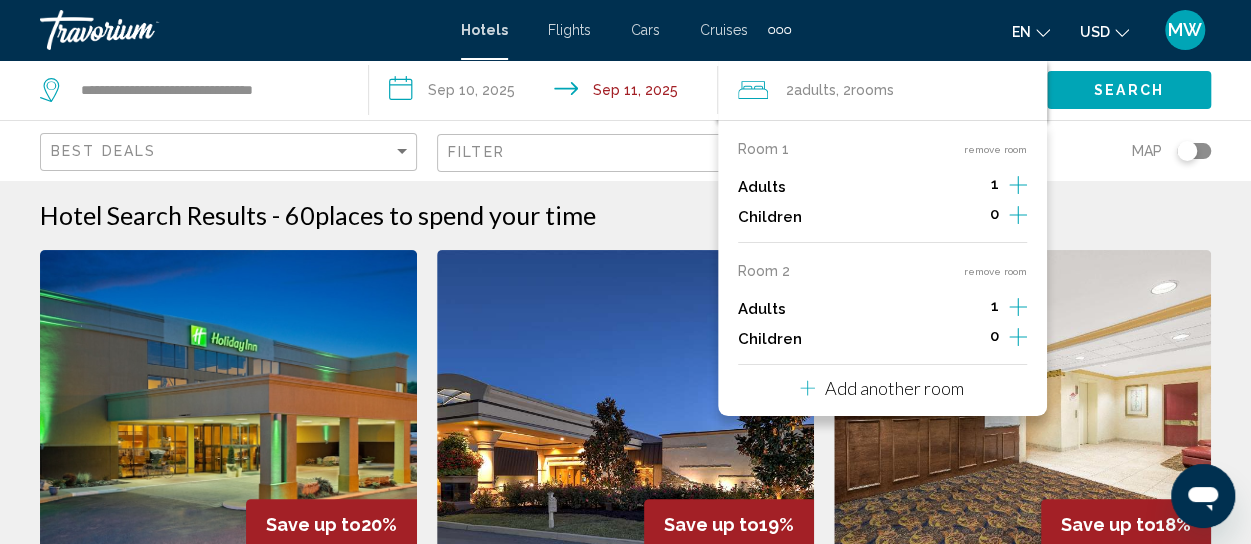 click 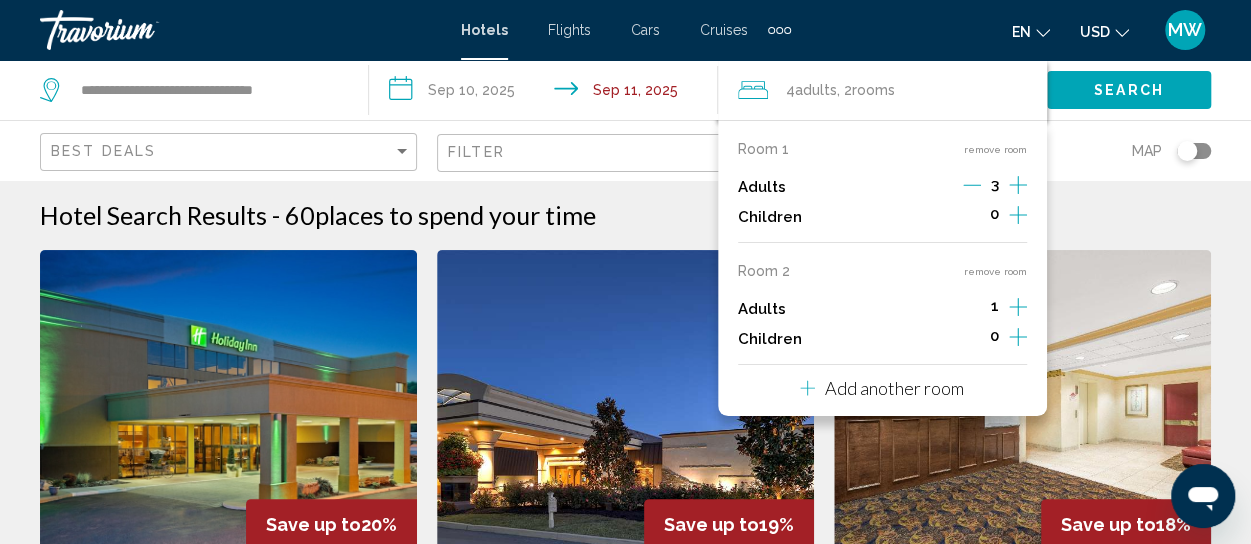 click 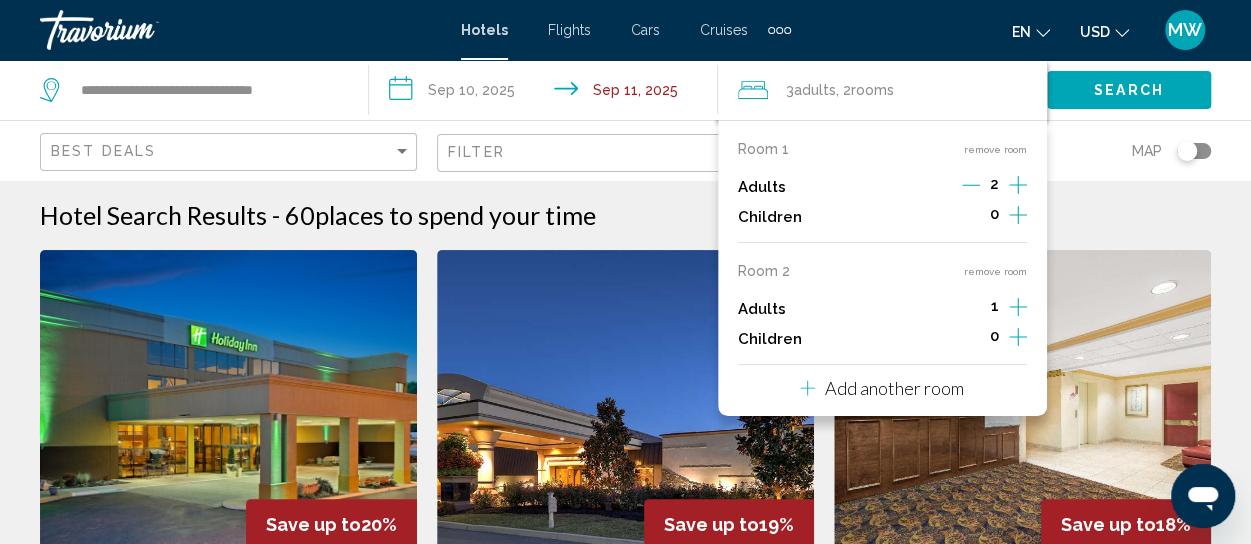 click on "Search" 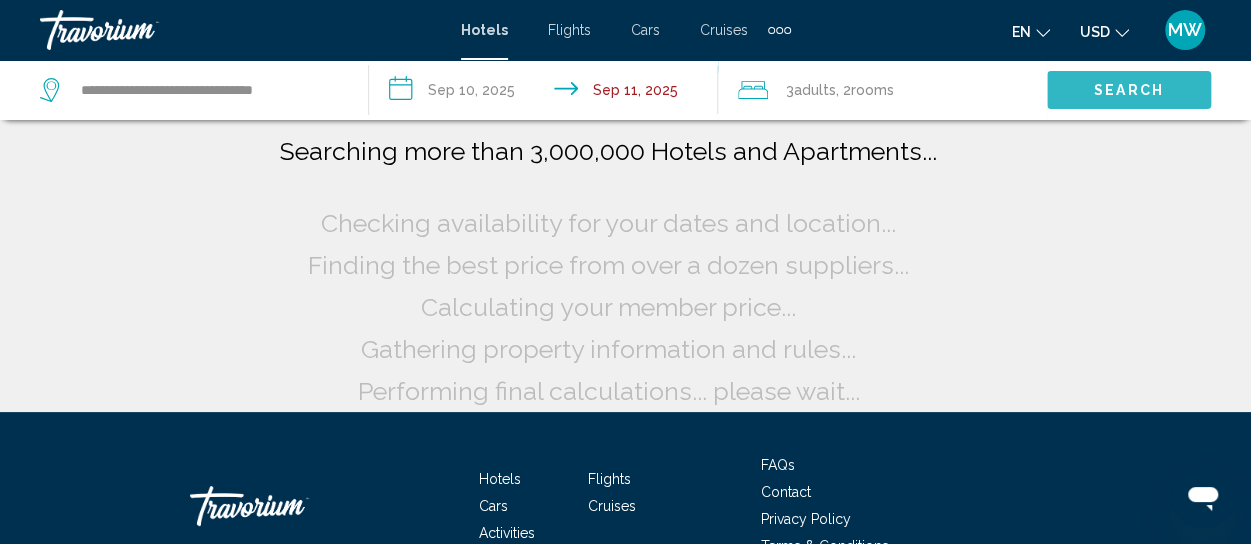 click on "Search" 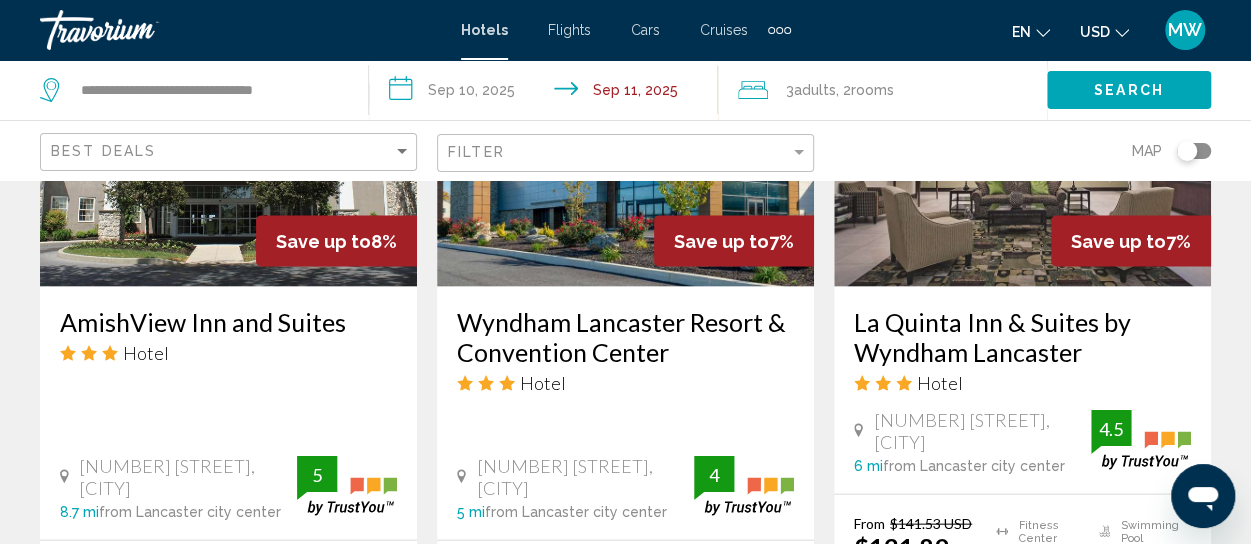 scroll, scrollTop: 2100, scrollLeft: 0, axis: vertical 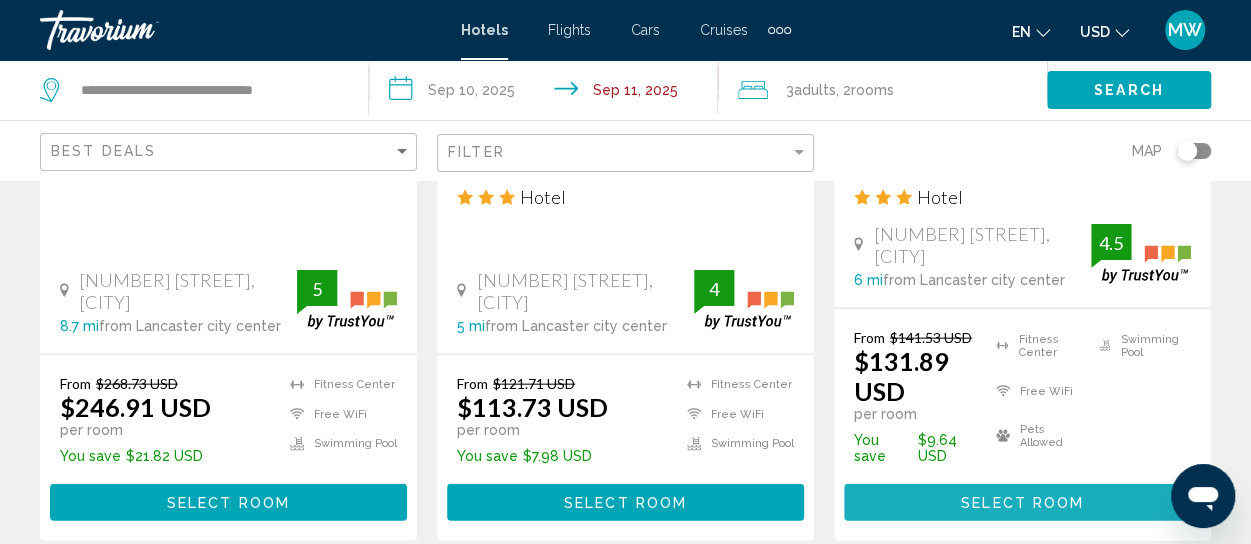 click on "Select Room" at bounding box center [1022, 503] 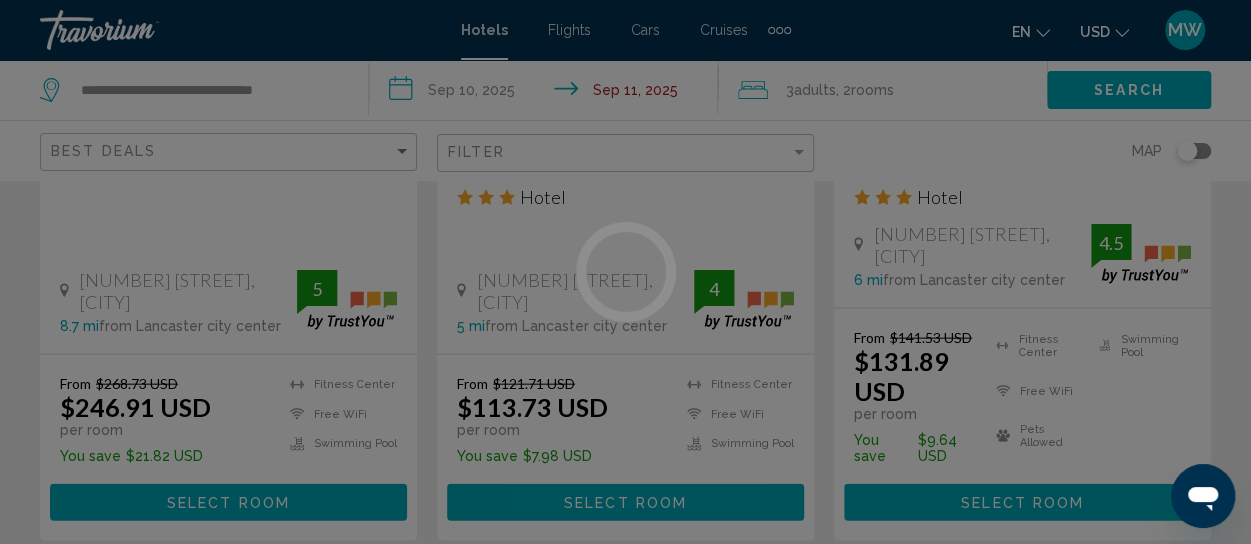 scroll, scrollTop: 263, scrollLeft: 0, axis: vertical 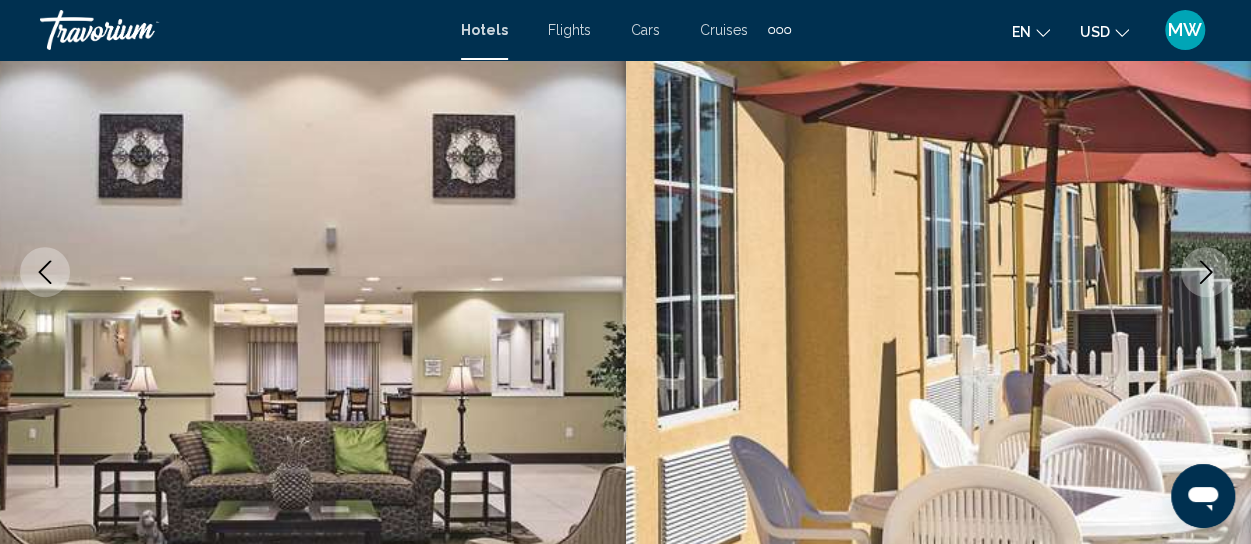 click 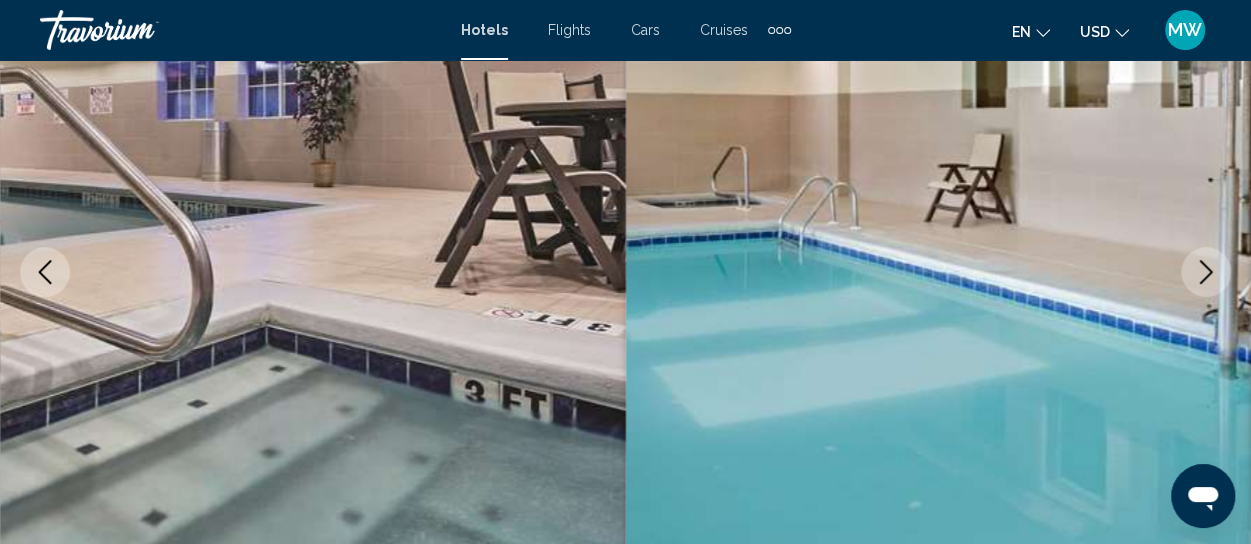 click 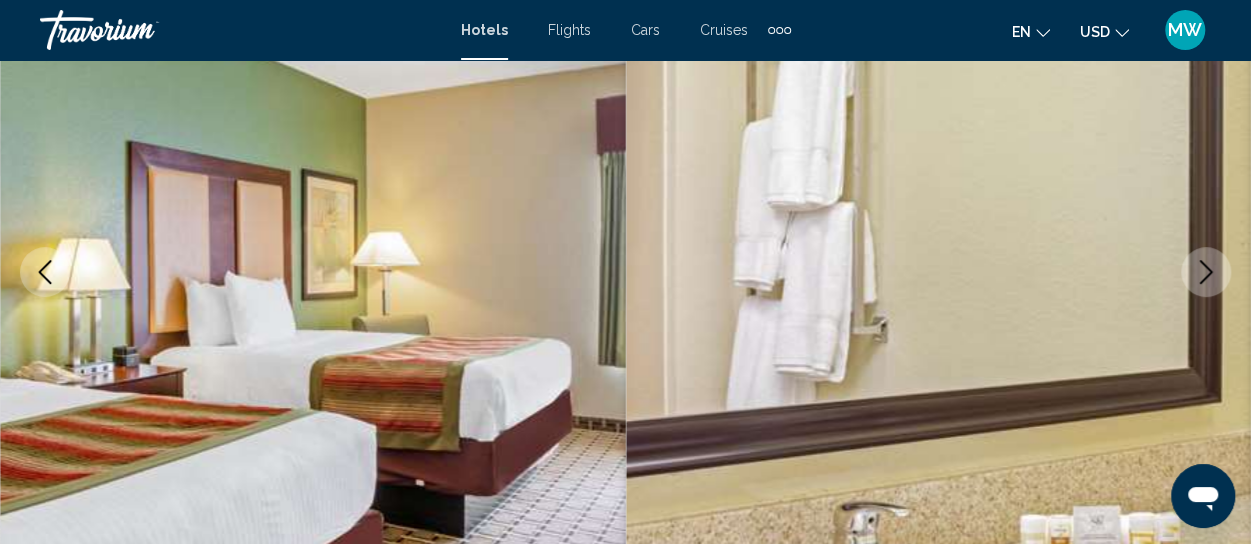 click 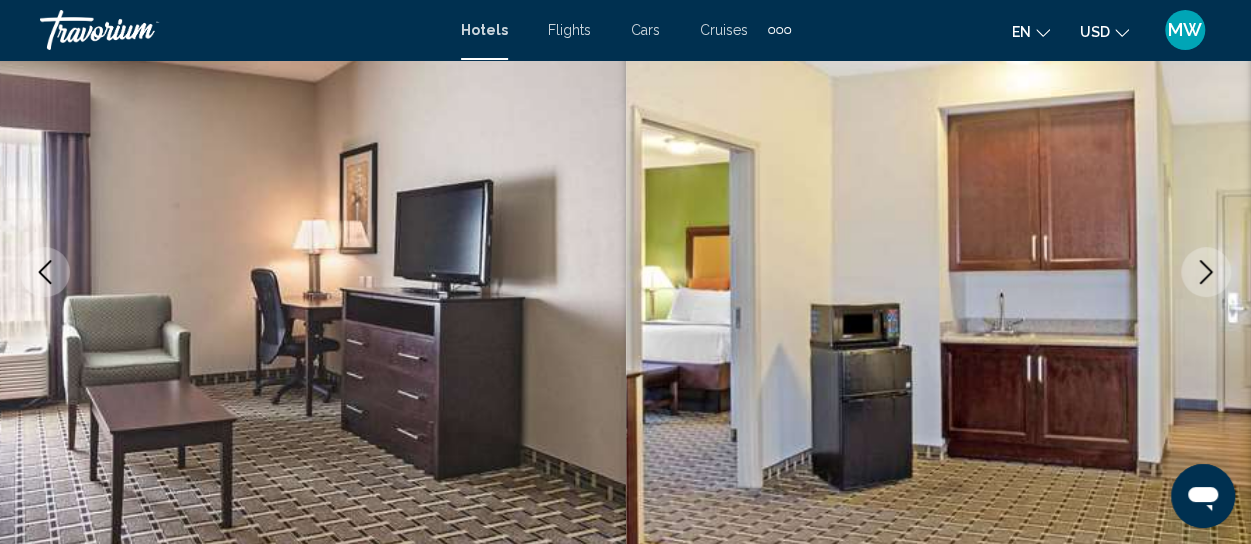click 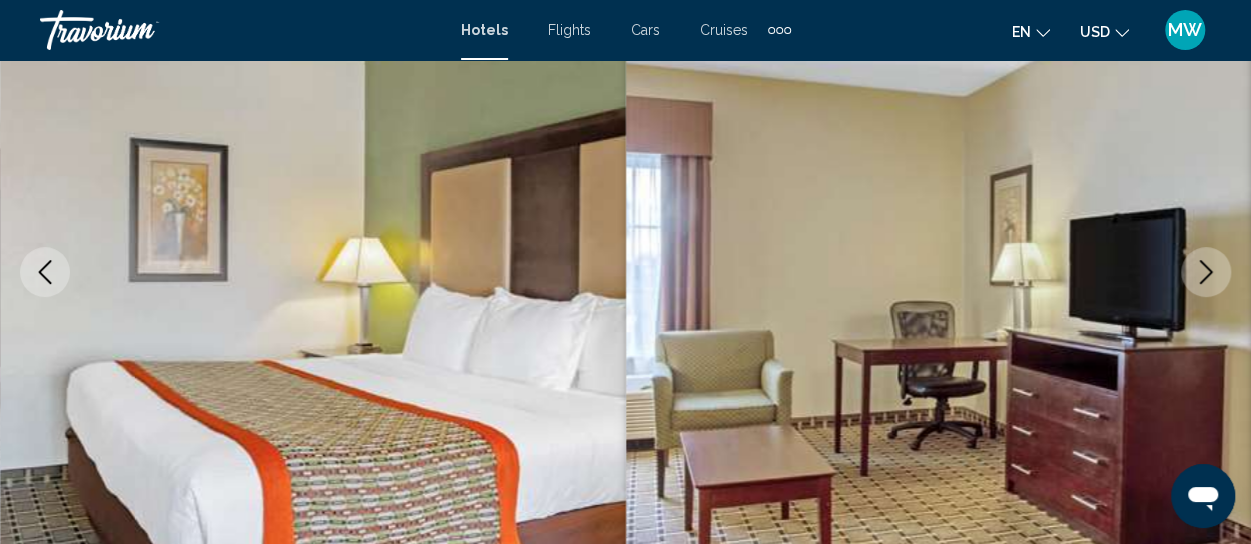 click 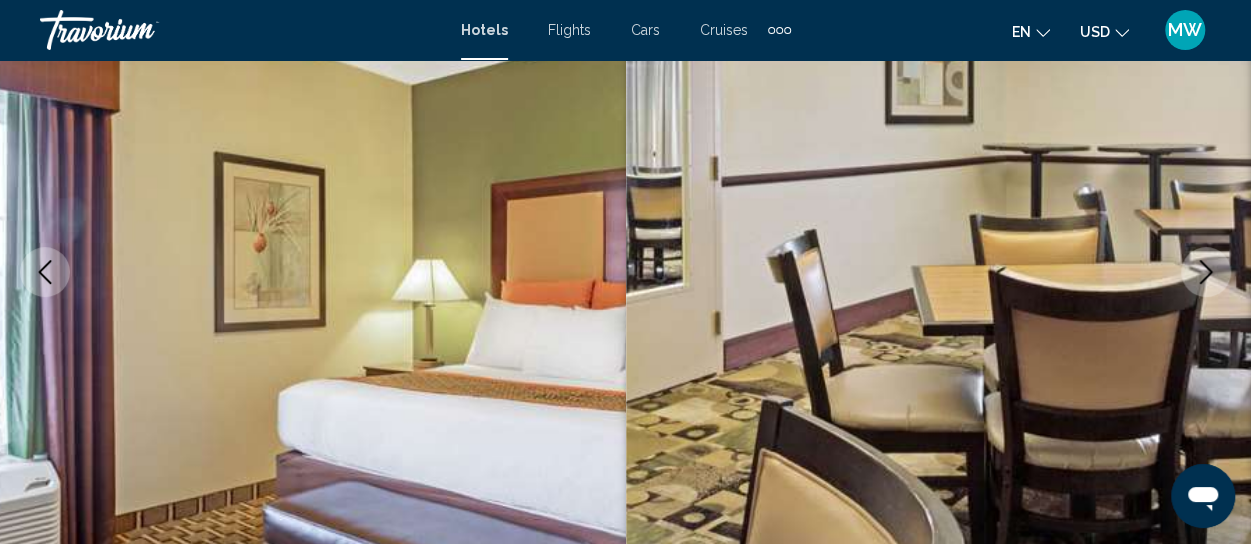 click 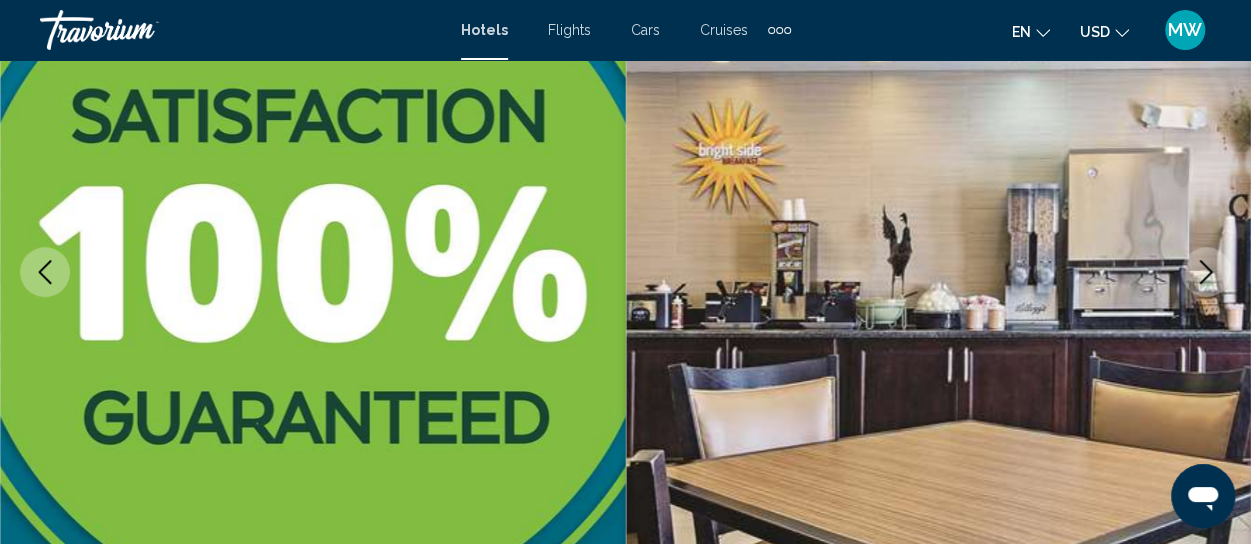 click 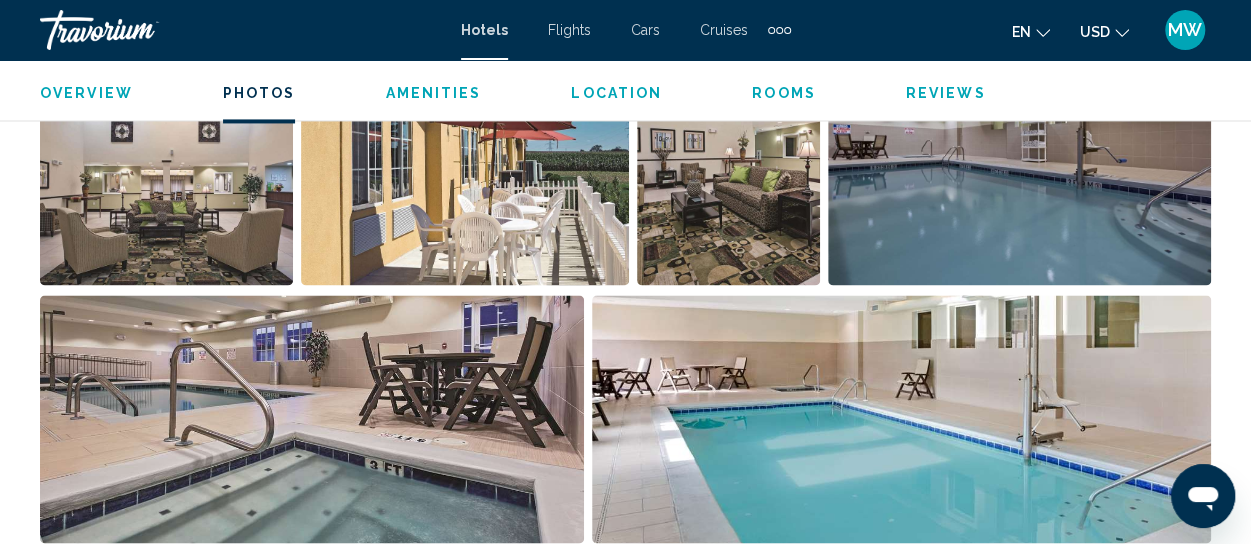 scroll, scrollTop: 1363, scrollLeft: 0, axis: vertical 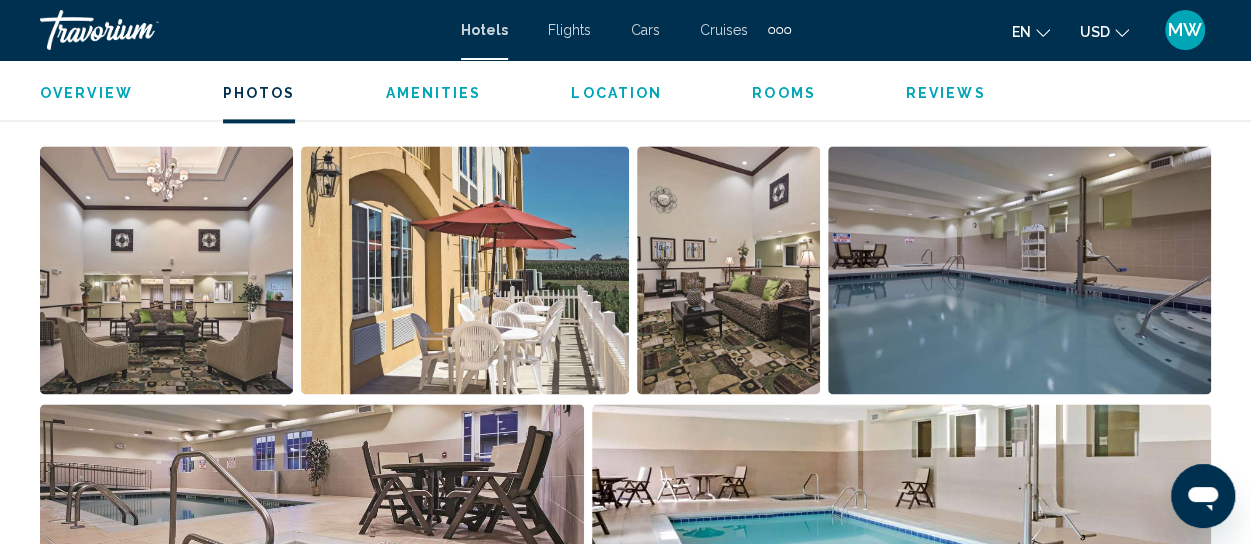 click at bounding box center (166, 270) 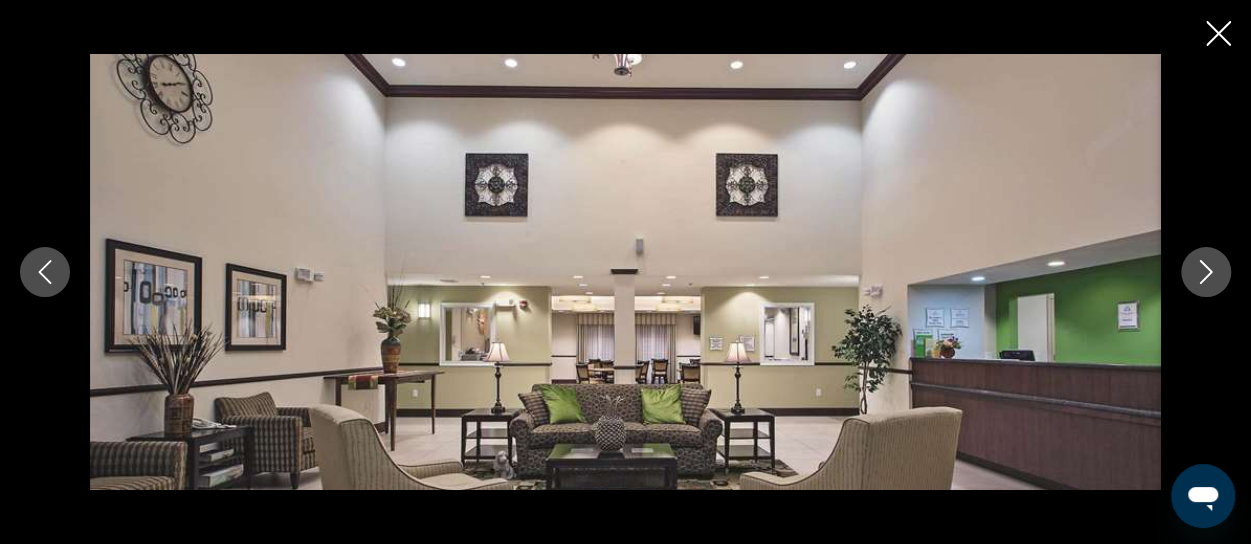 click 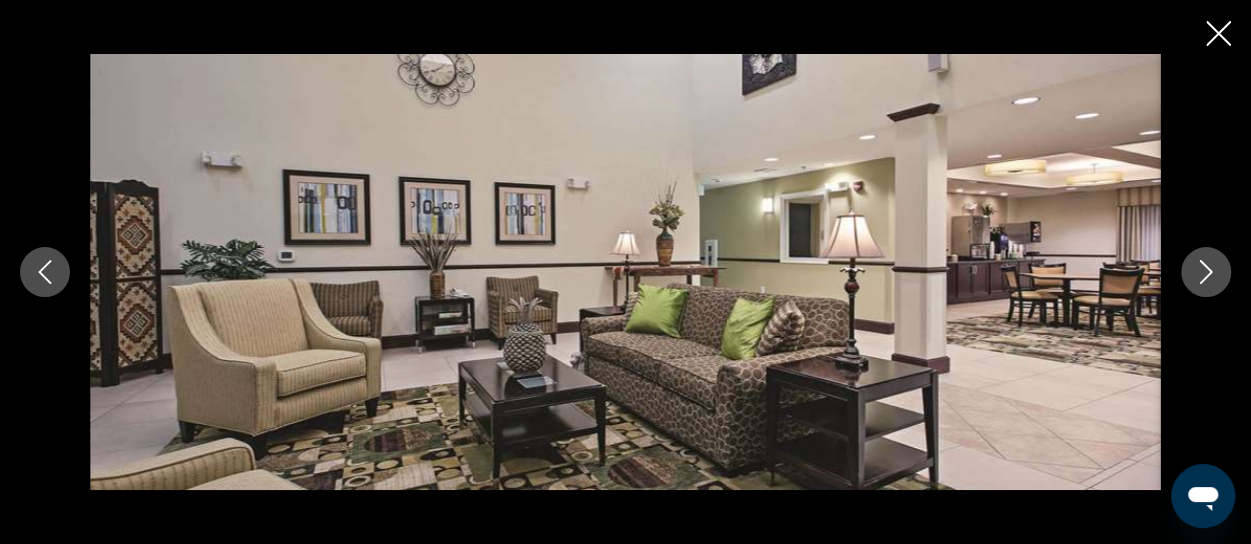 click at bounding box center [1206, 272] 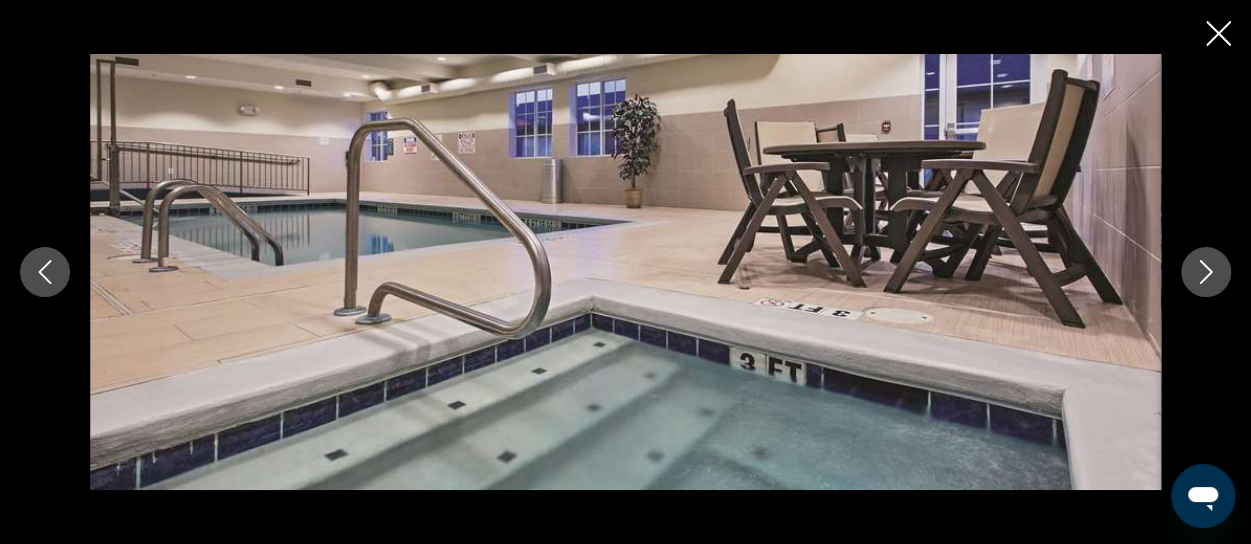 click 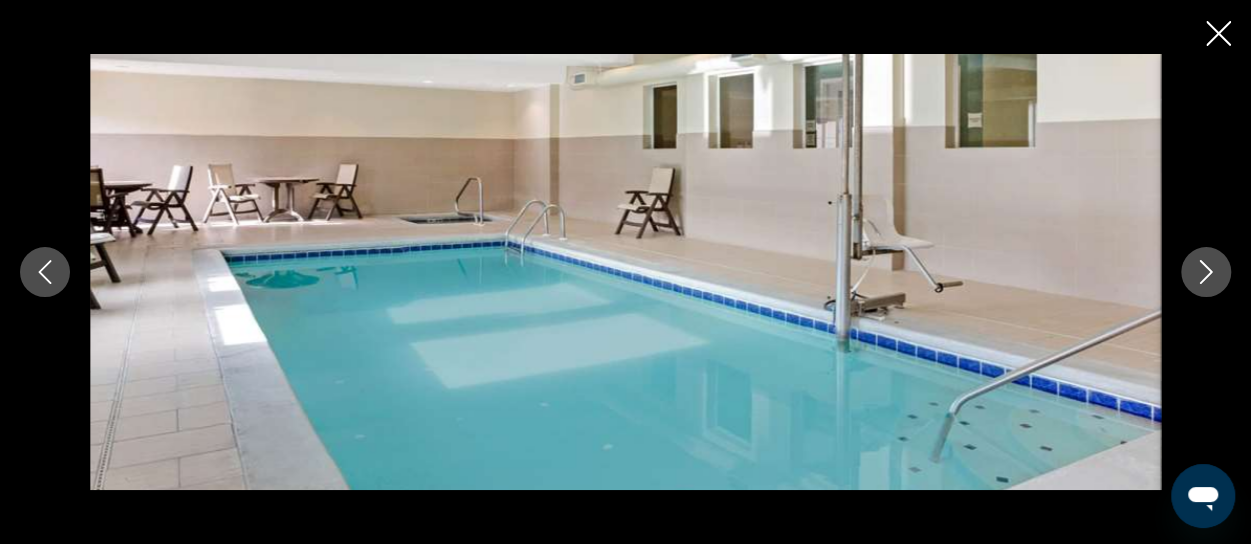 click 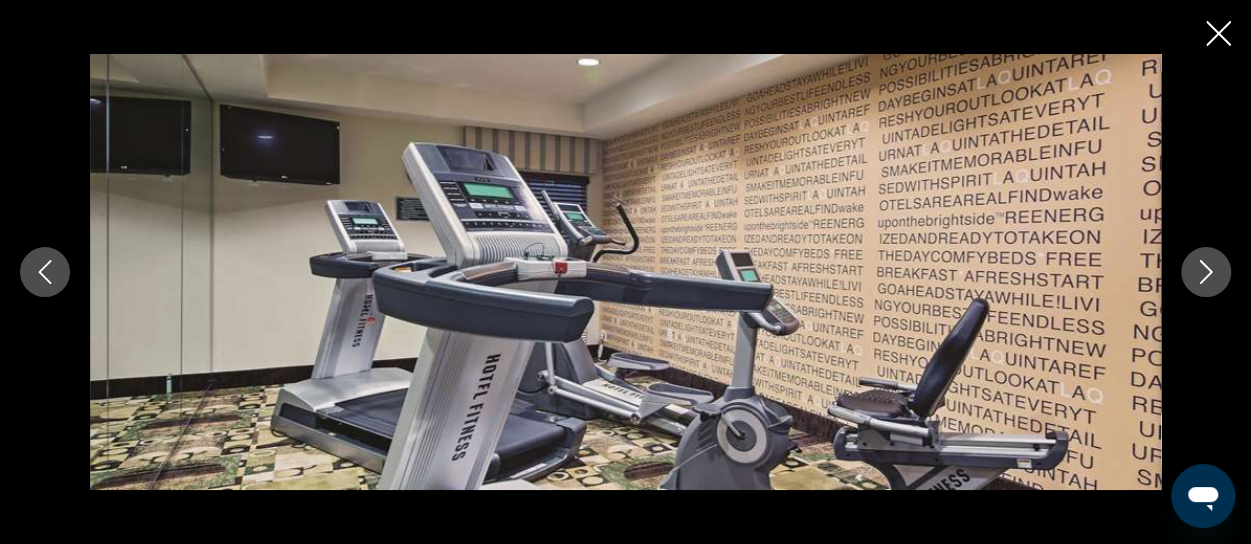 click 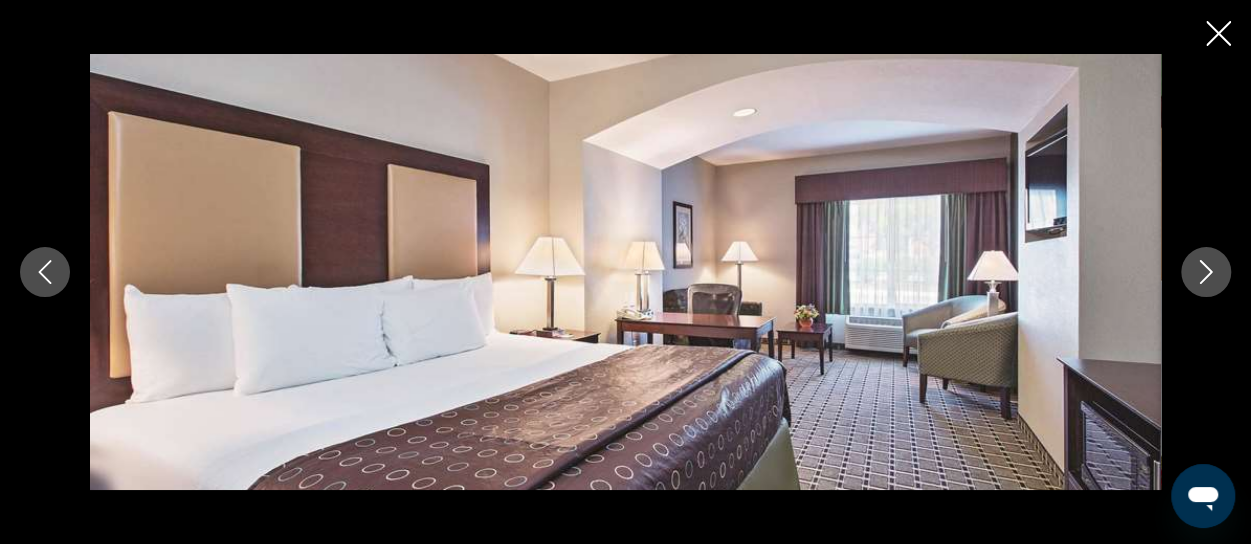 click 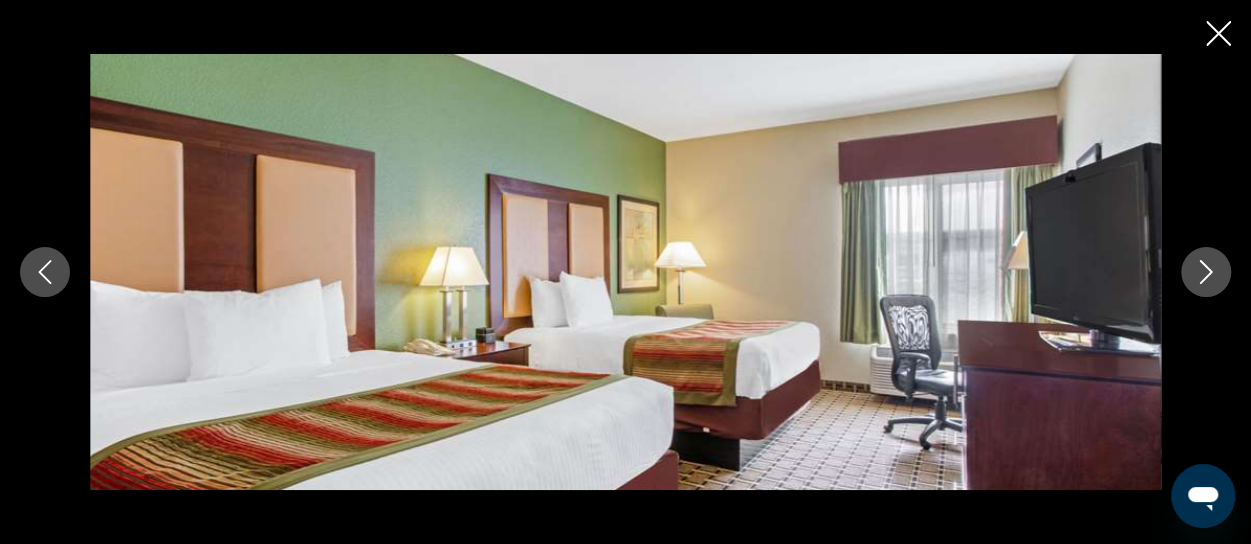 click 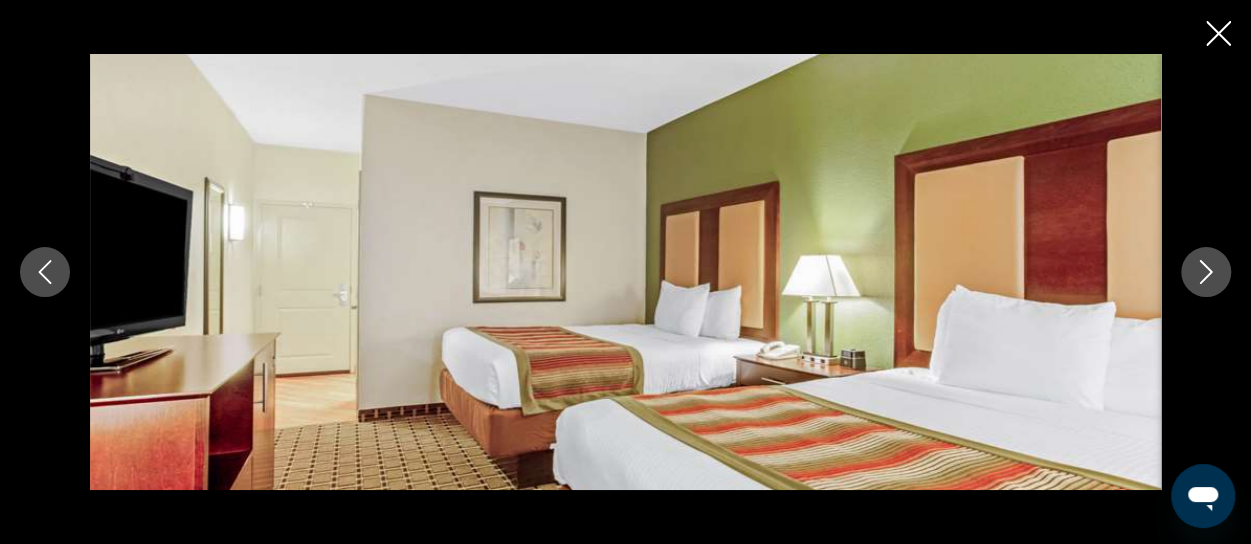 click 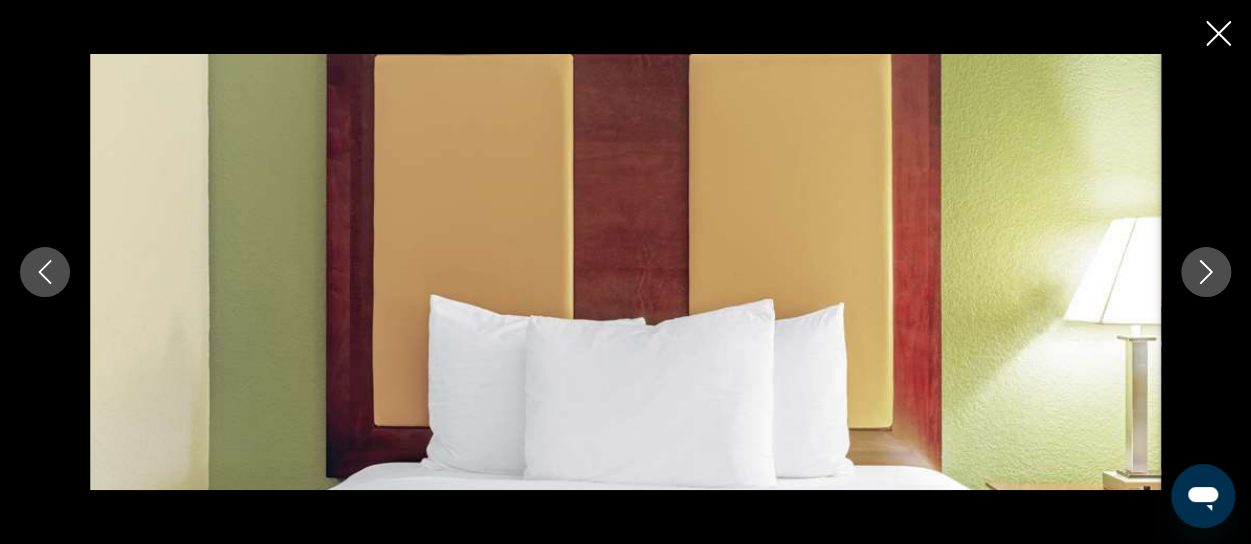 click 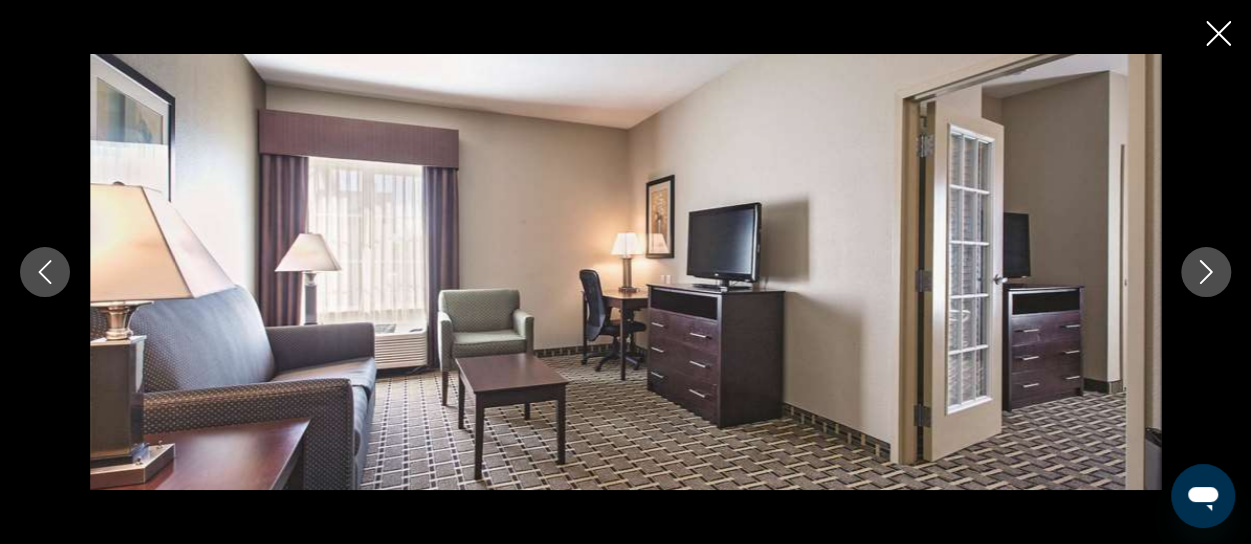 click 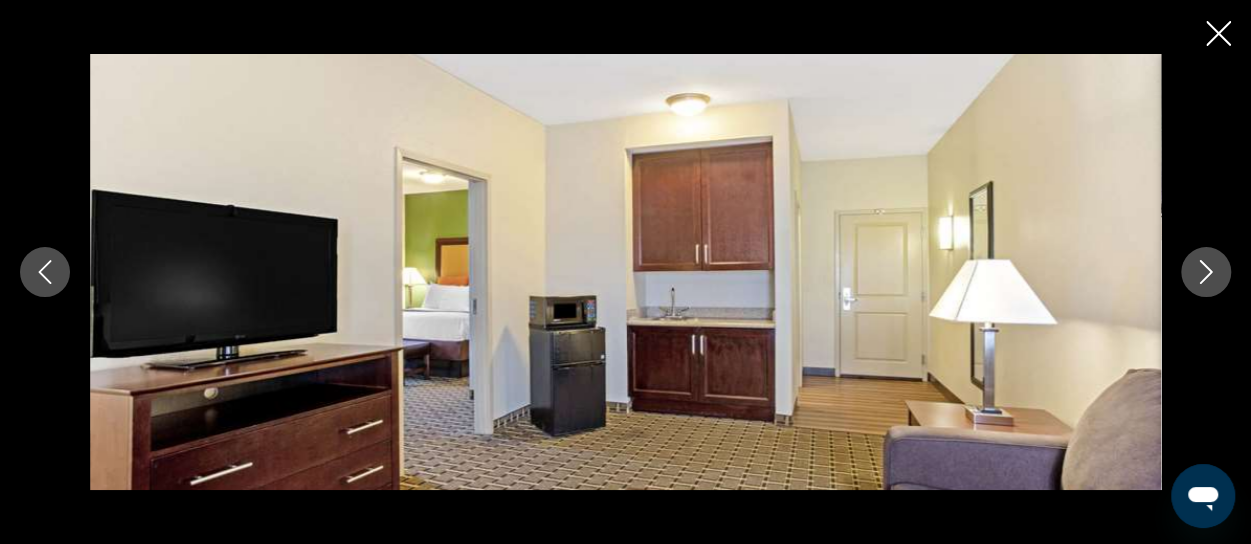 click 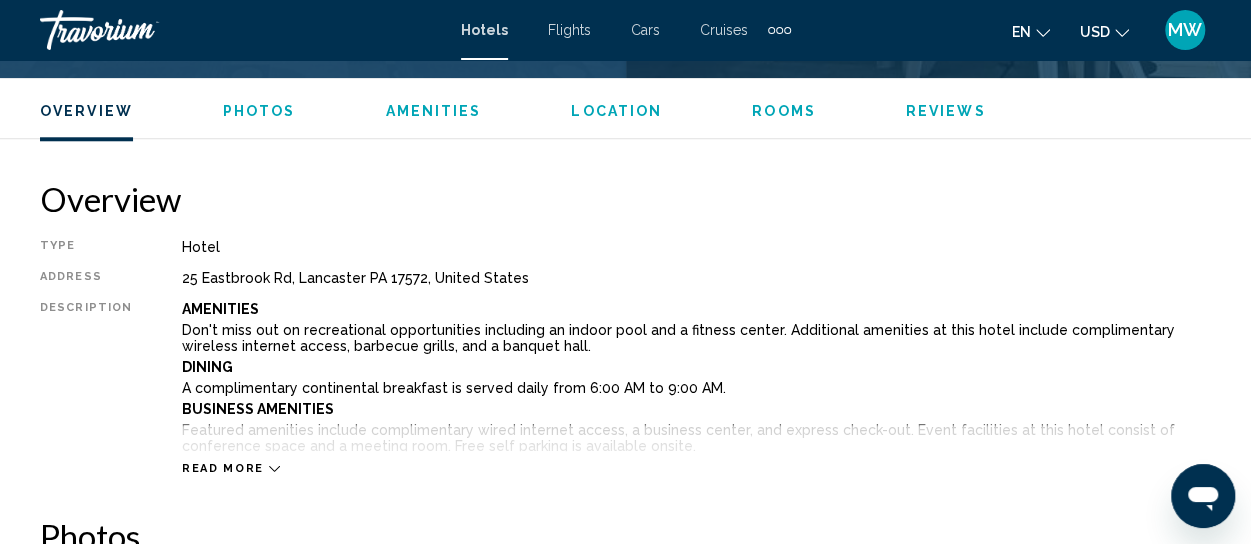 scroll, scrollTop: 963, scrollLeft: 0, axis: vertical 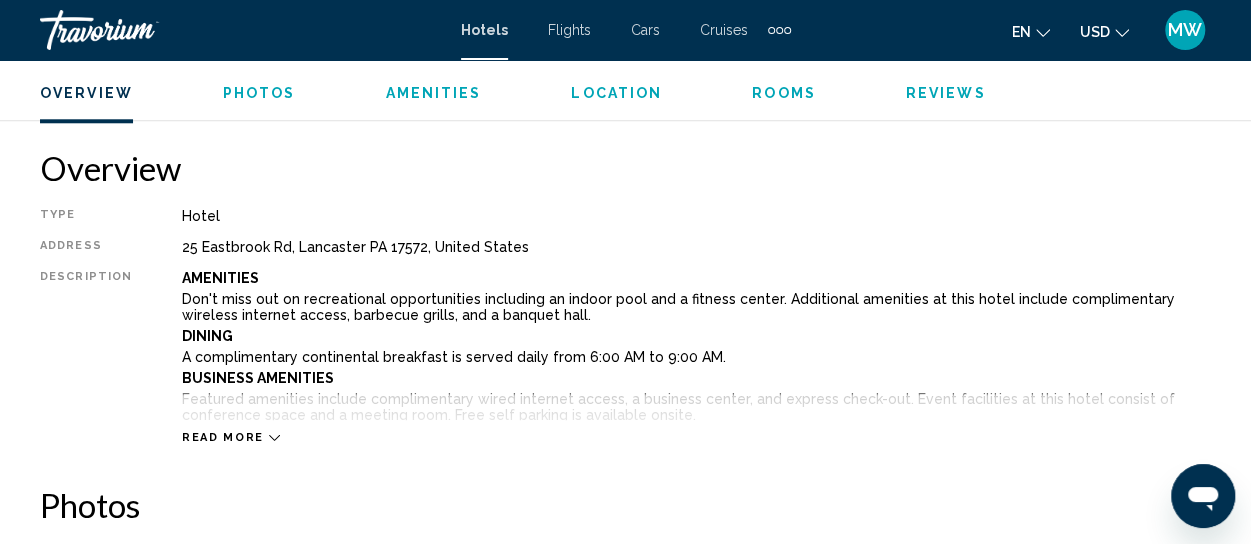 click on "Read more" at bounding box center [231, 437] 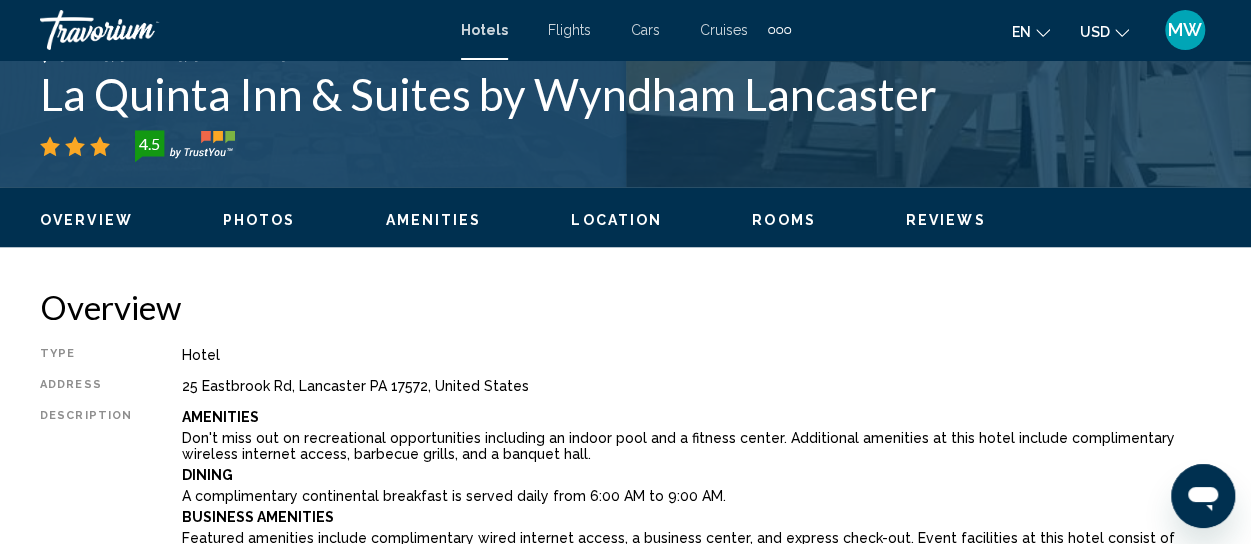 scroll, scrollTop: 863, scrollLeft: 0, axis: vertical 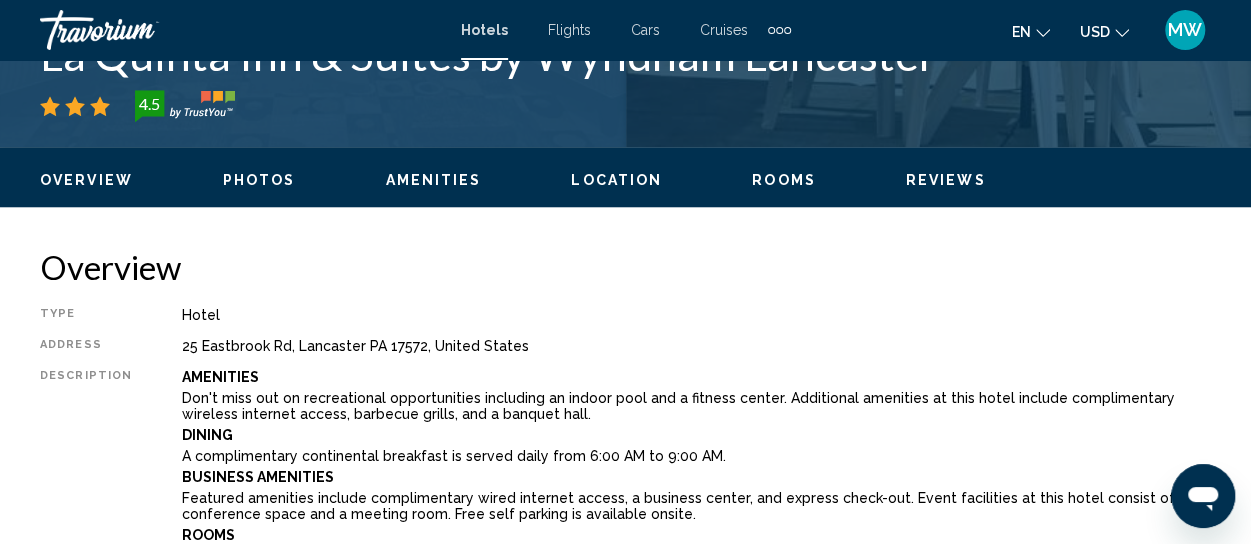 click on "Rooms" at bounding box center [784, 180] 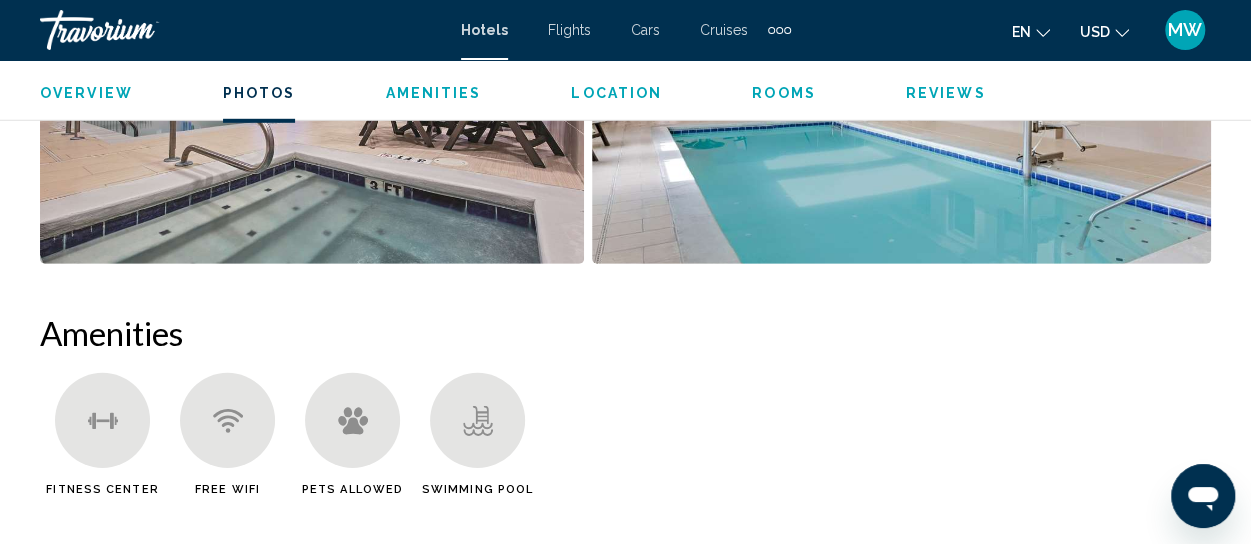 scroll, scrollTop: 2788, scrollLeft: 0, axis: vertical 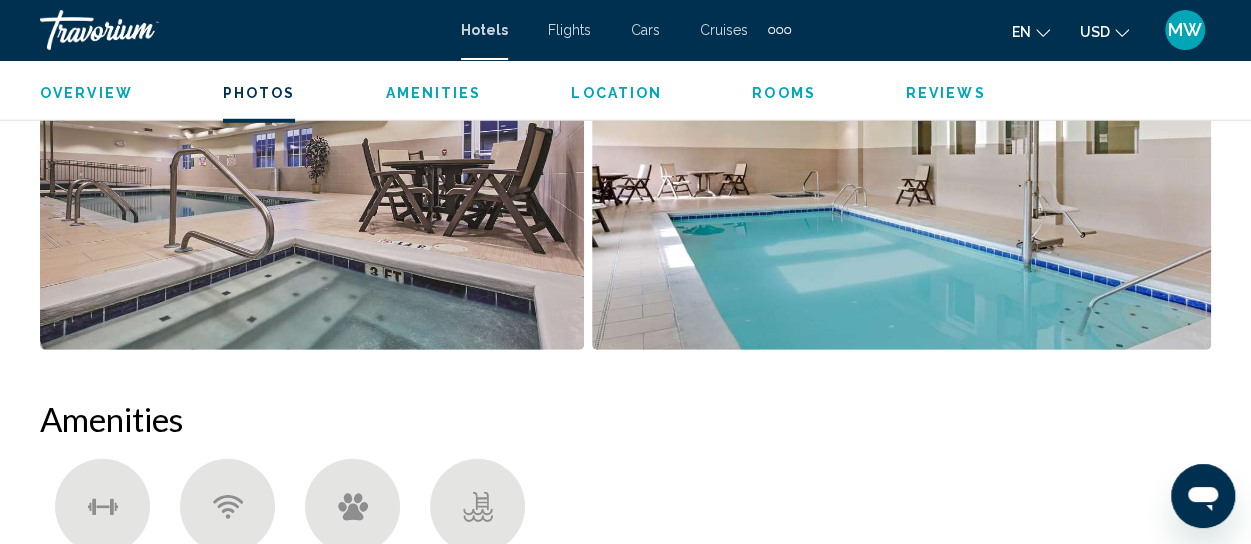 click on "Location" at bounding box center [616, 93] 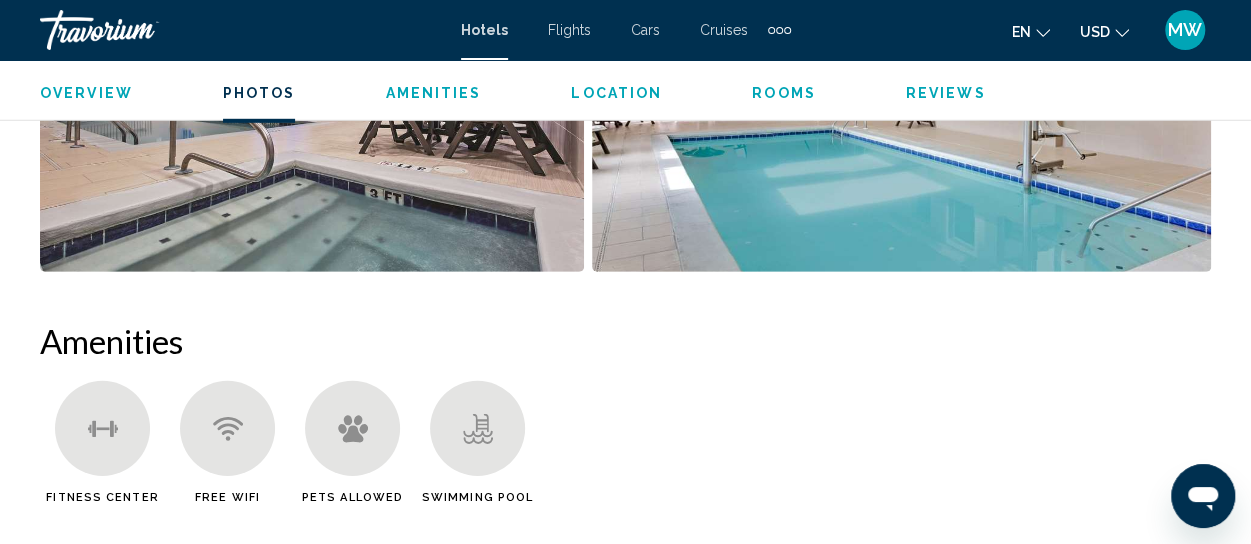 click on "Location" at bounding box center [616, 93] 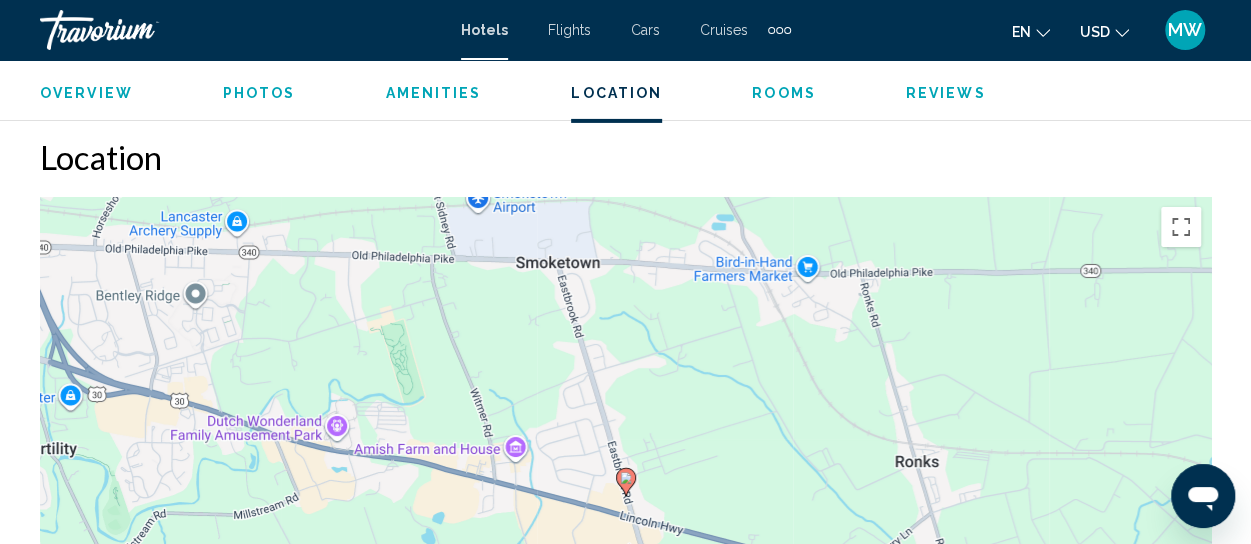 scroll, scrollTop: 3288, scrollLeft: 0, axis: vertical 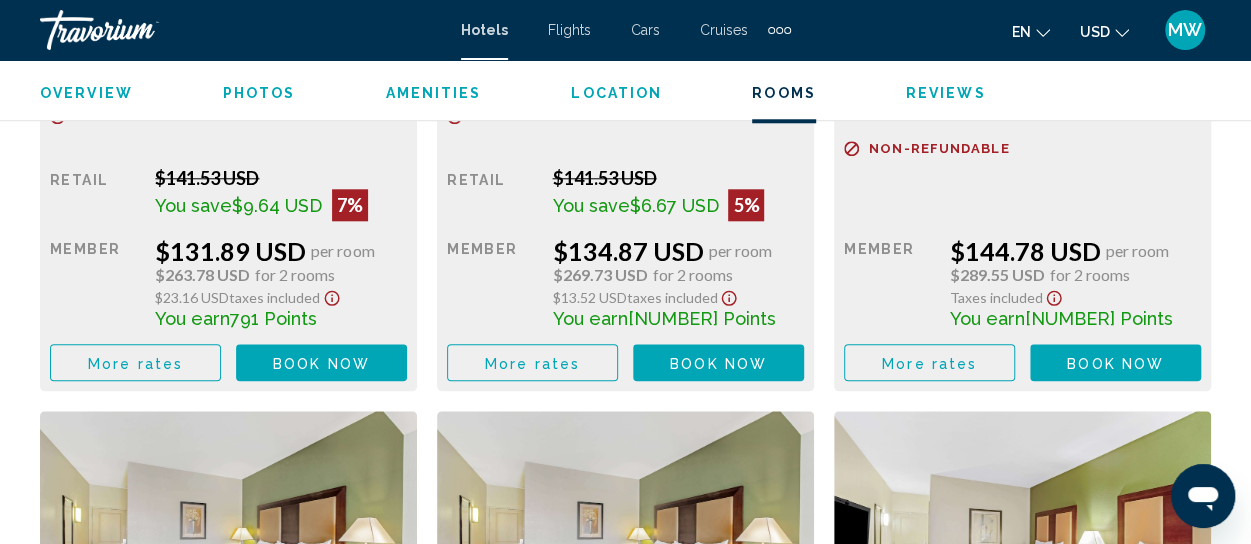 click on "Book now" at bounding box center [321, 363] 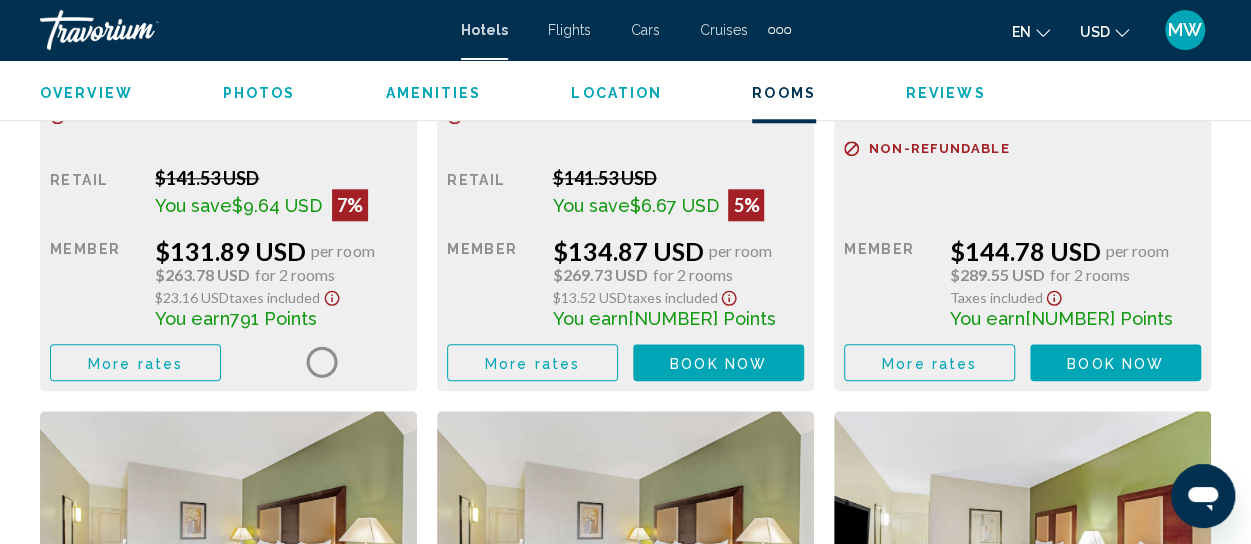 click at bounding box center [321, 362] 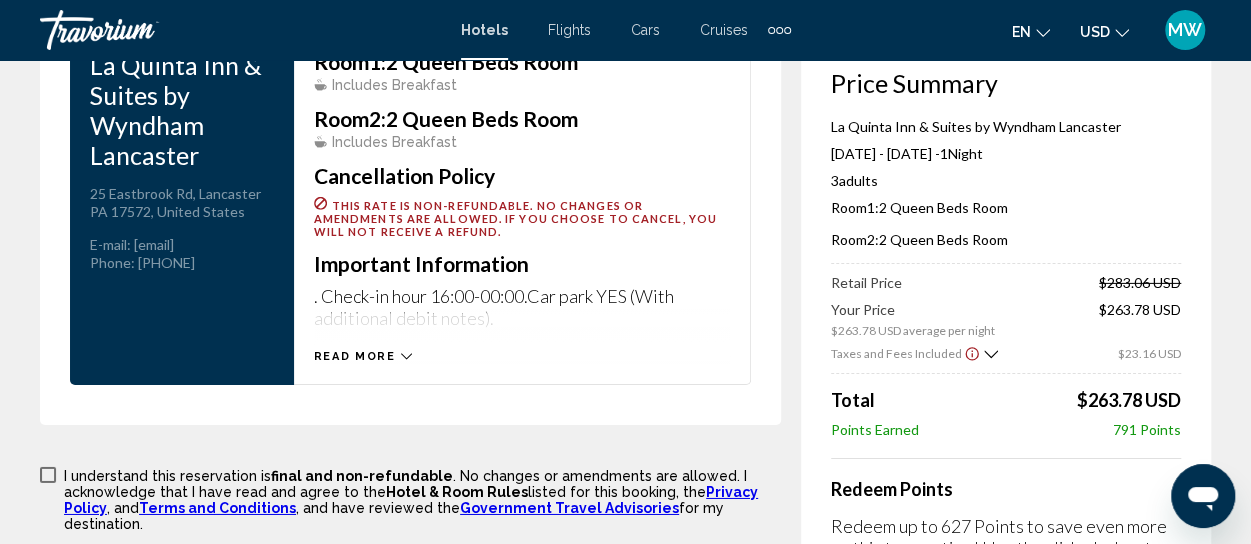 scroll, scrollTop: 3068, scrollLeft: 0, axis: vertical 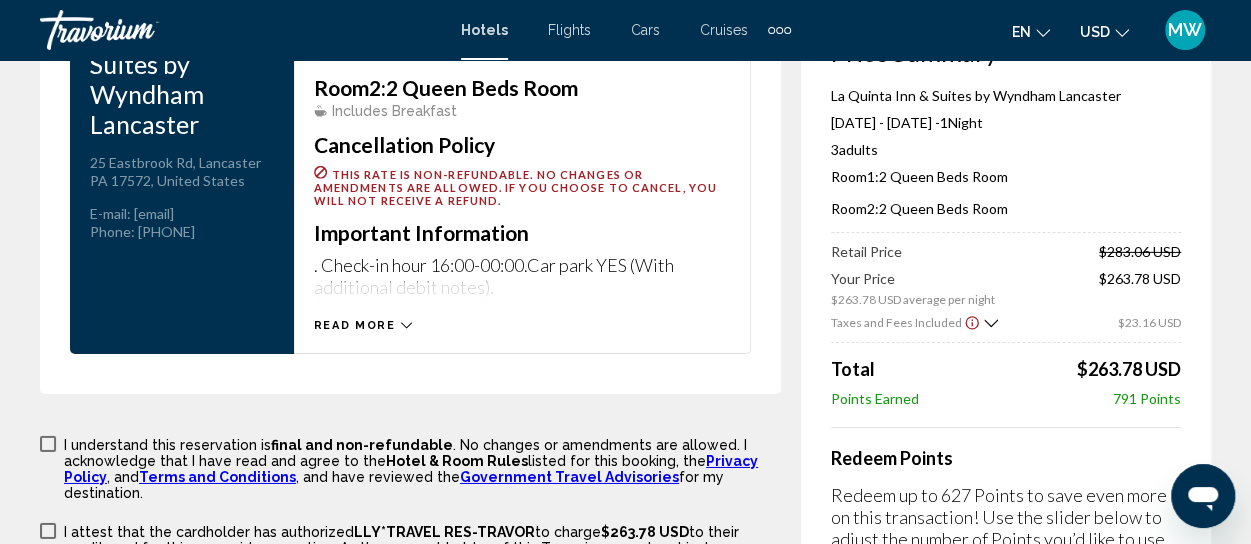 click 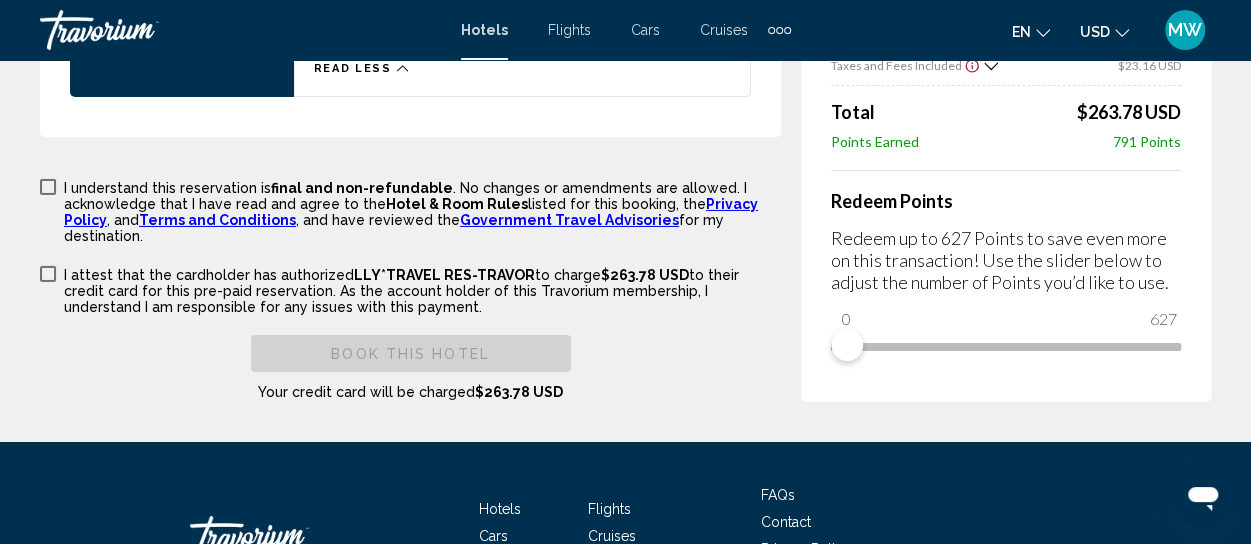 scroll, scrollTop: 3368, scrollLeft: 0, axis: vertical 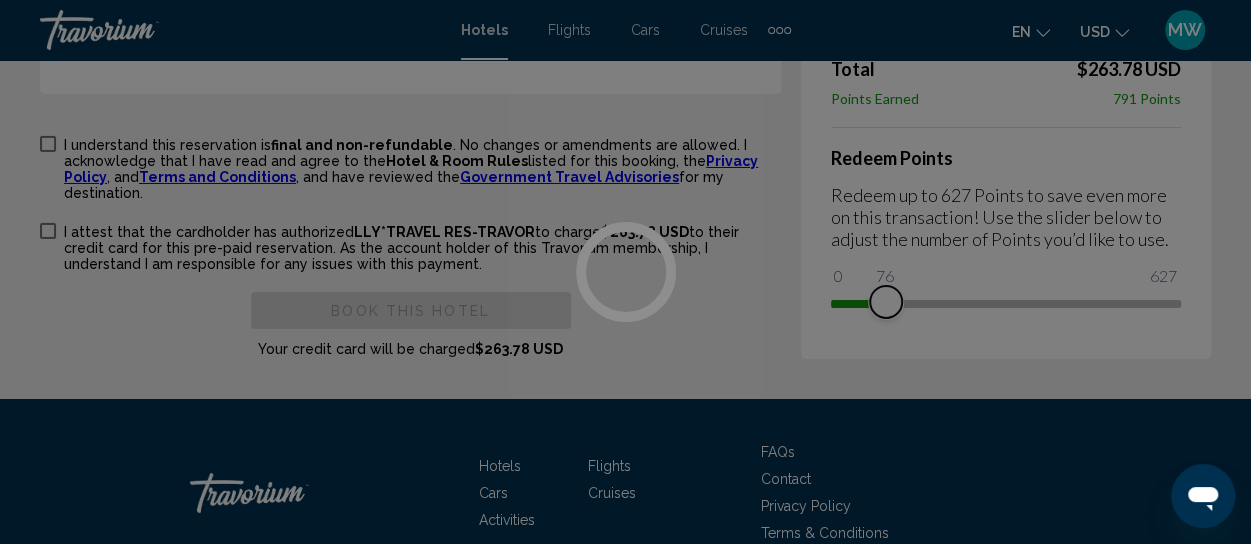 drag, startPoint x: 852, startPoint y: 303, endPoint x: 905, endPoint y: 297, distance: 53.338543 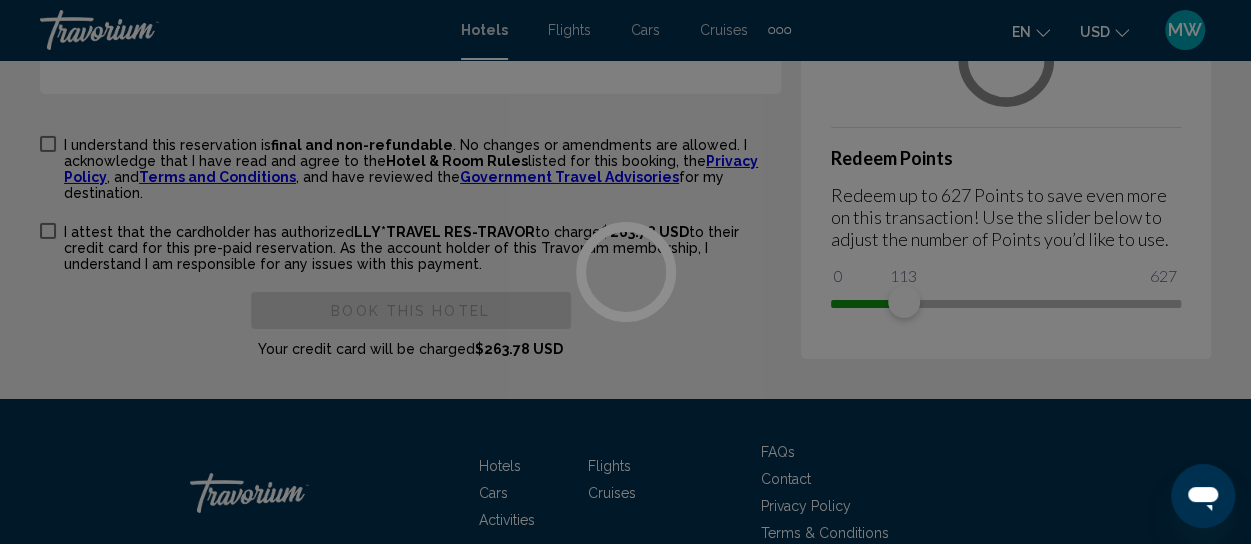 click at bounding box center [625, 272] 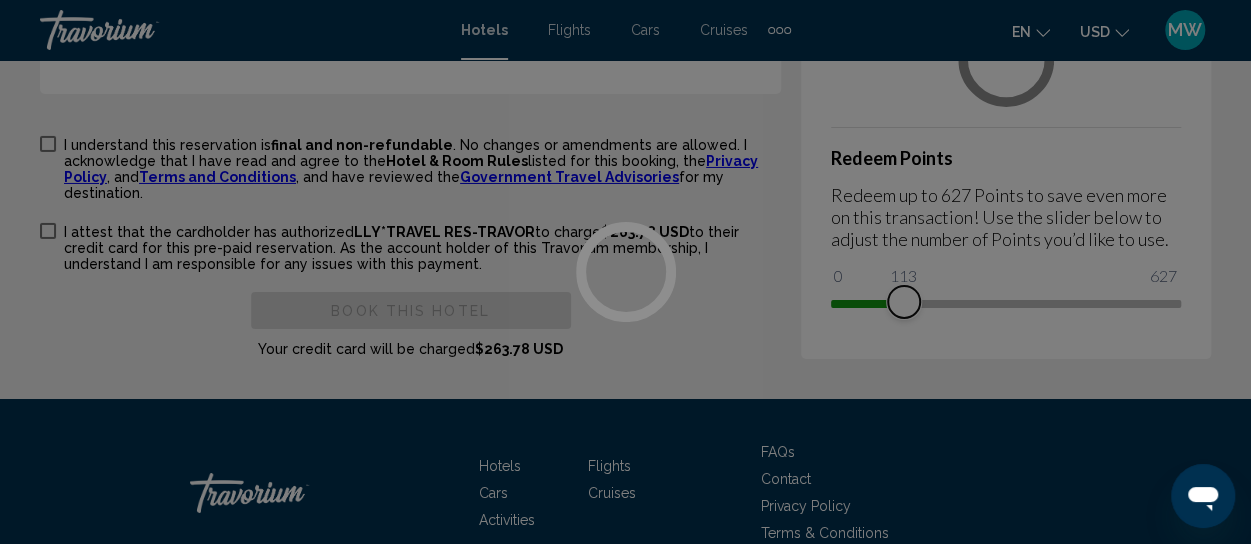 click on "0 627 113" at bounding box center [1006, 302] 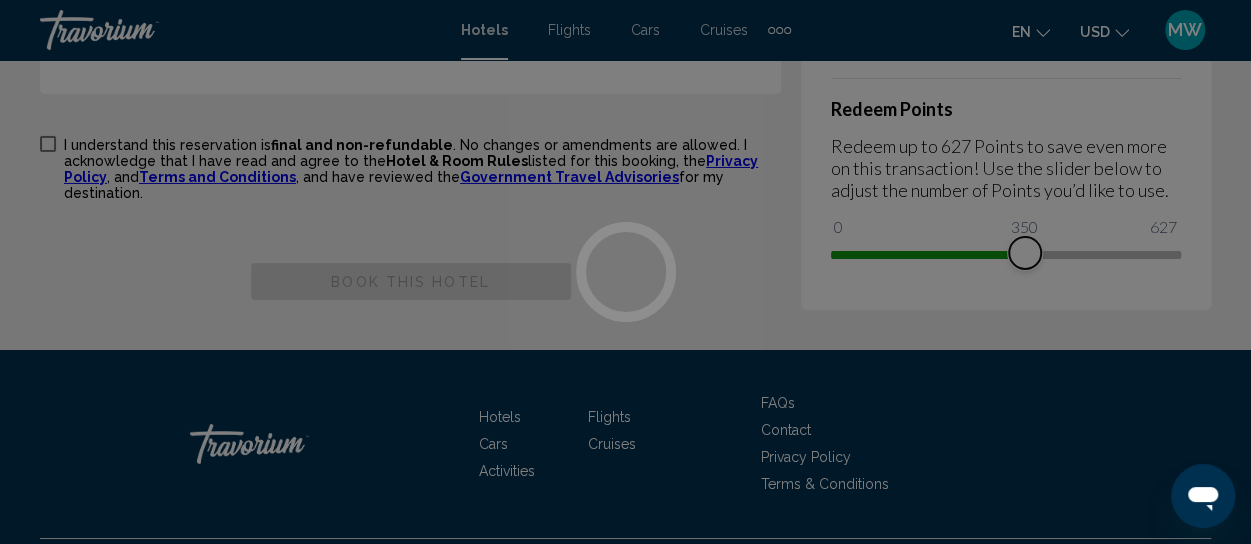 drag, startPoint x: 964, startPoint y: 301, endPoint x: 1050, endPoint y: 295, distance: 86.209045 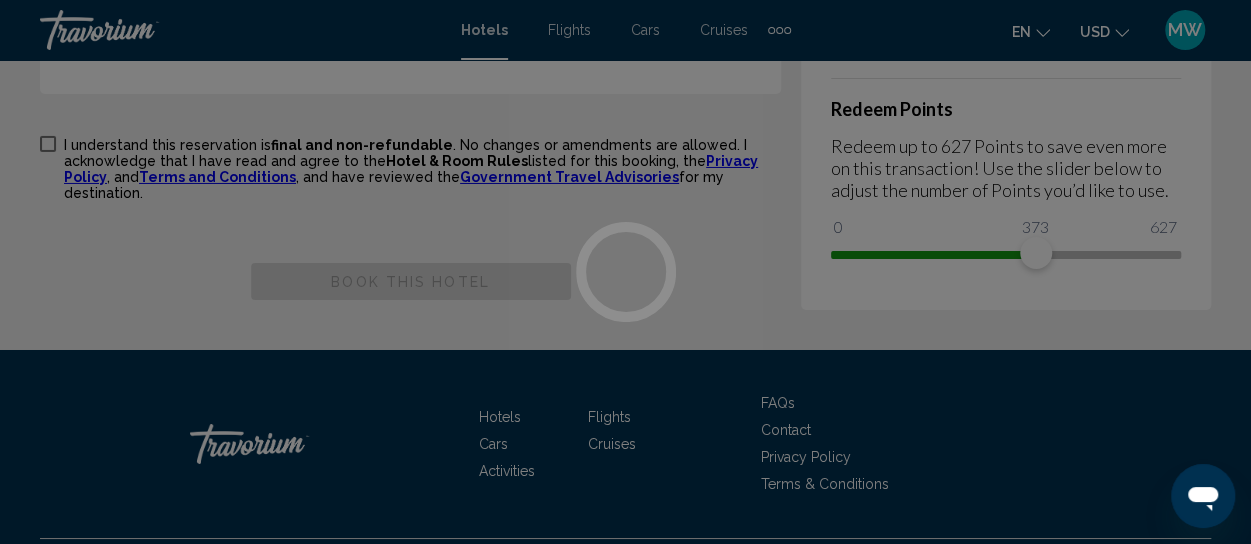 click at bounding box center [625, 272] 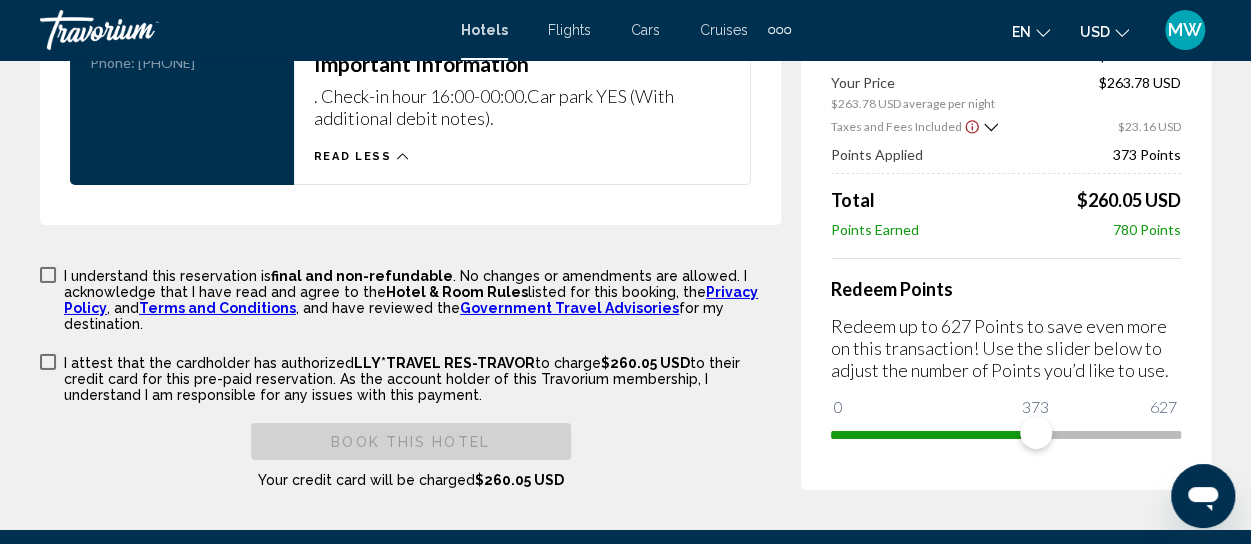 scroll, scrollTop: 3268, scrollLeft: 0, axis: vertical 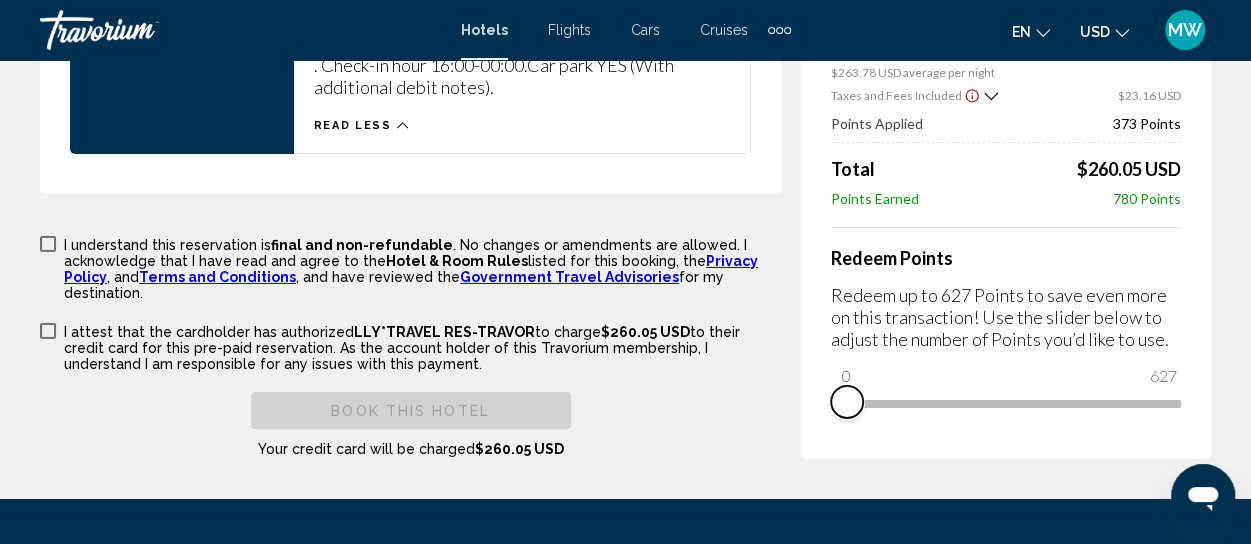 drag, startPoint x: 1032, startPoint y: 403, endPoint x: 843, endPoint y: 448, distance: 194.2833 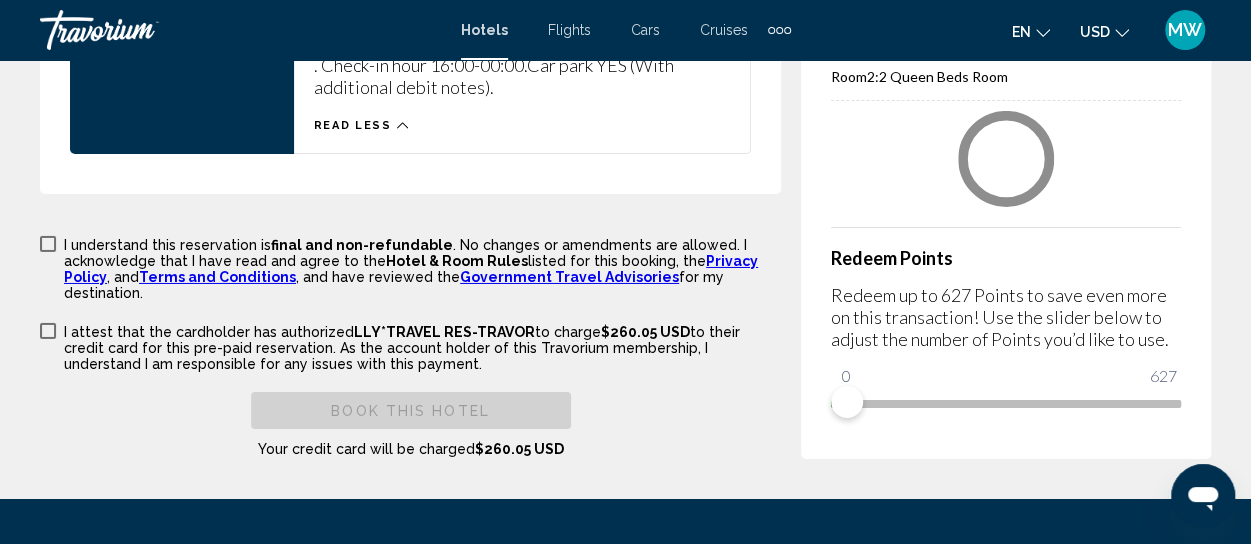 click on "Price Summary La Quinta Inn & Suites by Wyndham Lancaster  Sep 10, 2025 - Sep 11, 2025 -  1  Night Nights 3  Adult Adults , 0  Child Children  ( ages   )  Room  1:  2 Queen Beds Room  Room  2:  2 Queen Beds Room  Redeem  Points Redeem up to 627  Points to save even more on this transaction! Use the slider below to adjust the number of Points you’d like to use. 0 627 0" at bounding box center (1006, 162) 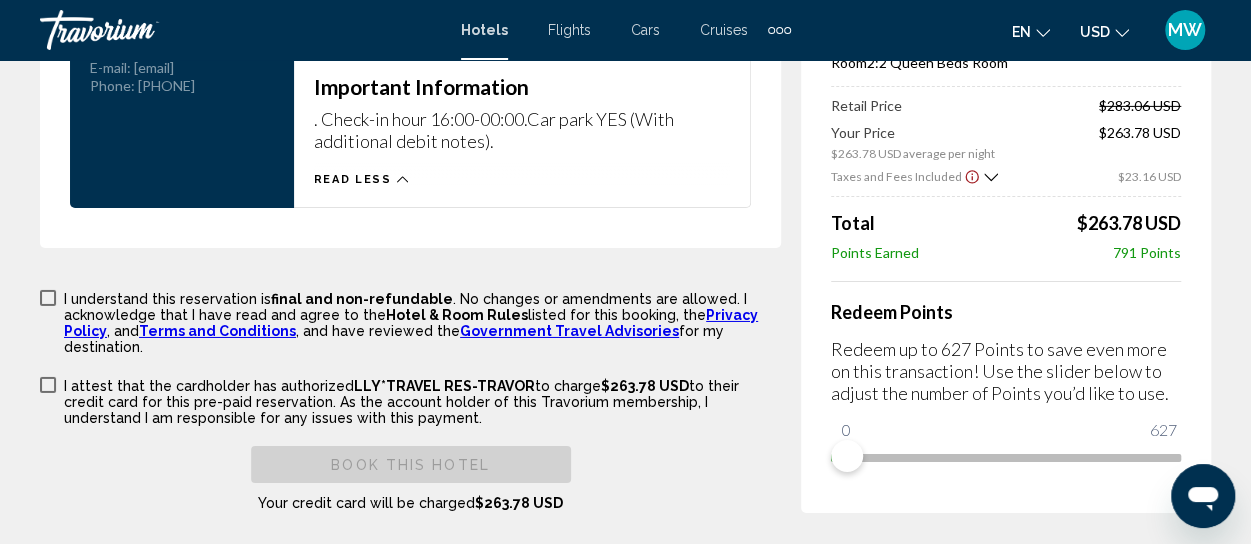 scroll, scrollTop: 3168, scrollLeft: 0, axis: vertical 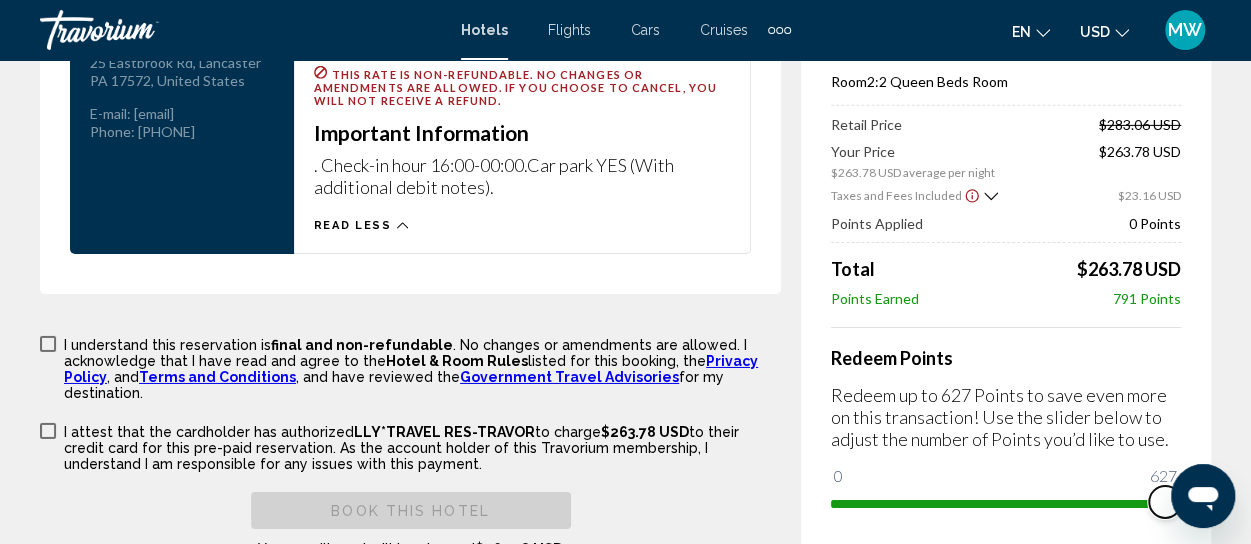 drag, startPoint x: 2012, startPoint y: 961, endPoint x: 1202, endPoint y: 469, distance: 947.71515 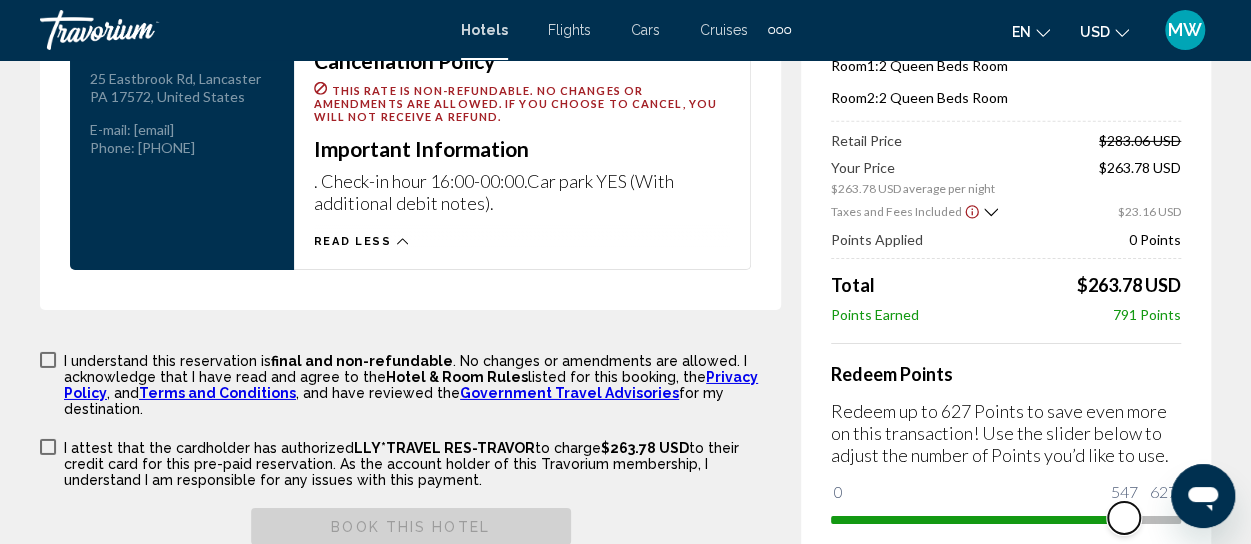 scroll, scrollTop: 3268, scrollLeft: 0, axis: vertical 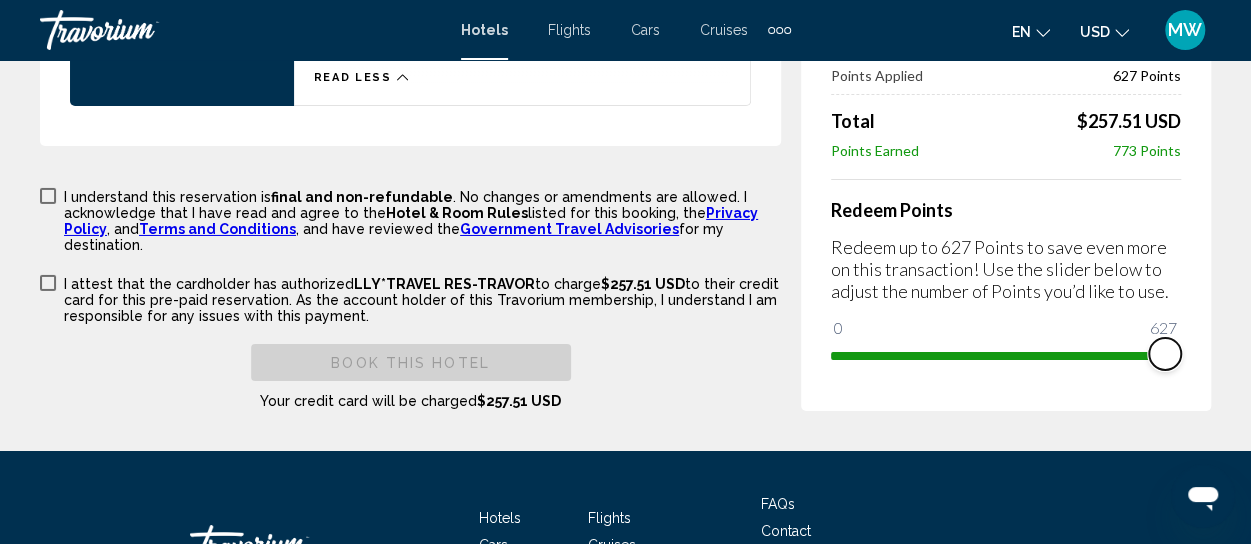 drag, startPoint x: 1152, startPoint y: 356, endPoint x: 1102, endPoint y: 375, distance: 53.488316 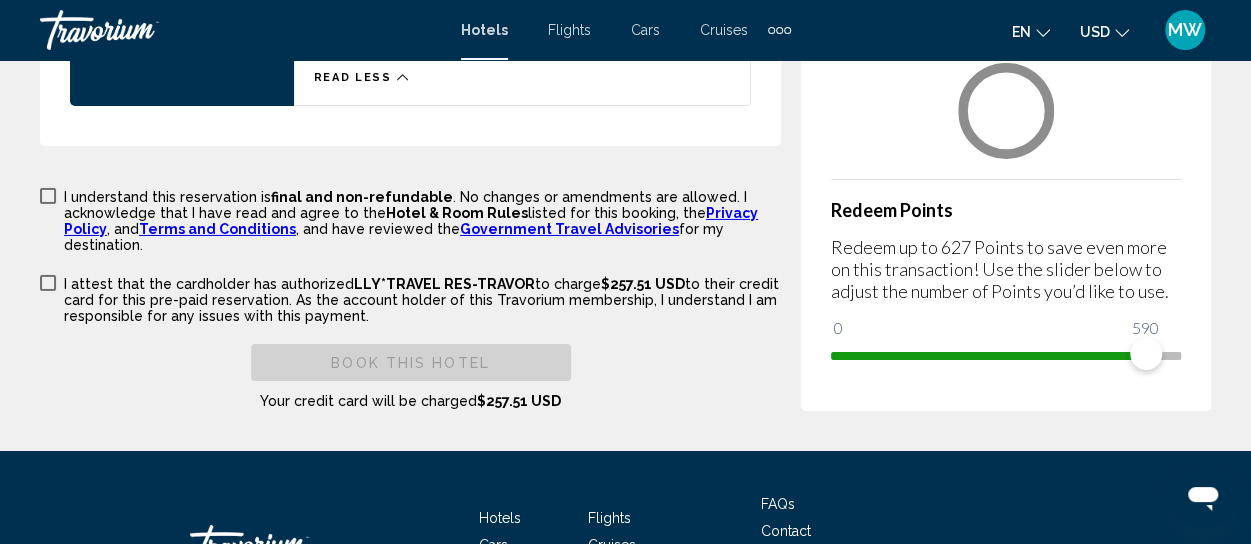 drag, startPoint x: 1102, startPoint y: 375, endPoint x: 832, endPoint y: 353, distance: 270.8948 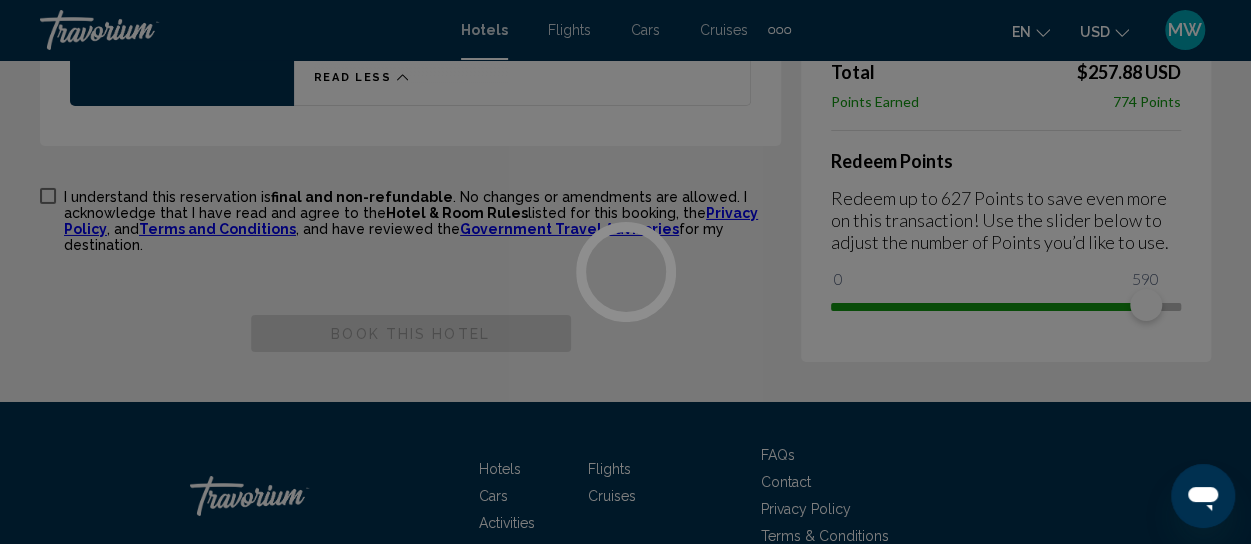 click on "Skip to main content Hotels Flights Cars Cruises Activities Hotels Flights Cars Cruises Activities en
English Español Français Italiano Português русский USD
USD ($) MXN (Mex$) CAD (Can$) GBP (£) EUR (€) AUD (A$) NZD (NZ$) CNY (CN¥) MW Login Hotel Booking Price Summary La Quinta Inn & Suites by Wyndham Lancaster  Sep 10, 2025 - Sep 11, 2025 -  1  Night Nights 3  Adult Adults , 0  Child Children  ( ages   )  Room  1:  2 Queen Beds Room  Room  2:  2 Queen Beds Room  Retail Price  $283.06 USD   Your Price  $263.78 USD average per night  $263.78 USD  Taxes and Fees Included
$23.16 USD   Points Applied 590  Points Total  $257.88 USD   Points Earned  774  Points  Redeem  Points Redeem up to 627  Points to save even more on this transaction! Use the slider below to adjust the number of Points you’d like to use. 0 627 590" at bounding box center (625, -3044) 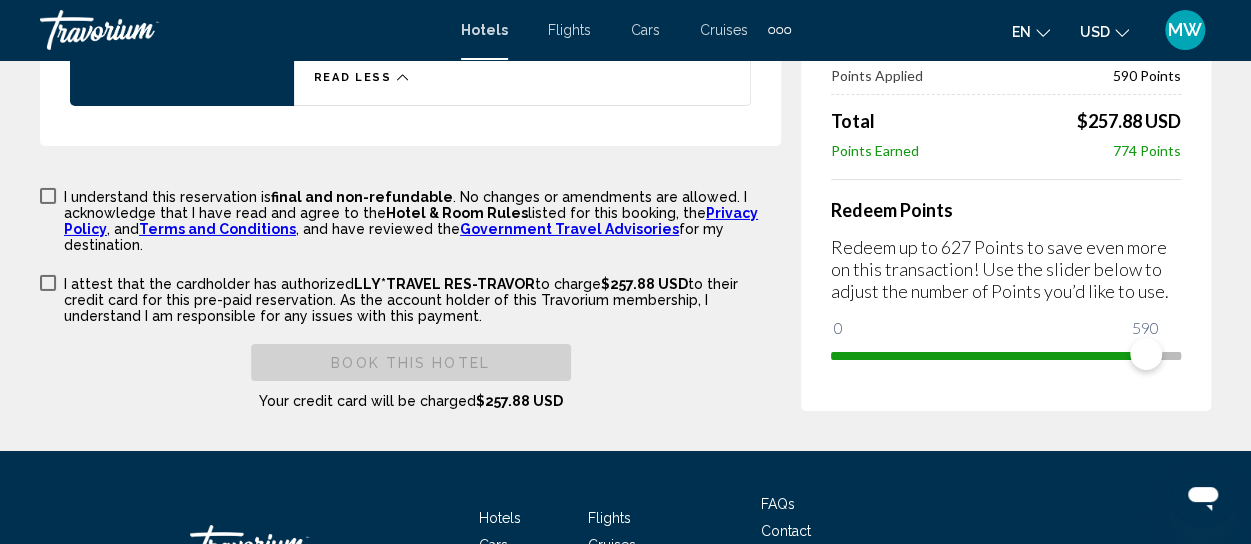 click on "Price Summary La Quinta Inn & Suites by Wyndham Lancaster  Sep 10, 2025 - Sep 11, 2025 -  1  Night Nights 3  Adult Adults , 0  Child Children  ( ages   )  Room  1:  2 Queen Beds Room  Room  2:  2 Queen Beds Room  Retail Price  $283.06 USD   Your Price  $263.78 USD average per night  $263.78 USD  Taxes and Fees Included
$23.16 USD   Points Applied 590  Points Total  $257.88 USD   Points Earned  774  Points  Redeem  Points Redeem up to 627  Points to save even more on this transaction! Use the slider below to adjust the number of Points you’d like to use. 0 627 590" at bounding box center [1006, 66] 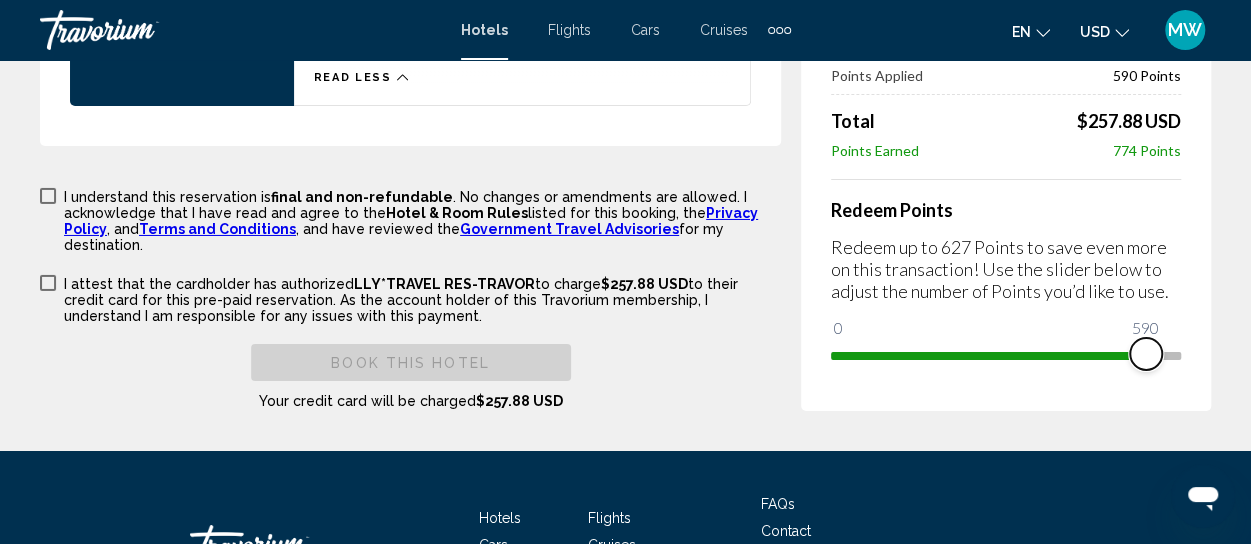 click at bounding box center [1146, 354] 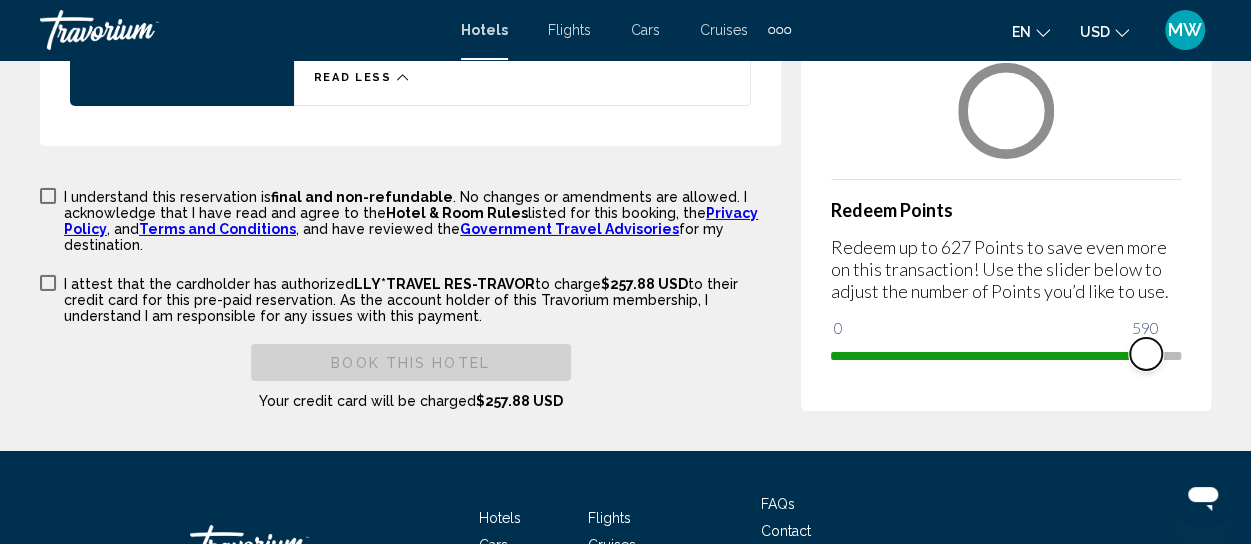drag, startPoint x: 1145, startPoint y: 348, endPoint x: 1122, endPoint y: 357, distance: 24.698177 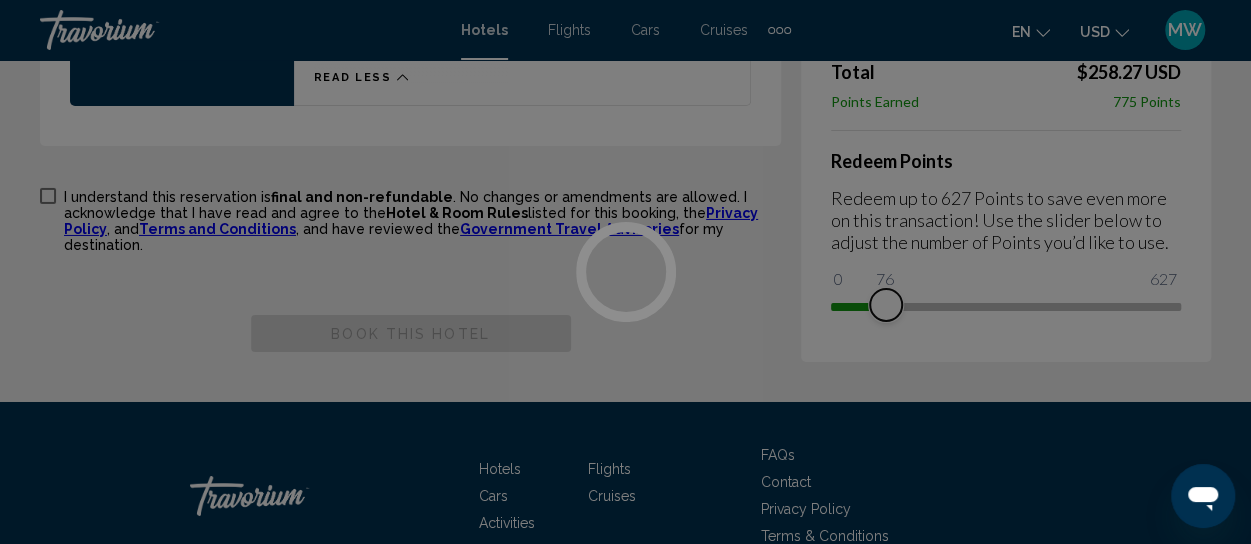 drag, startPoint x: 1086, startPoint y: 370, endPoint x: 884, endPoint y: 363, distance: 202.12125 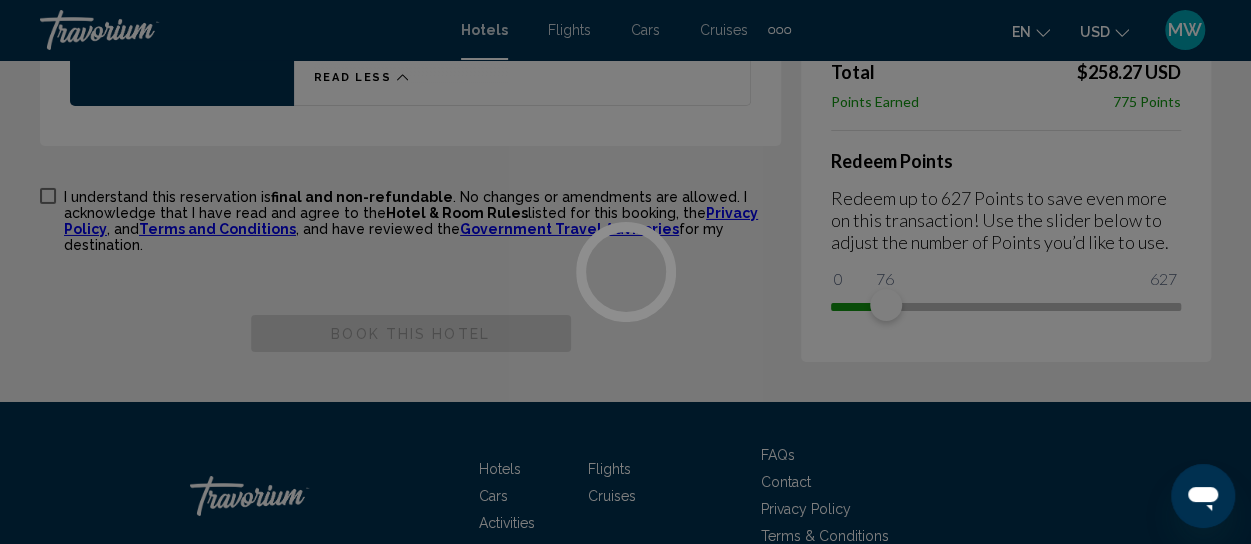 drag, startPoint x: 869, startPoint y: 358, endPoint x: 846, endPoint y: 352, distance: 23.769728 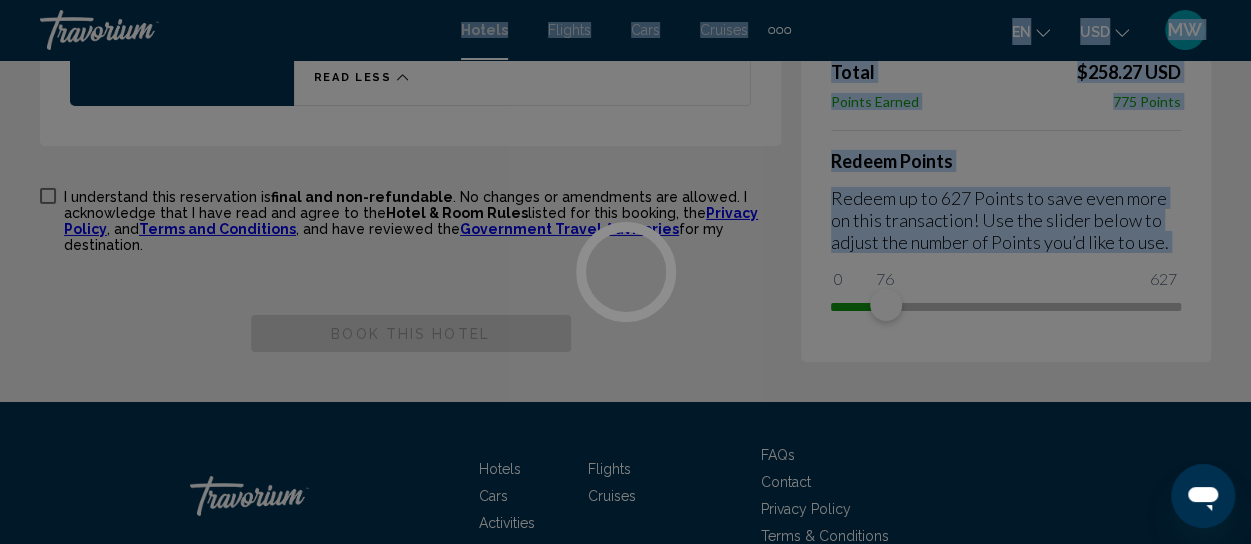 click on "Skip to main content Hotels Flights Cars Cruises Activities Hotels Flights Cars Cruises Activities en
English Español Français Italiano Português русский USD
USD ($) MXN (Mex$) CAD (Can$) GBP (£) EUR (€) AUD (A$) NZD (NZ$) CNY (CN¥) MW Login Hotel Booking Price Summary La Quinta Inn & Suites by Wyndham Lancaster  Sep 10, 2025 - Sep 11, 2025 -  1  Night Nights 3  Adult Adults , 0  Child Children  ( ages   )  Room  1:  2 Queen Beds Room  Room  2:  2 Queen Beds Room  Retail Price  $283.06 USD   Your Price  $263.78 USD average per night  $263.78 USD  Taxes and Fees Included
$23.16 USD   Points Applied 551  Points Total  $258.27 USD   Points Earned  775  Points  Redeem  Points Redeem up to 627  Points to save even more on this transaction! Use the slider below to adjust the number of Points you’d like to use. 0 627 76" at bounding box center [625, -3044] 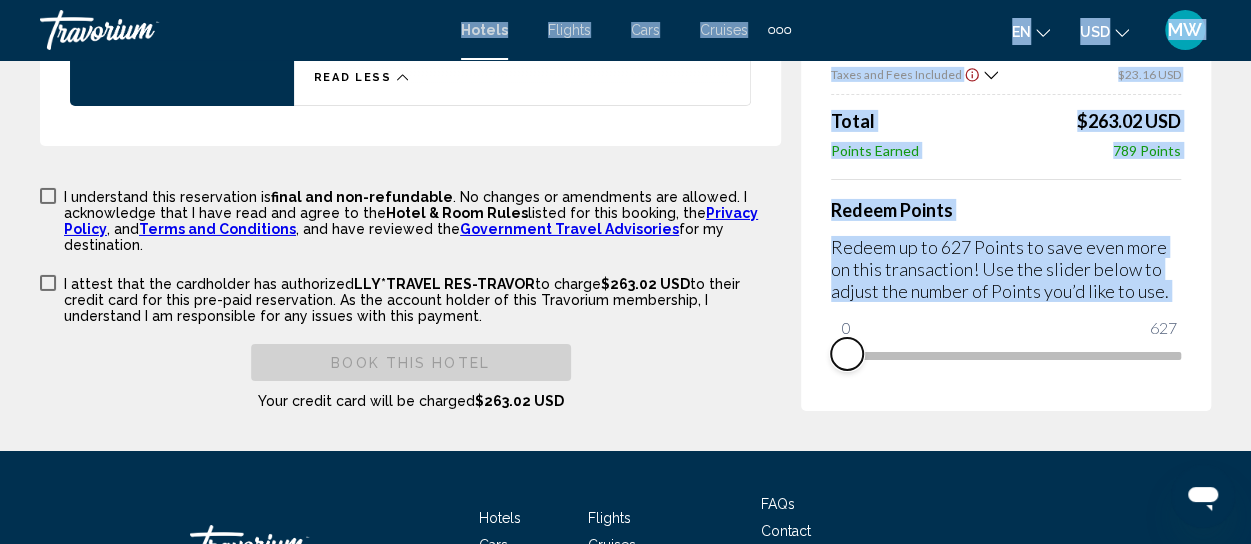 drag, startPoint x: 840, startPoint y: 348, endPoint x: 817, endPoint y: 357, distance: 24.698177 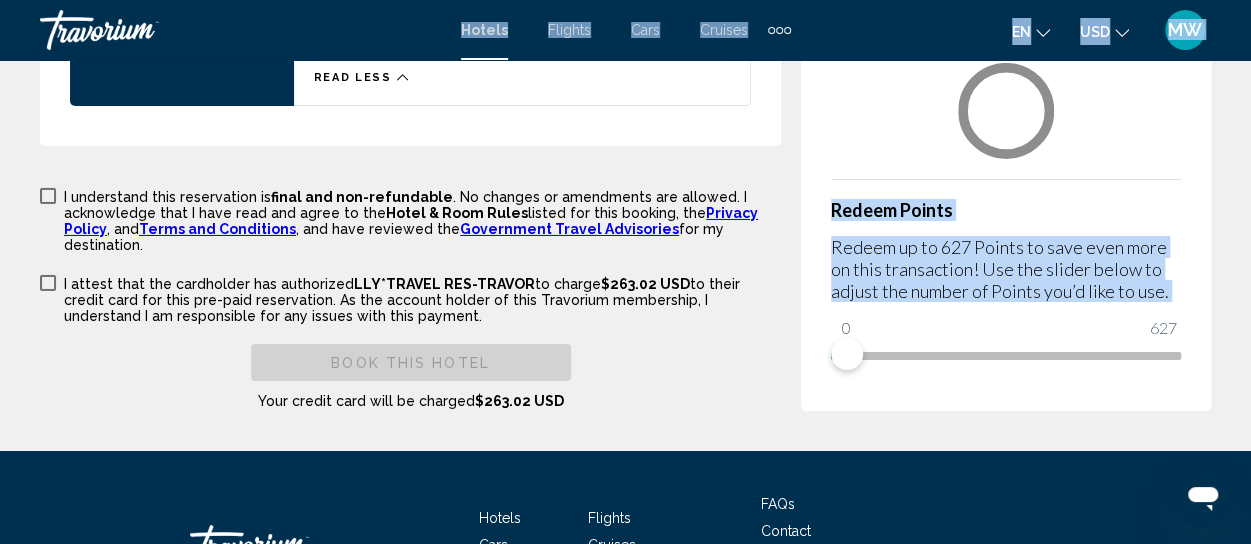click on "Price Summary La Quinta Inn & Suites by Wyndham Lancaster  Sep 10, 2025 - Sep 11, 2025 -  1  Night Nights 3  Adult Adults , 0  Child Children  ( ages   )  Room  1:  2 Queen Beds Room  Room  2:  2 Queen Beds Room  Redeem  Points Redeem up to 627  Points to save even more on this transaction! Use the slider below to adjust the number of Points you’d like to use. 0 627 0" at bounding box center [1006, 114] 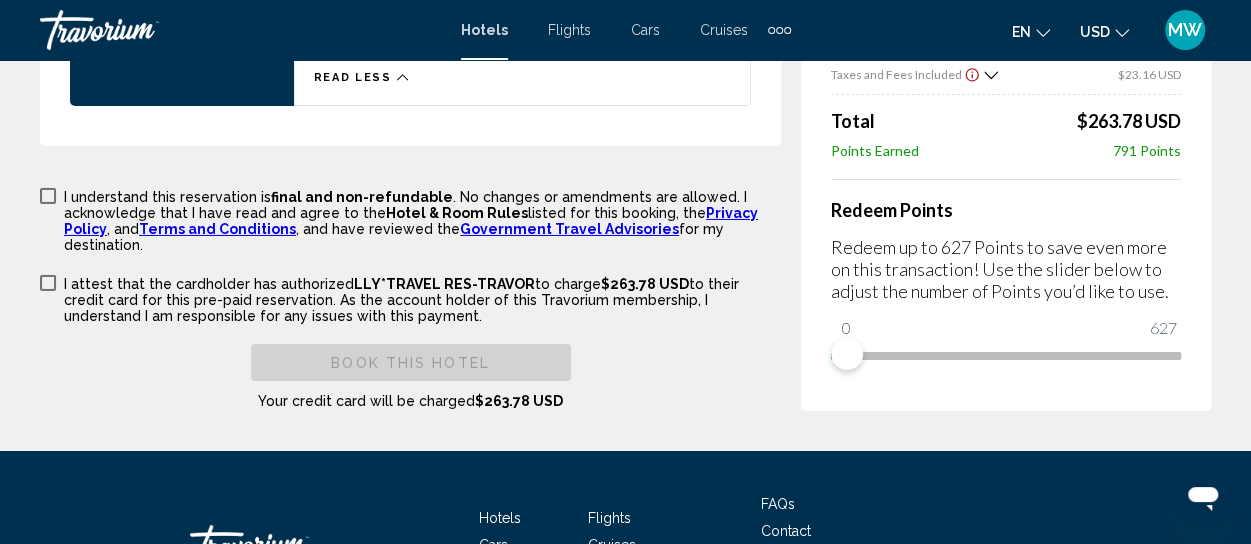 click on "Price Summary La Quinta Inn & Suites by Wyndham Lancaster  Sep 10, 2025 - Sep 11, 2025 -  1  Night Nights 3  Adult Adults , 0  Child Children  ( ages   )  Room  1:  2 Queen Beds Room  Room  2:  2 Queen Beds Room  Retail Price  $283.06 USD   Your Price  $263.78 USD average per night  $263.78 USD  Taxes and Fees Included
$23.16 USD  Total  $263.78 USD   Points Earned  791  Points  Redeem  Points Redeem up to 627  Points to save even more on this transaction! Use the slider below to adjust the number of Points you’d like to use. 0 627 0" at bounding box center (1006, 80) 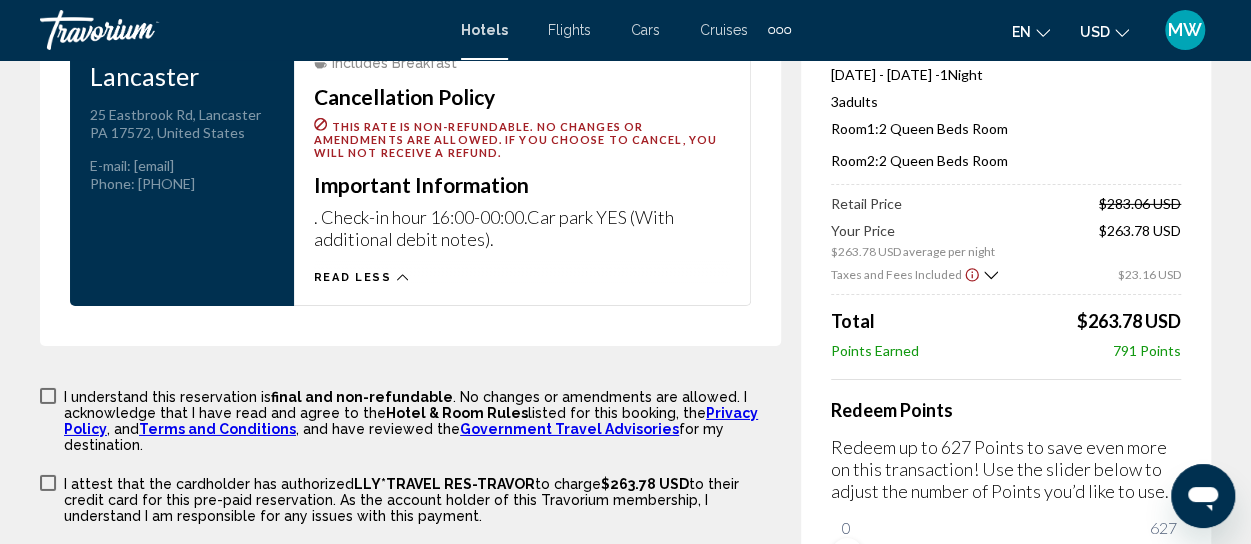 scroll, scrollTop: 3216, scrollLeft: 0, axis: vertical 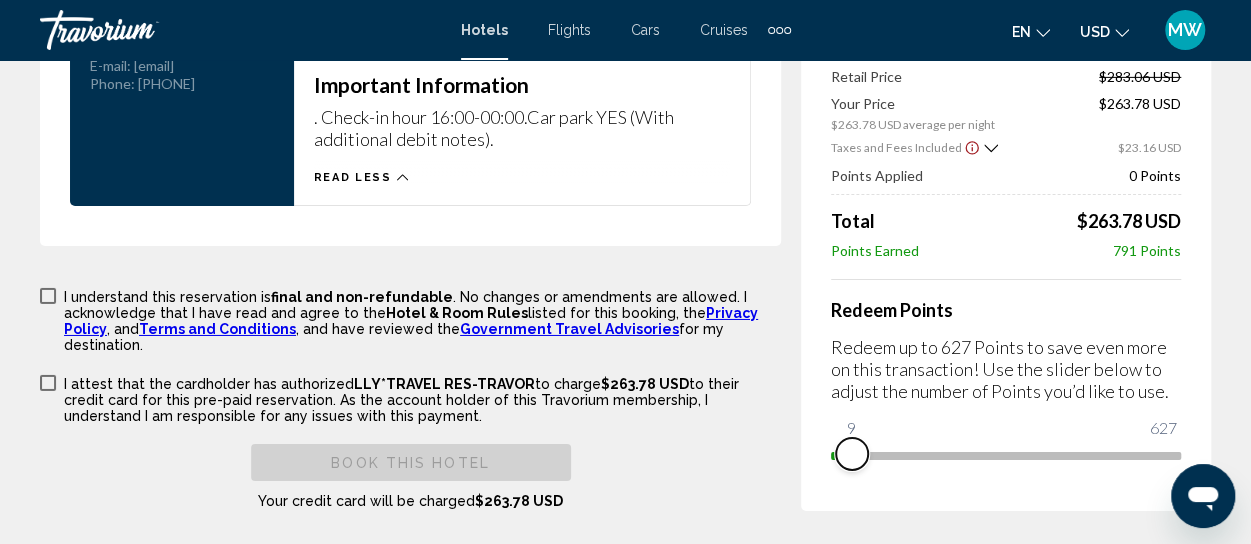 drag, startPoint x: 836, startPoint y: 453, endPoint x: 874, endPoint y: 449, distance: 38.209946 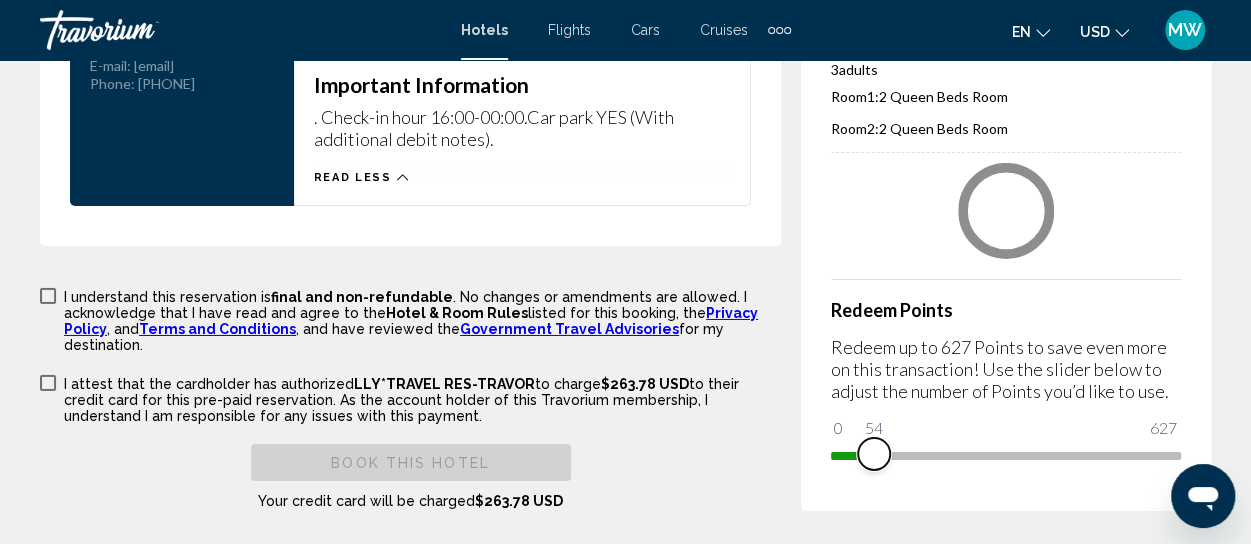 click on "0 627 54" at bounding box center [1006, 454] 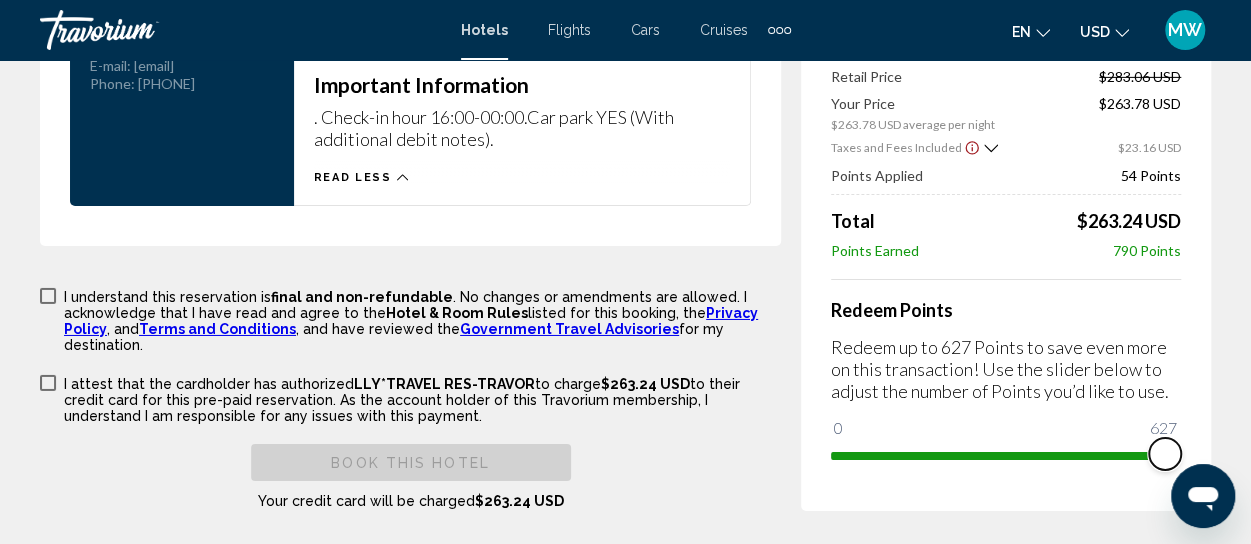 drag, startPoint x: 875, startPoint y: 449, endPoint x: 1185, endPoint y: 415, distance: 311.85895 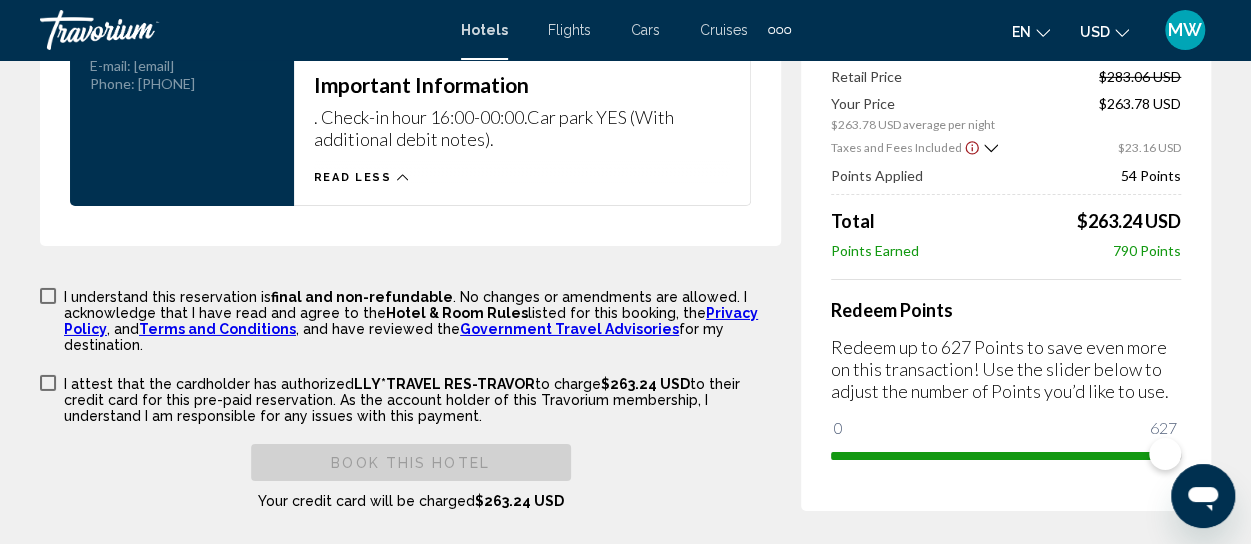 click on "Price Summary La Quinta Inn & Suites by Wyndham Lancaster Sep 10, 2025 - Sep 11, 2025 - 1 Night Nights 3 Adult Adults , 0 Child Children ( ages ) Room 1: 2 Queen Beds Room Room 2: 2 Queen Beds Room Retail Price $283.06 USD Your Price $263.78 USD average per night $263.78 USD Taxes and Fees Included $23.16 USD Points Applied 54 Points Total $263.24 USD Points Earned 790 Points Redeem Points Redeem up to 627 Points to save even more on this transaction! Use the slider below to adjust the number of Points you’d like to use. 0 627 627" at bounding box center [1006, 166] 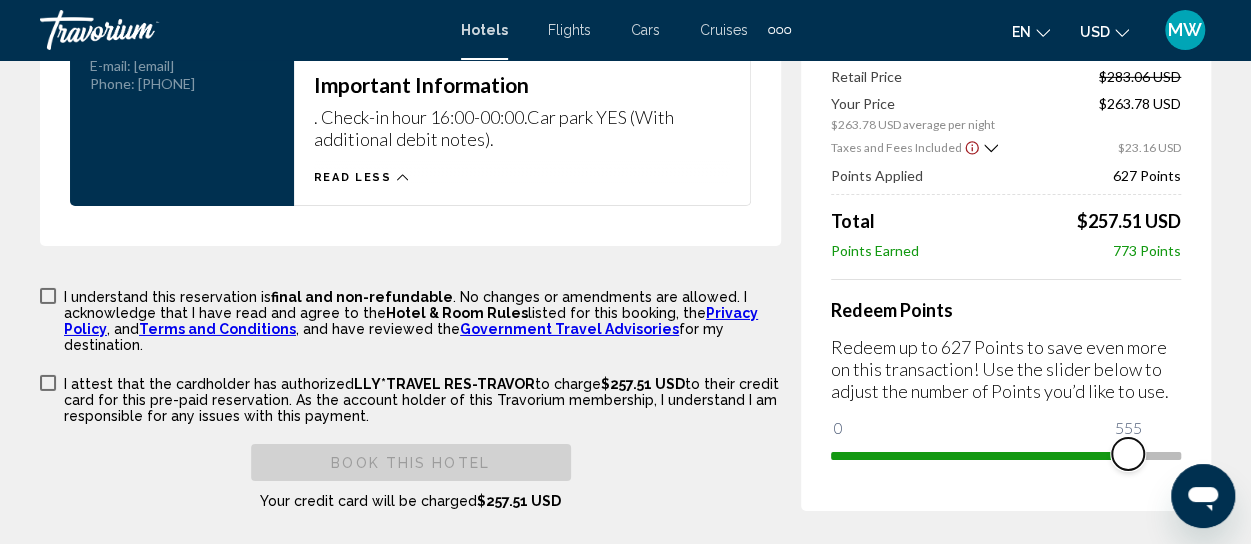 drag, startPoint x: 1166, startPoint y: 453, endPoint x: 1050, endPoint y: 494, distance: 123.03252 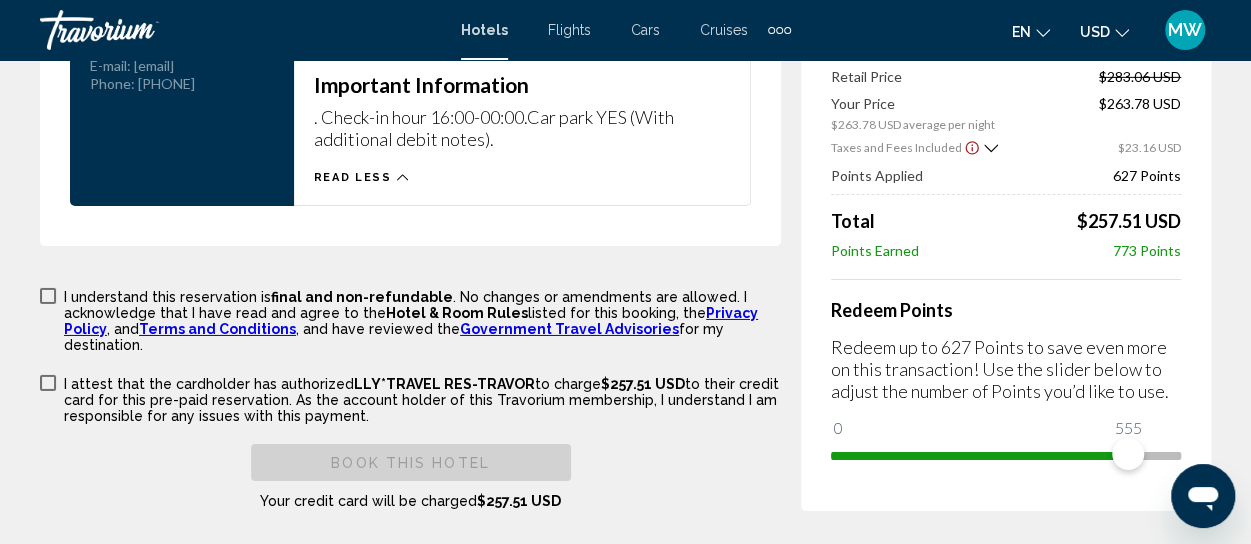 drag, startPoint x: 896, startPoint y: 542, endPoint x: 868, endPoint y: 551, distance: 29.410883 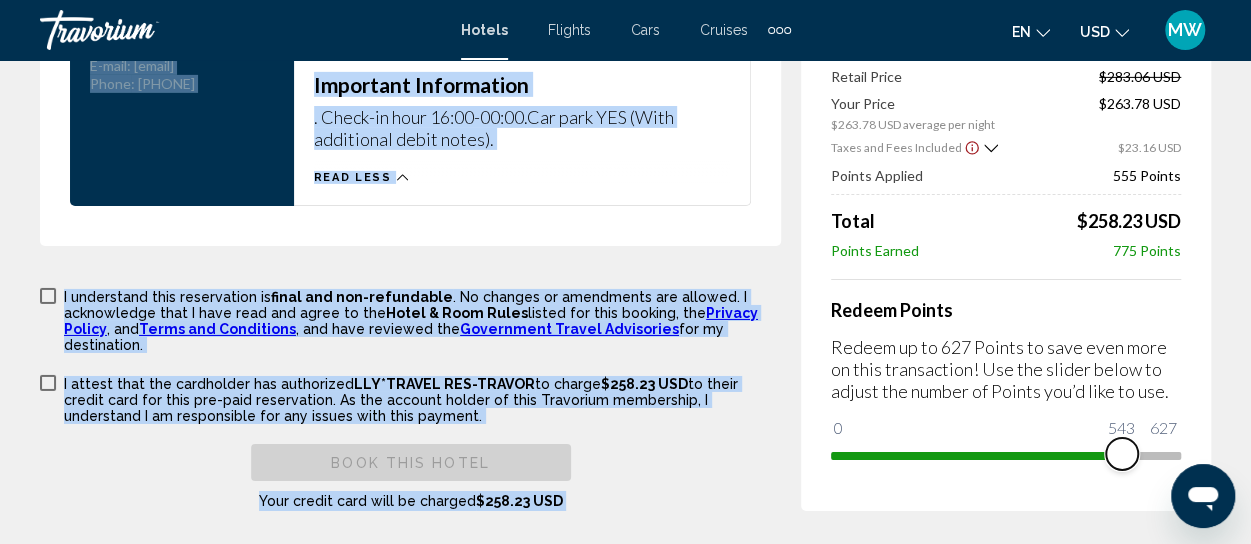 click at bounding box center [1122, 454] 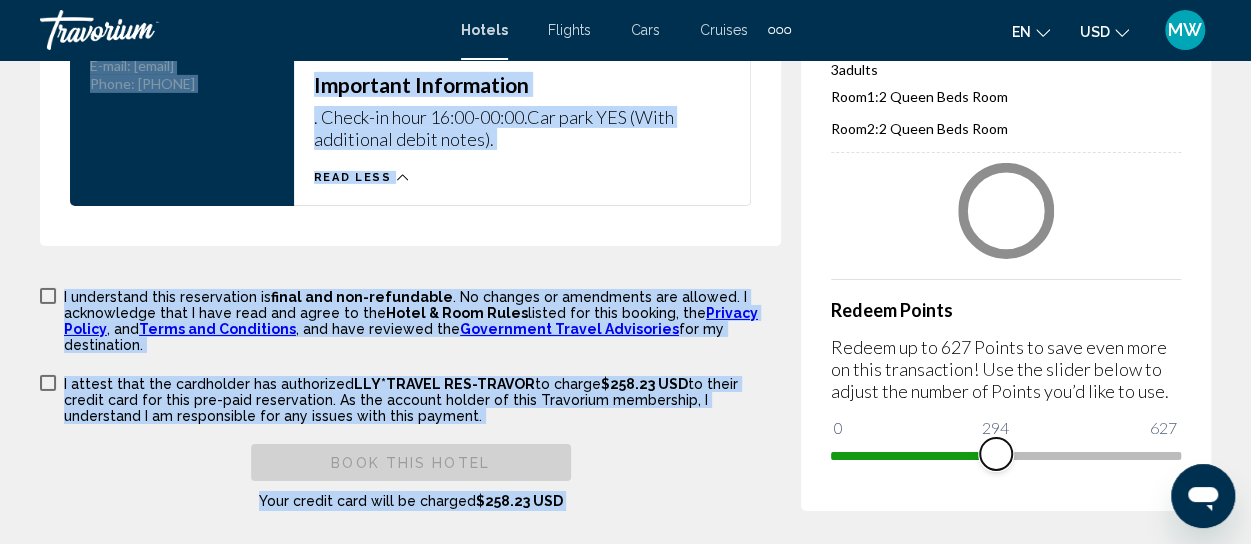 drag, startPoint x: 1121, startPoint y: 460, endPoint x: 910, endPoint y: 507, distance: 216.17123 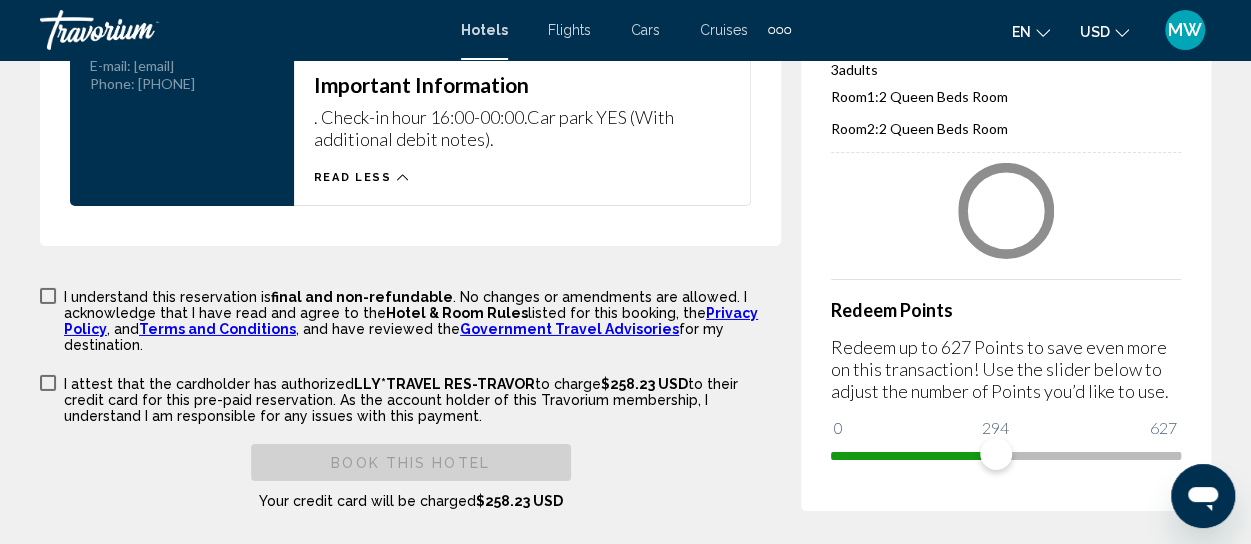 click on "Price Summary La Quinta Inn & Suites by Wyndham Lancaster Sep 10, 2025 - Sep 11, 2025 - 1 Night Nights 3 Adult Adults , 0 Child Children ( ages ) Room 1: 2 Queen Beds Room Room 2: 2 Queen Beds Room Redeem Points Redeem up to 627 Points to save even more on this transaction! Use the slider below to adjust the number of Points you’d like to use. 0 627 294" at bounding box center (1006, 214) 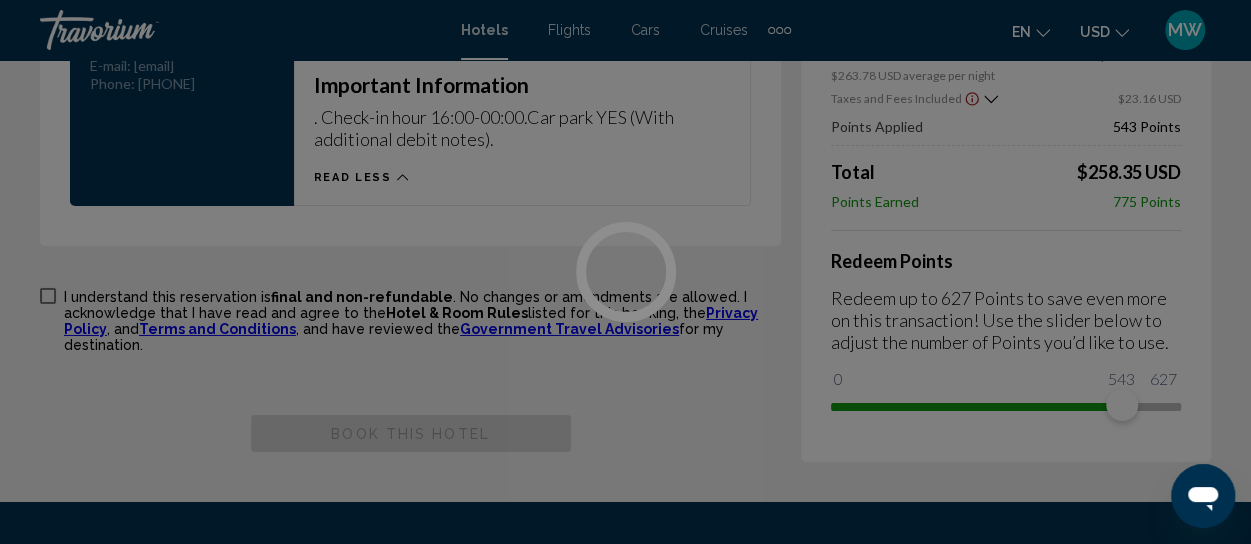 drag, startPoint x: 894, startPoint y: 508, endPoint x: 869, endPoint y: 508, distance: 25 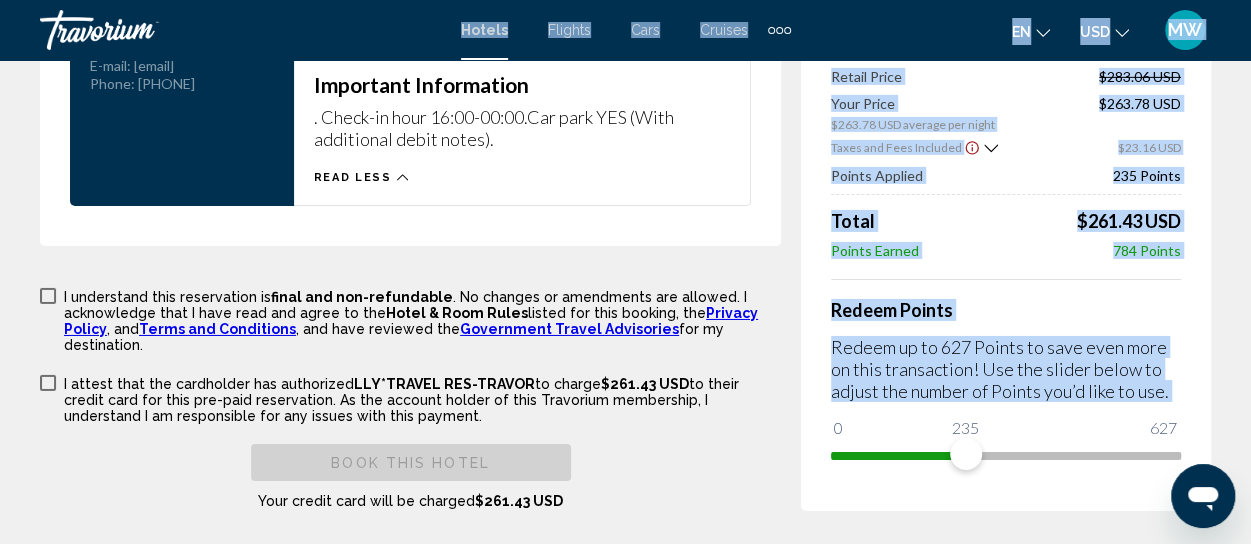 drag, startPoint x: 830, startPoint y: 477, endPoint x: 804, endPoint y: 438, distance: 46.872166 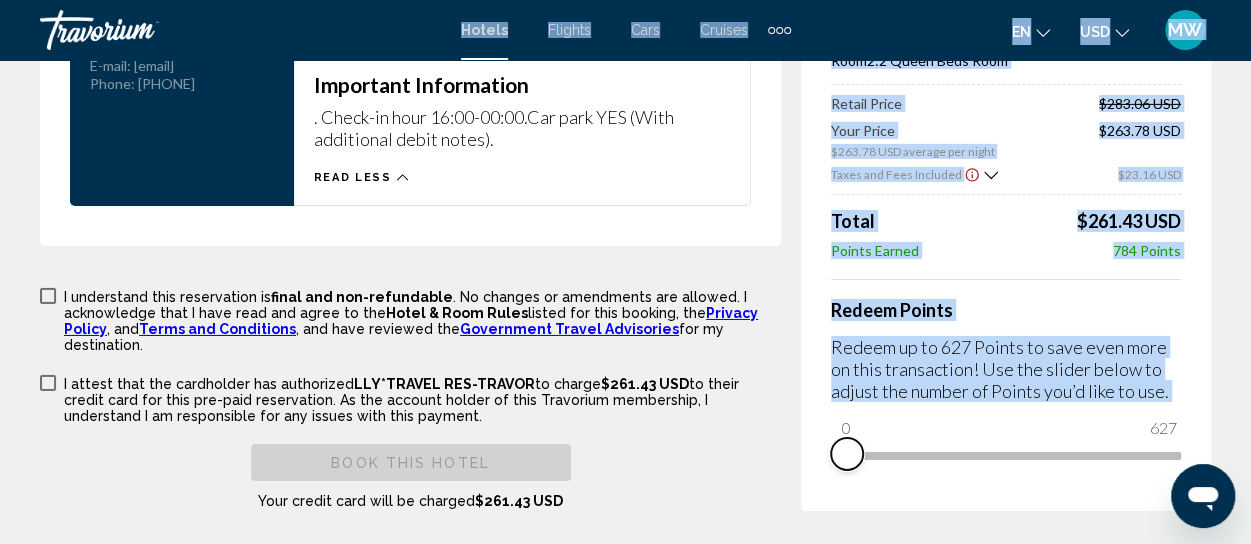 click at bounding box center [839, 452] 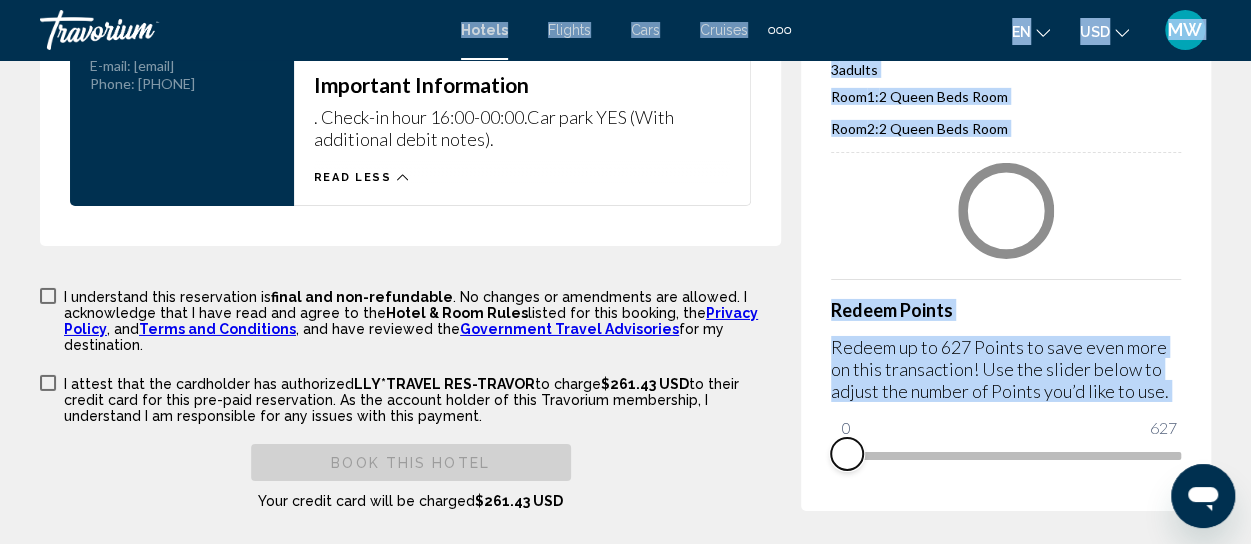 click at bounding box center [847, 454] 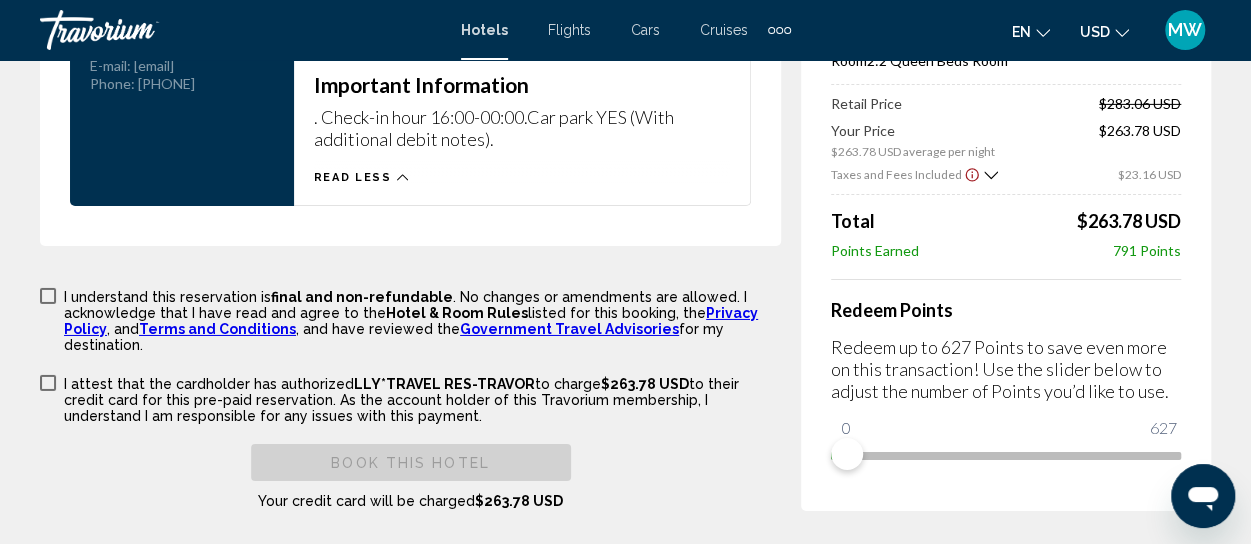 click on "Book this hotel Your credit card will be charged  $263.78 USD" at bounding box center (410, 477) 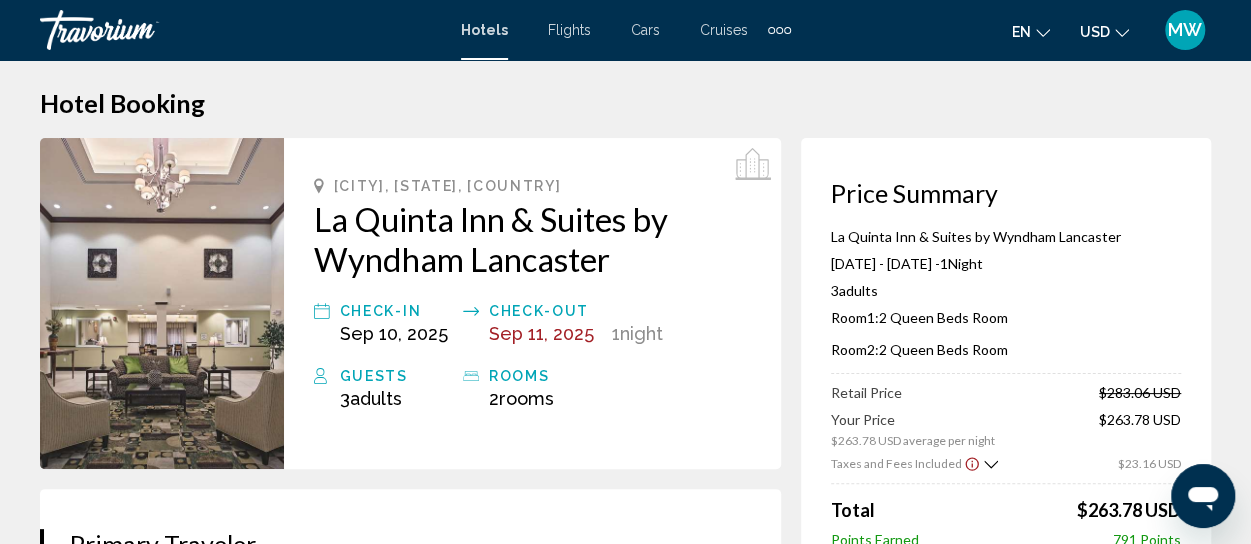 scroll, scrollTop: 0, scrollLeft: 0, axis: both 